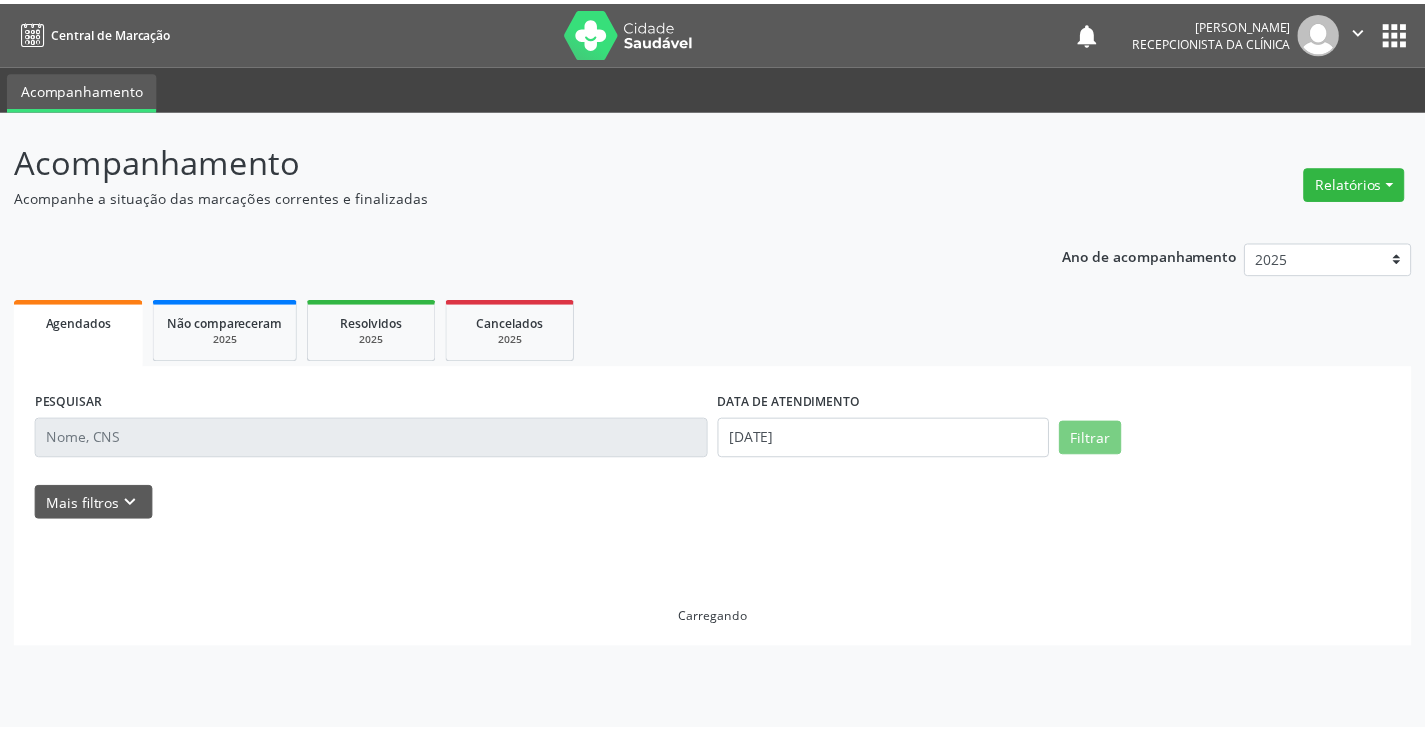 scroll, scrollTop: 0, scrollLeft: 0, axis: both 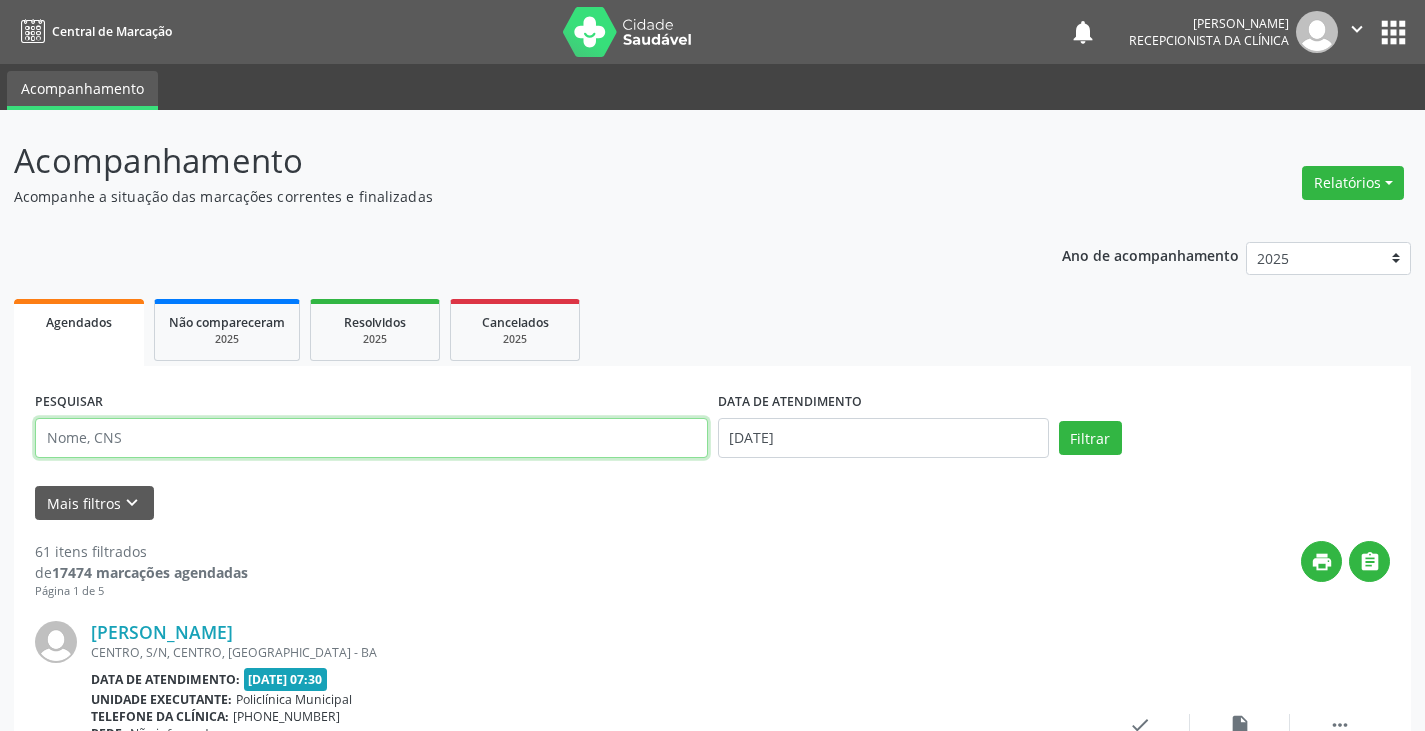 click at bounding box center [371, 438] 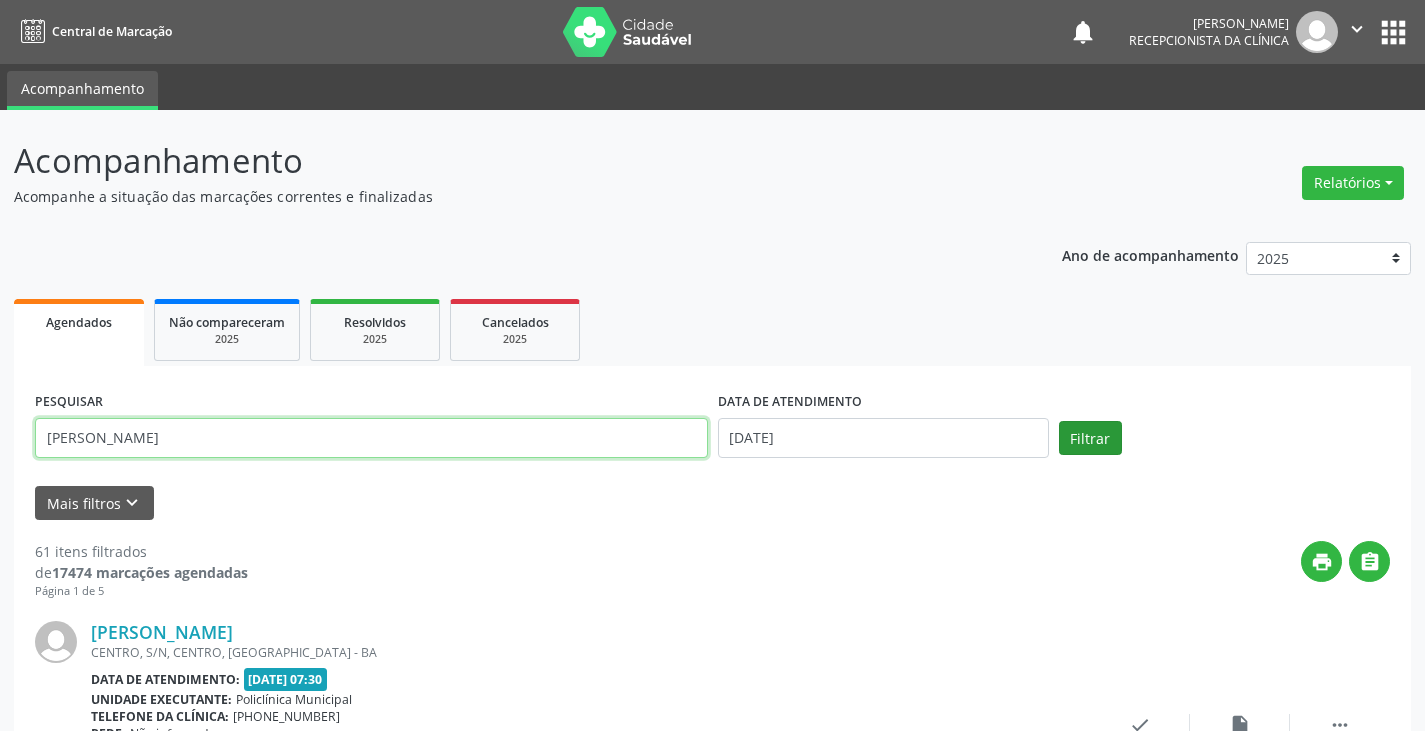 type on "[PERSON_NAME]" 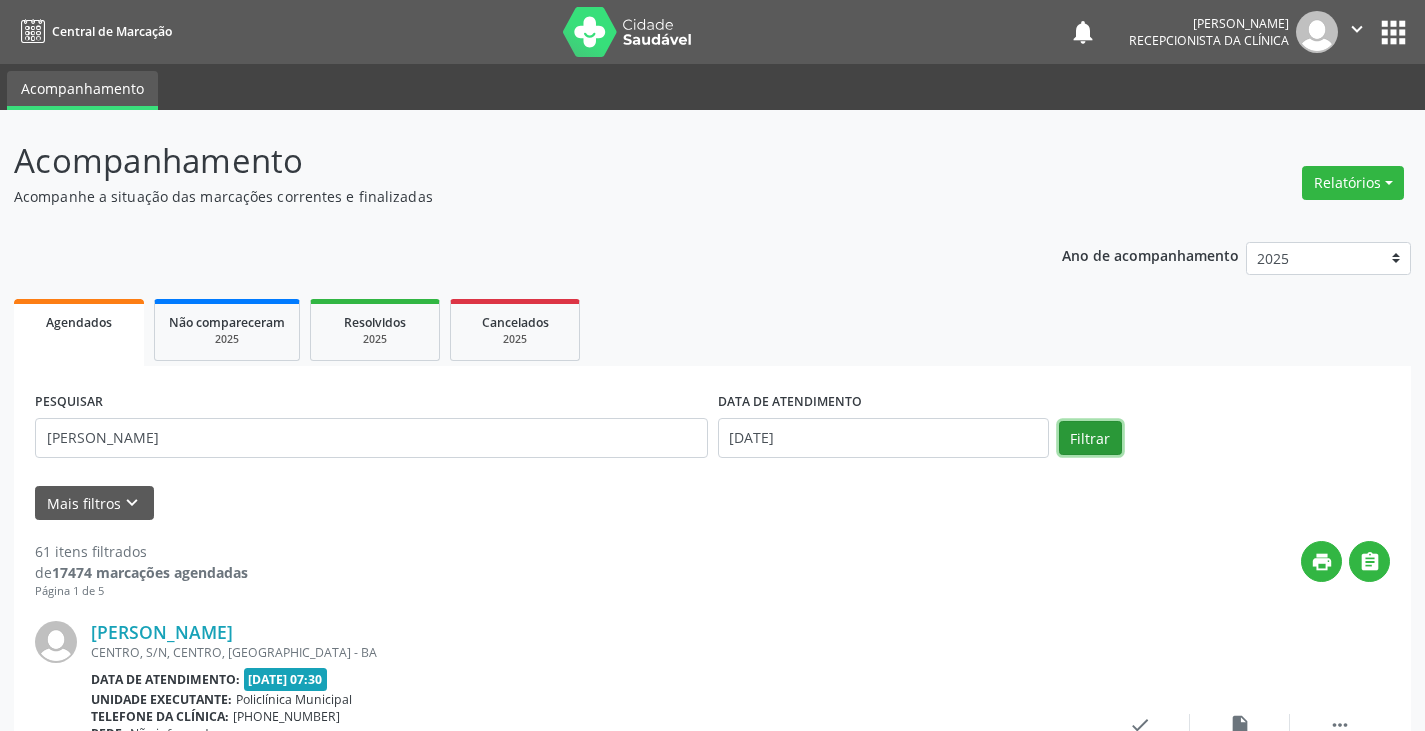 click on "Filtrar" at bounding box center (1090, 438) 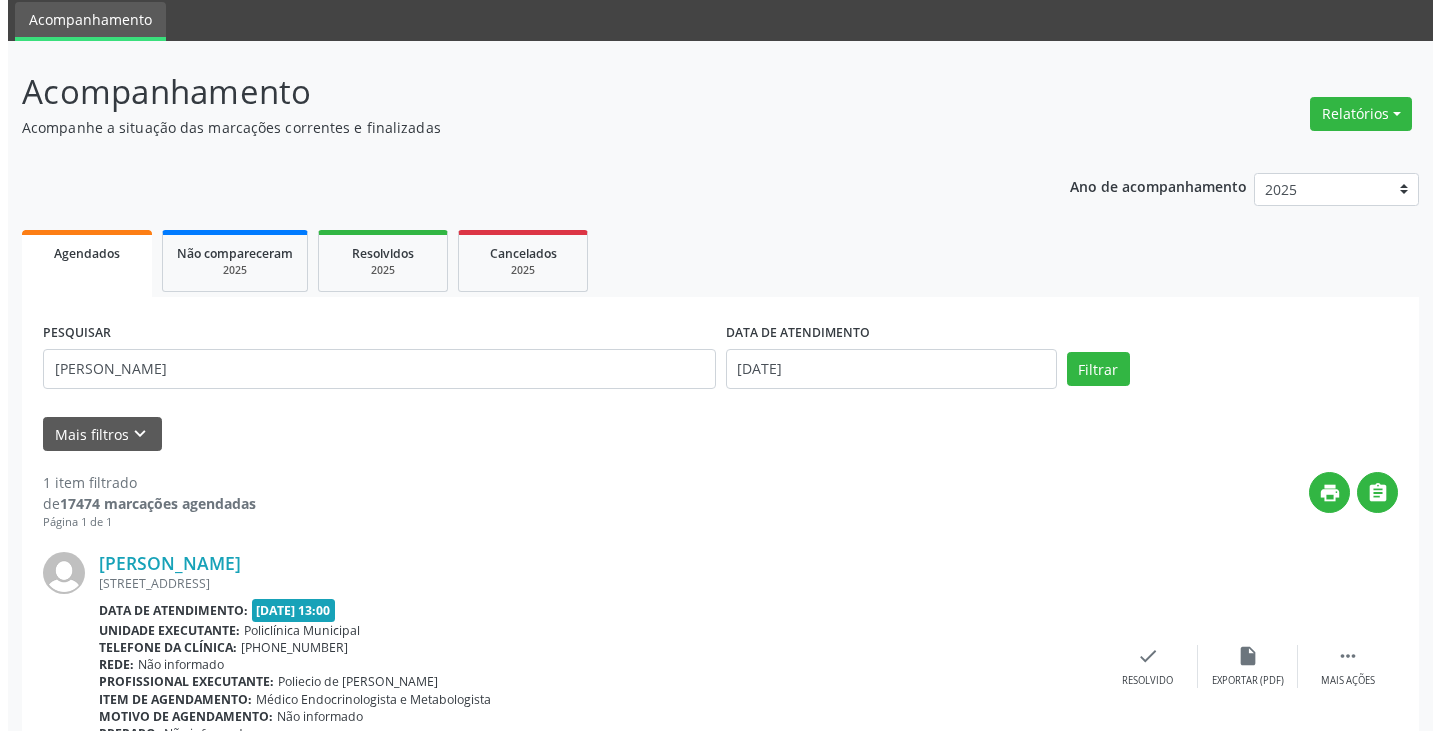 scroll, scrollTop: 174, scrollLeft: 0, axis: vertical 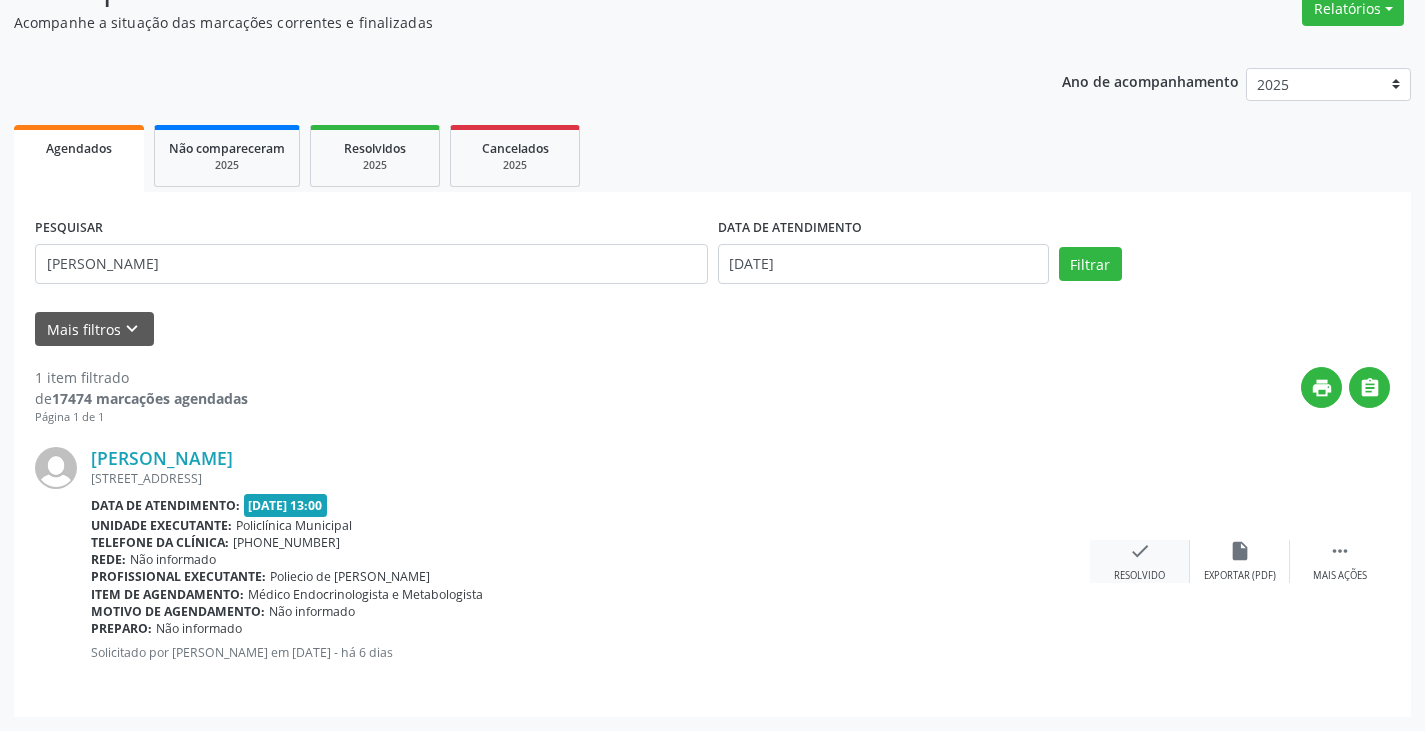 click on "check" at bounding box center [1140, 551] 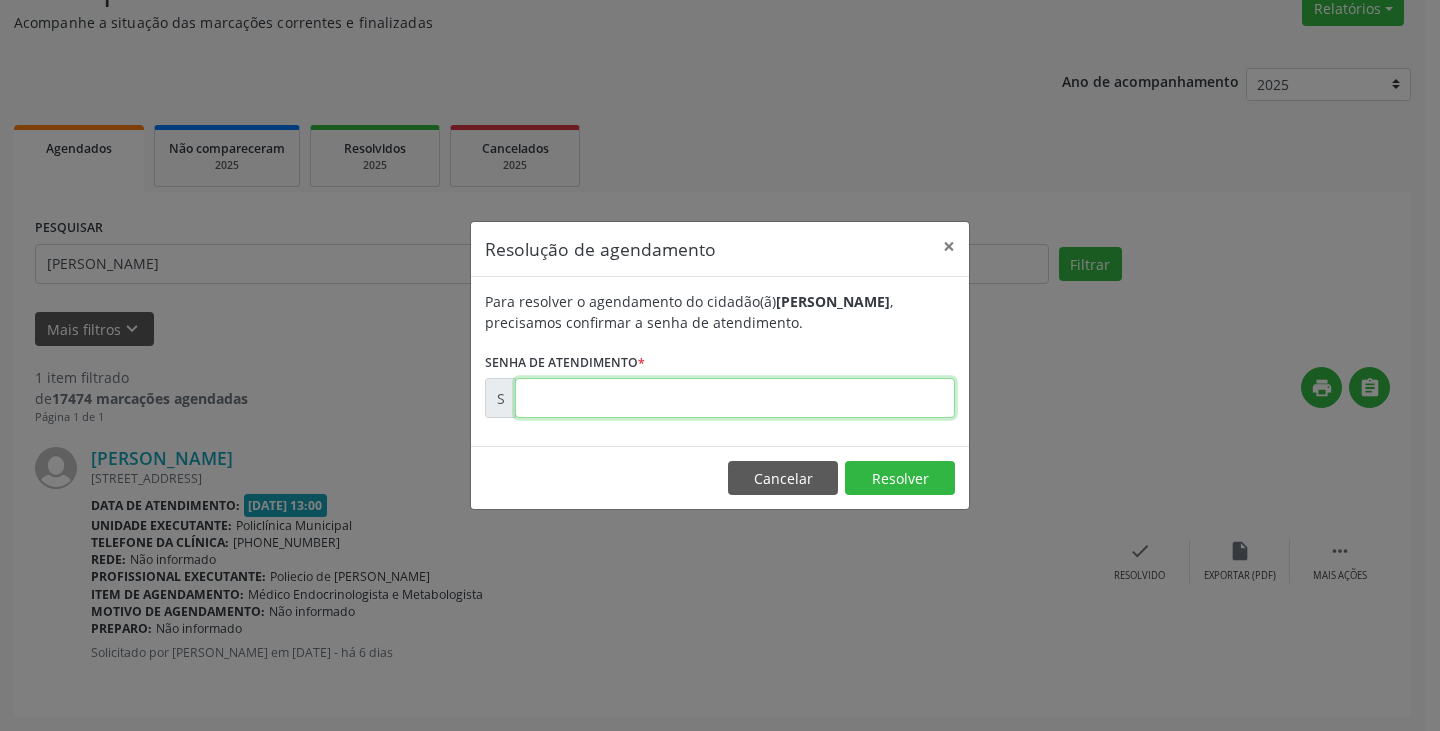 click at bounding box center [735, 398] 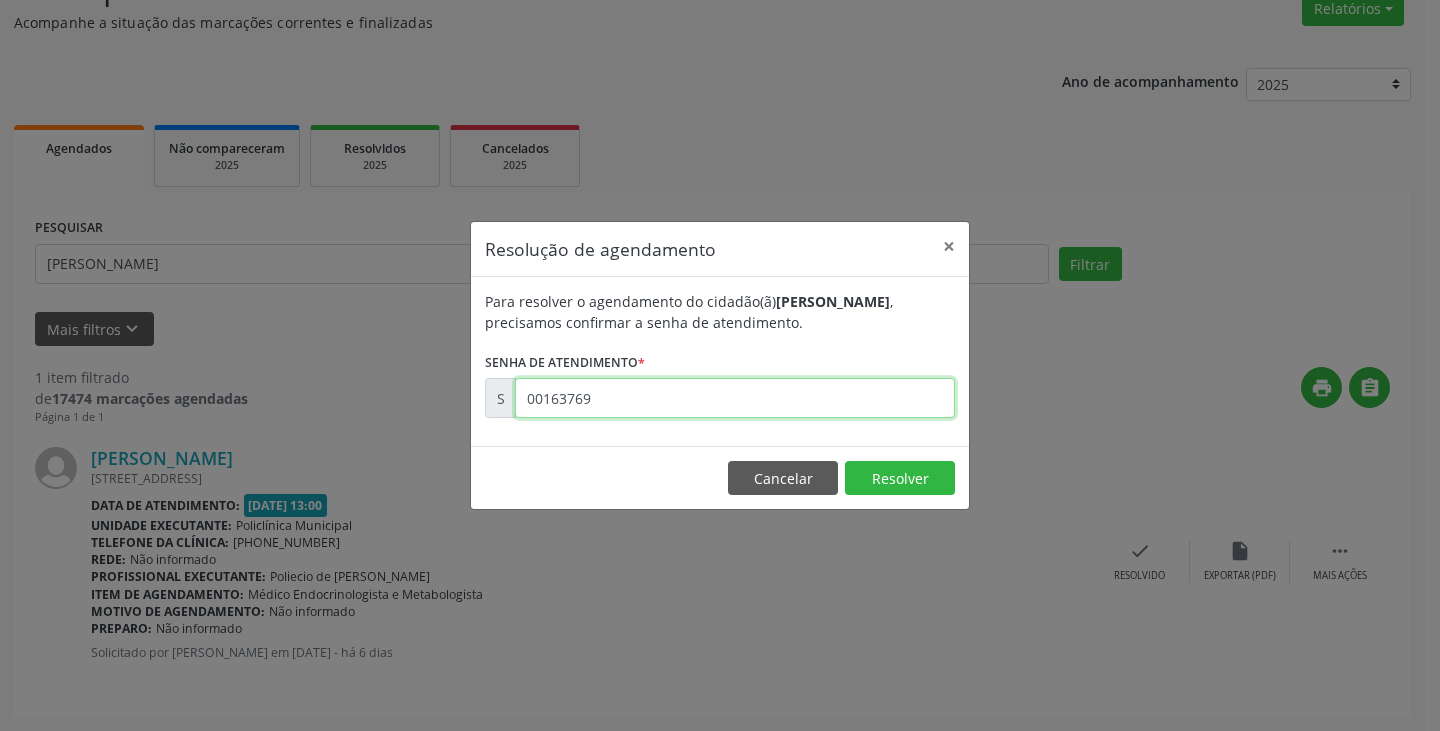 type on "00163769" 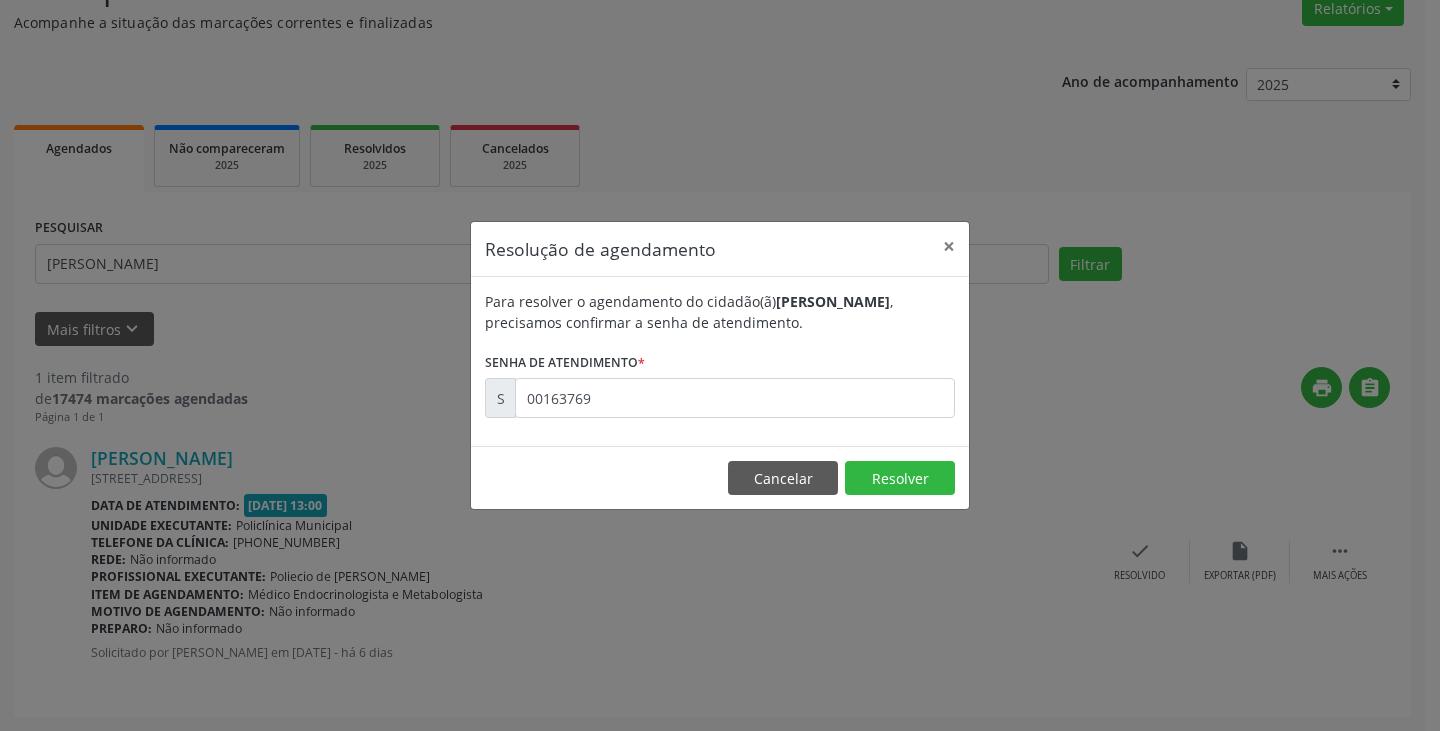 click on "Cancelar Resolver" at bounding box center (720, 477) 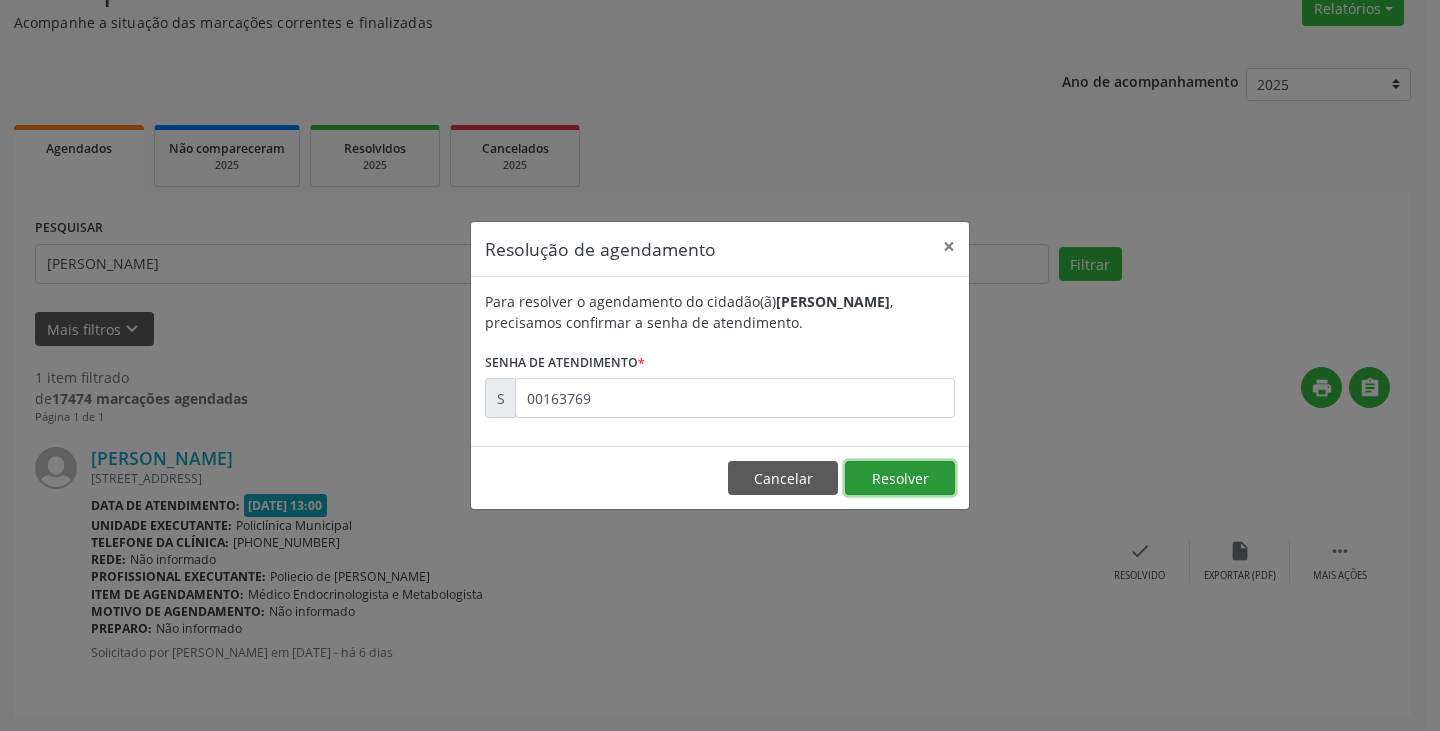 click on "Resolver" at bounding box center (900, 478) 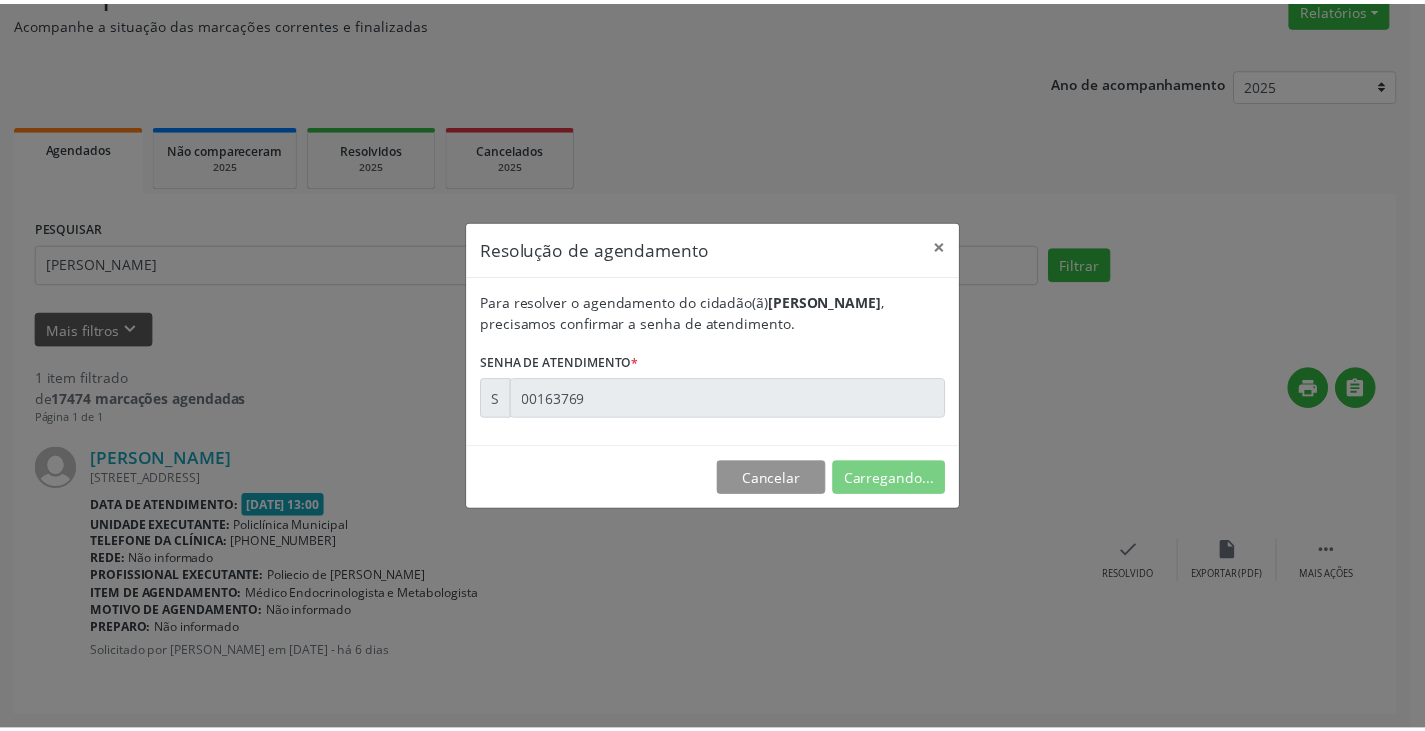 scroll, scrollTop: 0, scrollLeft: 0, axis: both 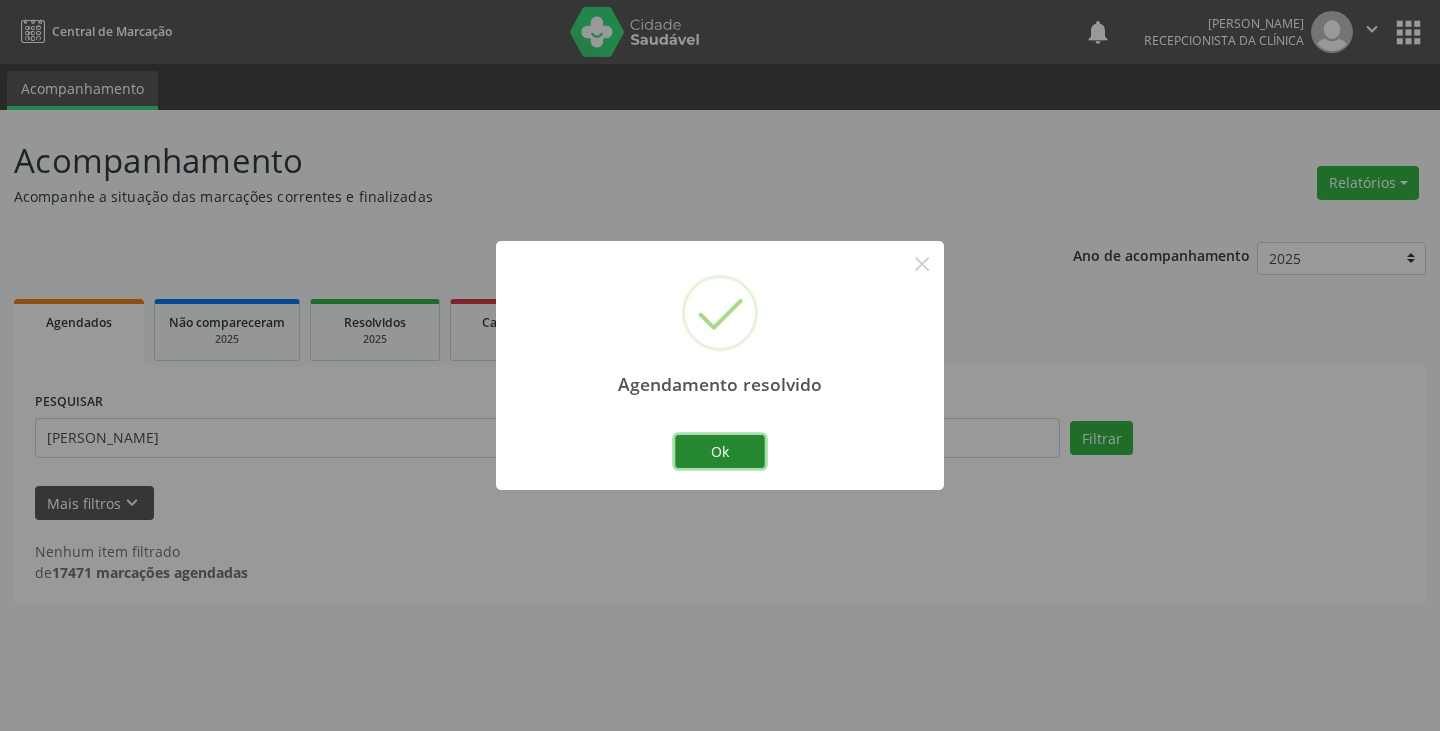 click on "Ok" at bounding box center (720, 452) 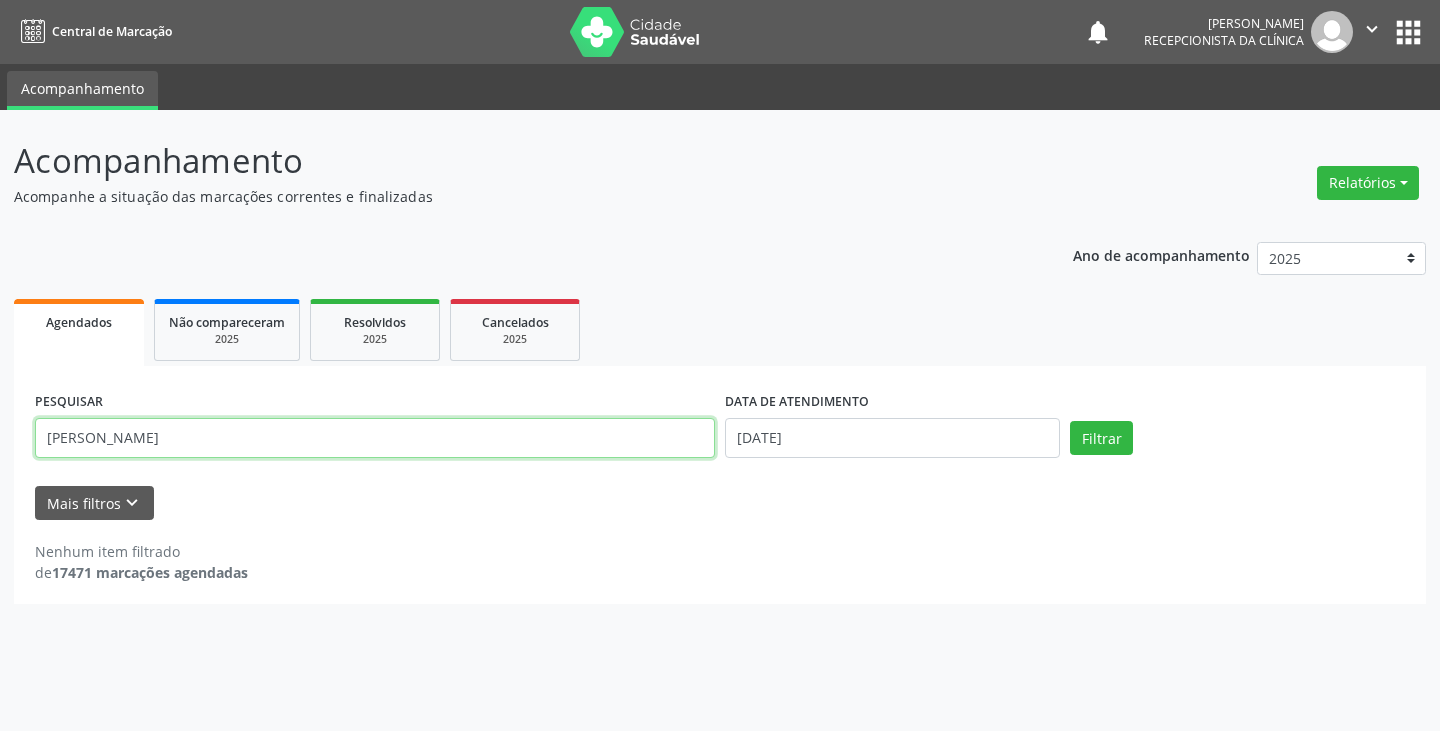 click on "[PERSON_NAME]" at bounding box center (375, 438) 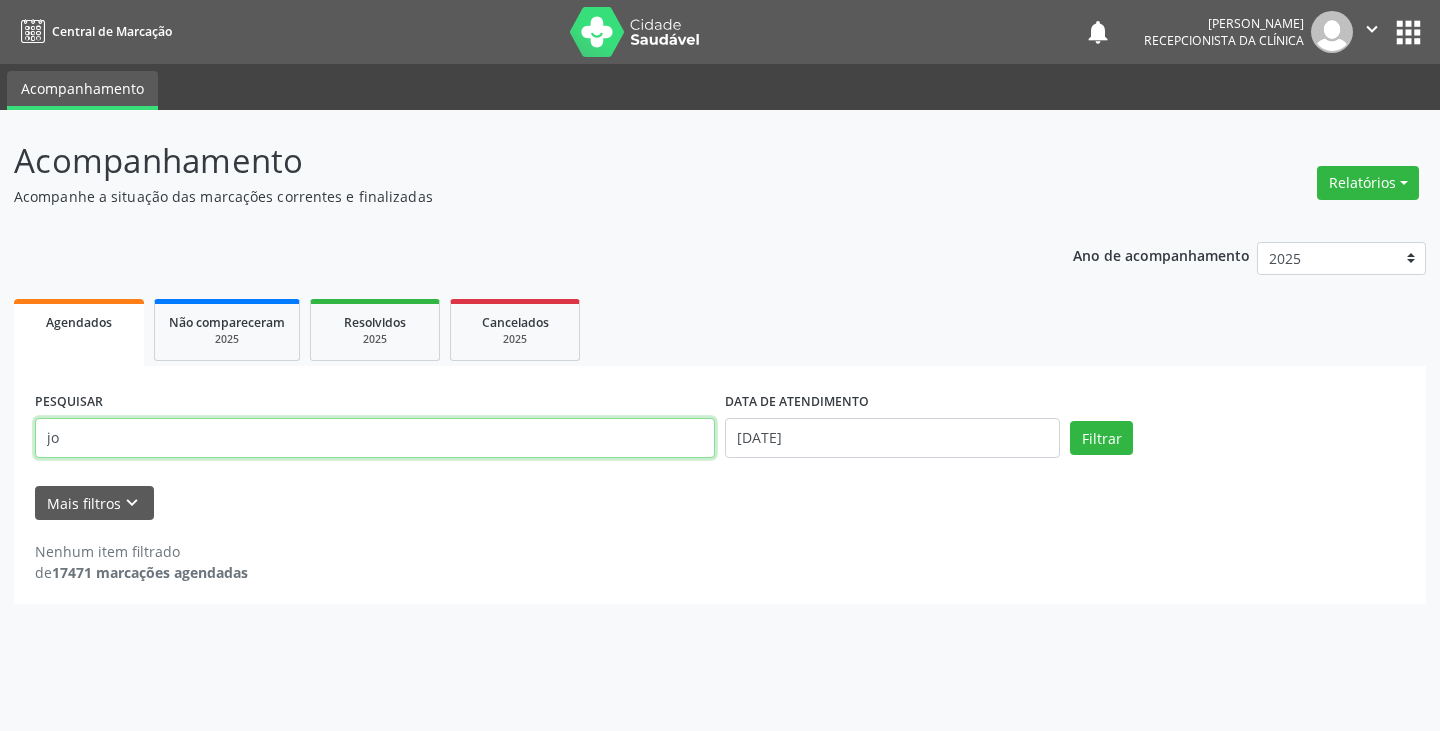 type on "j" 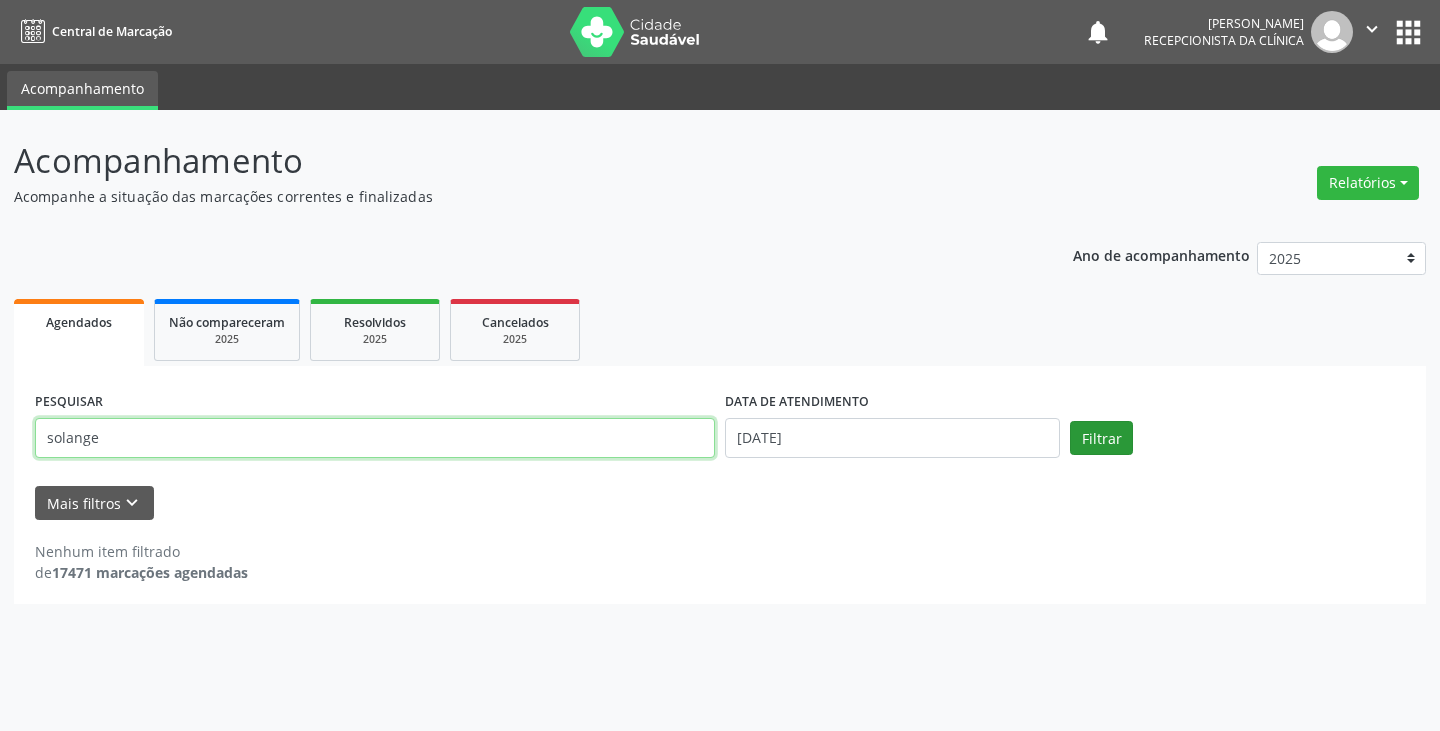 type on "solange" 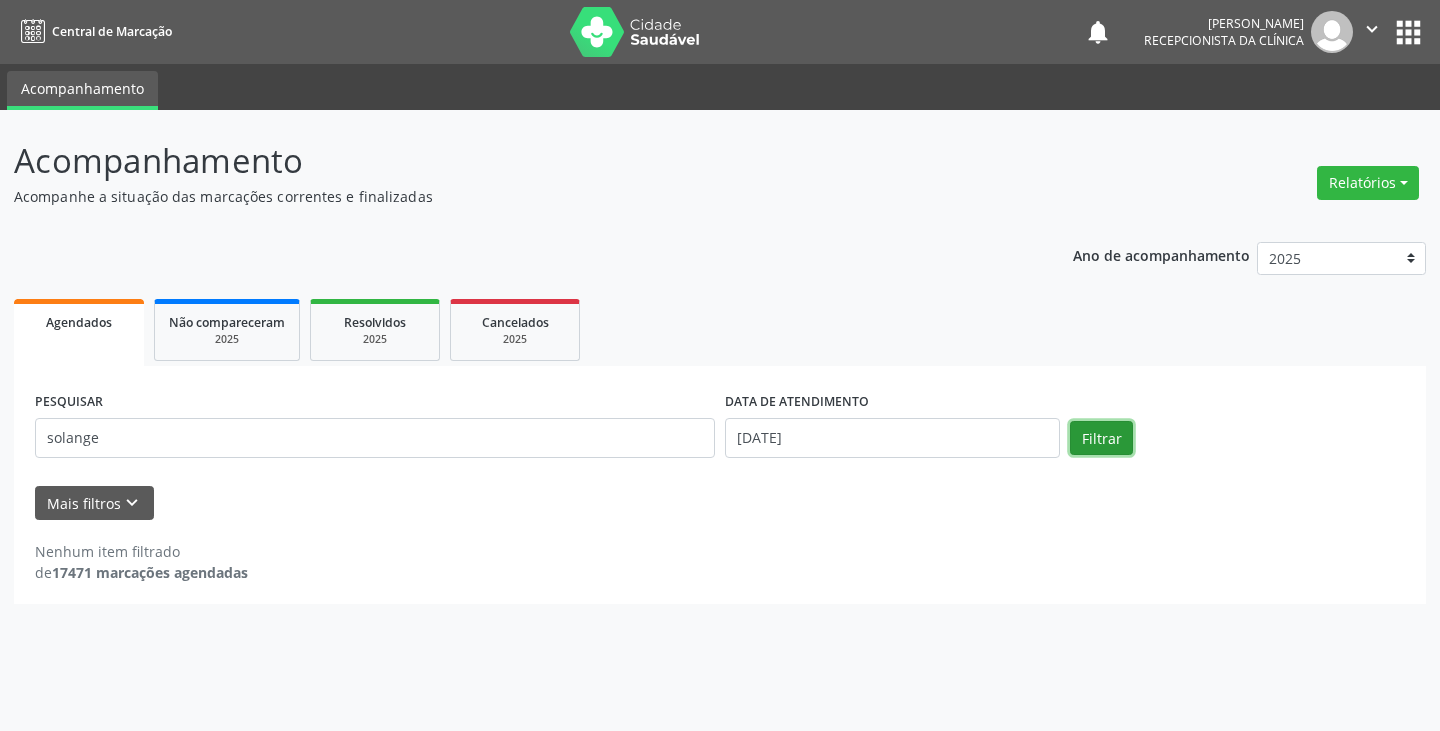 click on "Filtrar" at bounding box center (1101, 438) 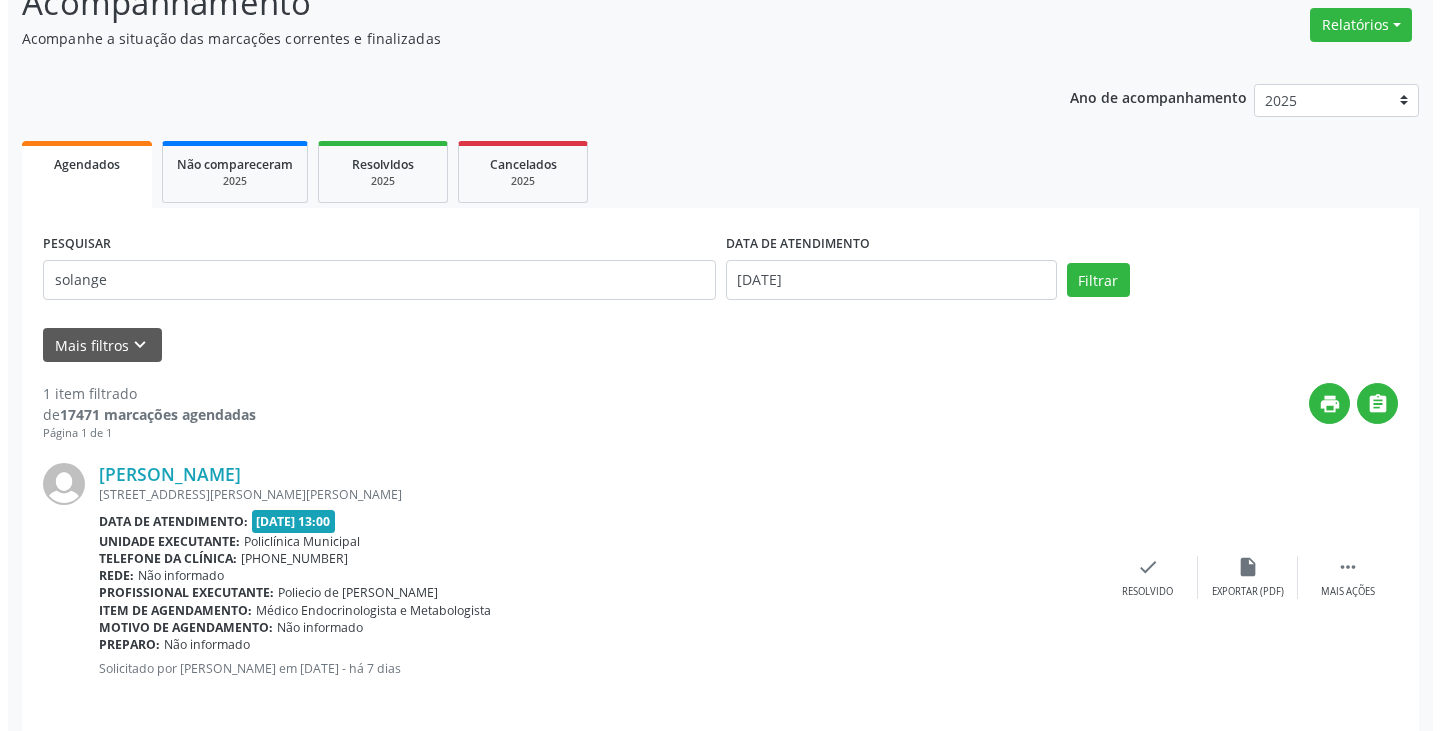 scroll, scrollTop: 174, scrollLeft: 0, axis: vertical 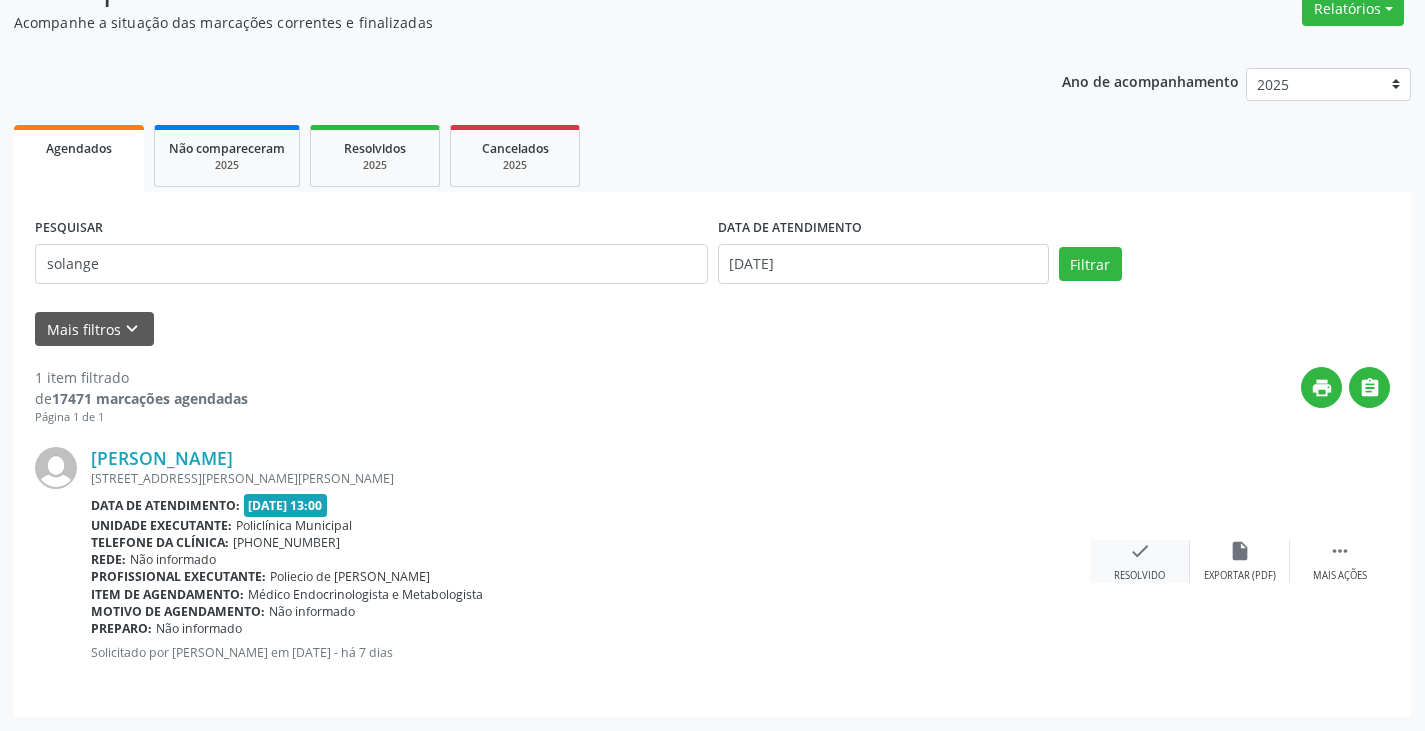 click on "check" at bounding box center [1140, 551] 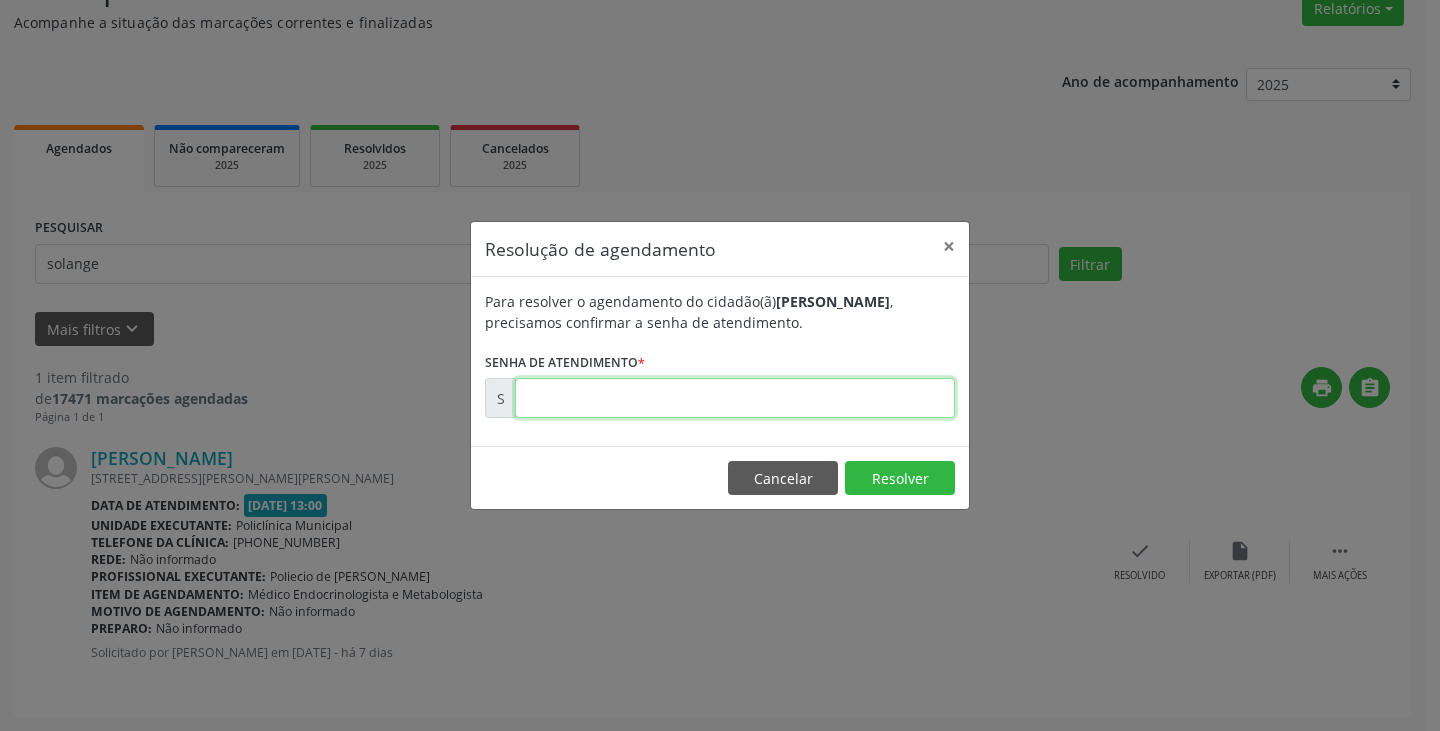 click at bounding box center (735, 398) 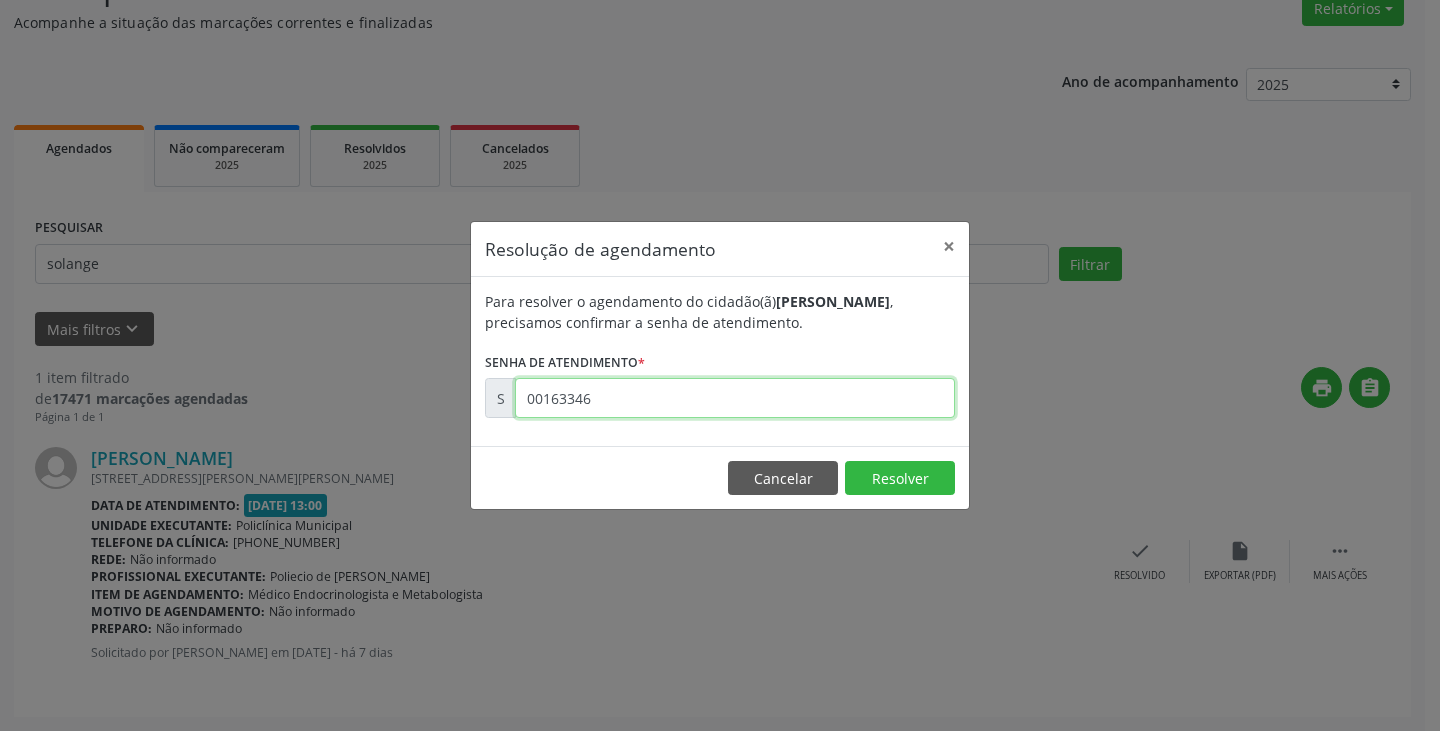 type on "00163346" 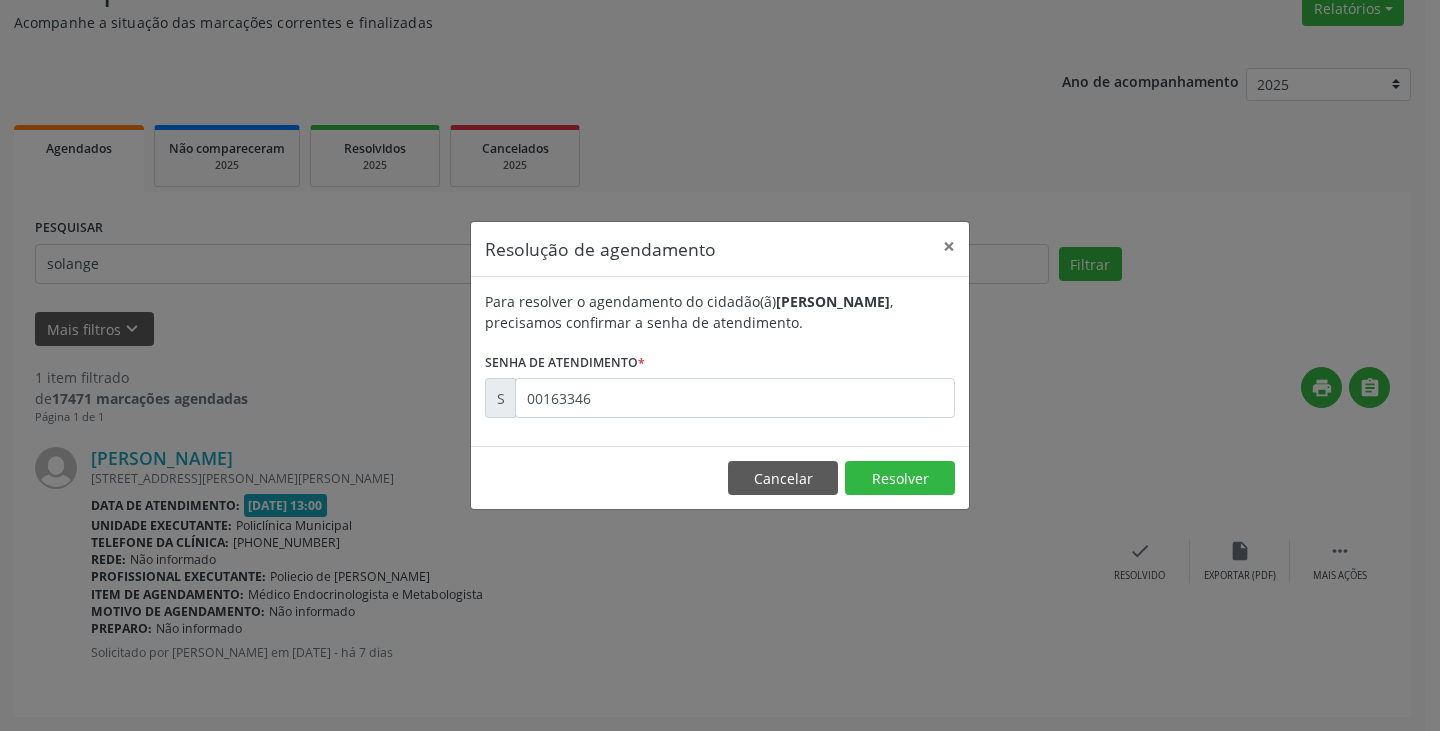 click on "Cancelar Resolver" at bounding box center (720, 477) 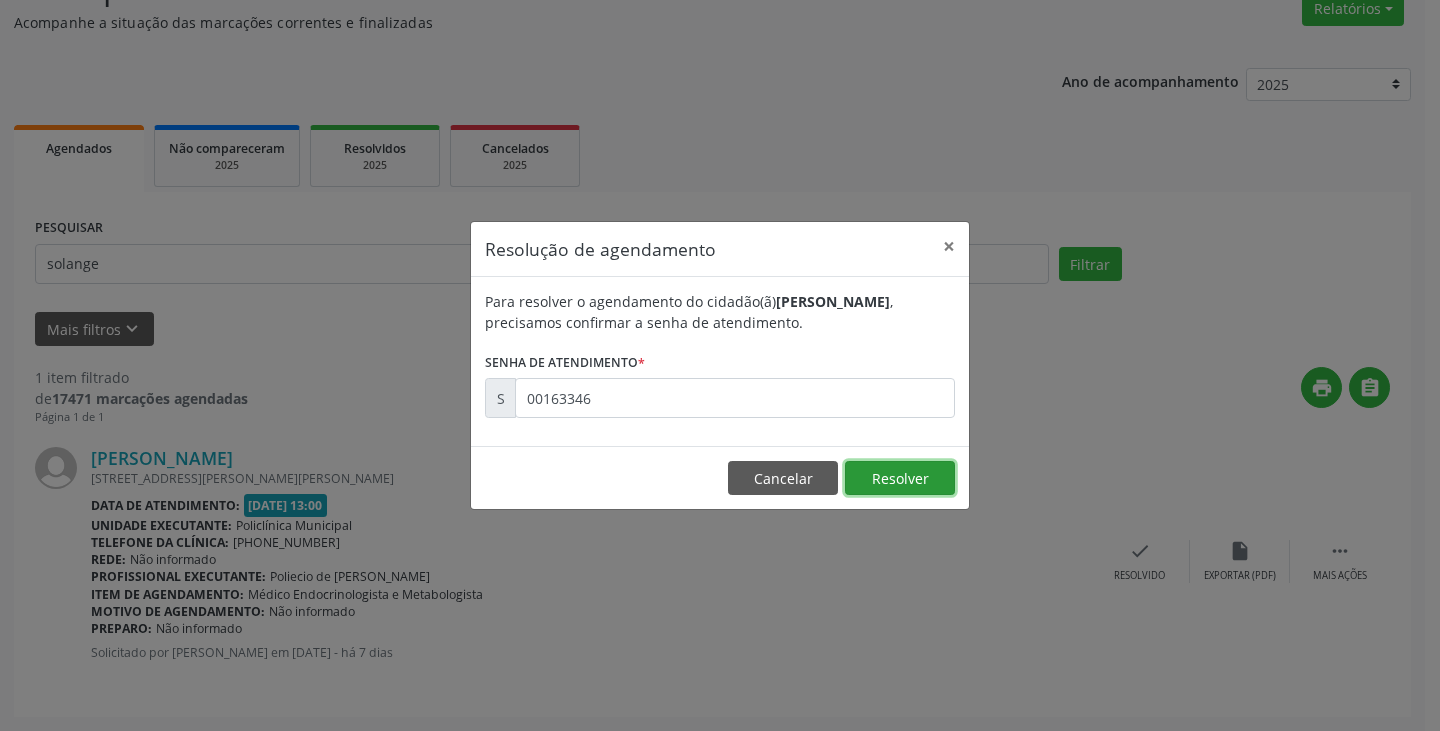click on "Resolver" at bounding box center (900, 478) 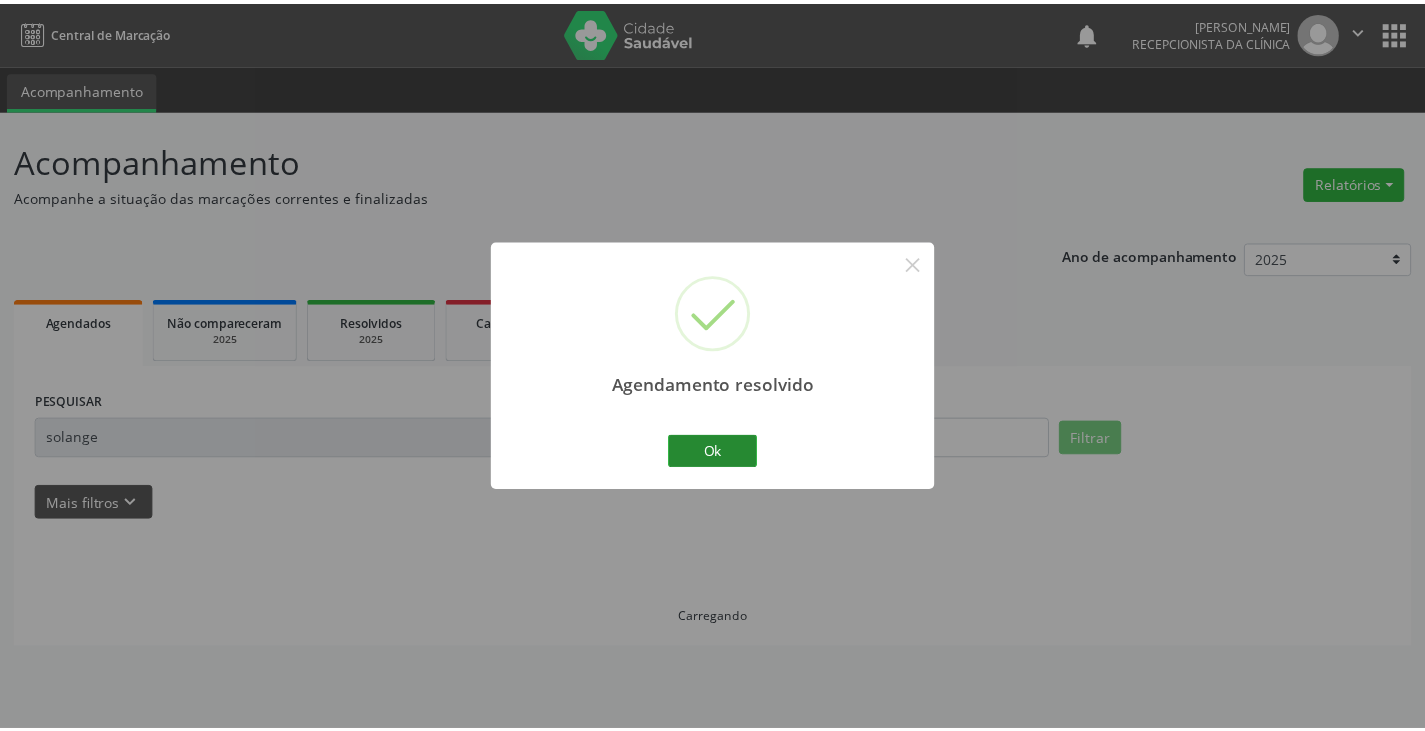 scroll, scrollTop: 0, scrollLeft: 0, axis: both 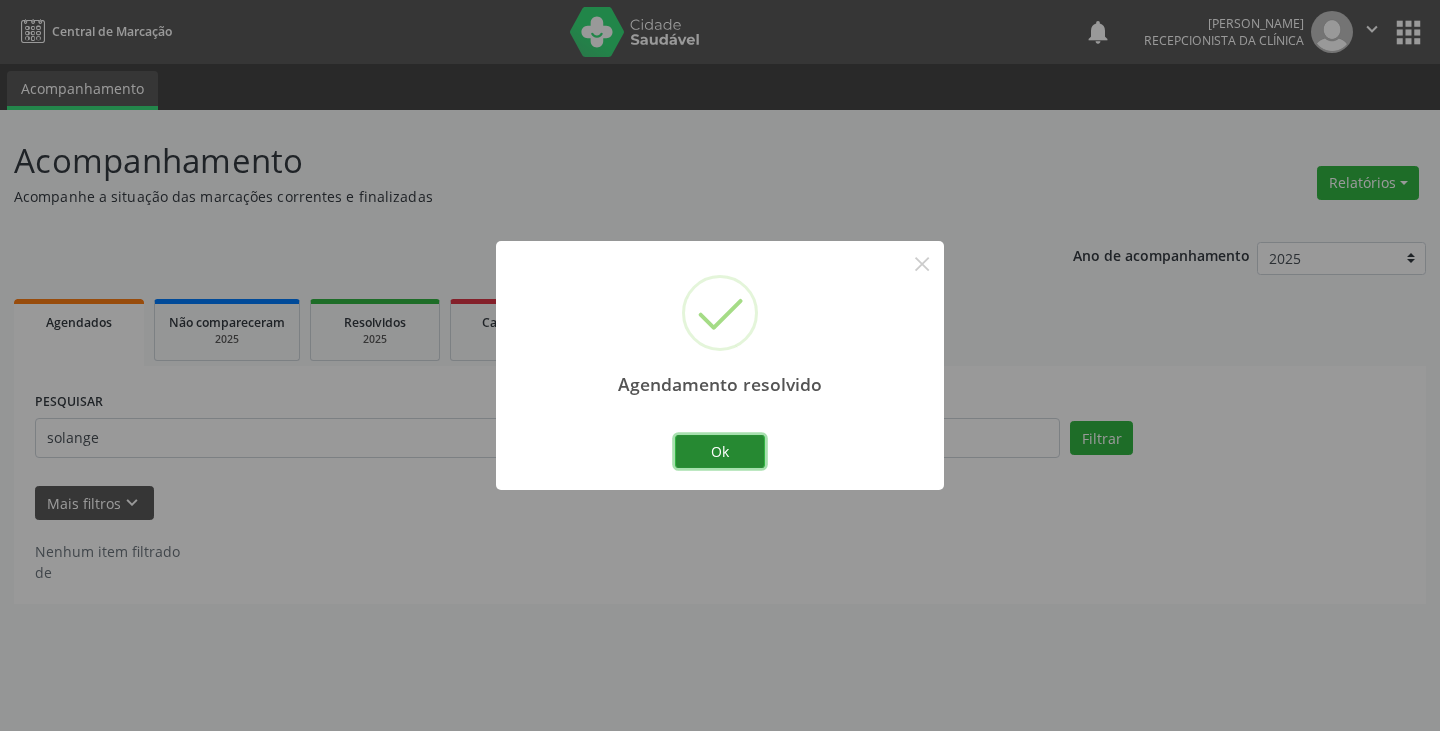 click on "Ok" at bounding box center (720, 452) 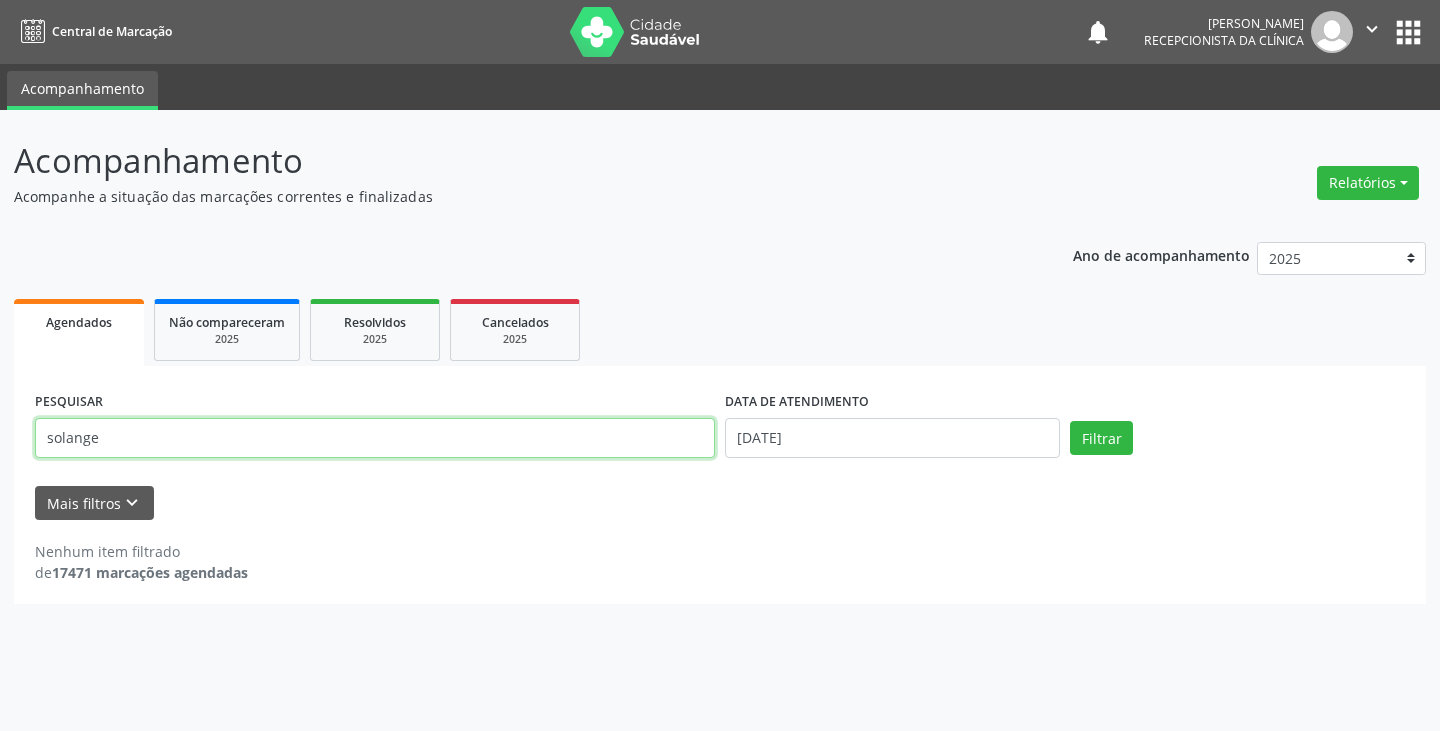 click on "solange" at bounding box center [375, 438] 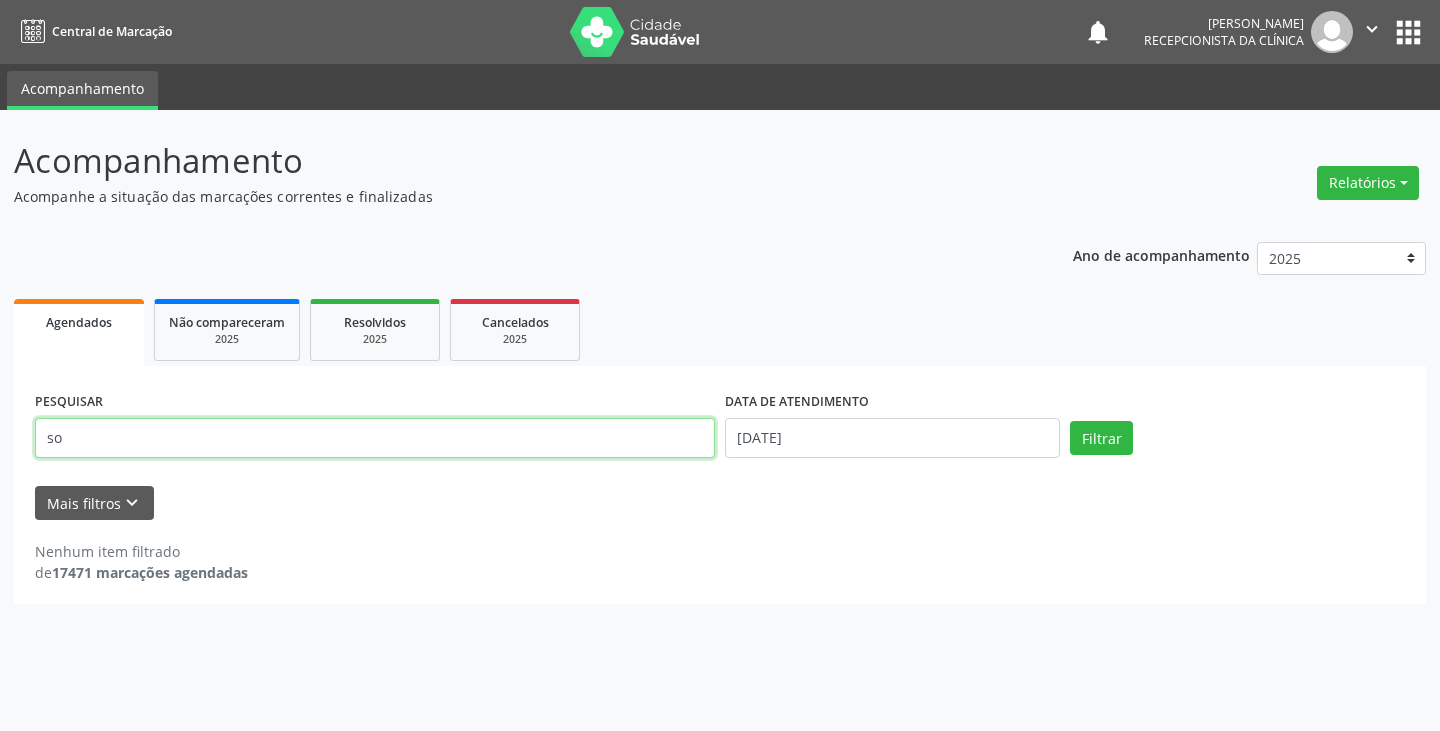 type on "s" 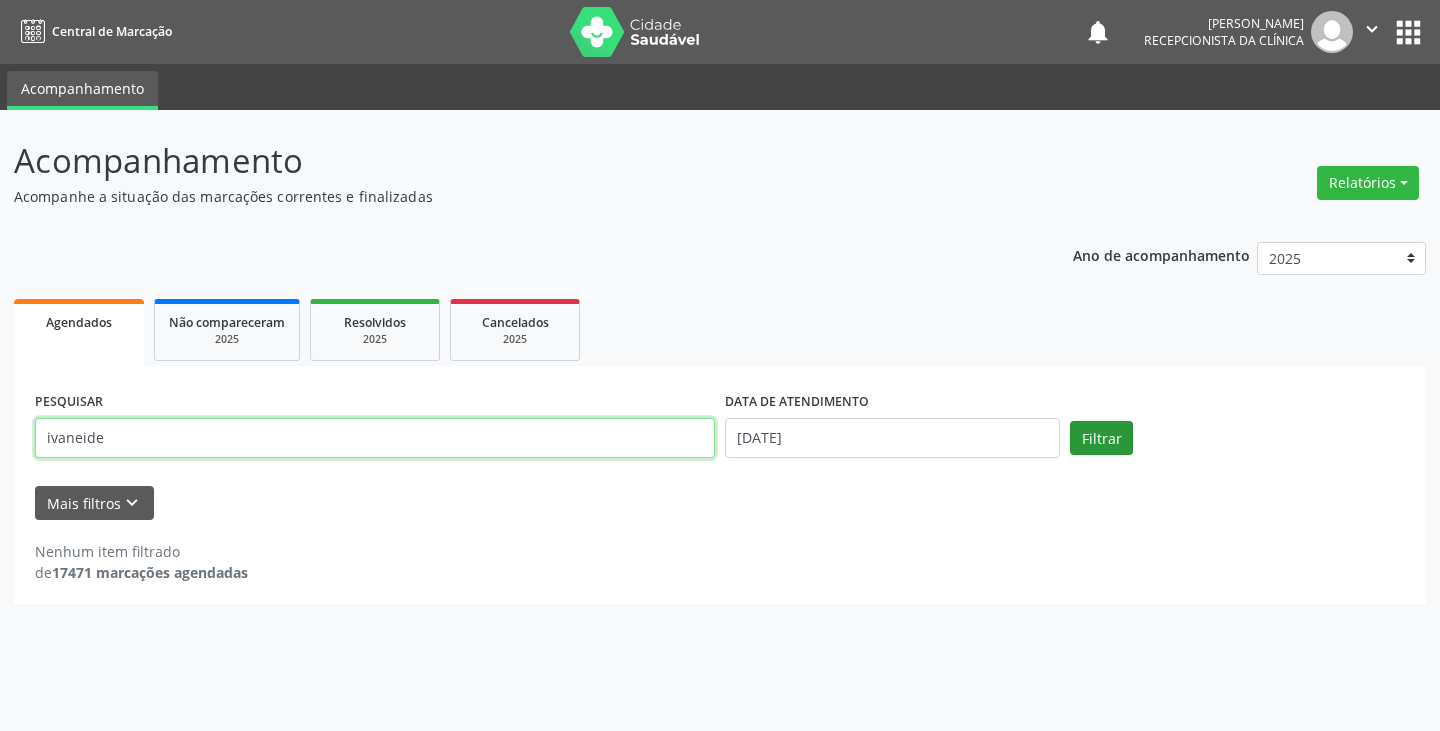 type on "ivaneide" 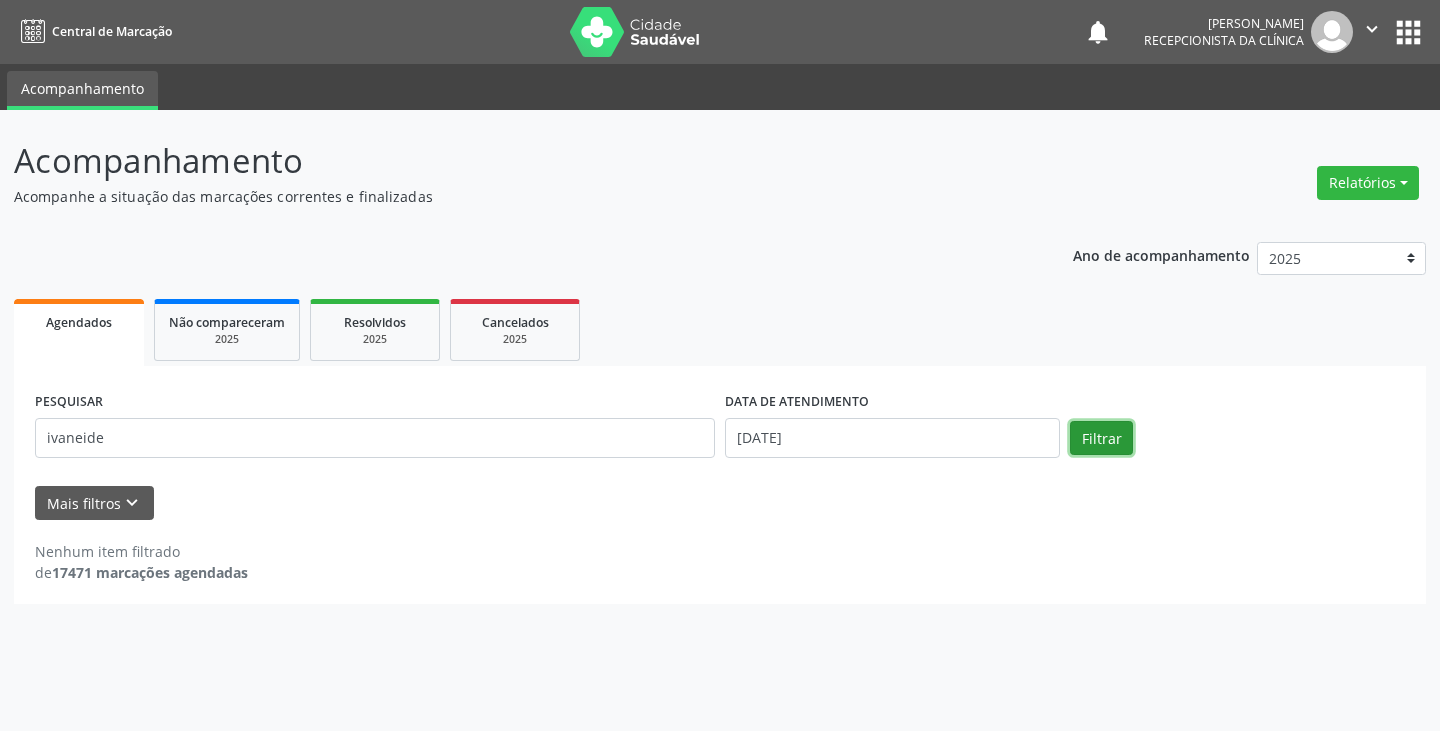 click on "Filtrar" at bounding box center [1101, 438] 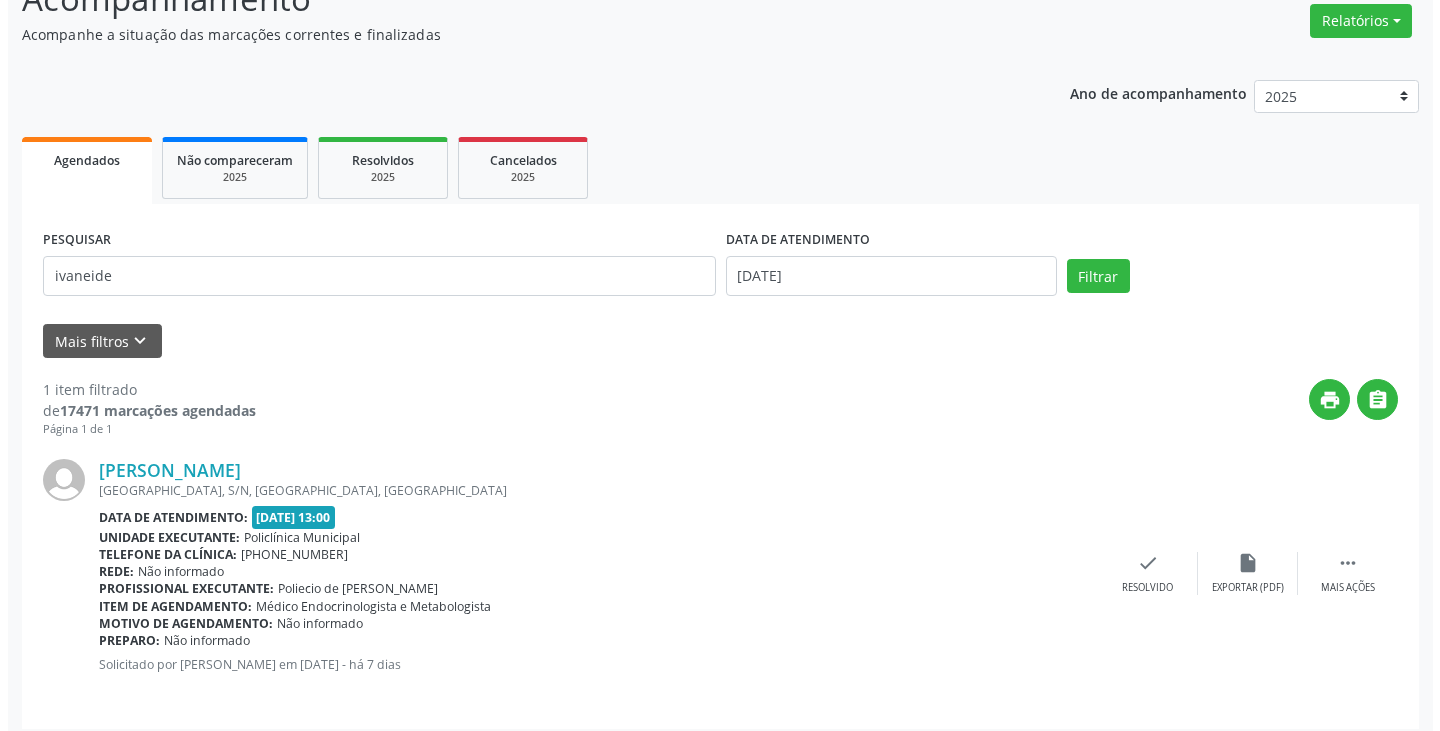 scroll, scrollTop: 174, scrollLeft: 0, axis: vertical 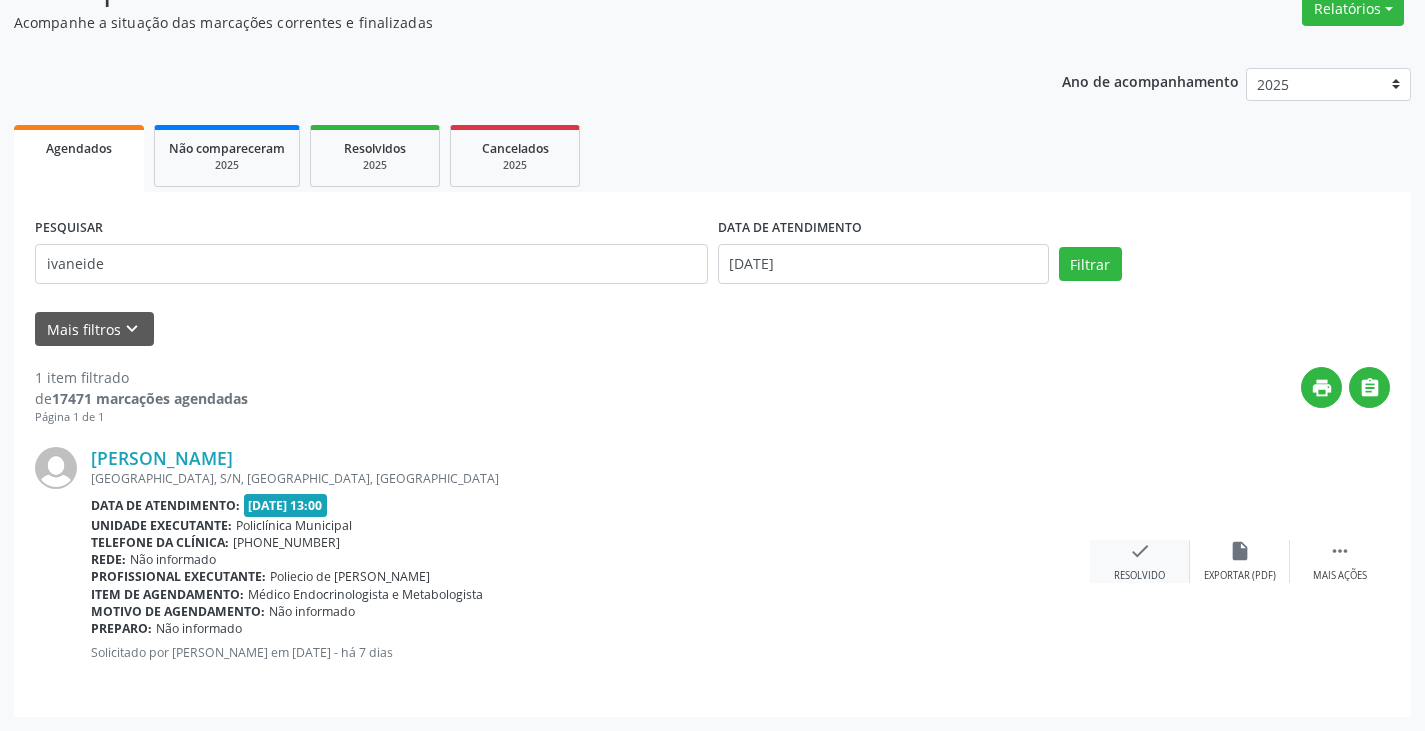click on "check
Resolvido" at bounding box center [1140, 561] 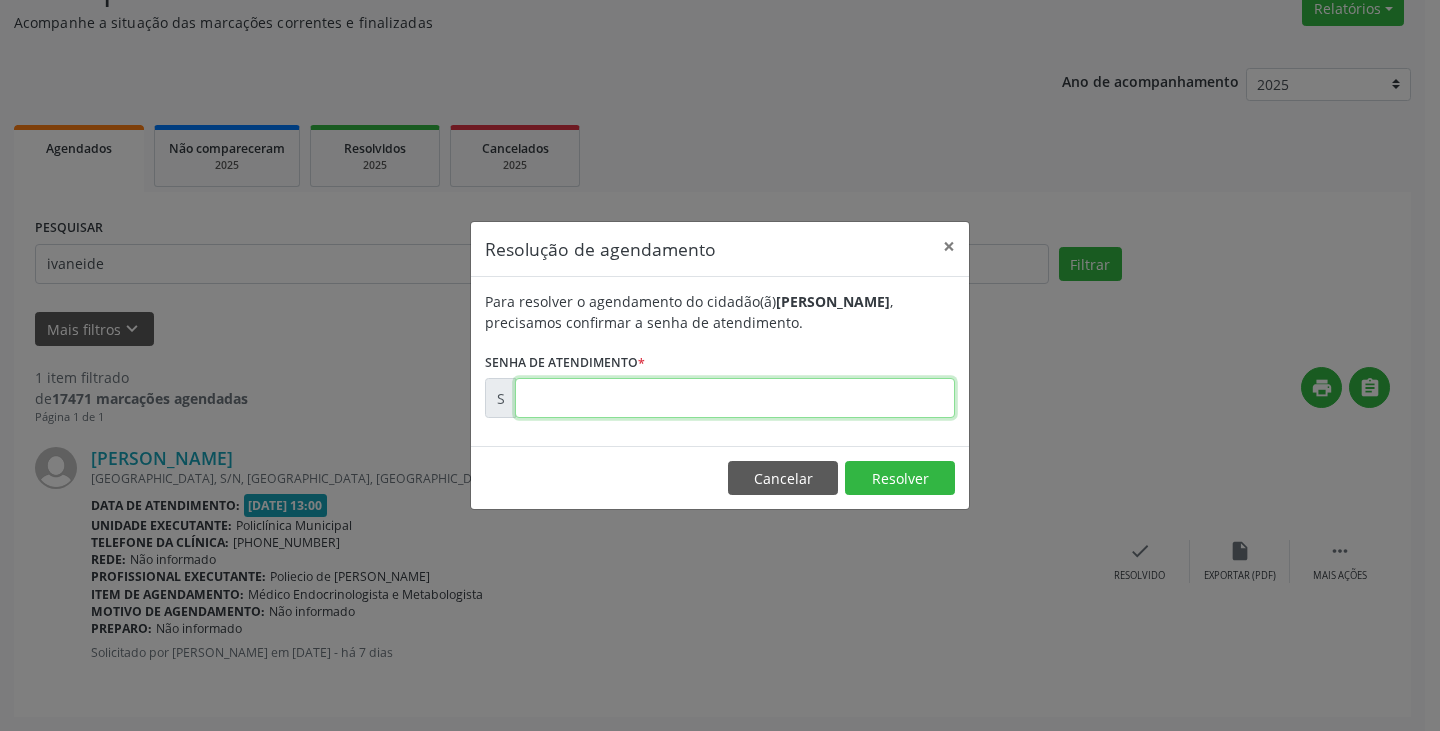 click at bounding box center (735, 398) 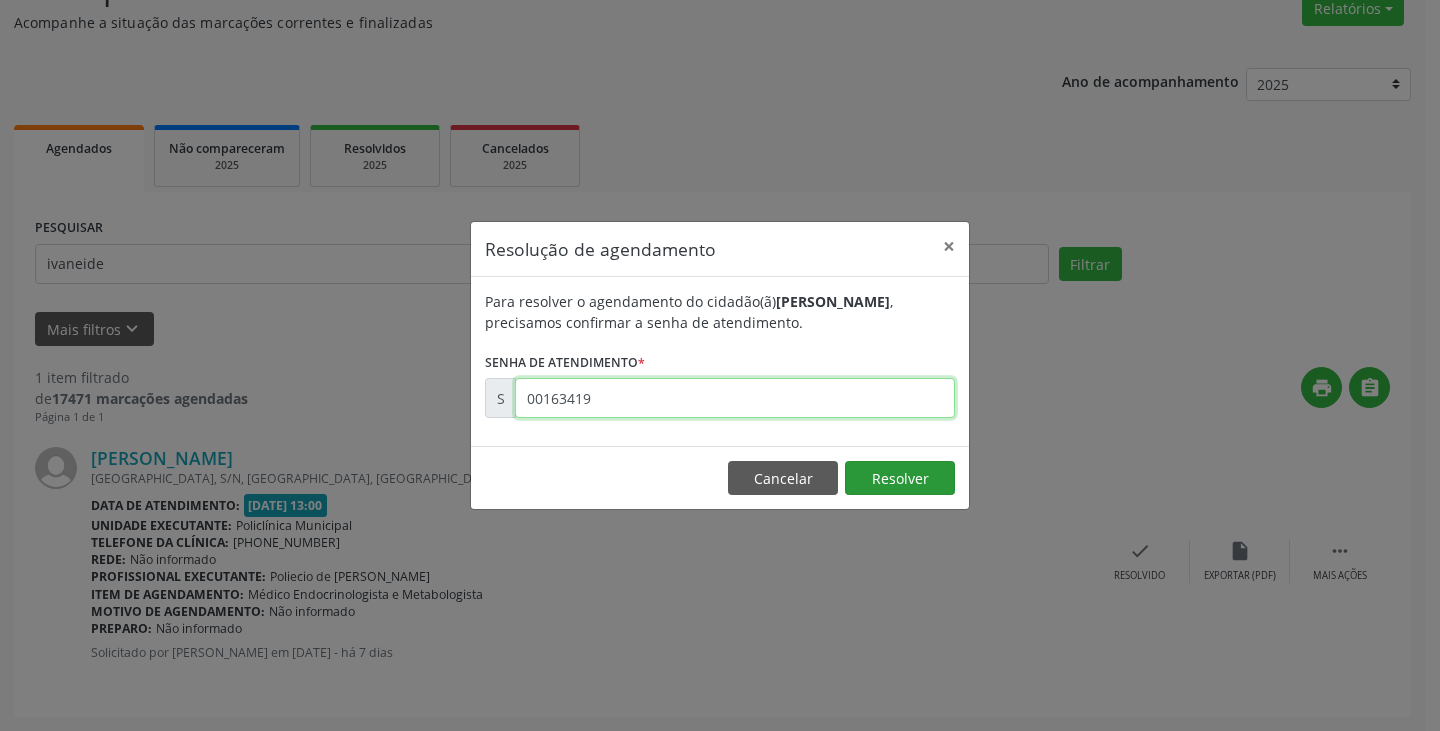 type on "00163419" 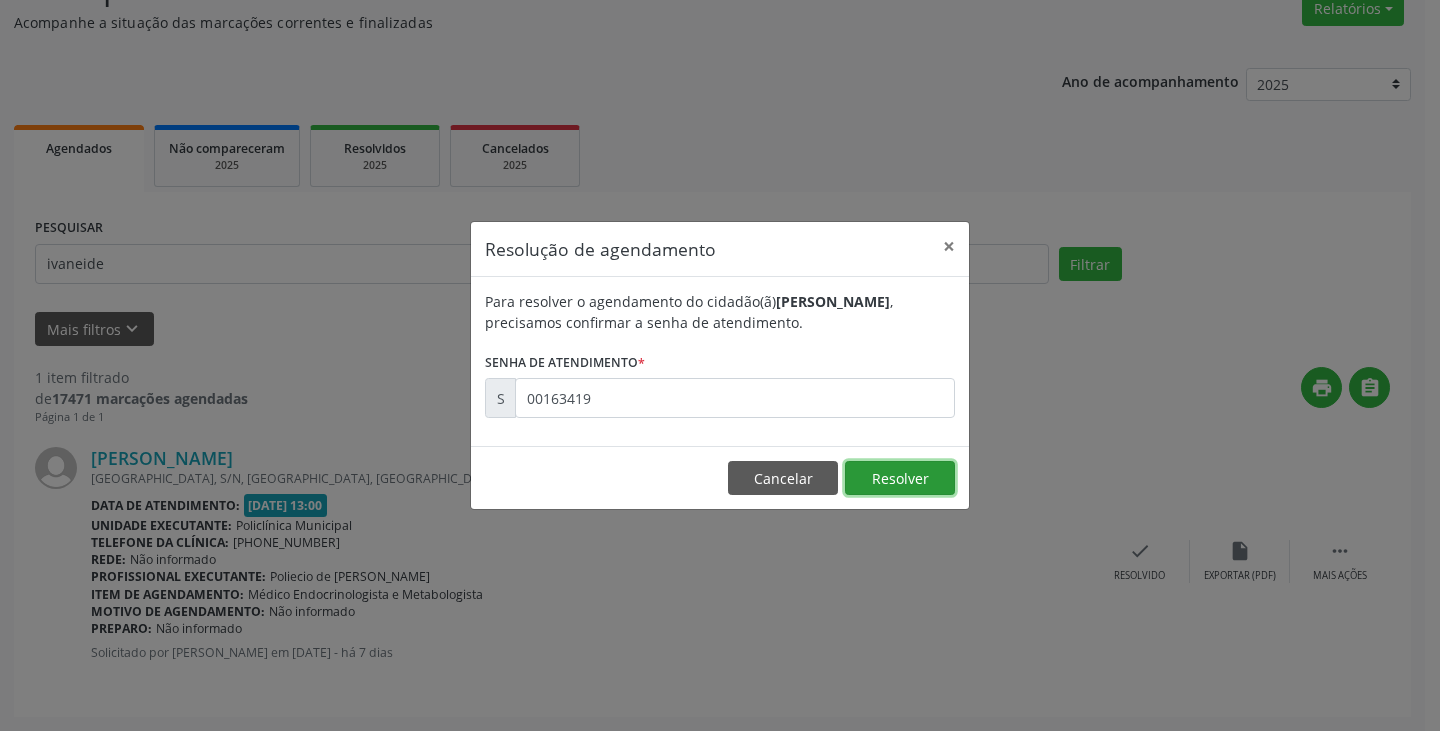 click on "Resolver" at bounding box center [900, 478] 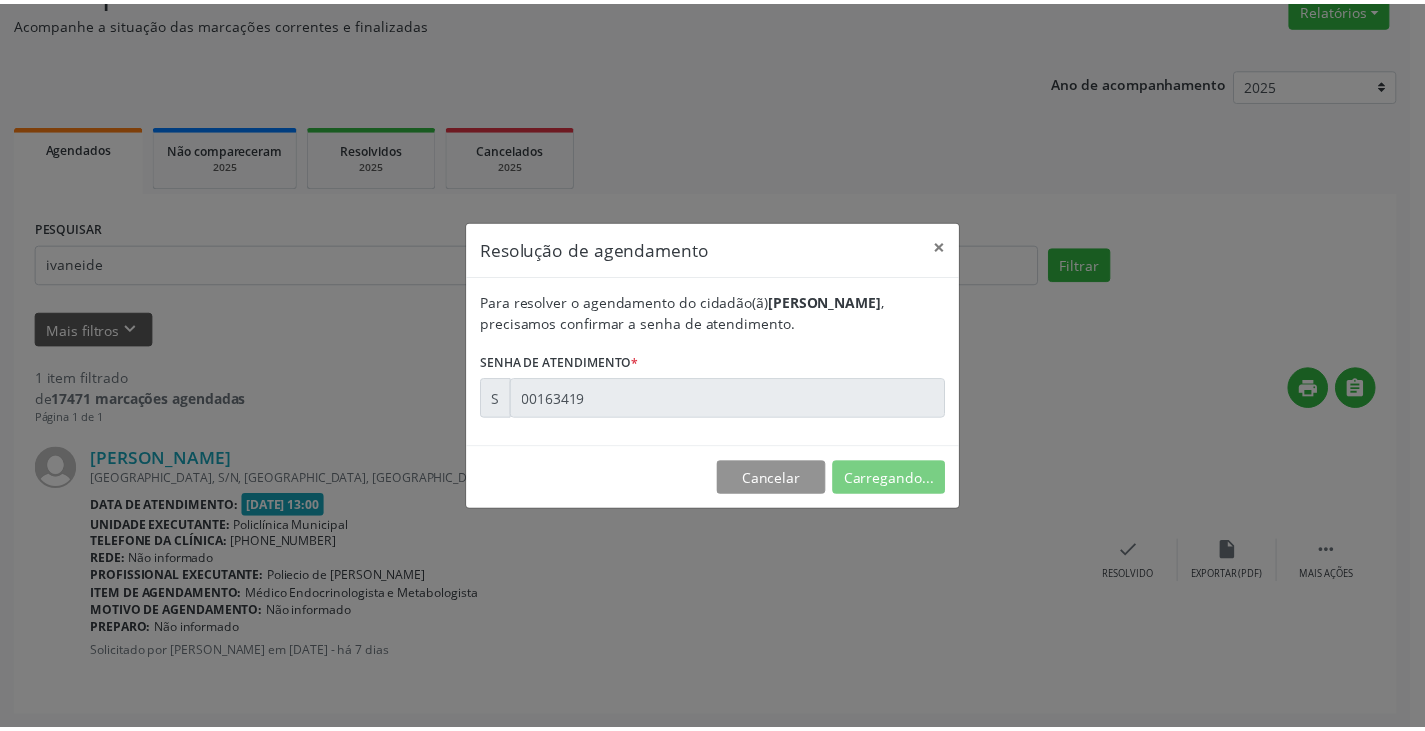 scroll, scrollTop: 0, scrollLeft: 0, axis: both 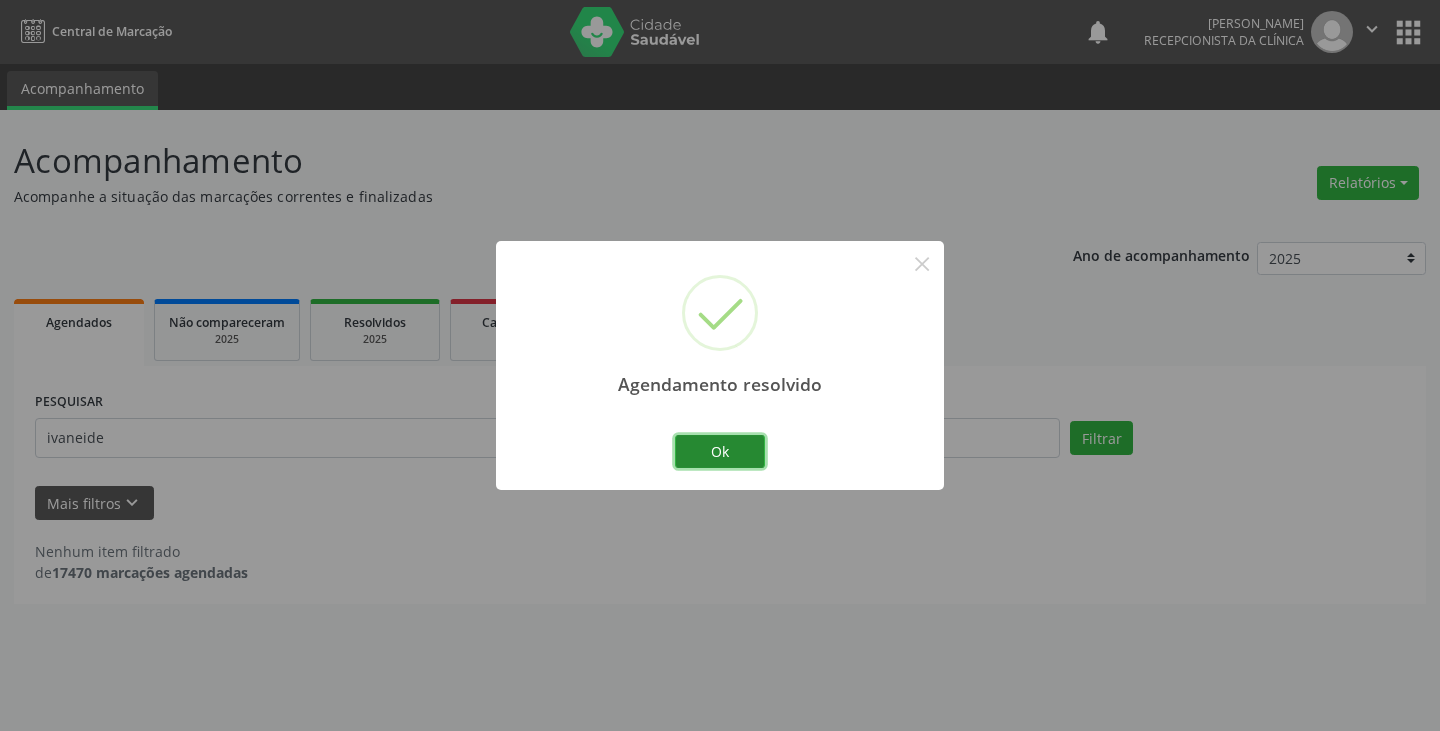 click on "Ok" at bounding box center (720, 452) 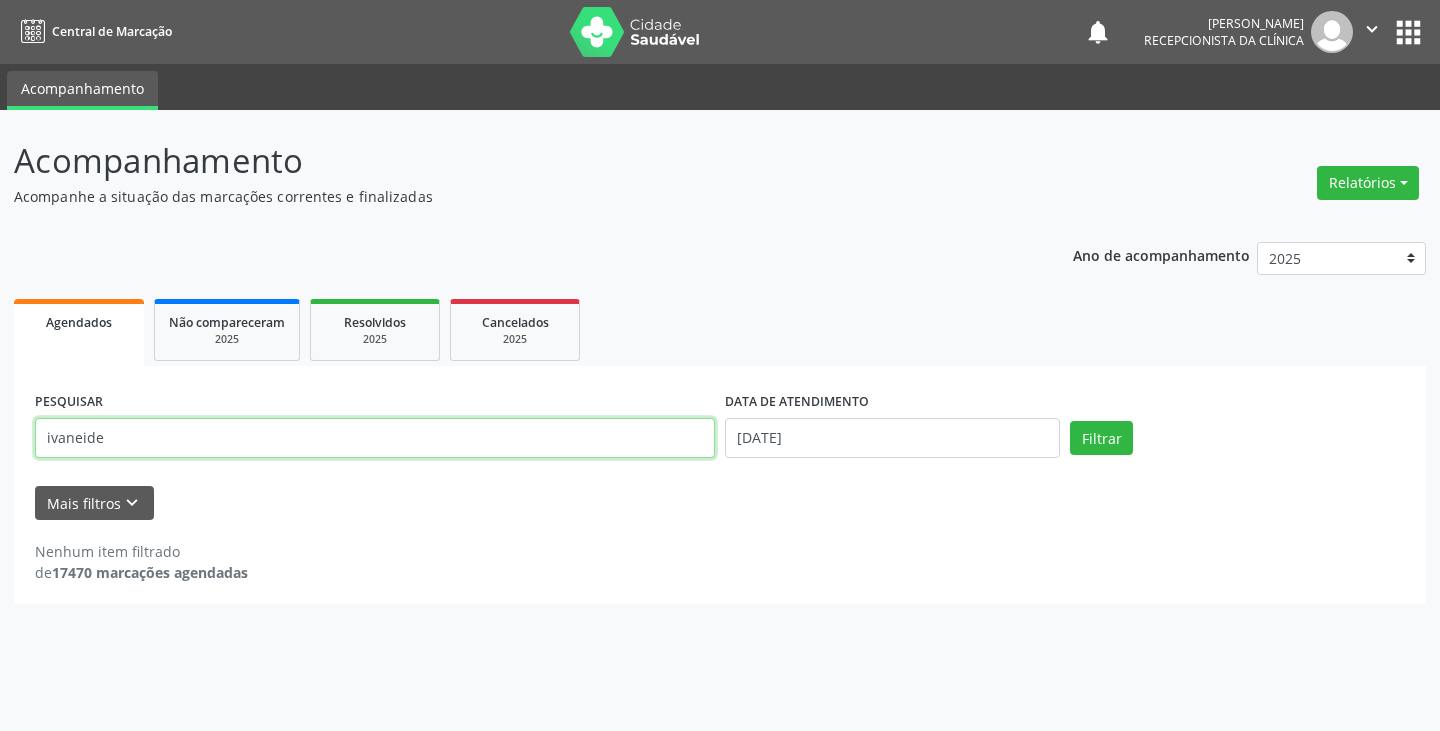 click on "ivaneide" at bounding box center (375, 438) 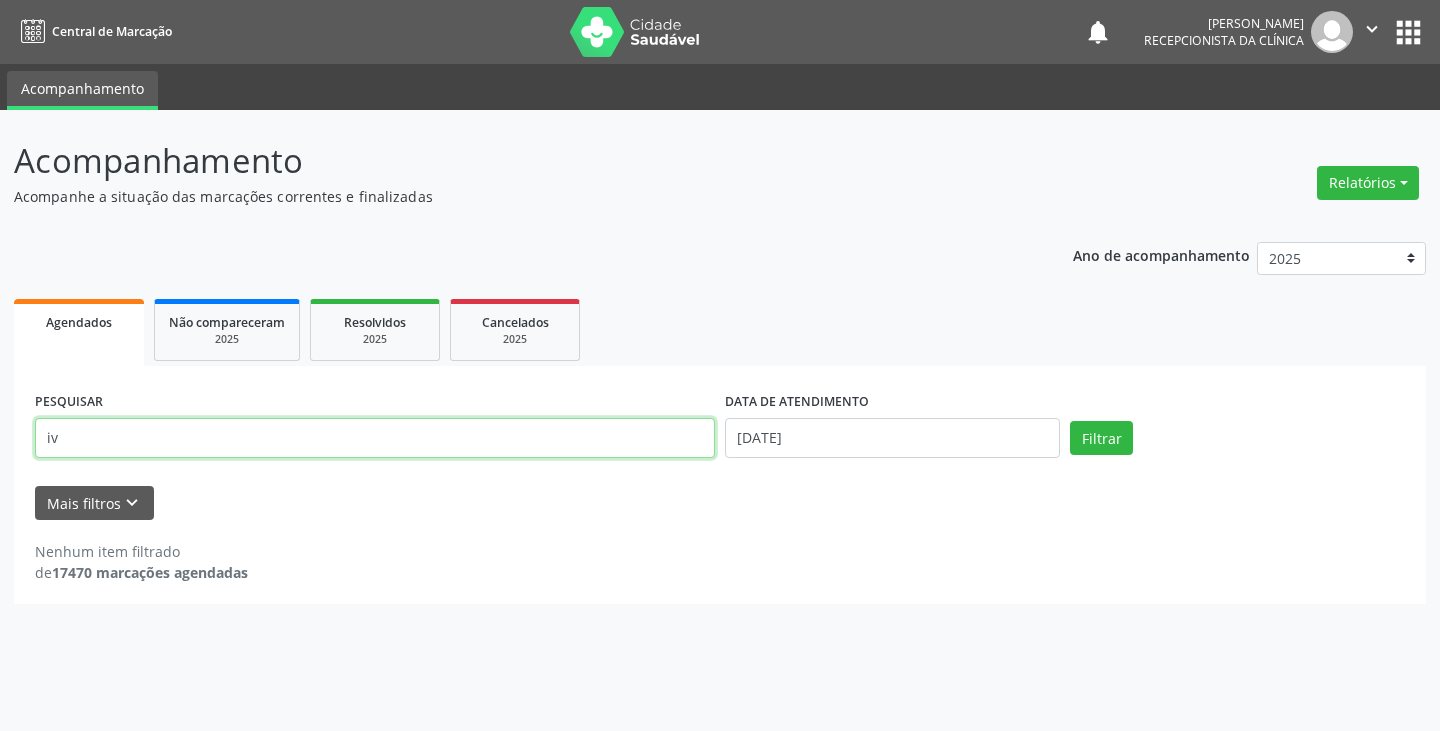 type on "i" 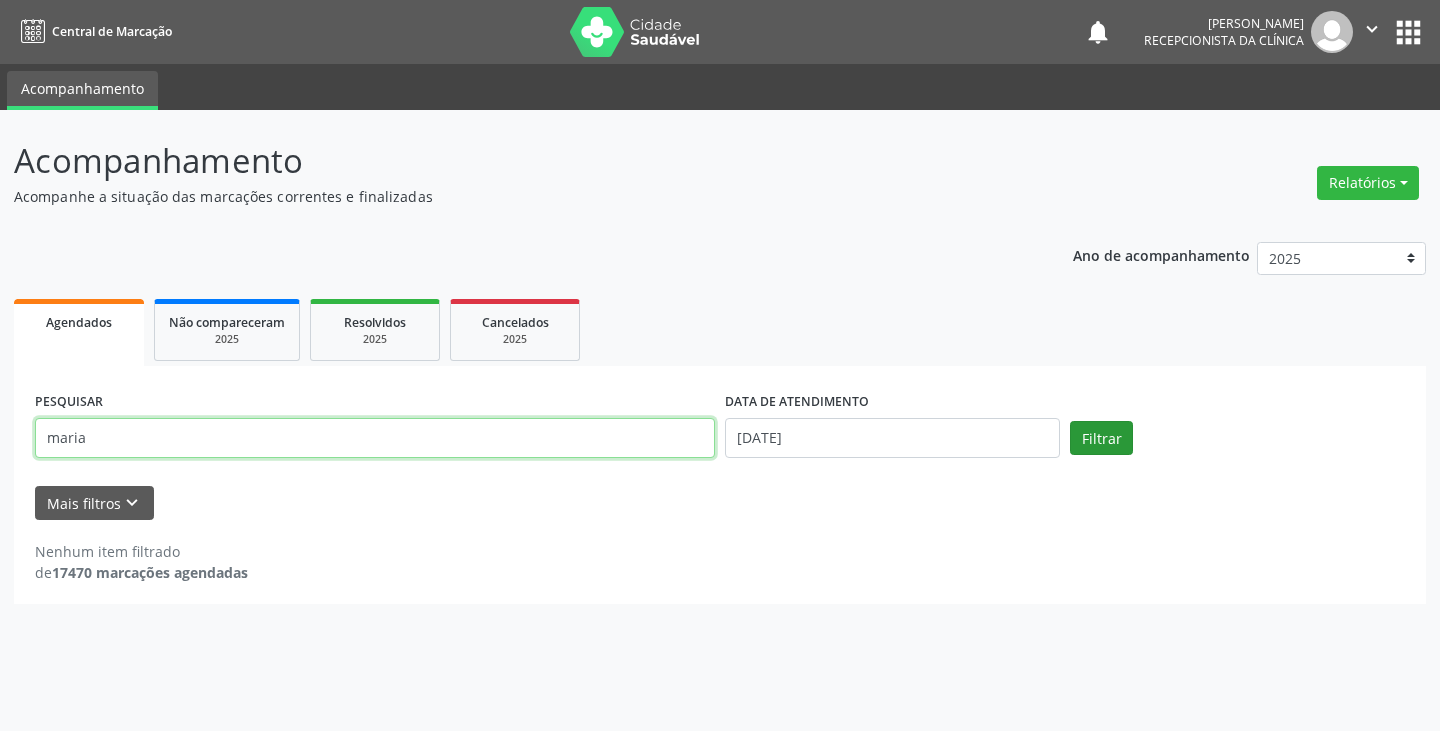 type on "maria" 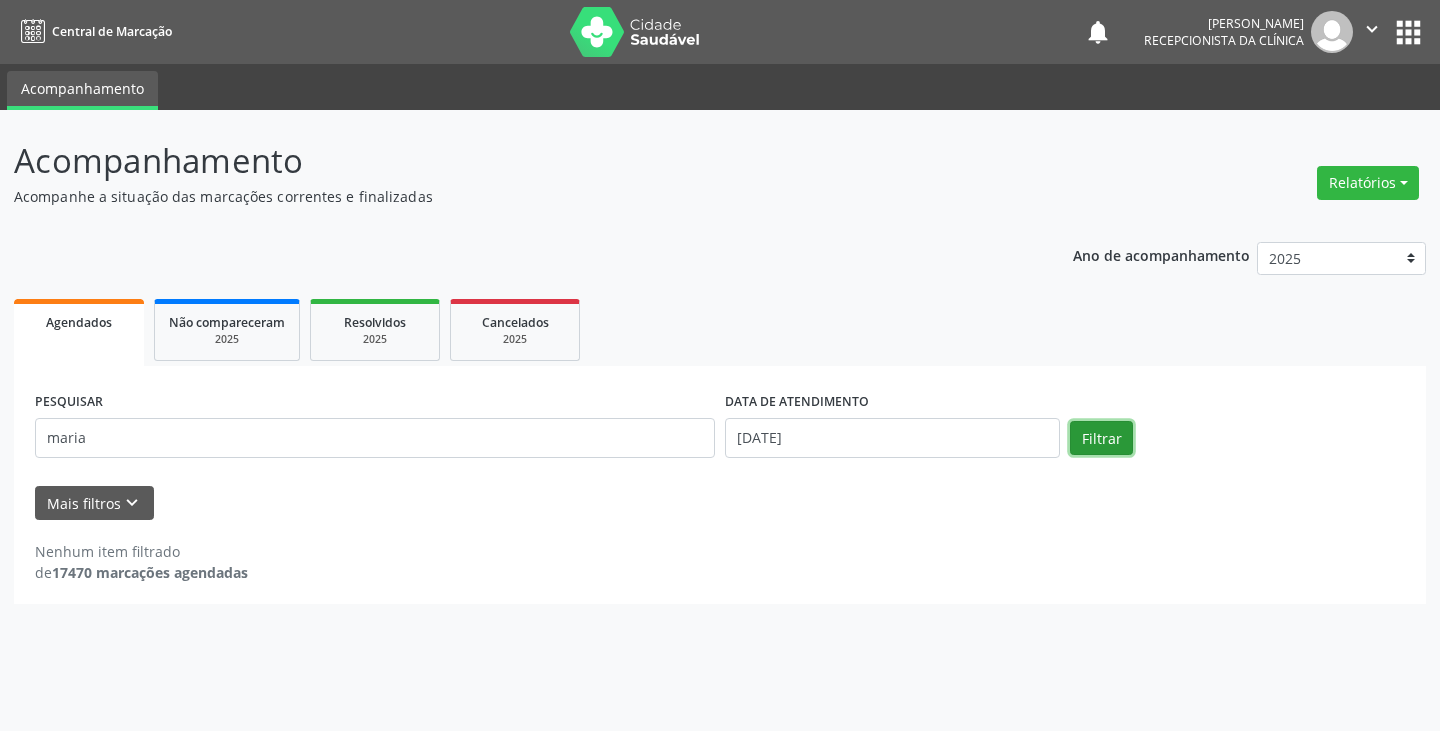 click on "Filtrar" at bounding box center [1101, 438] 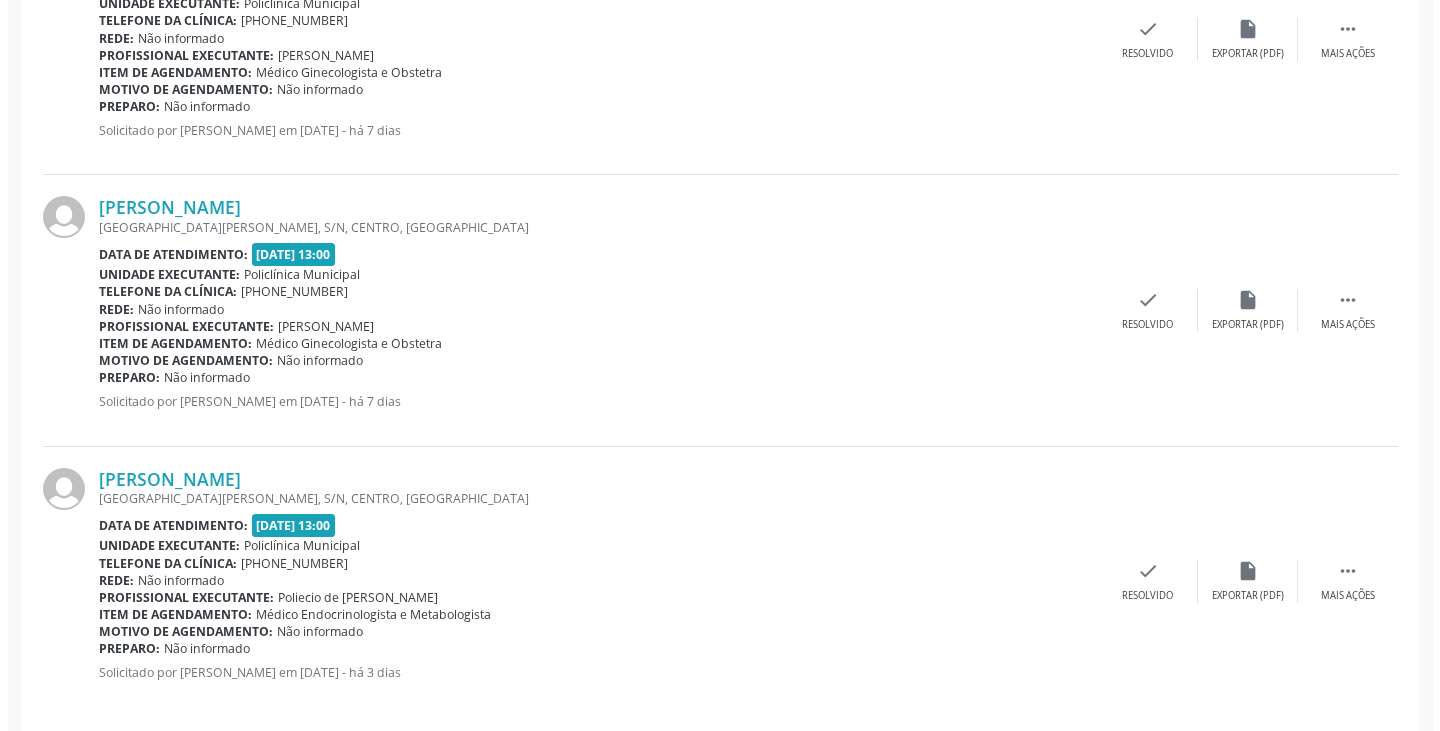 scroll, scrollTop: 1259, scrollLeft: 0, axis: vertical 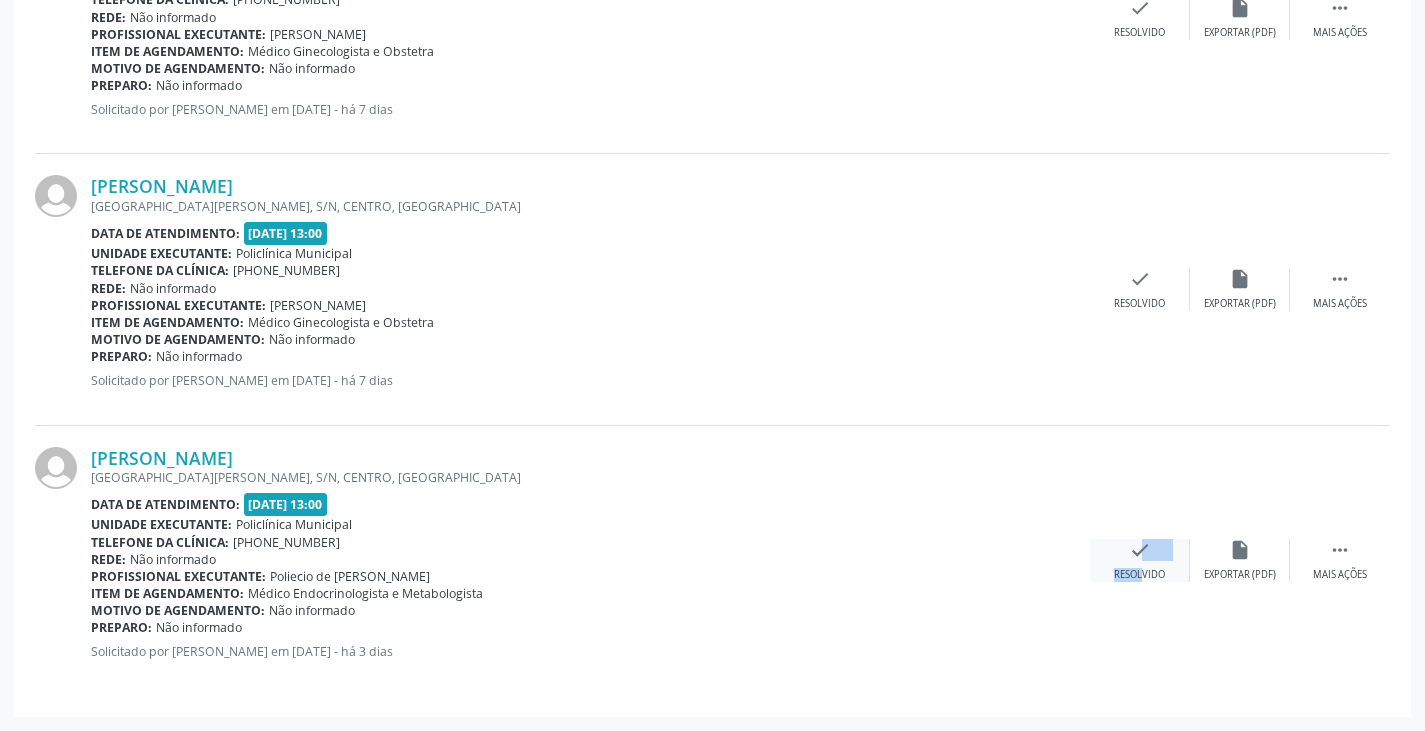 click on "check
Resolvido" at bounding box center [1140, 560] 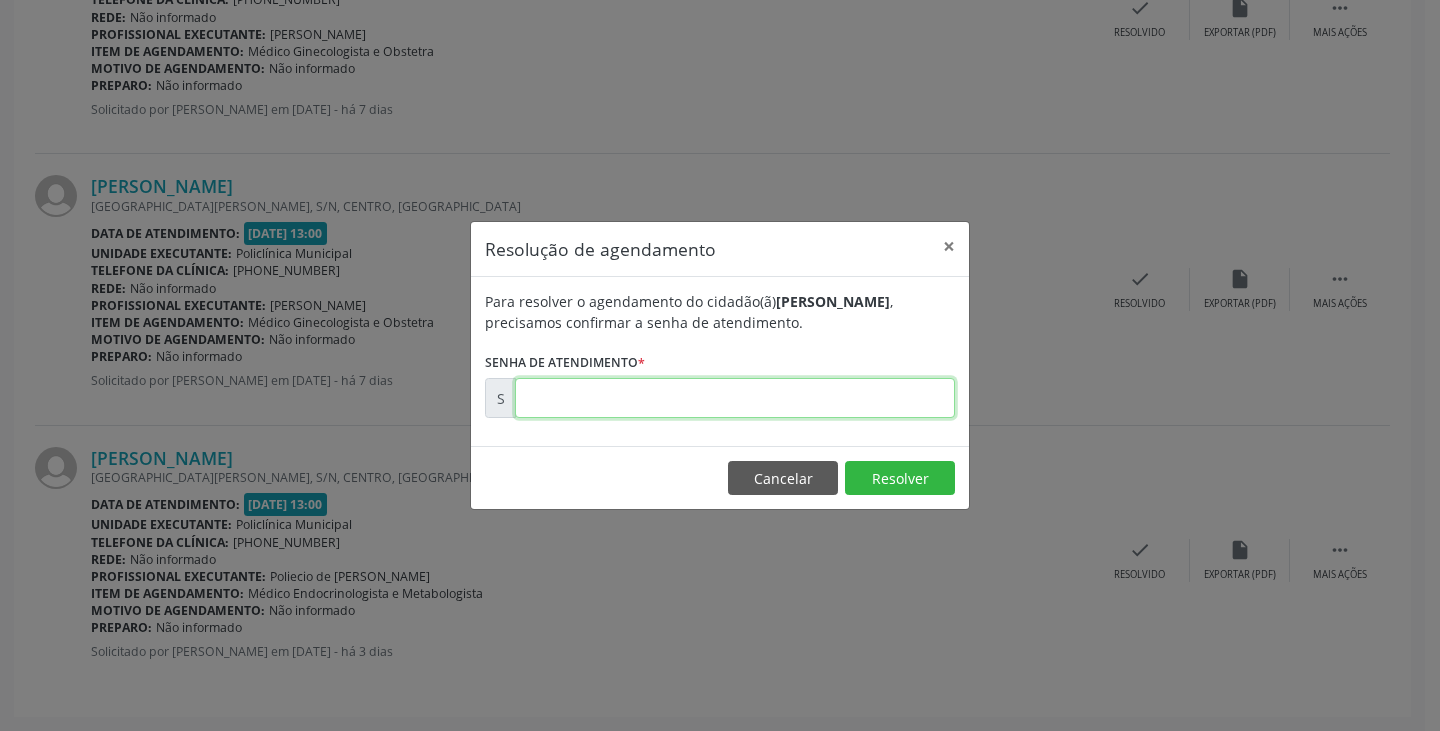 click at bounding box center [735, 398] 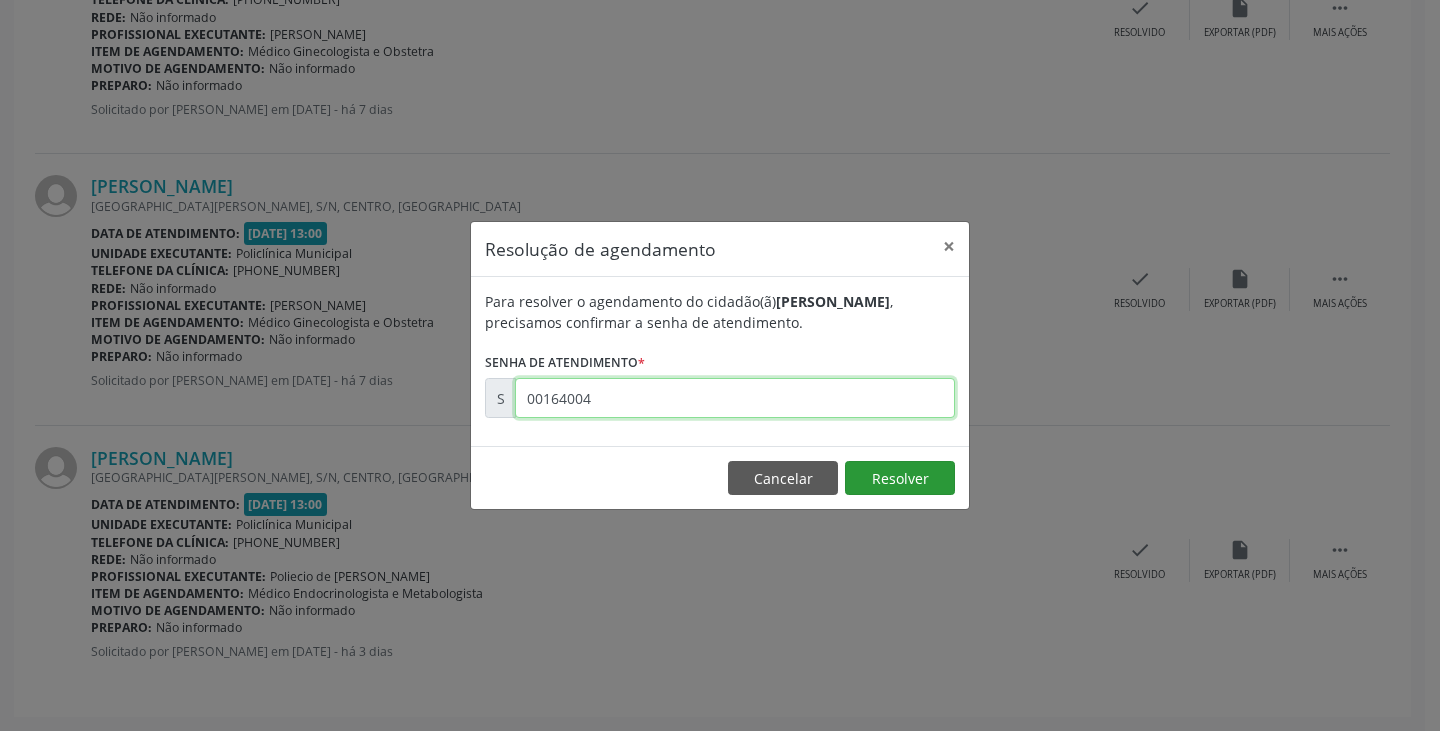 type on "00164004" 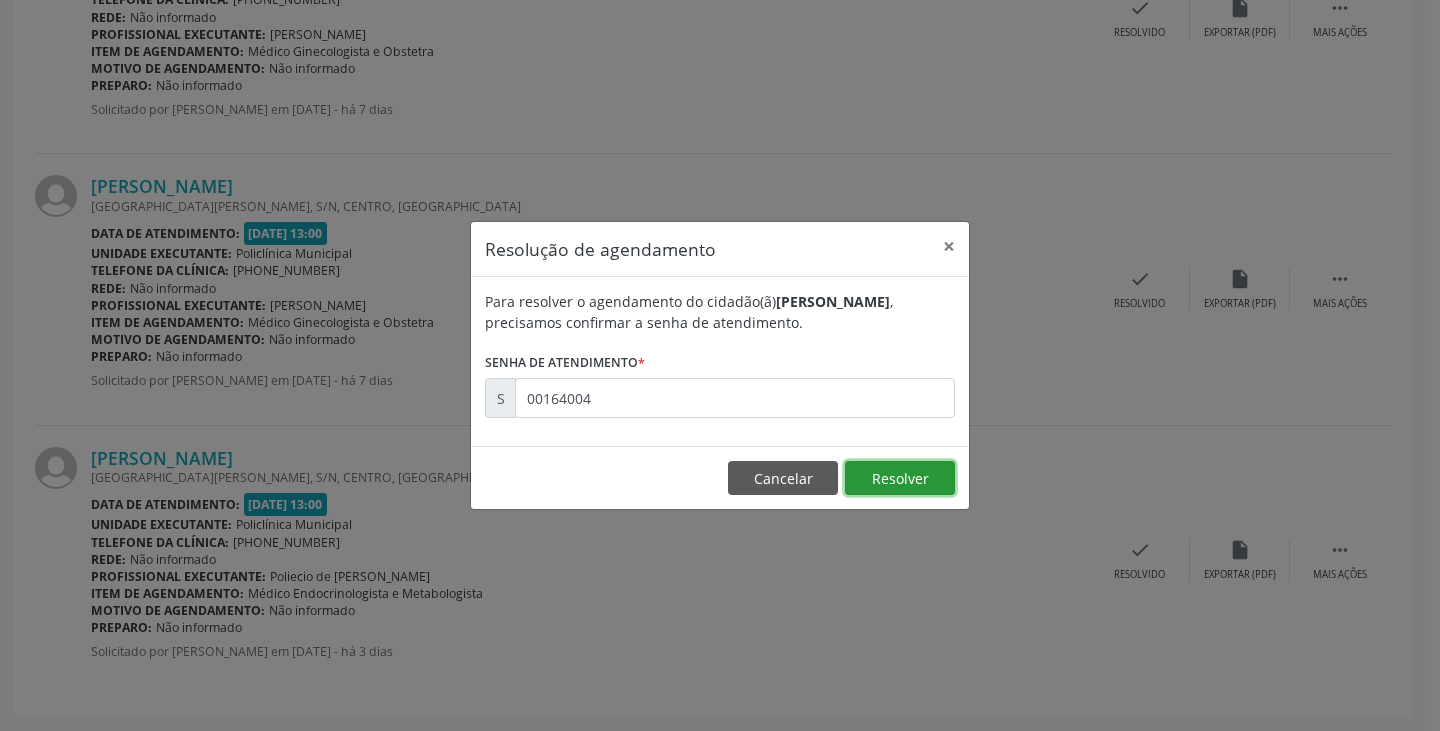 click on "Resolver" at bounding box center (900, 478) 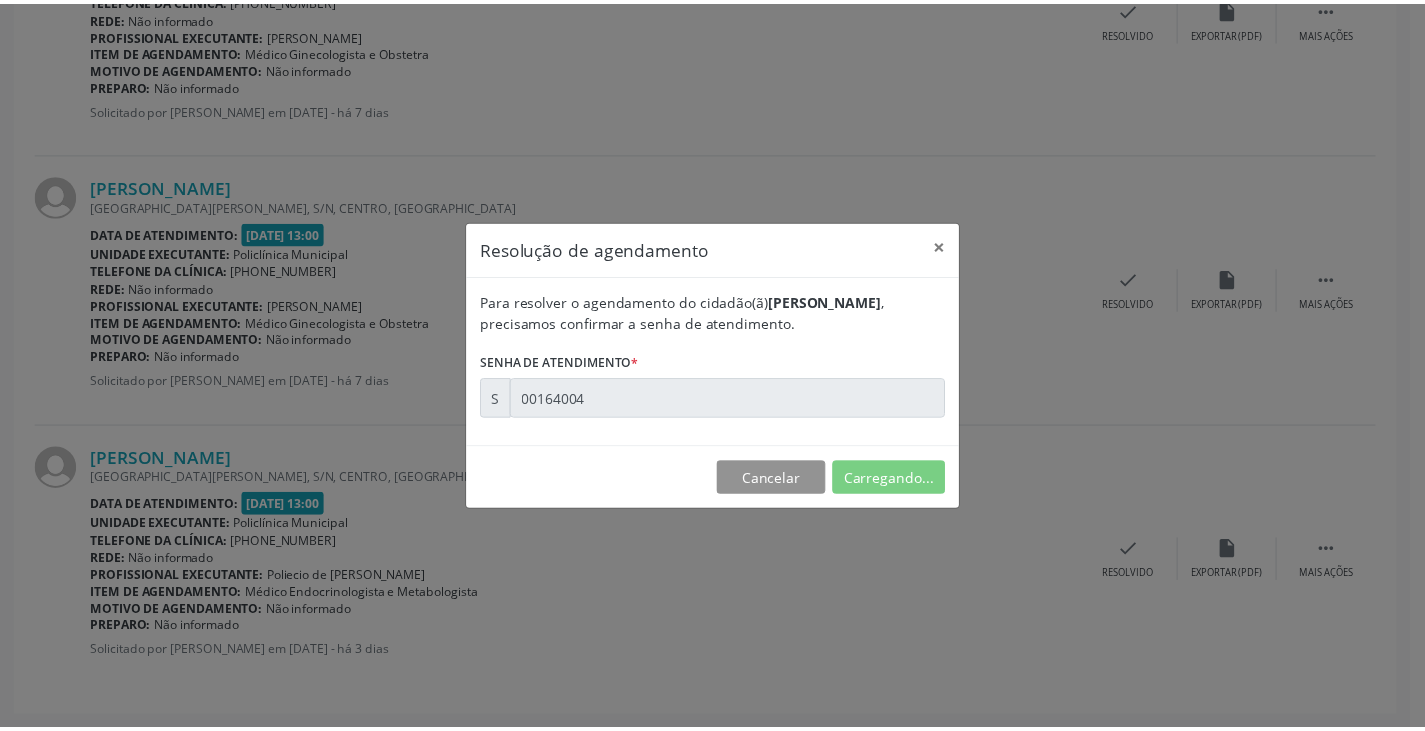 scroll, scrollTop: 0, scrollLeft: 0, axis: both 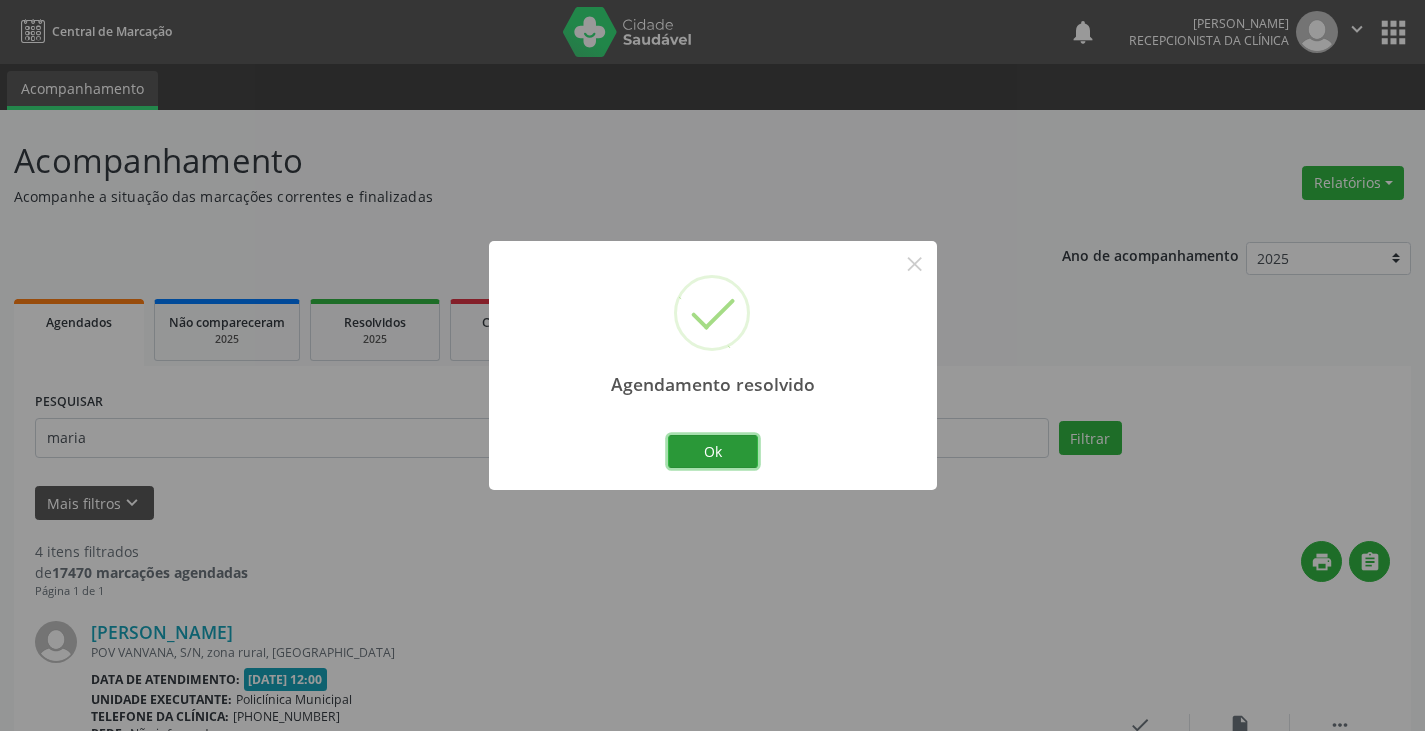 click on "Ok Cancel" at bounding box center [712, 451] 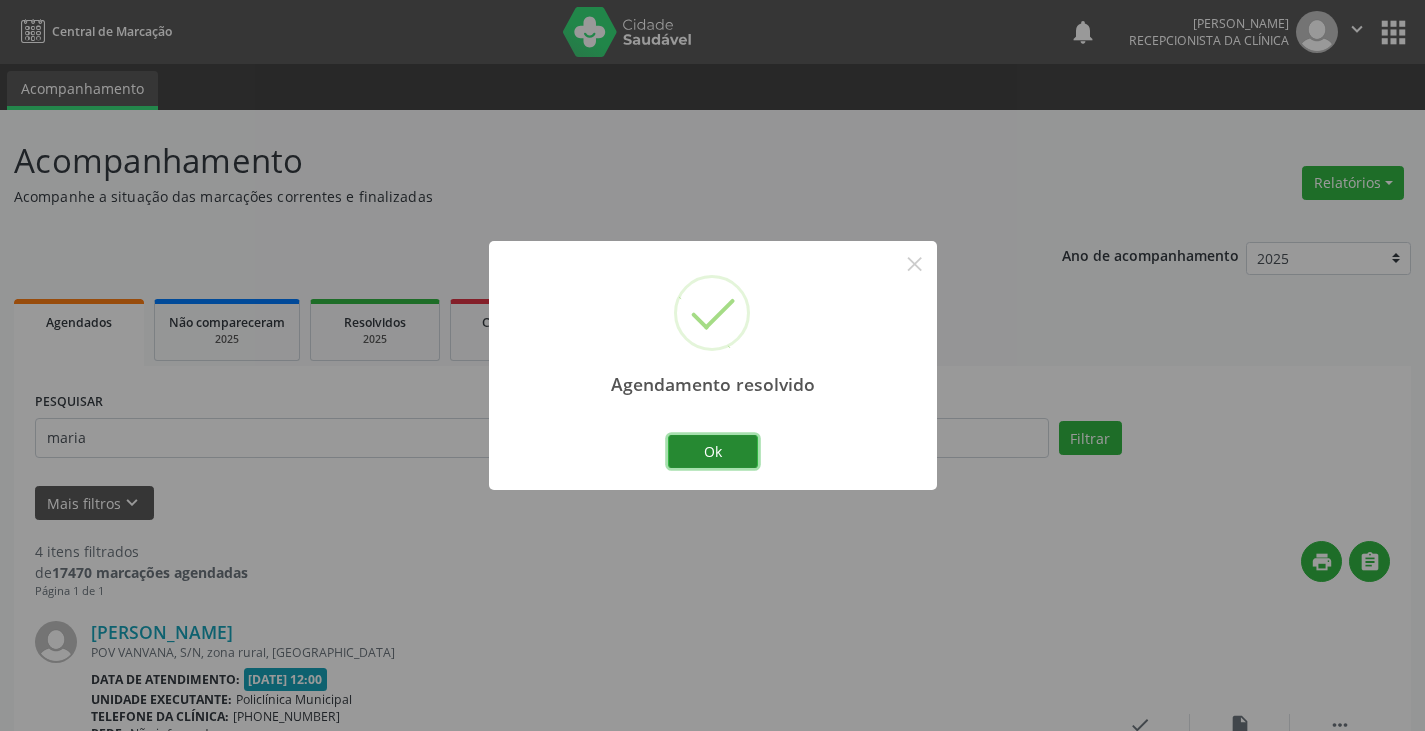 click on "Ok" at bounding box center (713, 452) 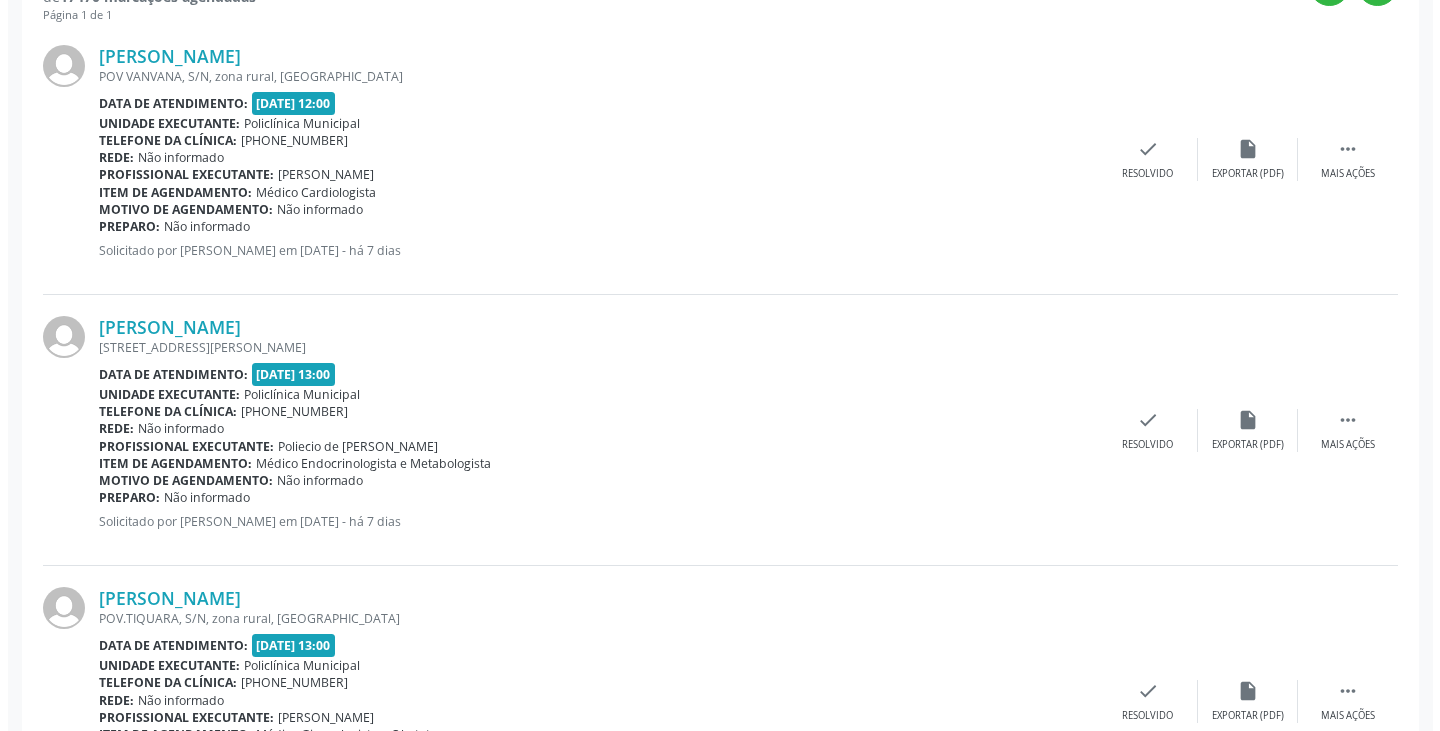 scroll, scrollTop: 600, scrollLeft: 0, axis: vertical 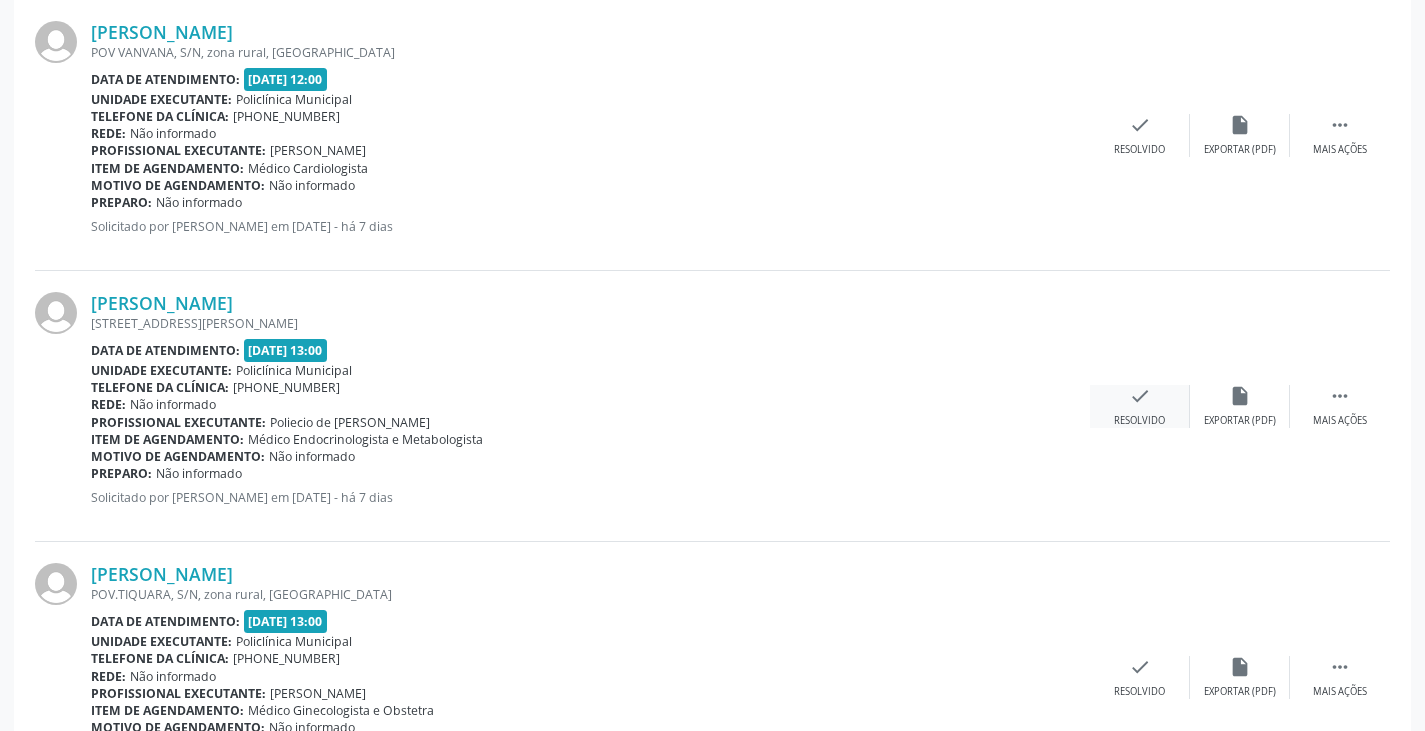click on "check
Resolvido" at bounding box center (1140, 406) 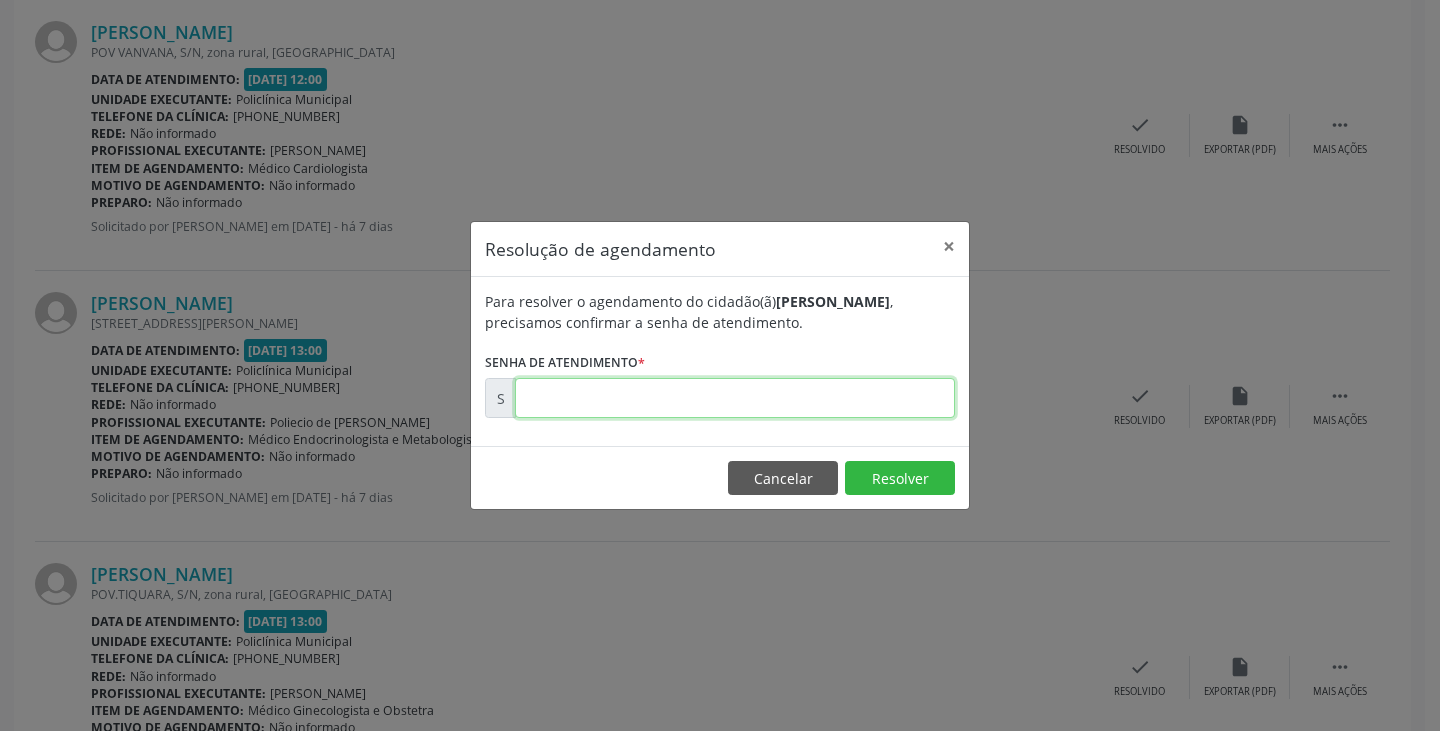 click at bounding box center [735, 398] 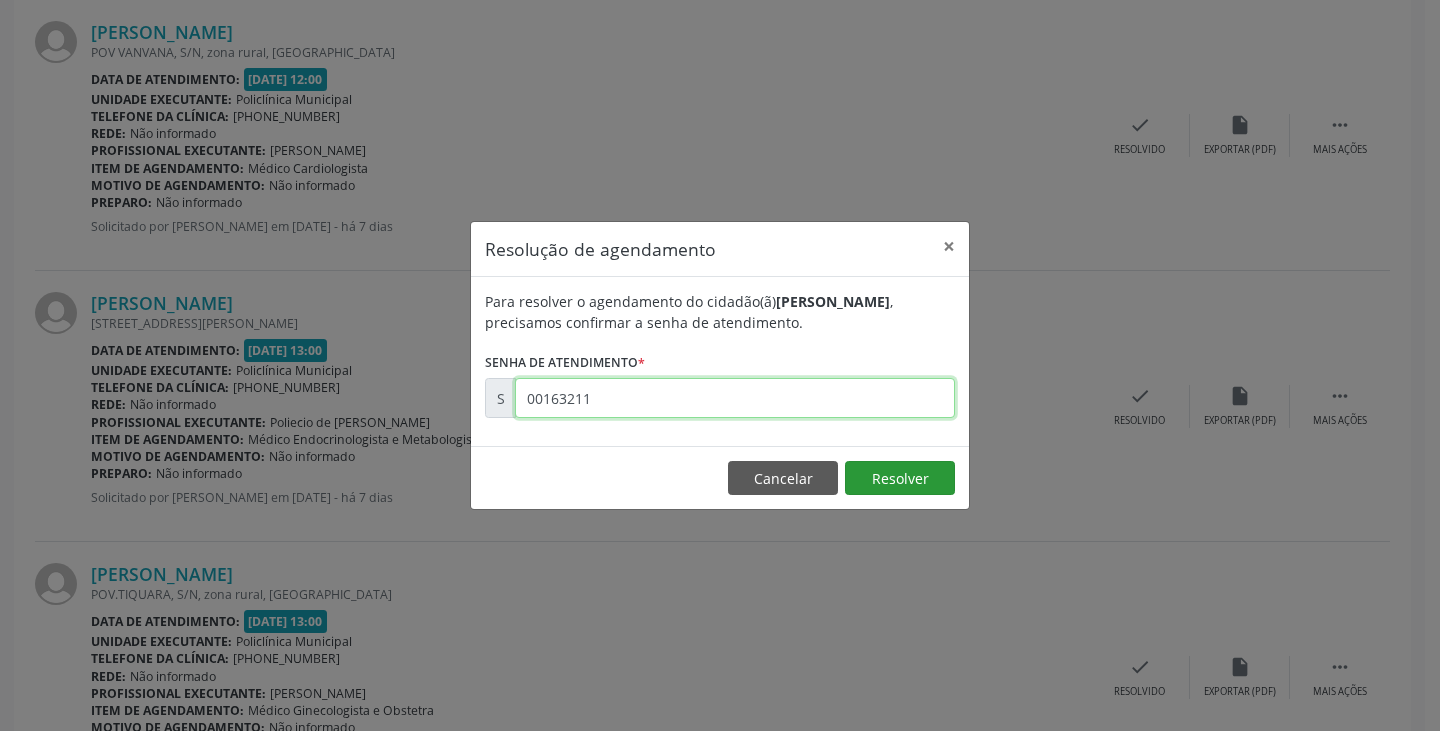 type on "00163211" 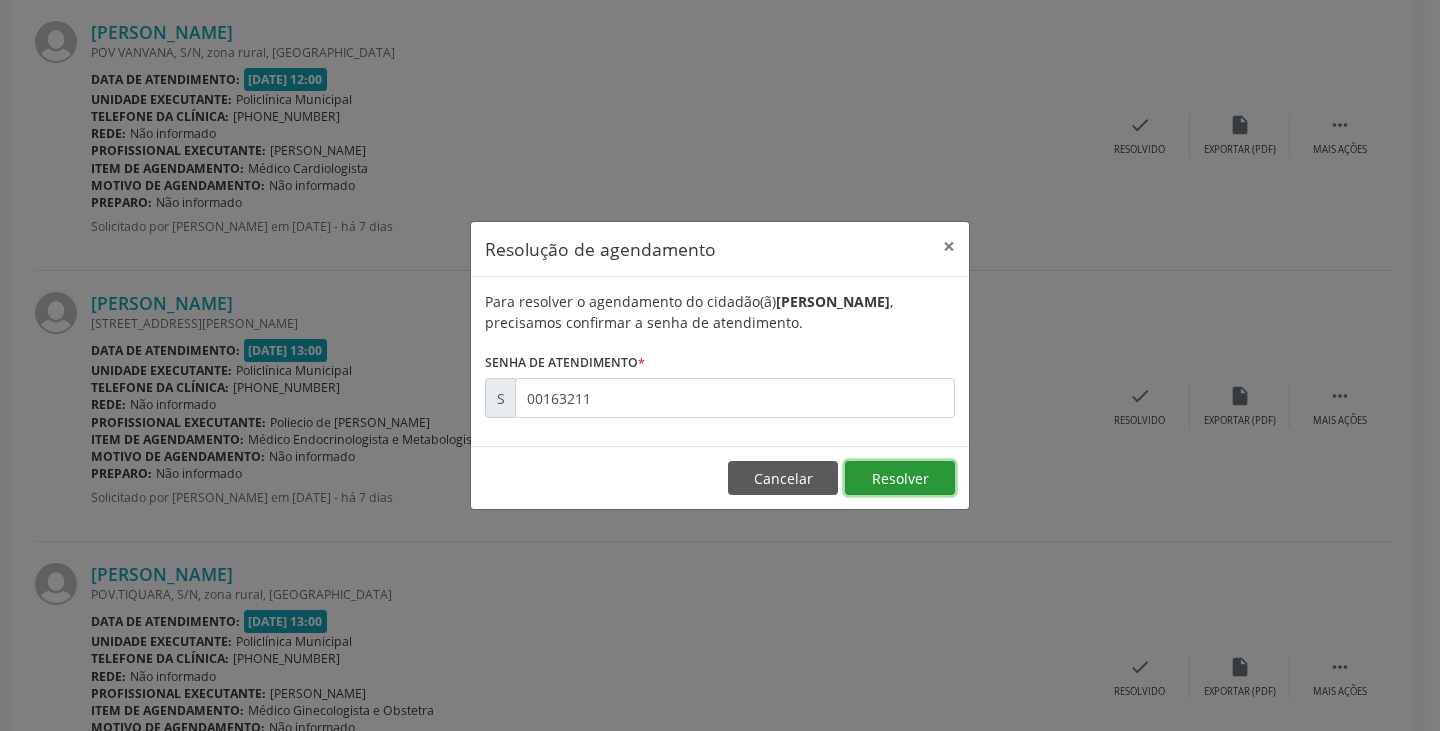 click on "Resolver" at bounding box center [900, 478] 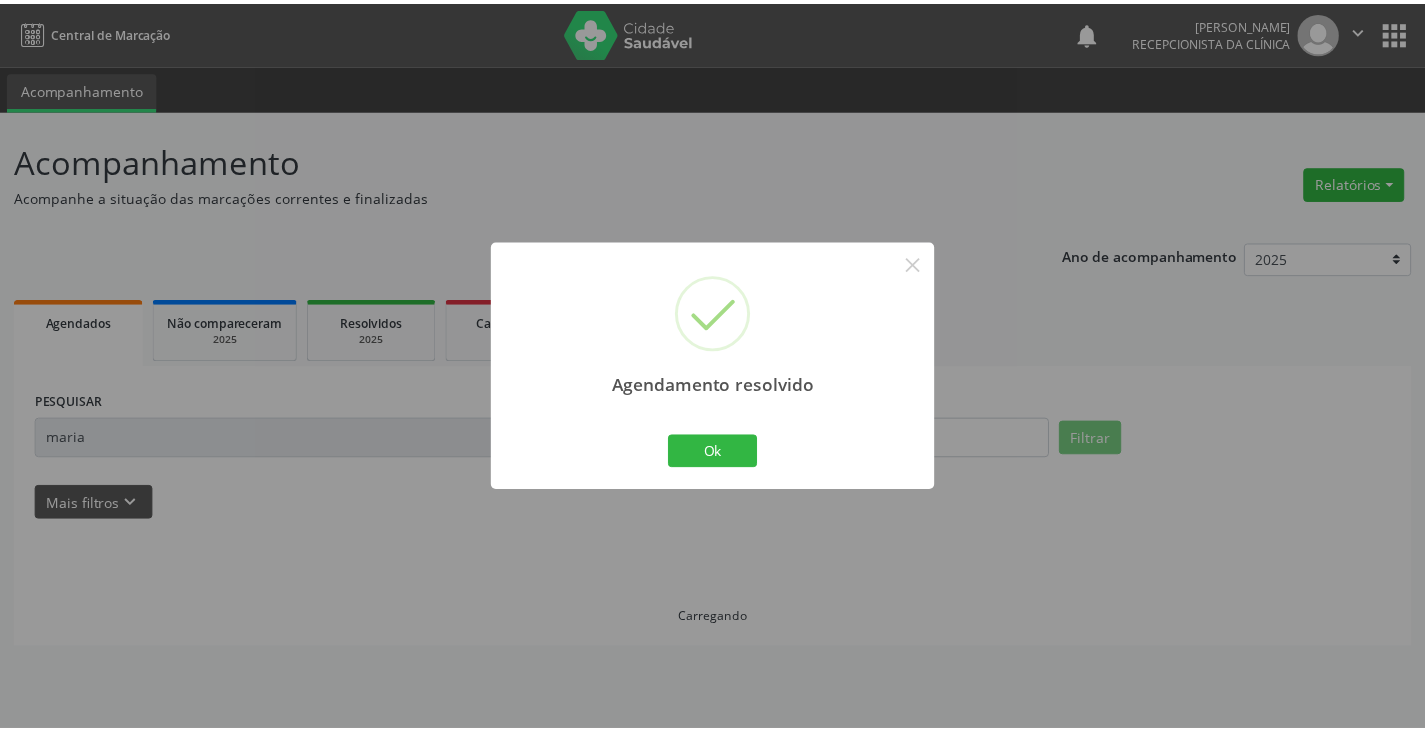 scroll, scrollTop: 0, scrollLeft: 0, axis: both 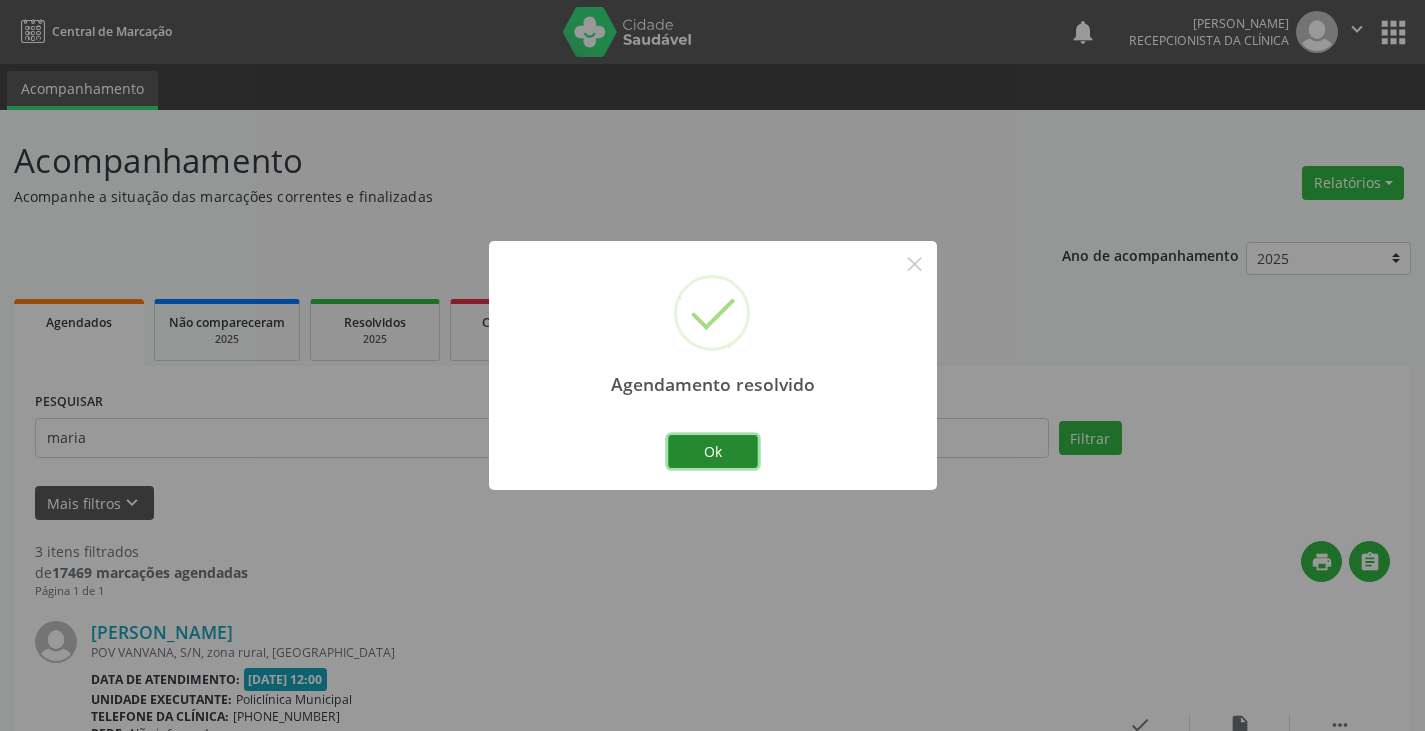 click on "Ok" at bounding box center [713, 452] 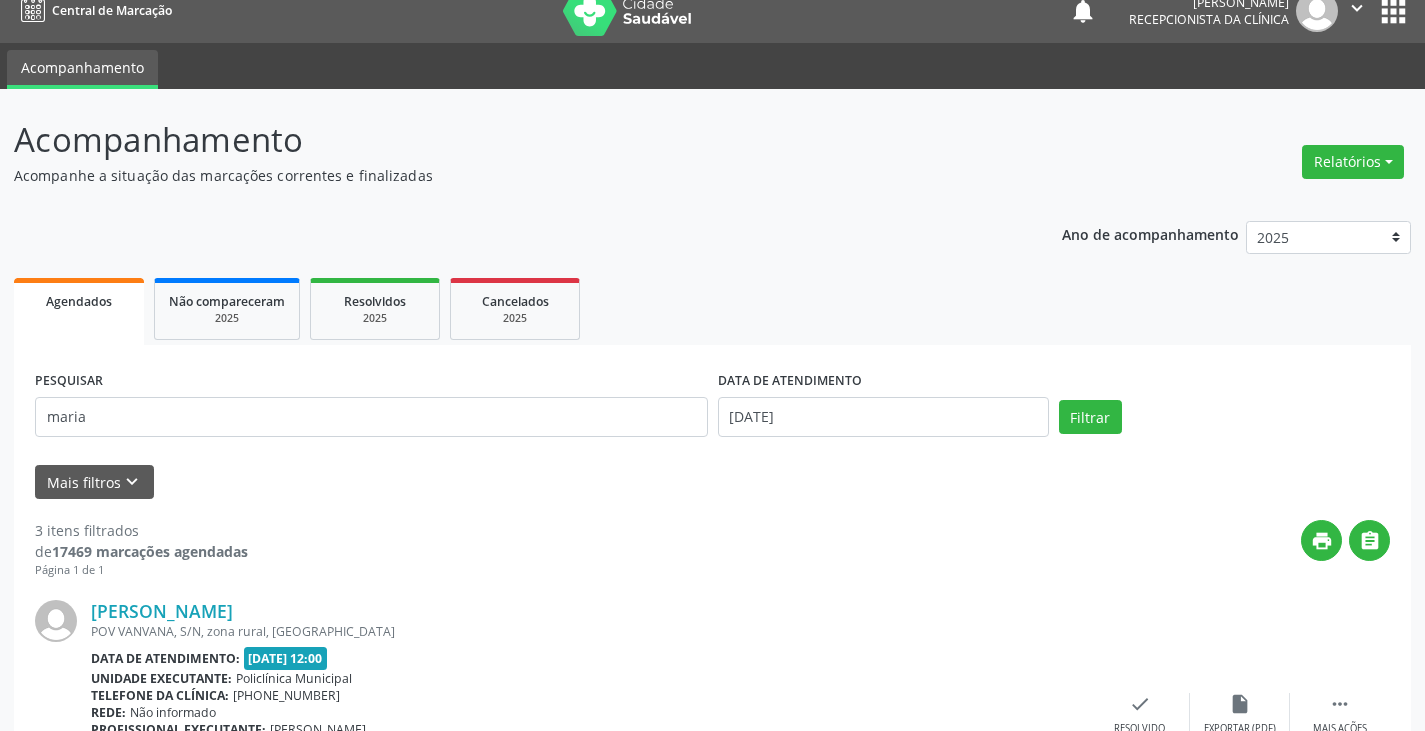 scroll, scrollTop: 0, scrollLeft: 0, axis: both 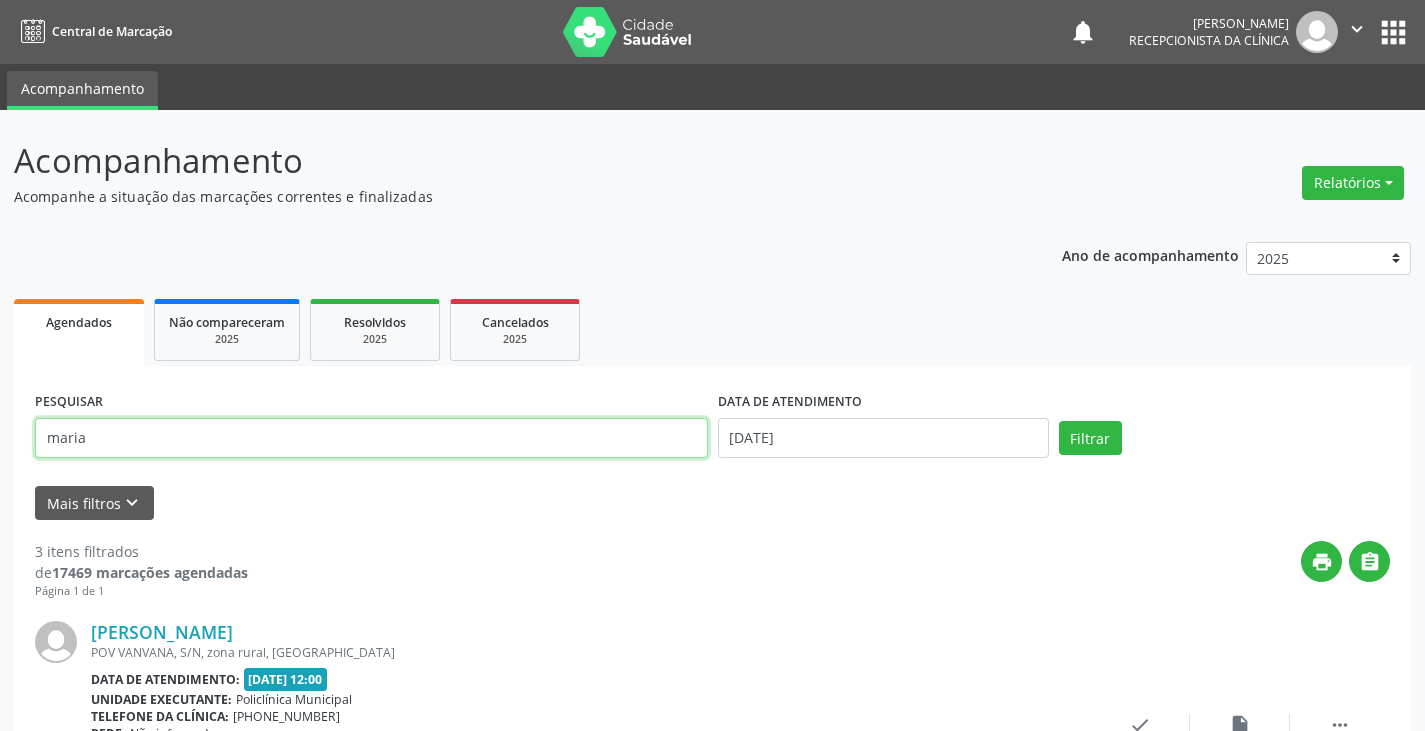 click on "maria" at bounding box center [371, 438] 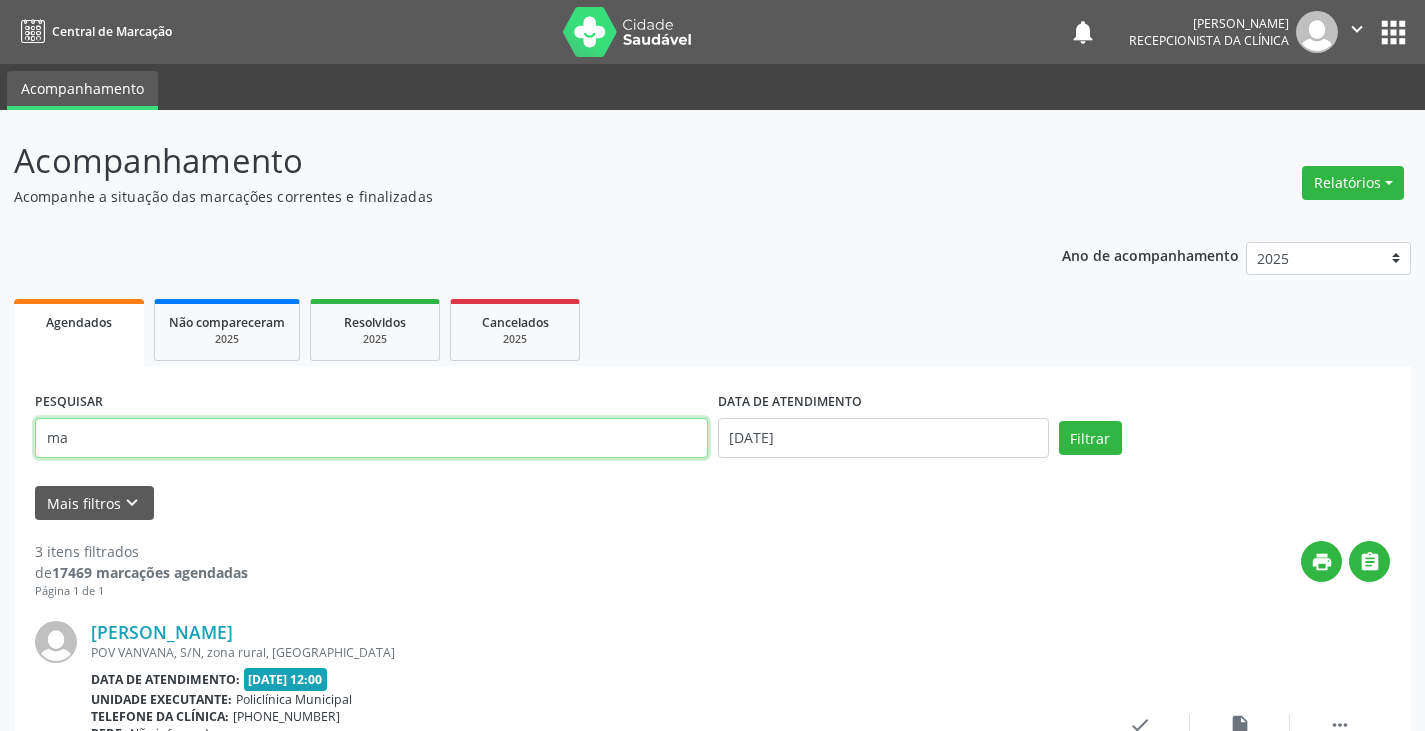 type on "m" 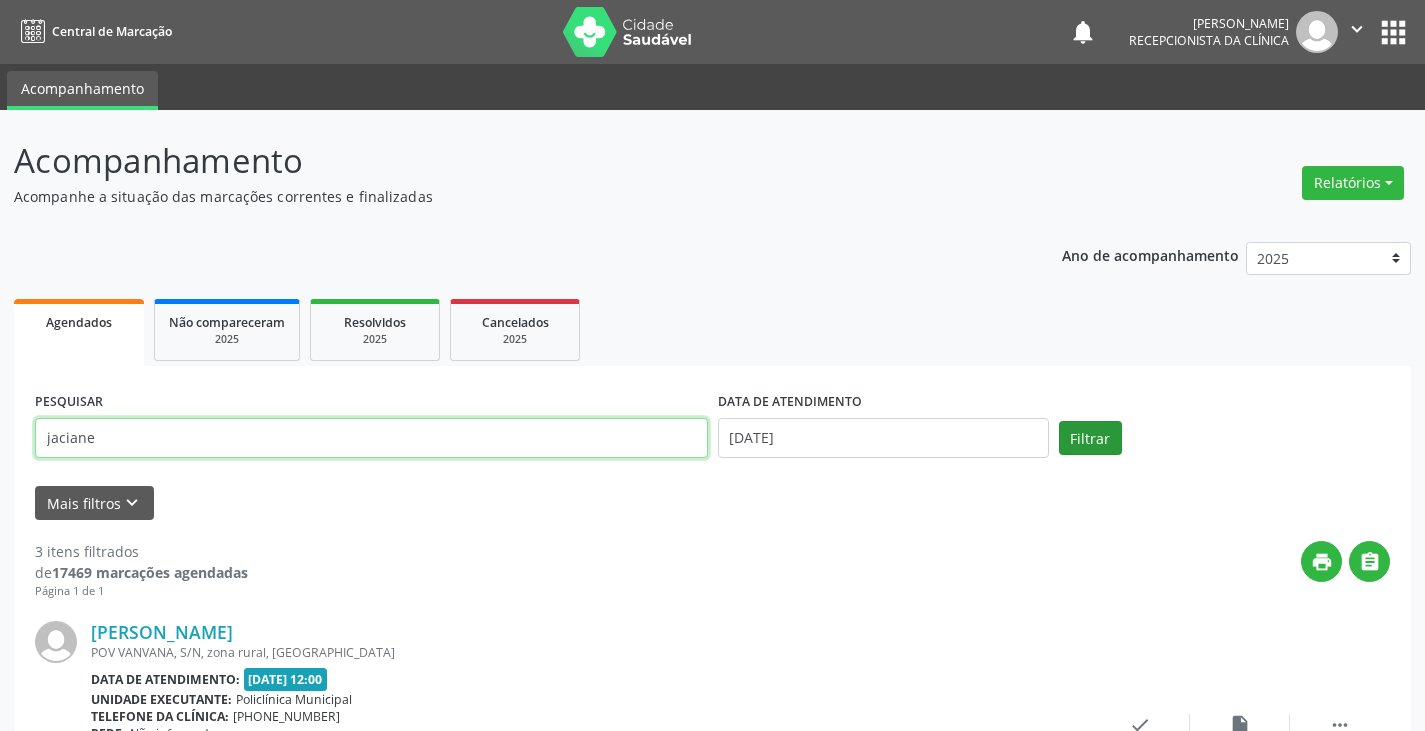 type on "jaciane" 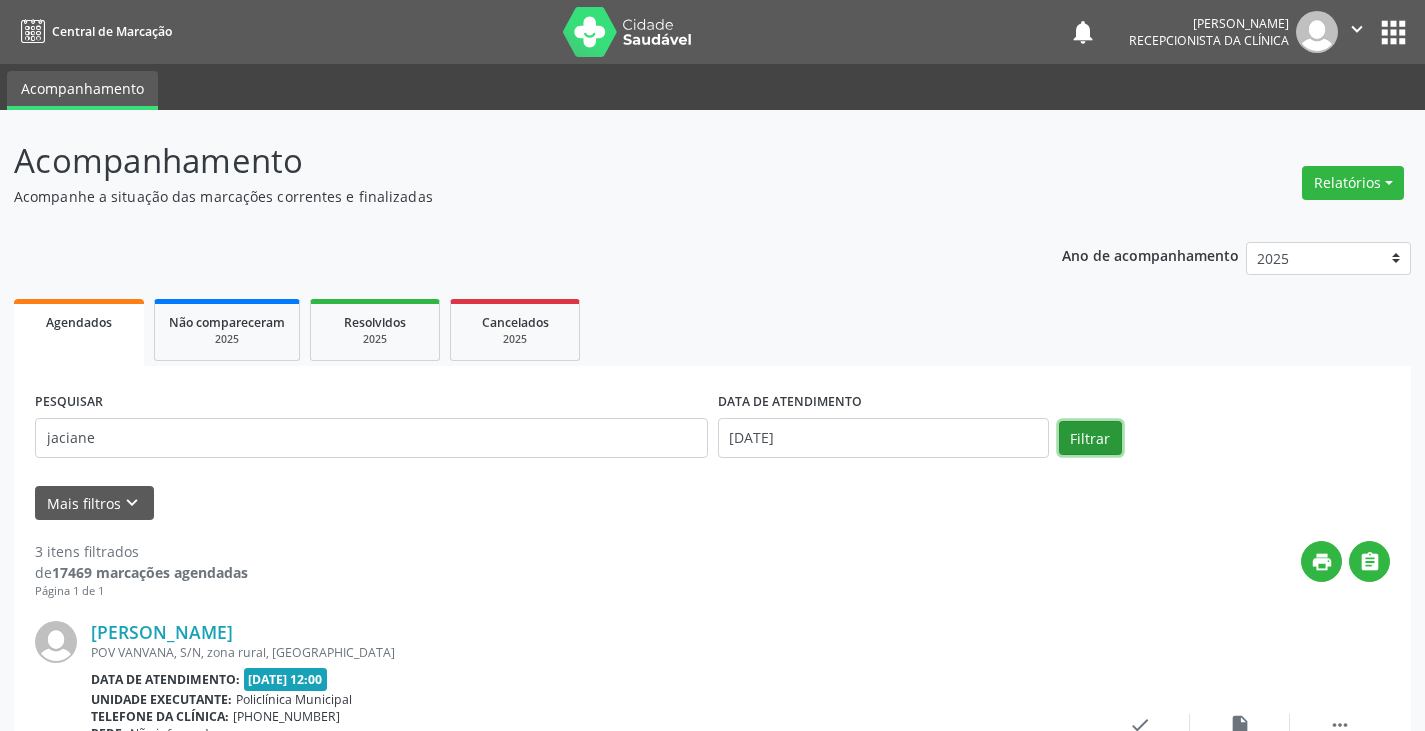 click on "Filtrar" at bounding box center (1090, 438) 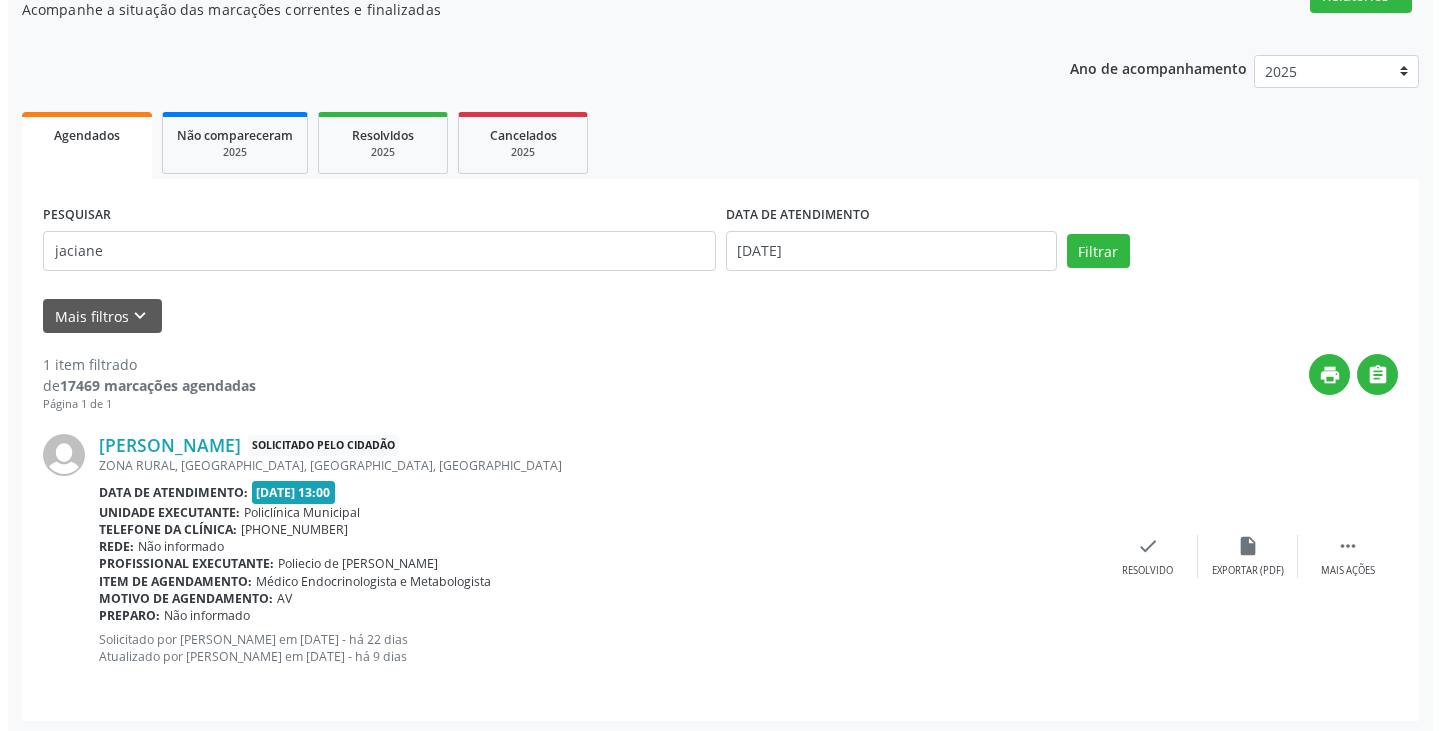 scroll, scrollTop: 191, scrollLeft: 0, axis: vertical 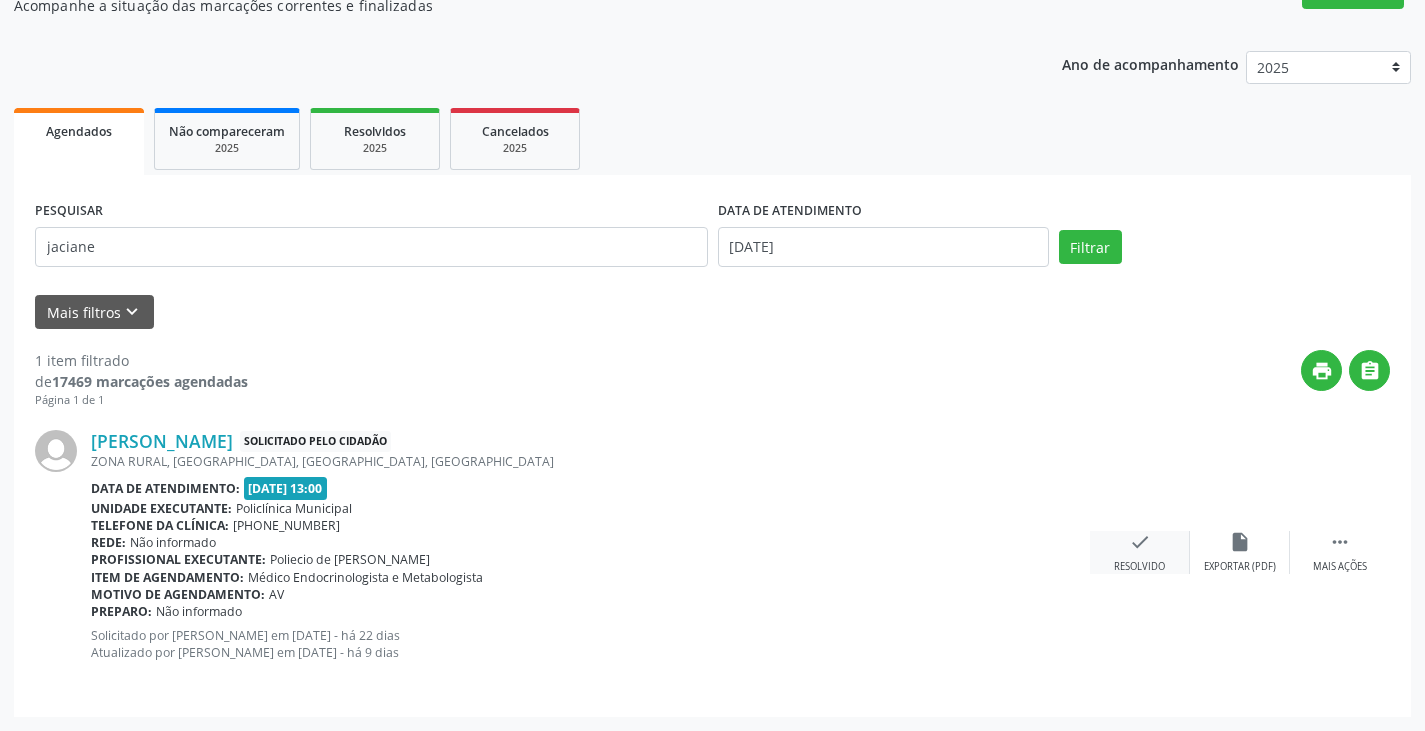 click on "check" at bounding box center (1140, 542) 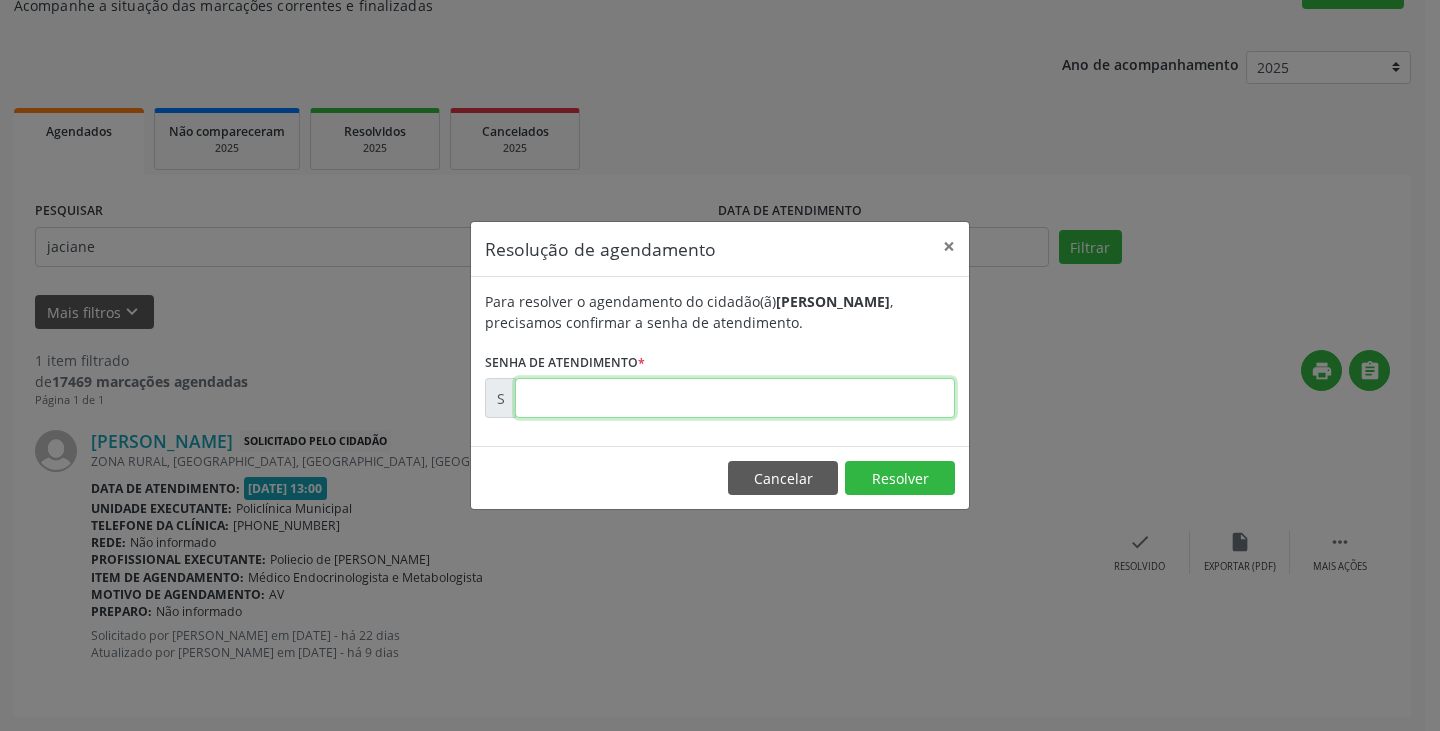 click at bounding box center (735, 398) 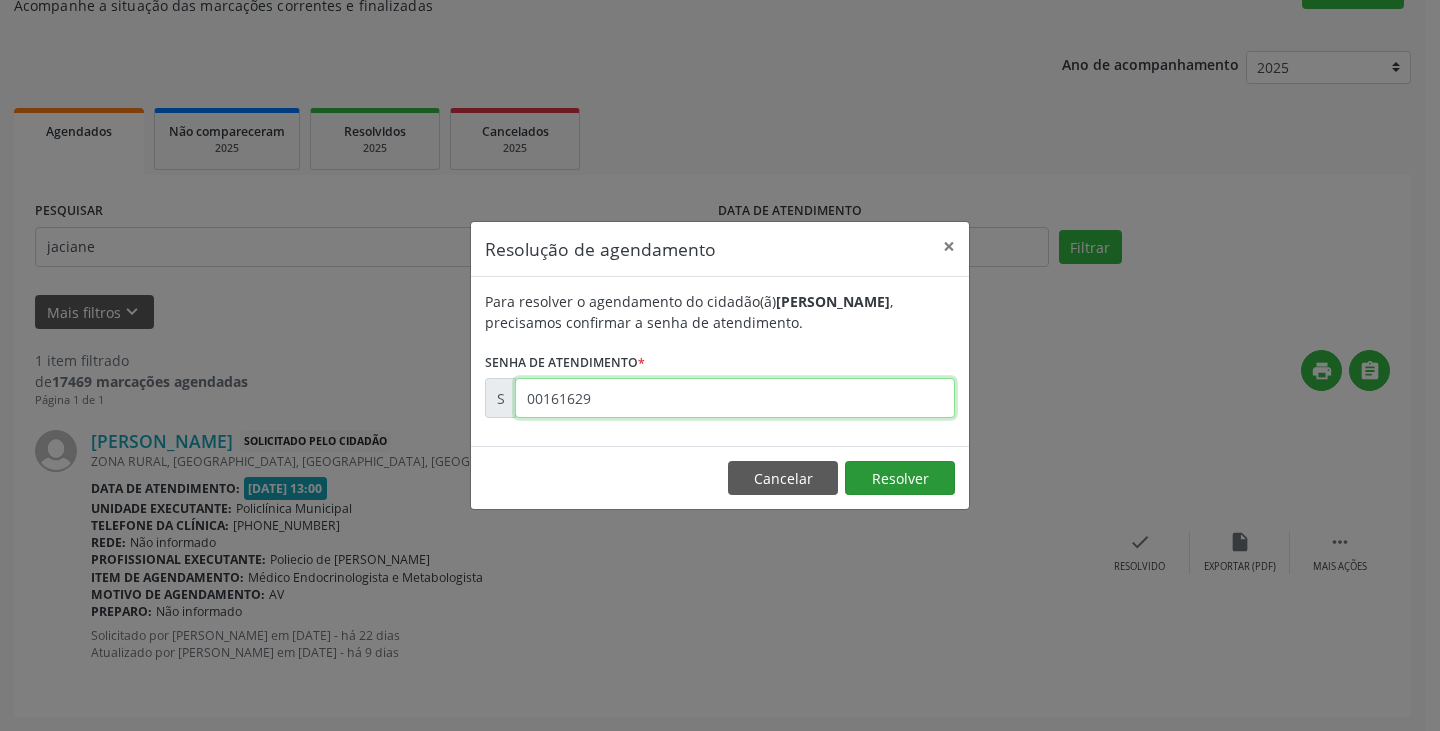 type on "00161629" 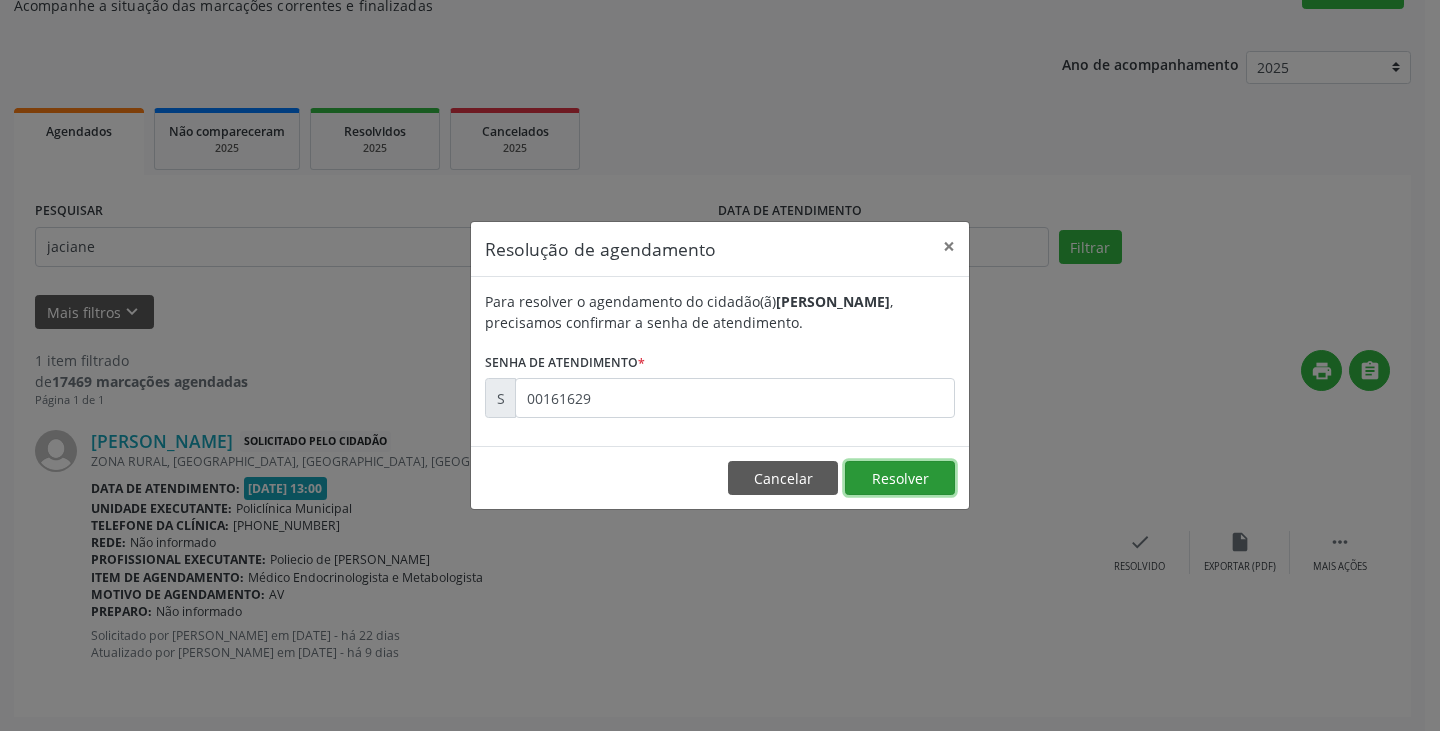 click on "Resolver" at bounding box center (900, 478) 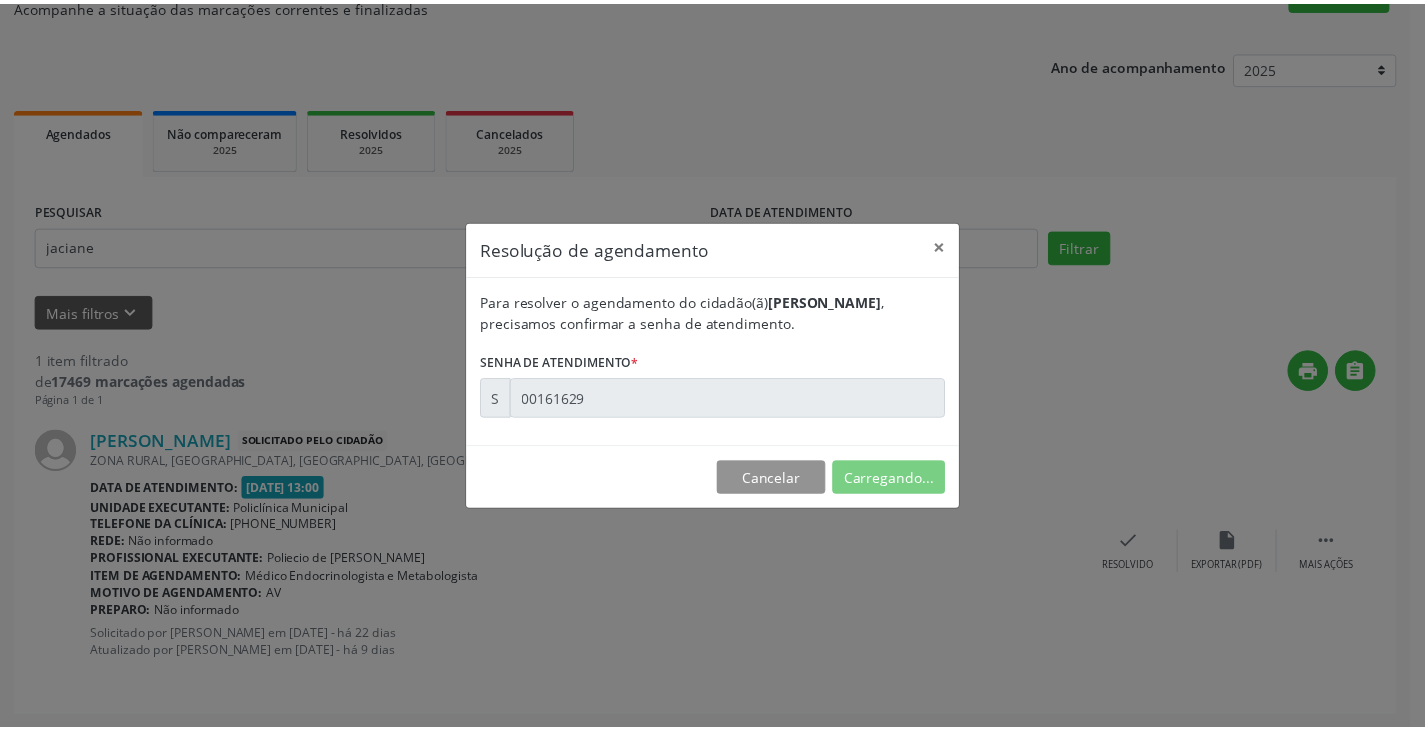 scroll, scrollTop: 0, scrollLeft: 0, axis: both 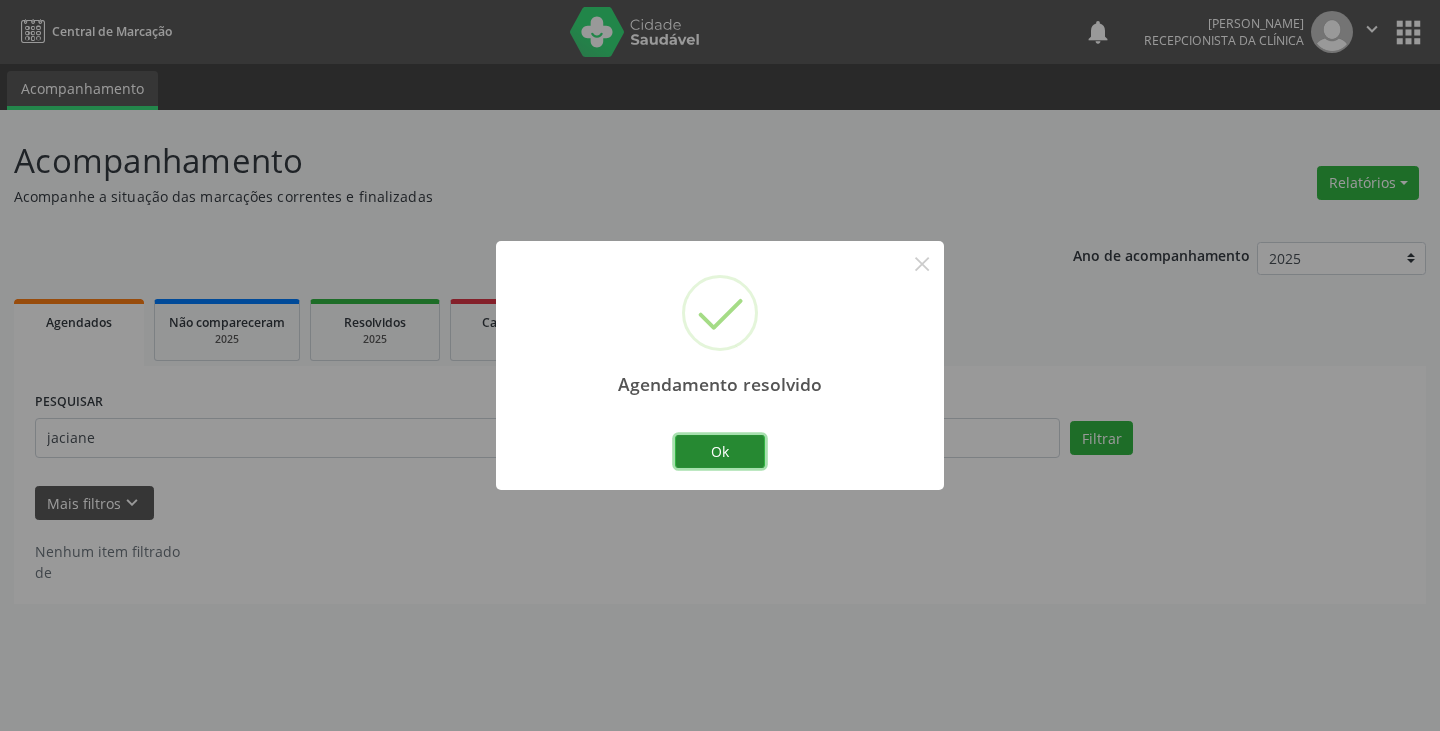 click on "Ok" at bounding box center (720, 452) 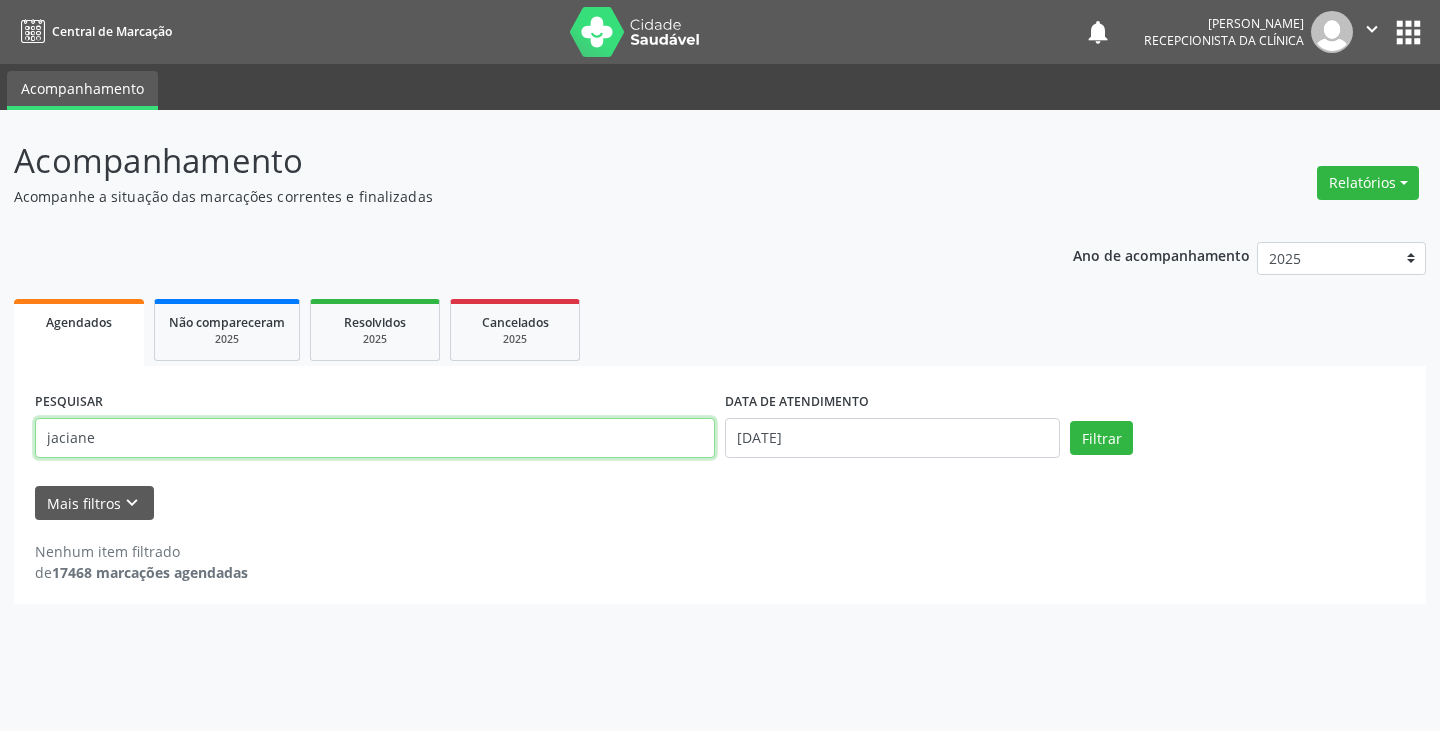 click on "jaciane" at bounding box center (375, 438) 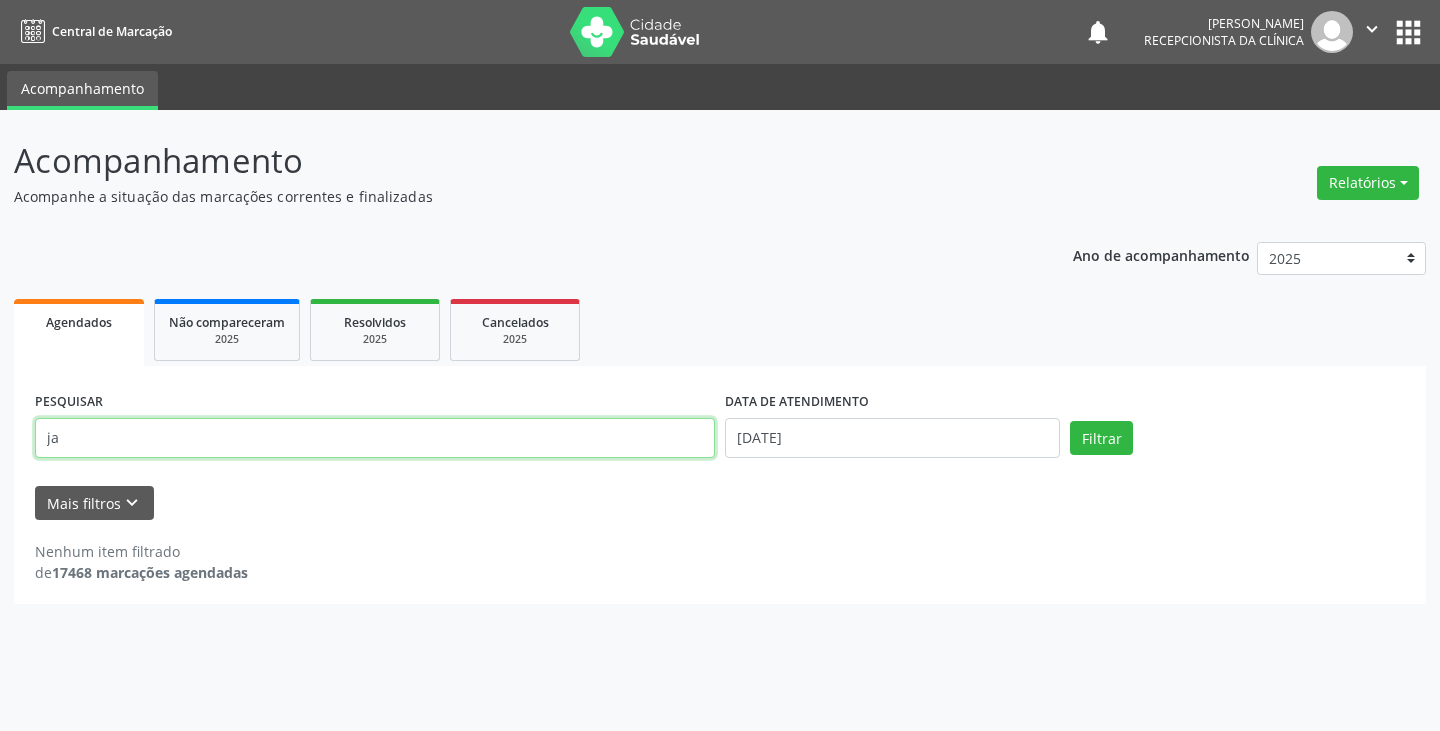 type on "j" 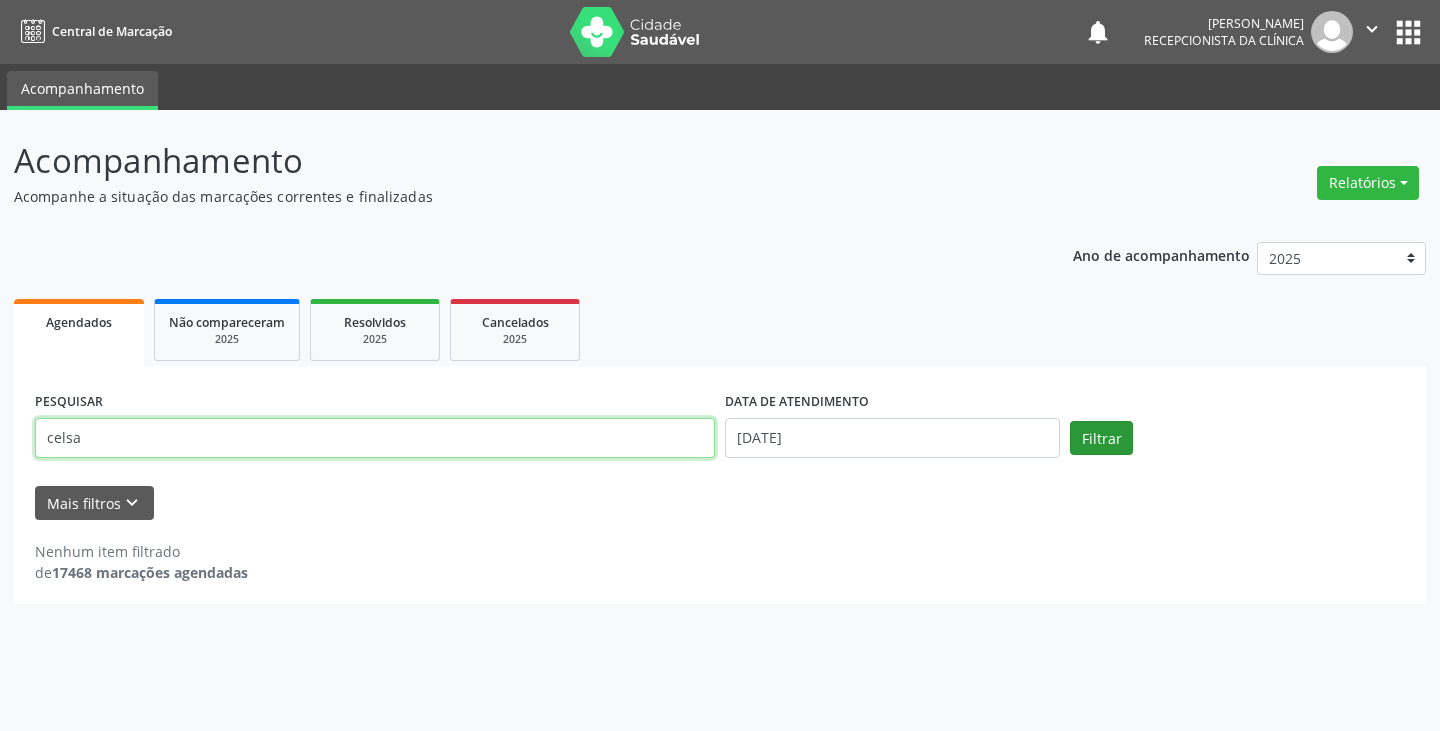 type on "celsa" 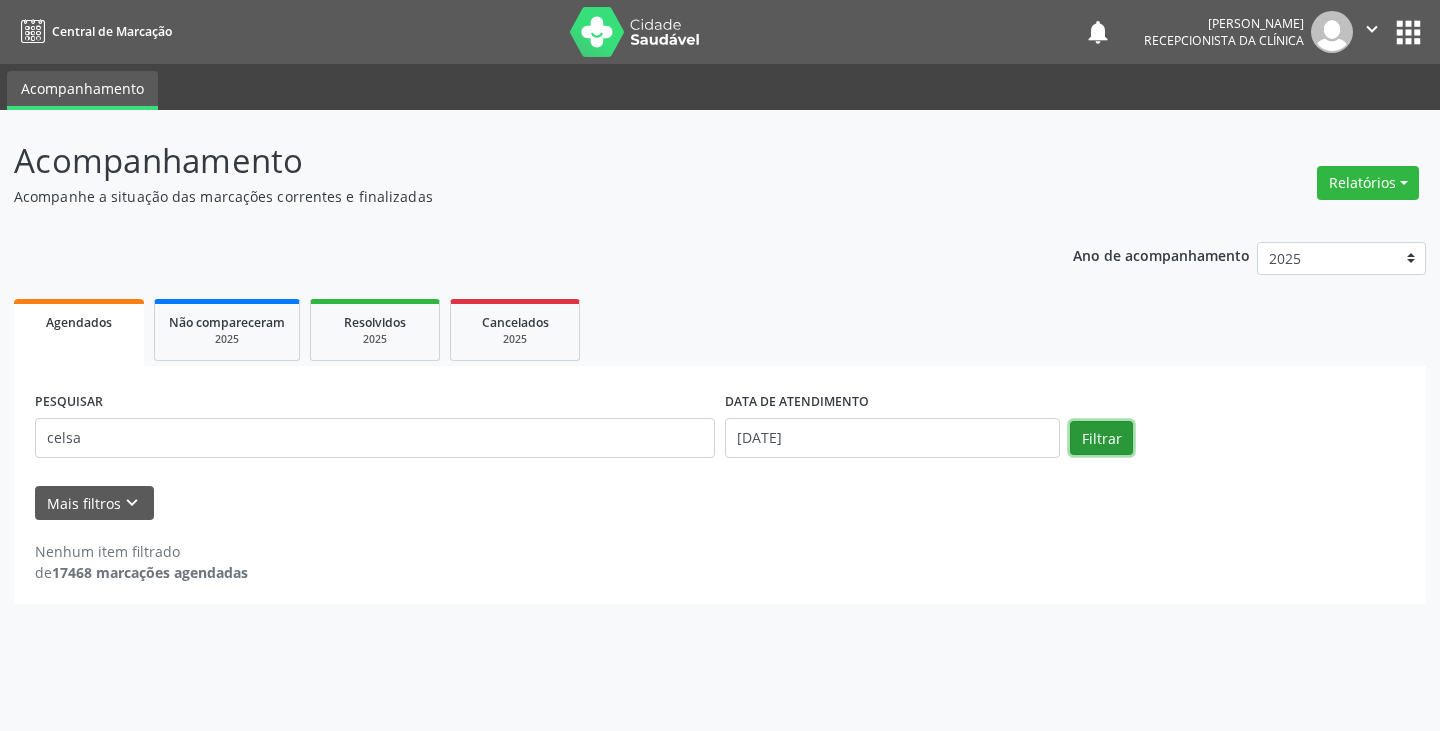 click on "Filtrar" at bounding box center [1101, 438] 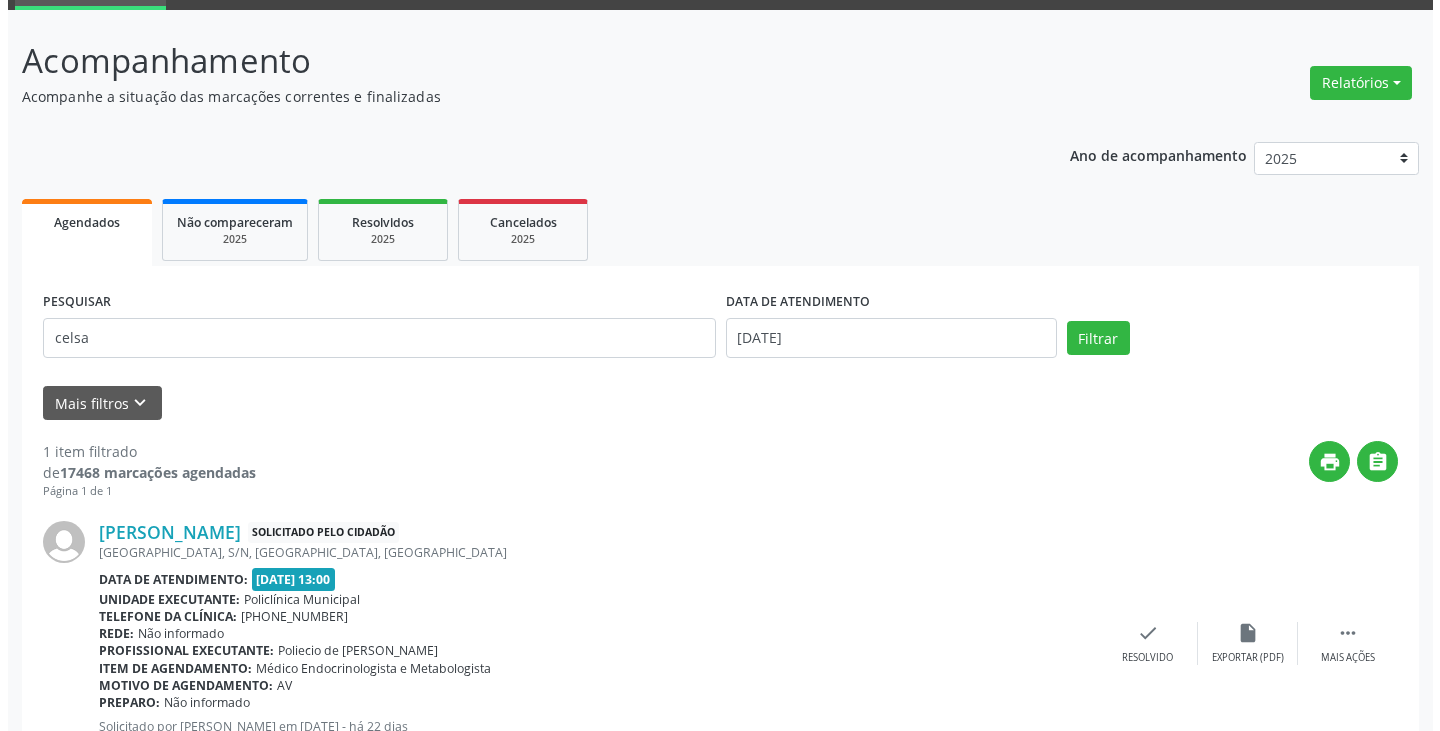 scroll, scrollTop: 191, scrollLeft: 0, axis: vertical 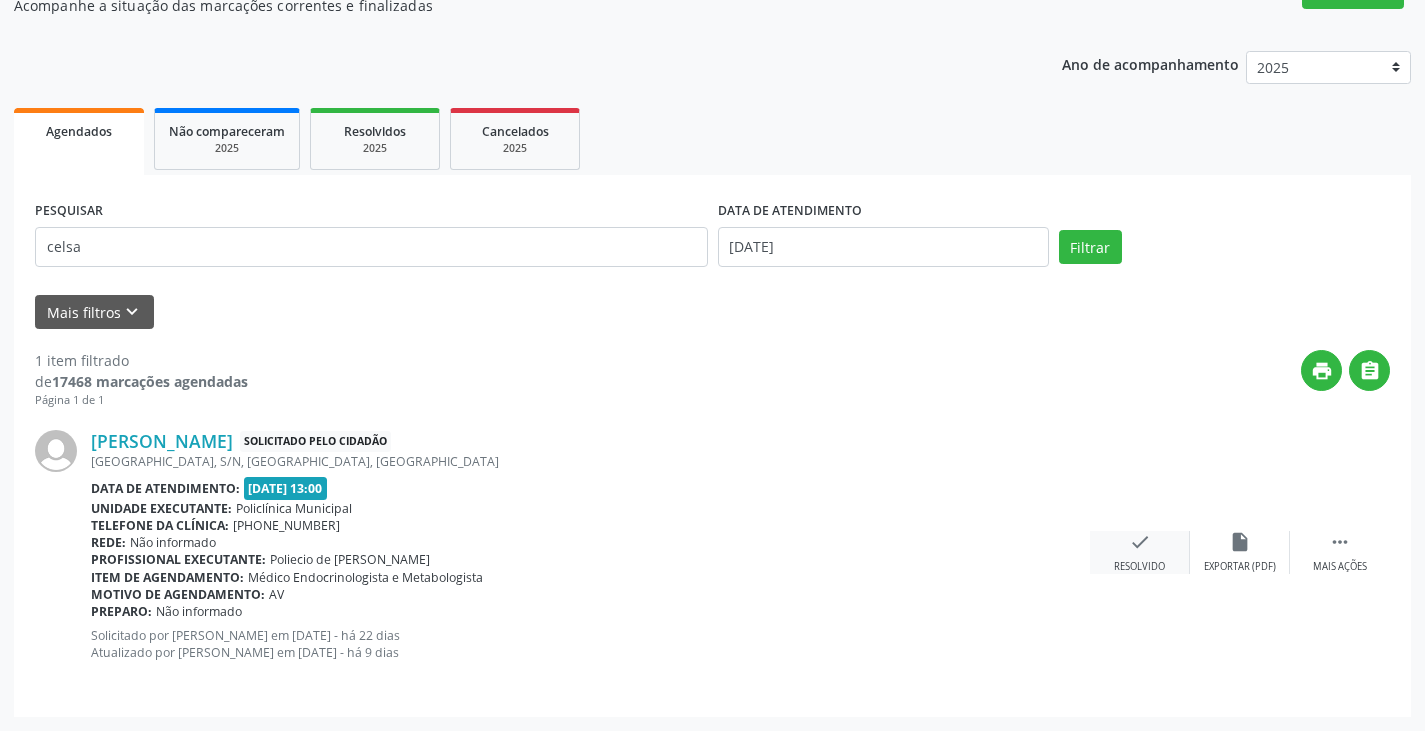 click on "check" at bounding box center (1140, 542) 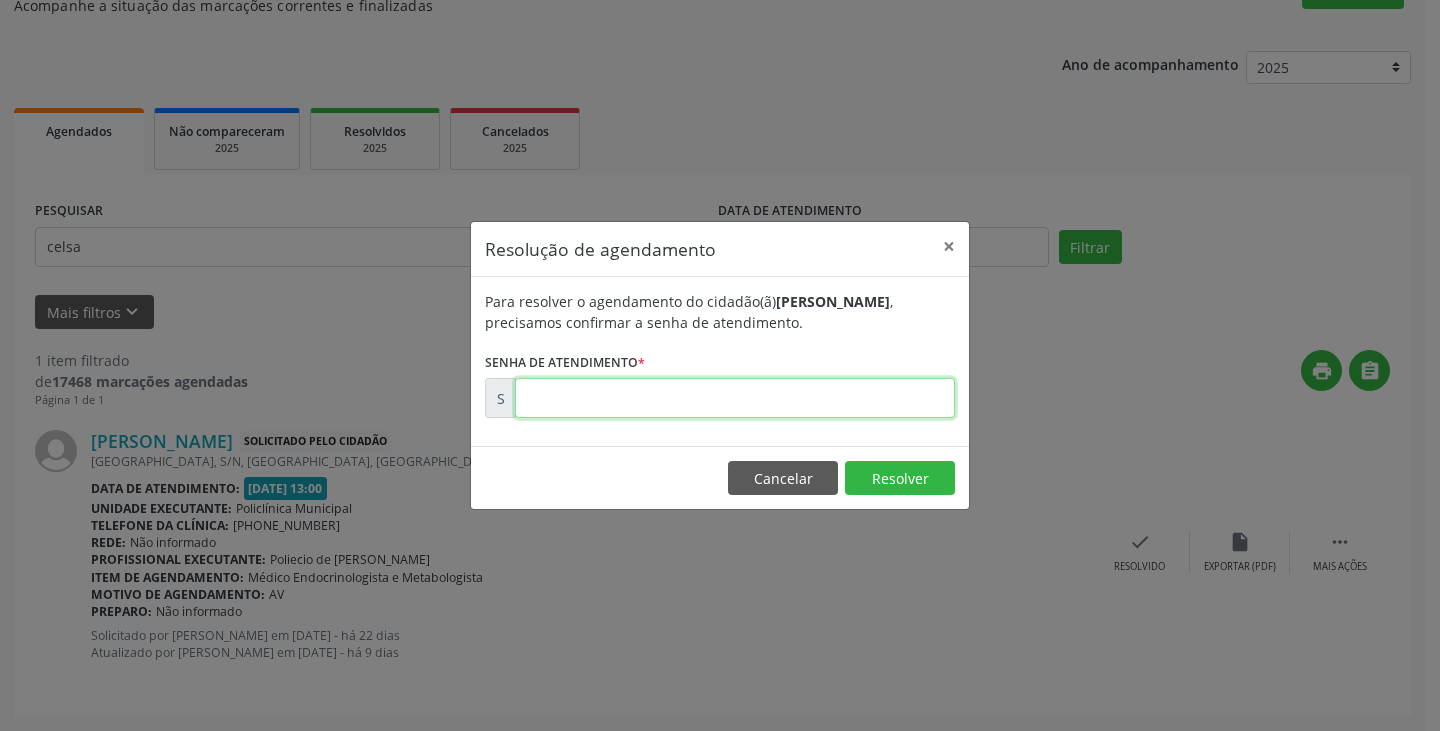 click at bounding box center (735, 398) 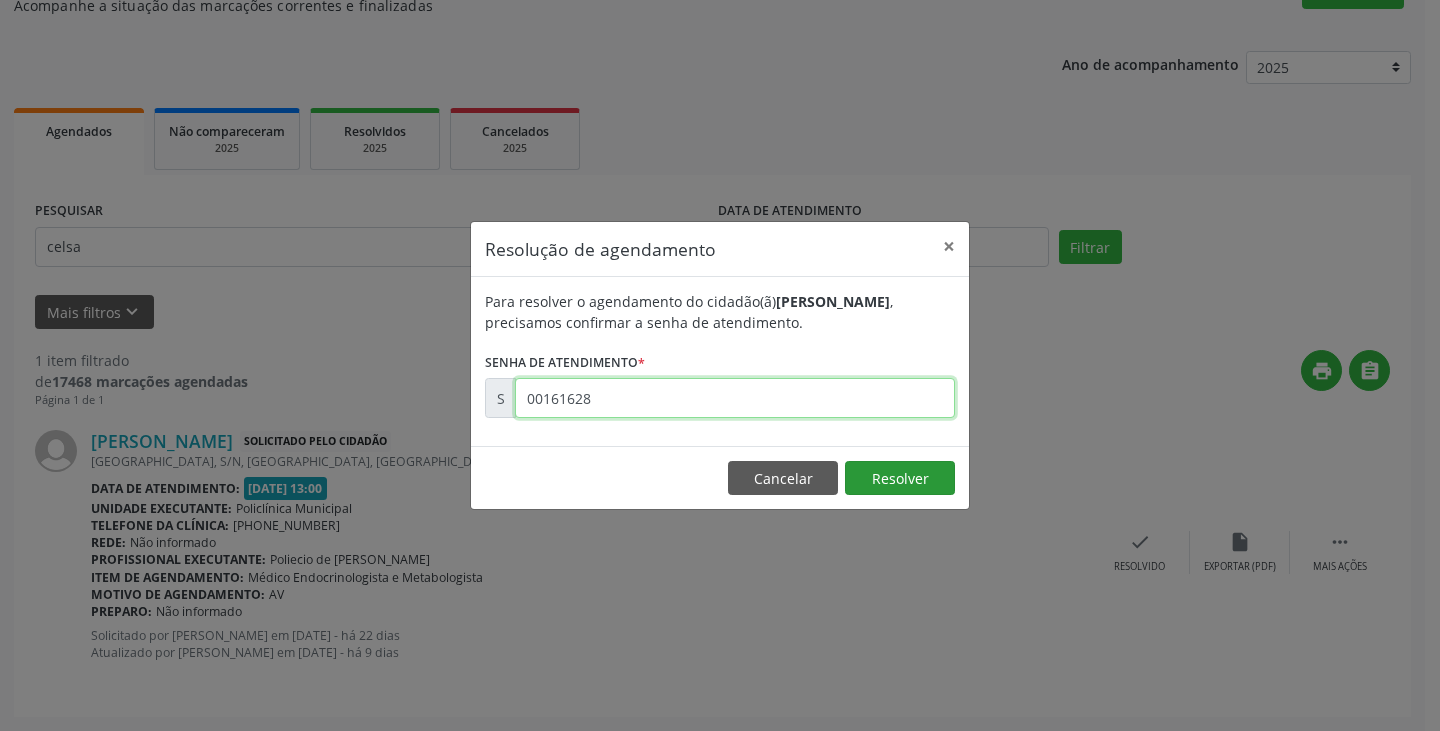type on "00161628" 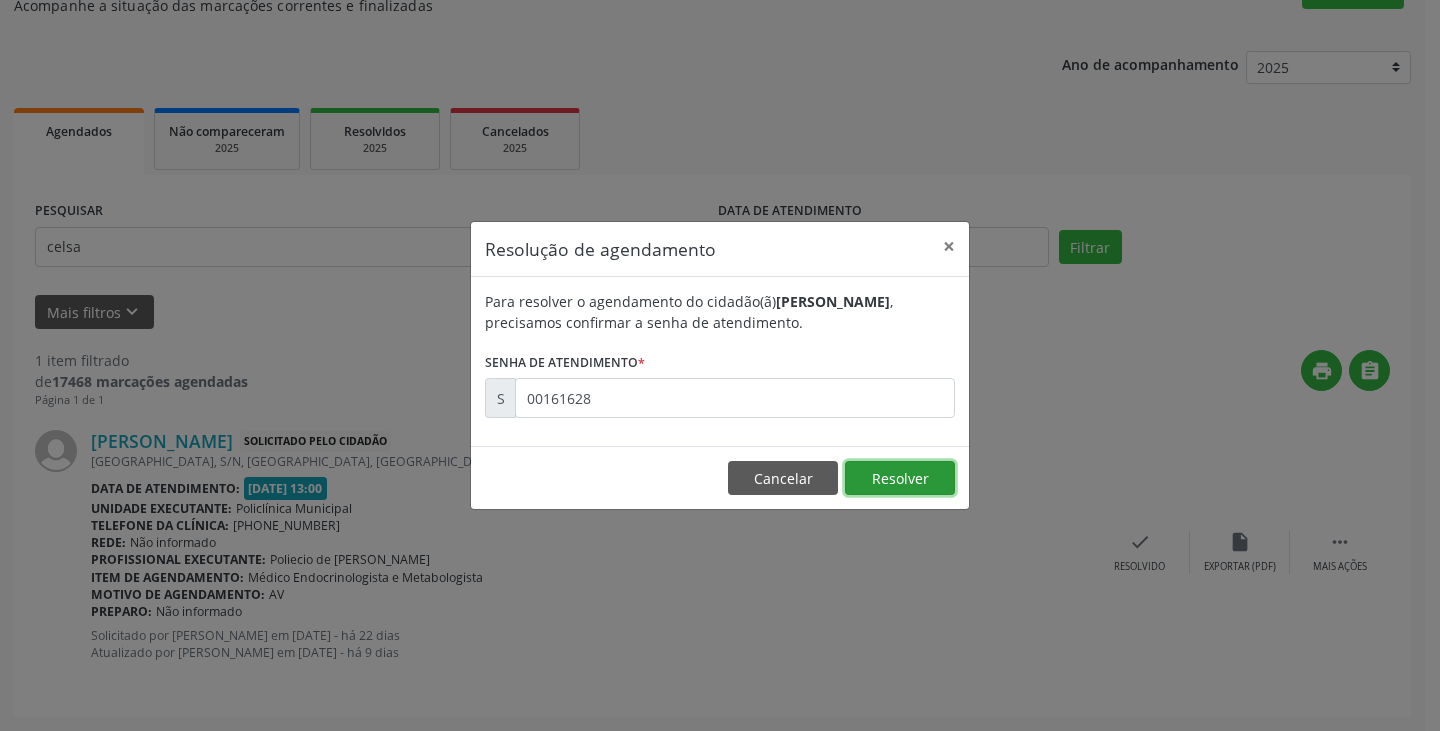 click on "Resolver" at bounding box center [900, 478] 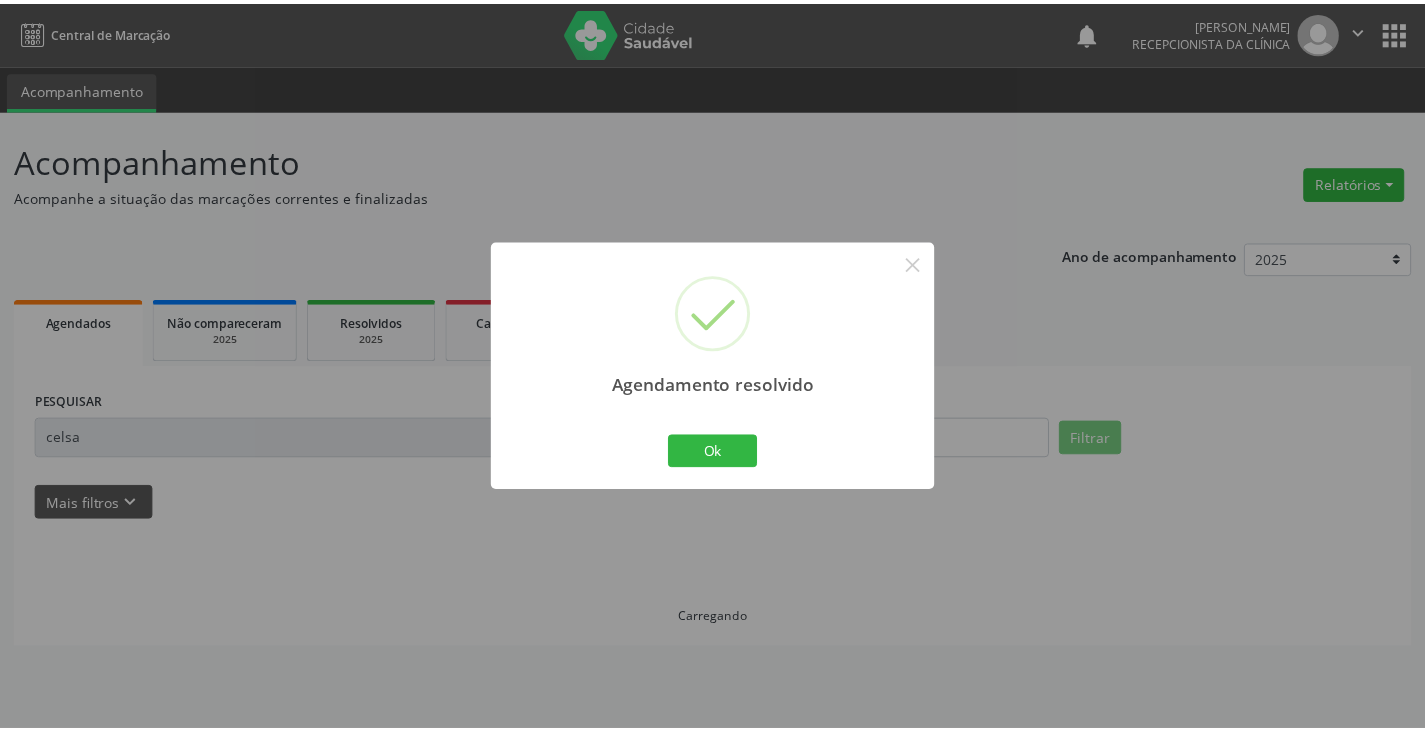 scroll, scrollTop: 0, scrollLeft: 0, axis: both 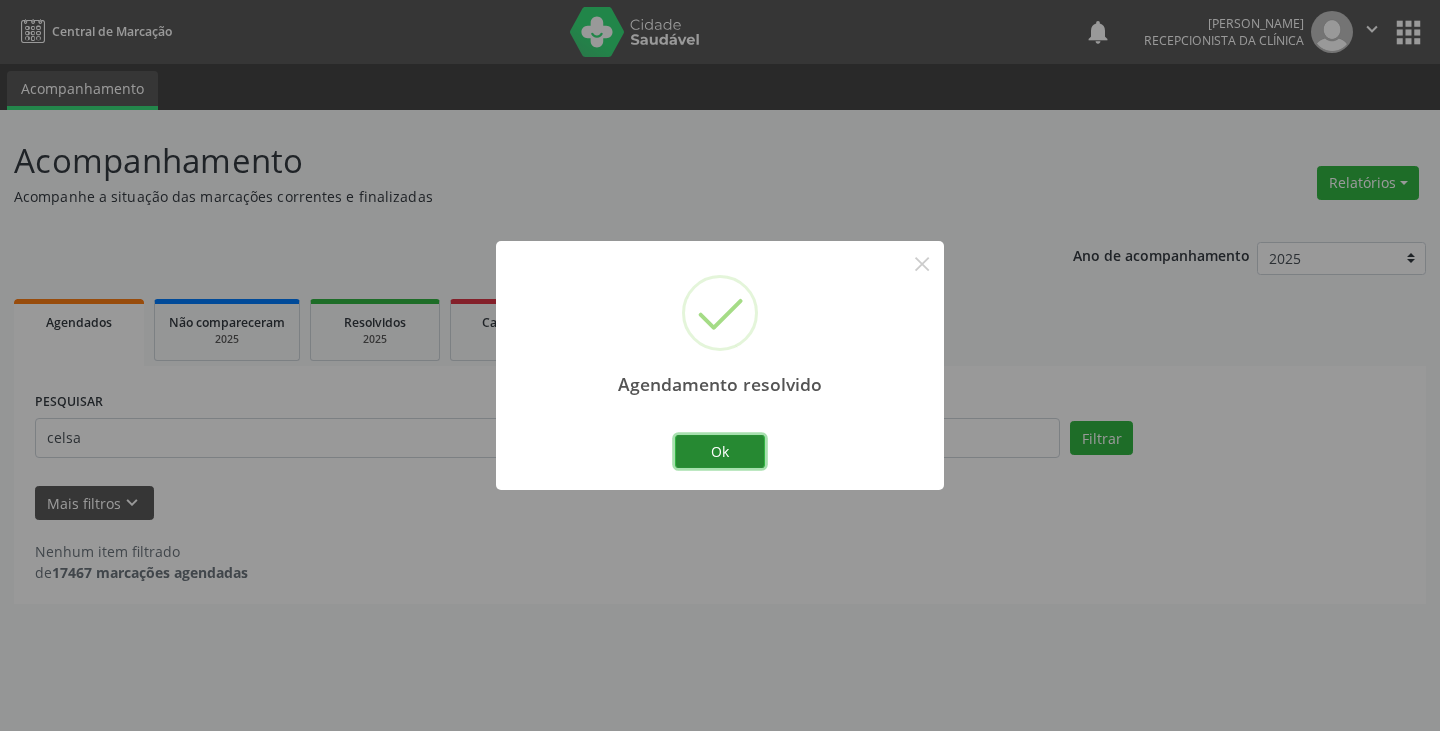 click on "Ok" at bounding box center [720, 452] 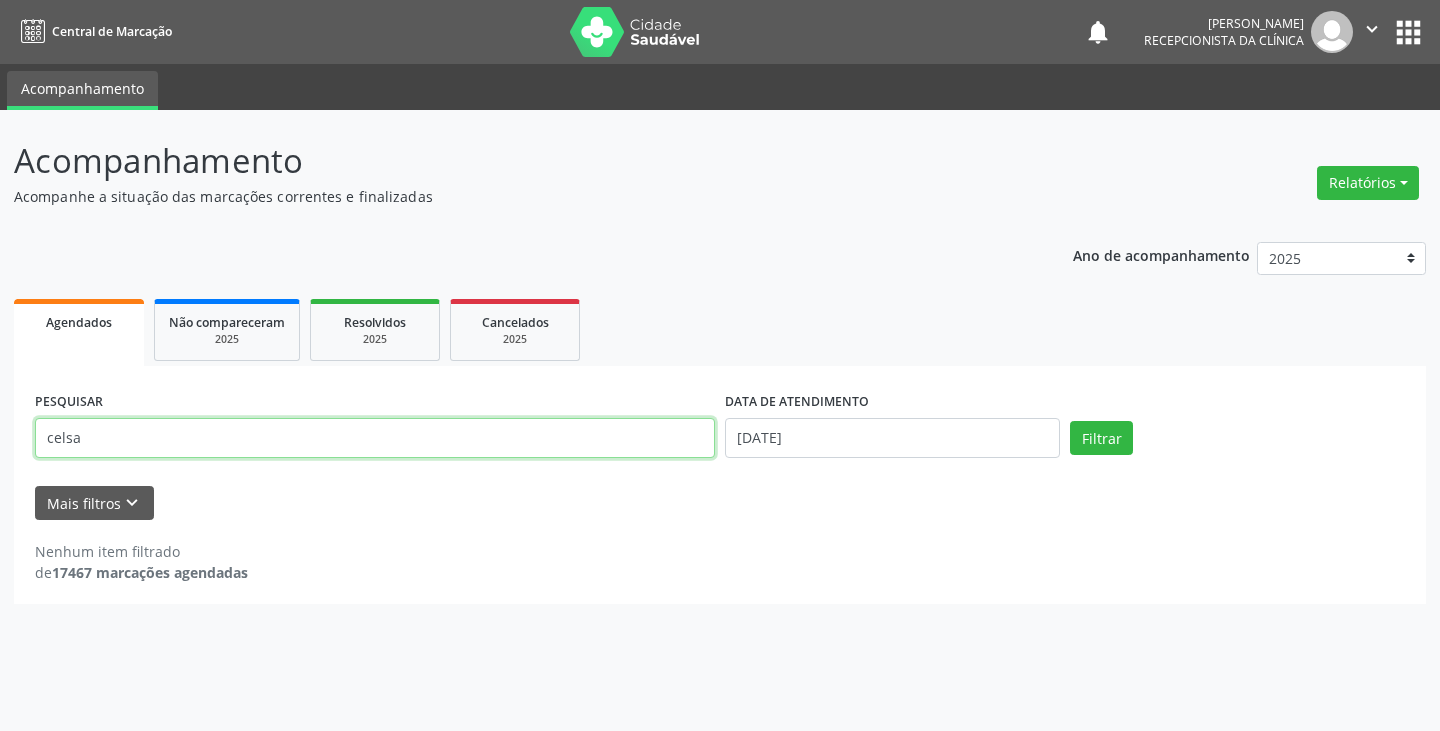 click on "celsa" at bounding box center (375, 438) 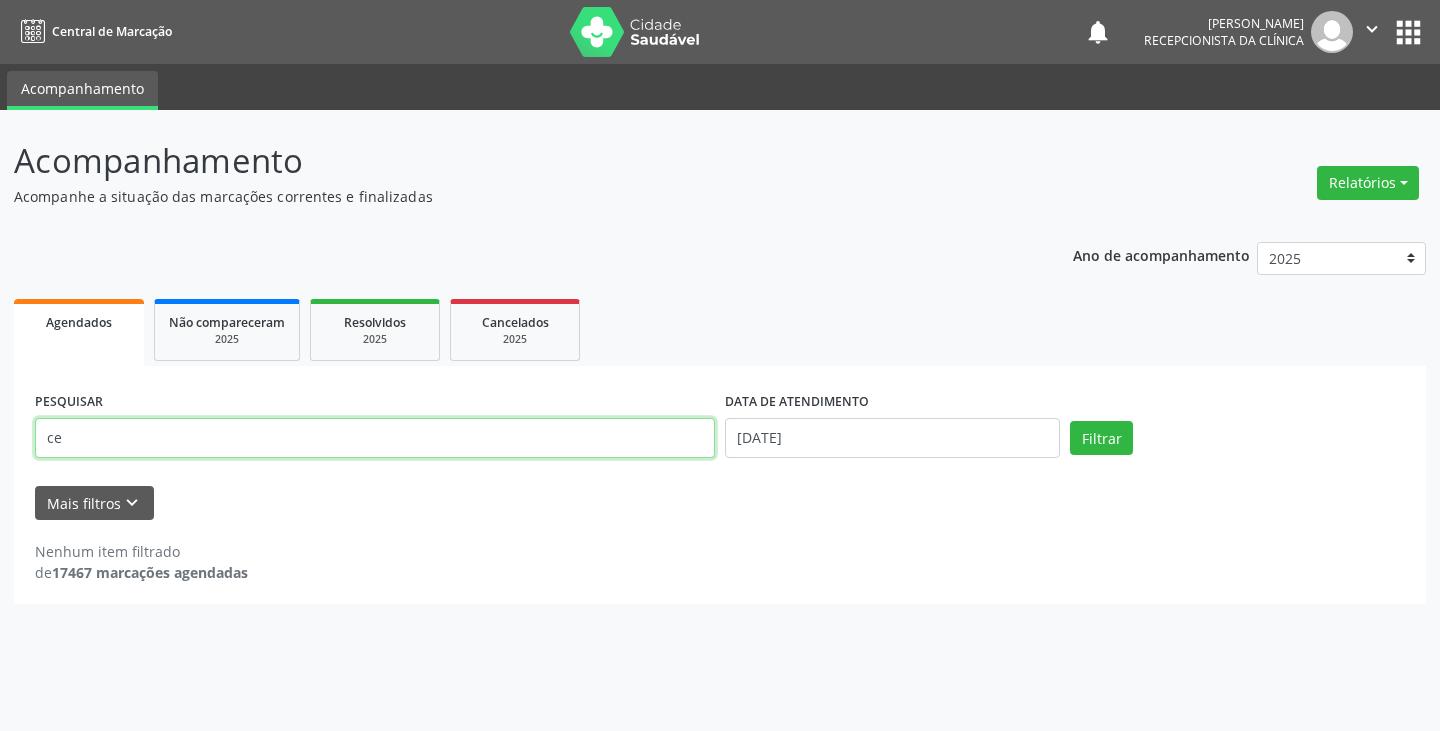 type on "c" 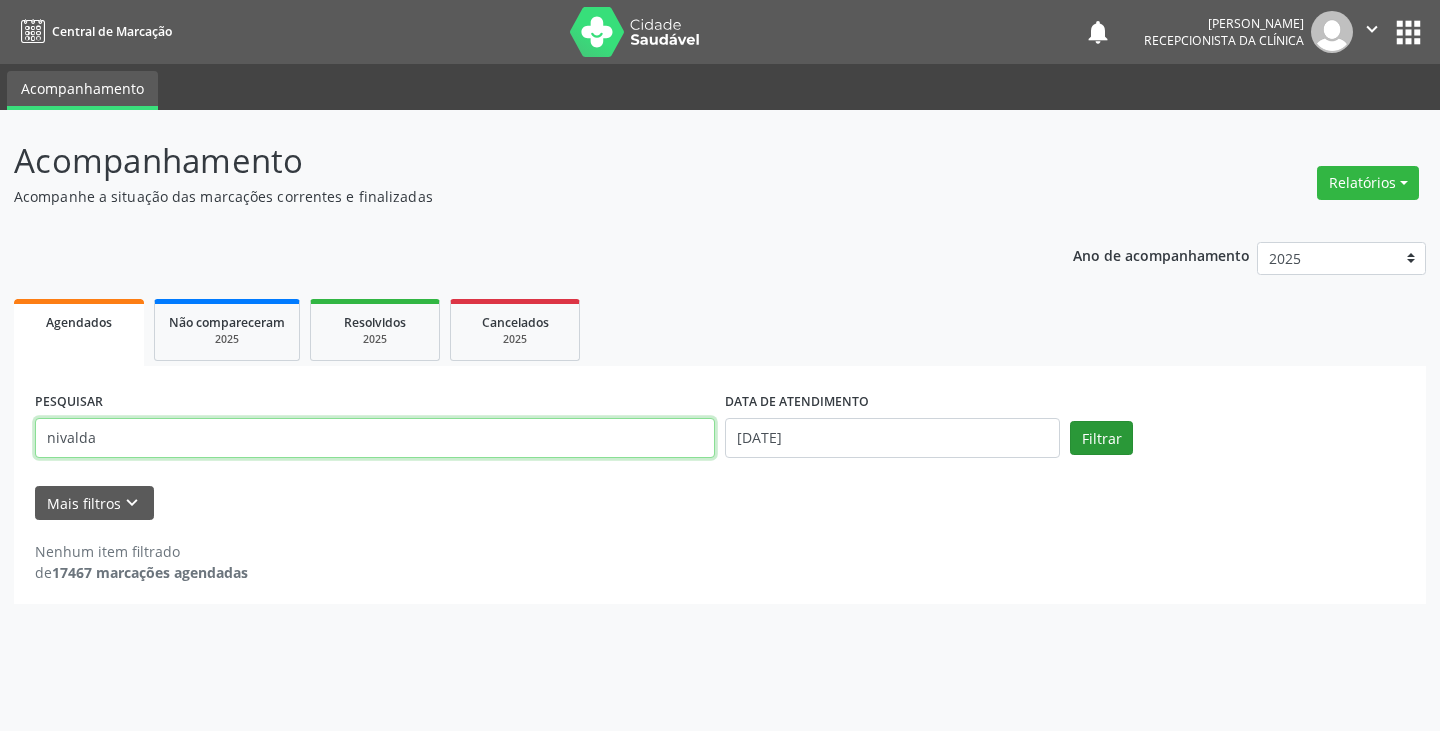 type on "nivalda" 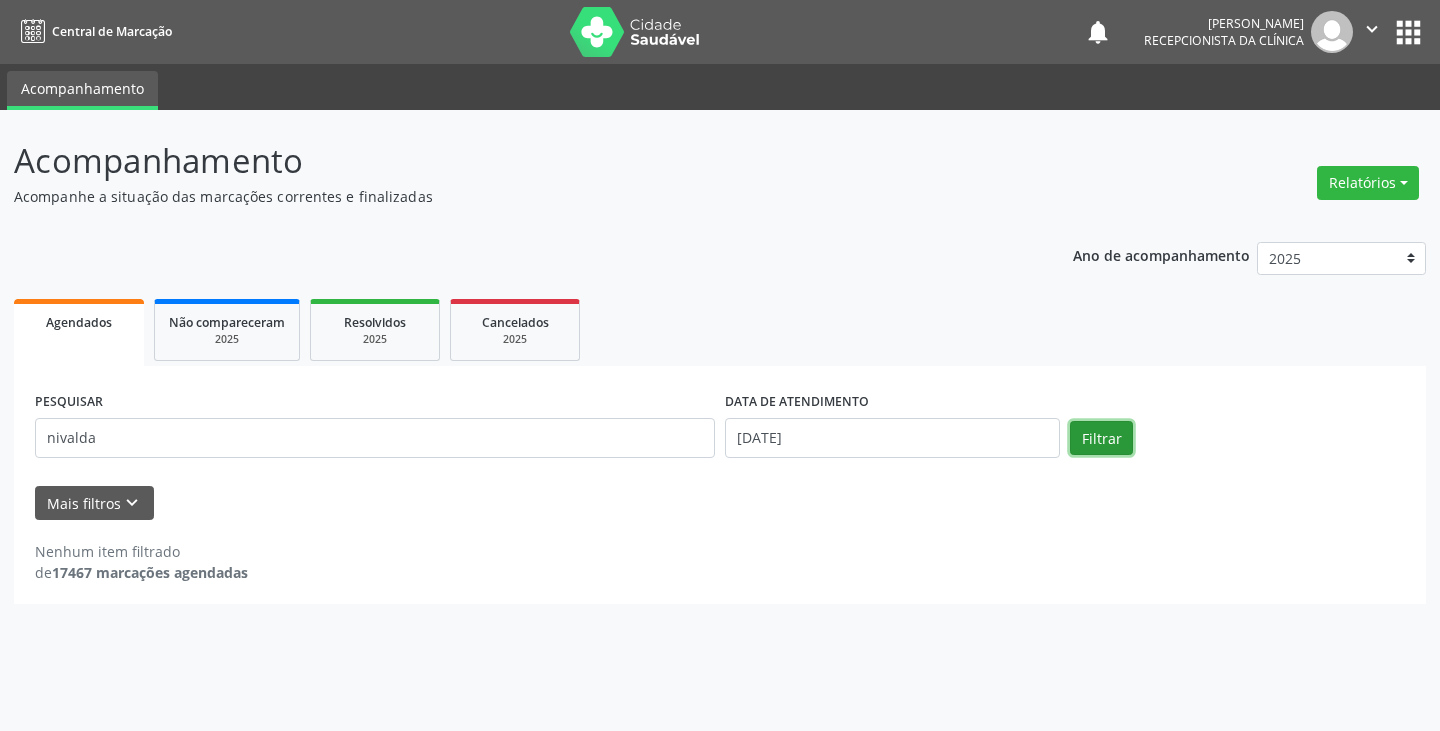 click on "Filtrar" at bounding box center (1101, 438) 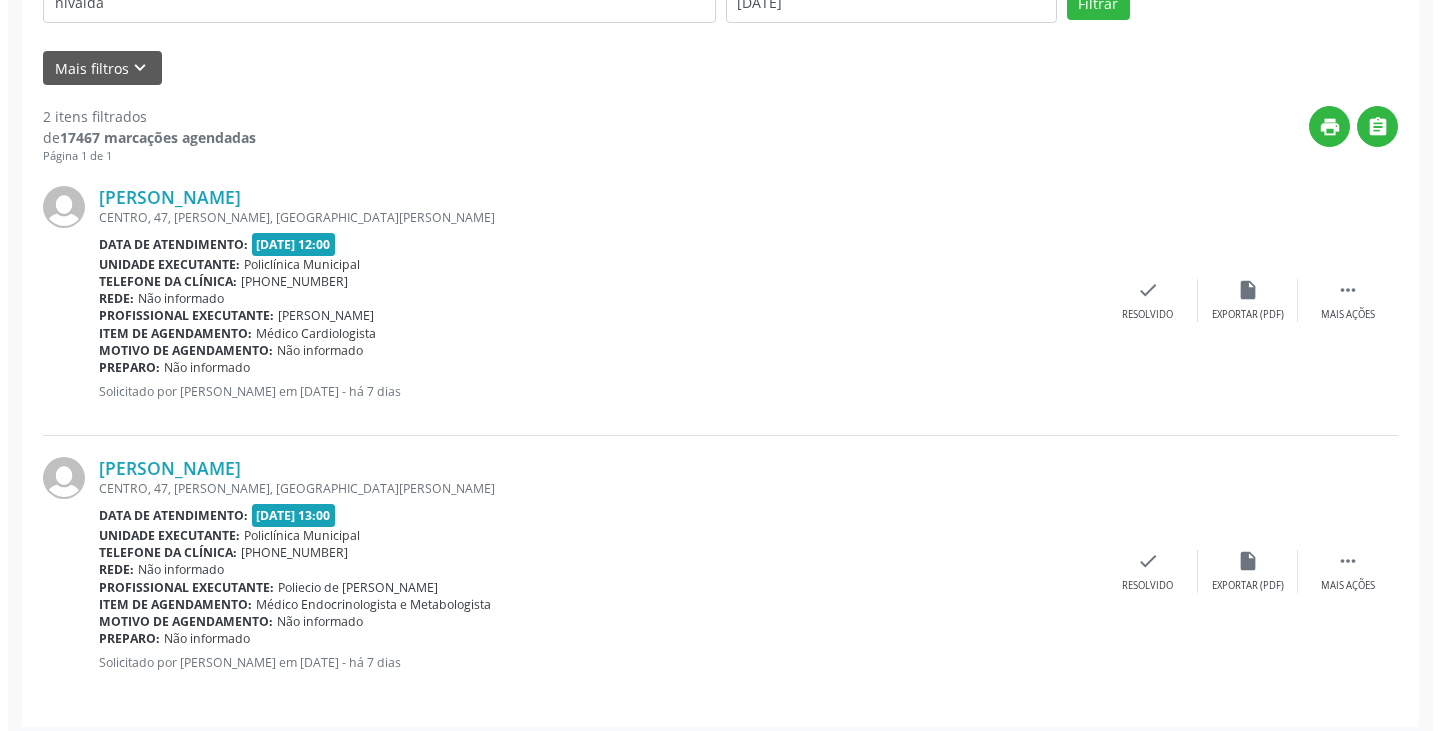 scroll, scrollTop: 445, scrollLeft: 0, axis: vertical 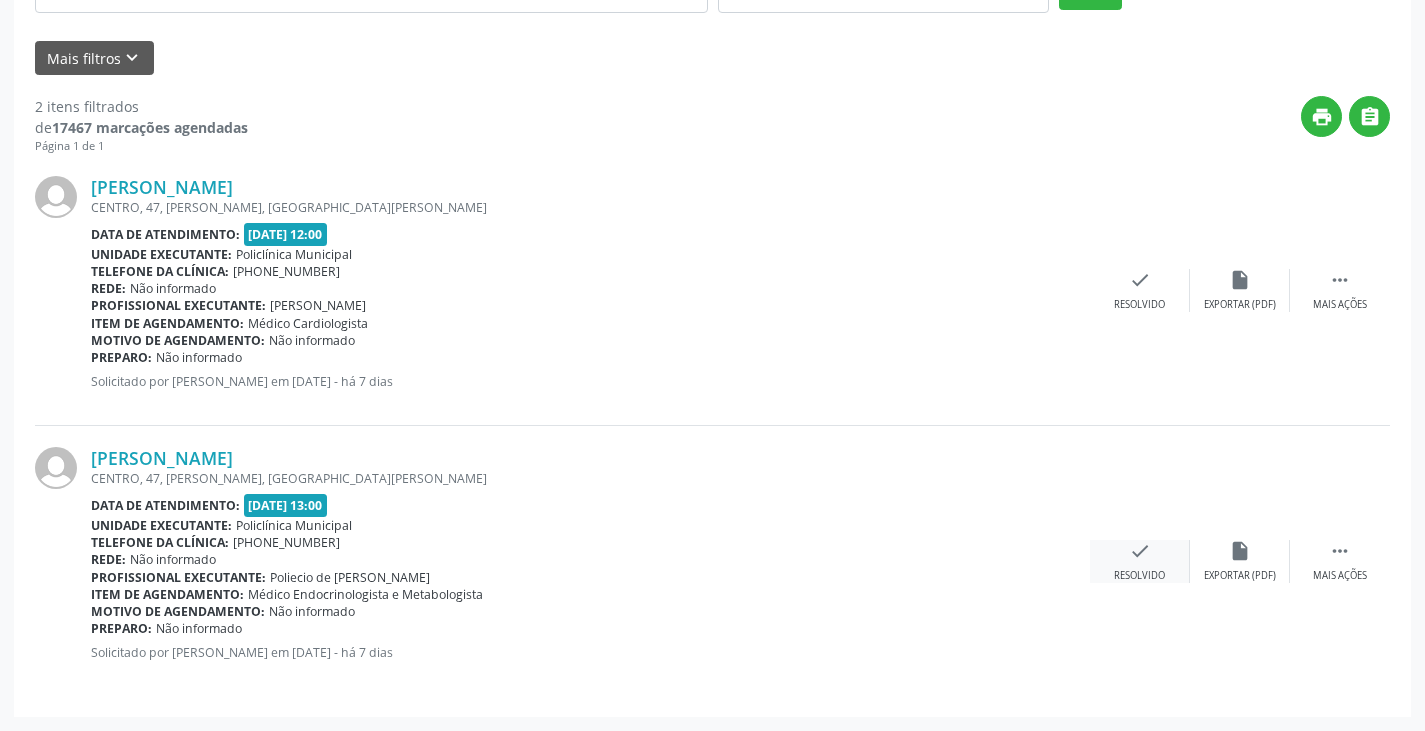 click on "check" at bounding box center [1140, 551] 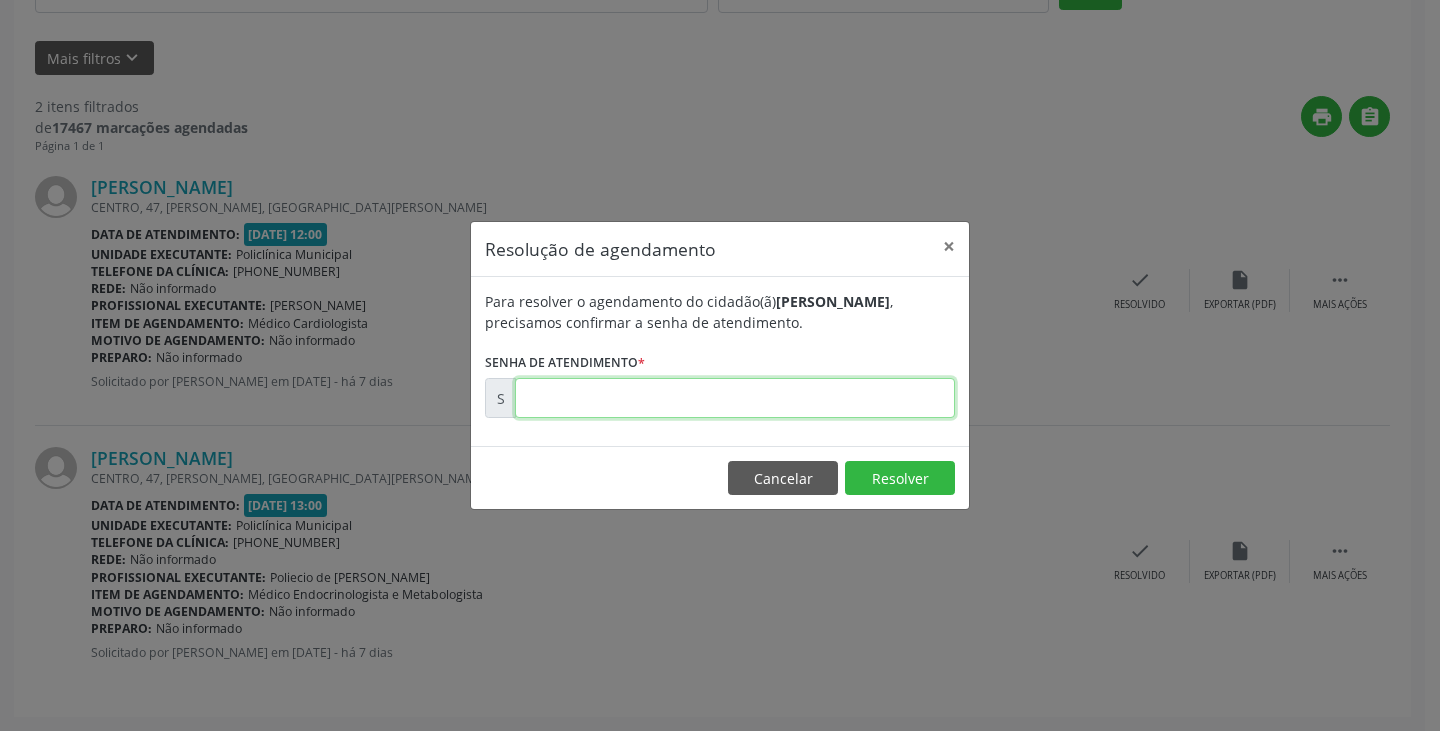 click at bounding box center (735, 398) 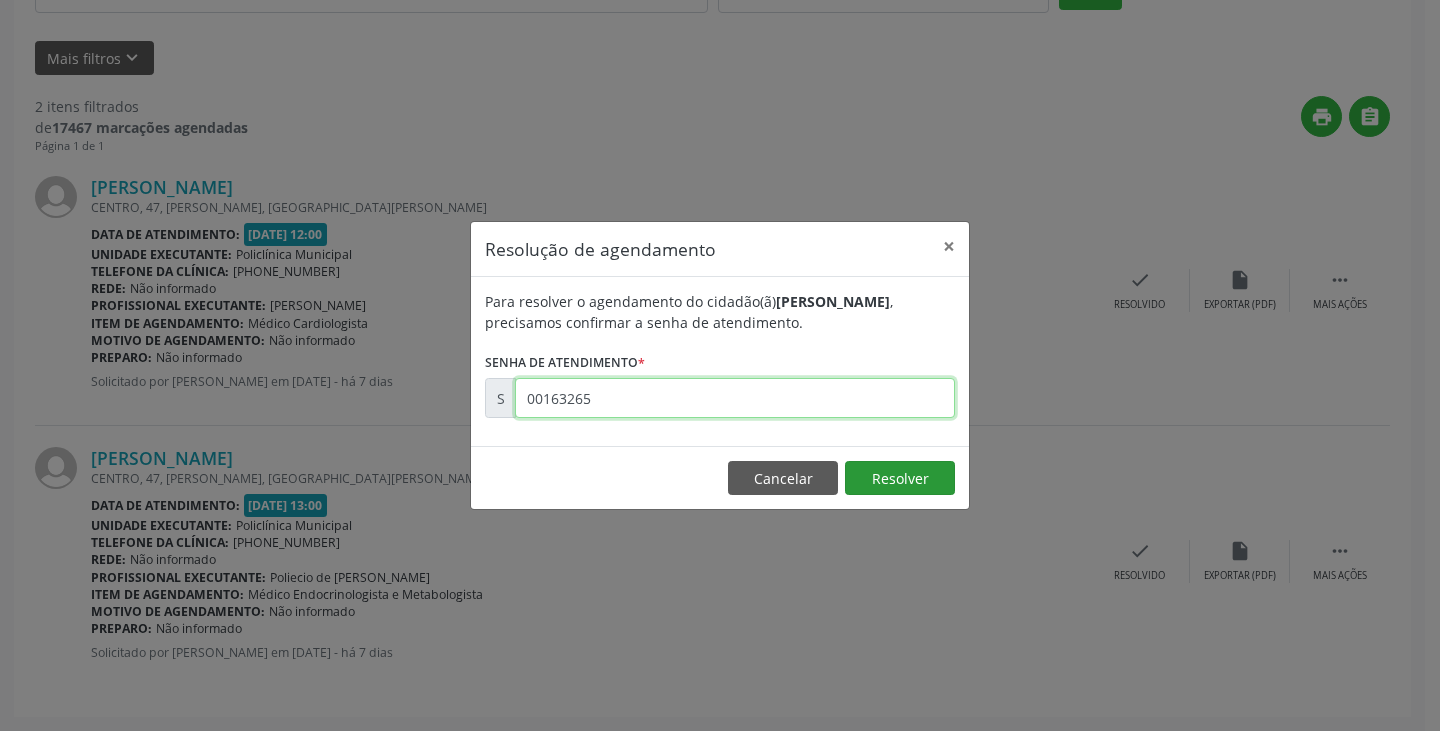 type on "00163265" 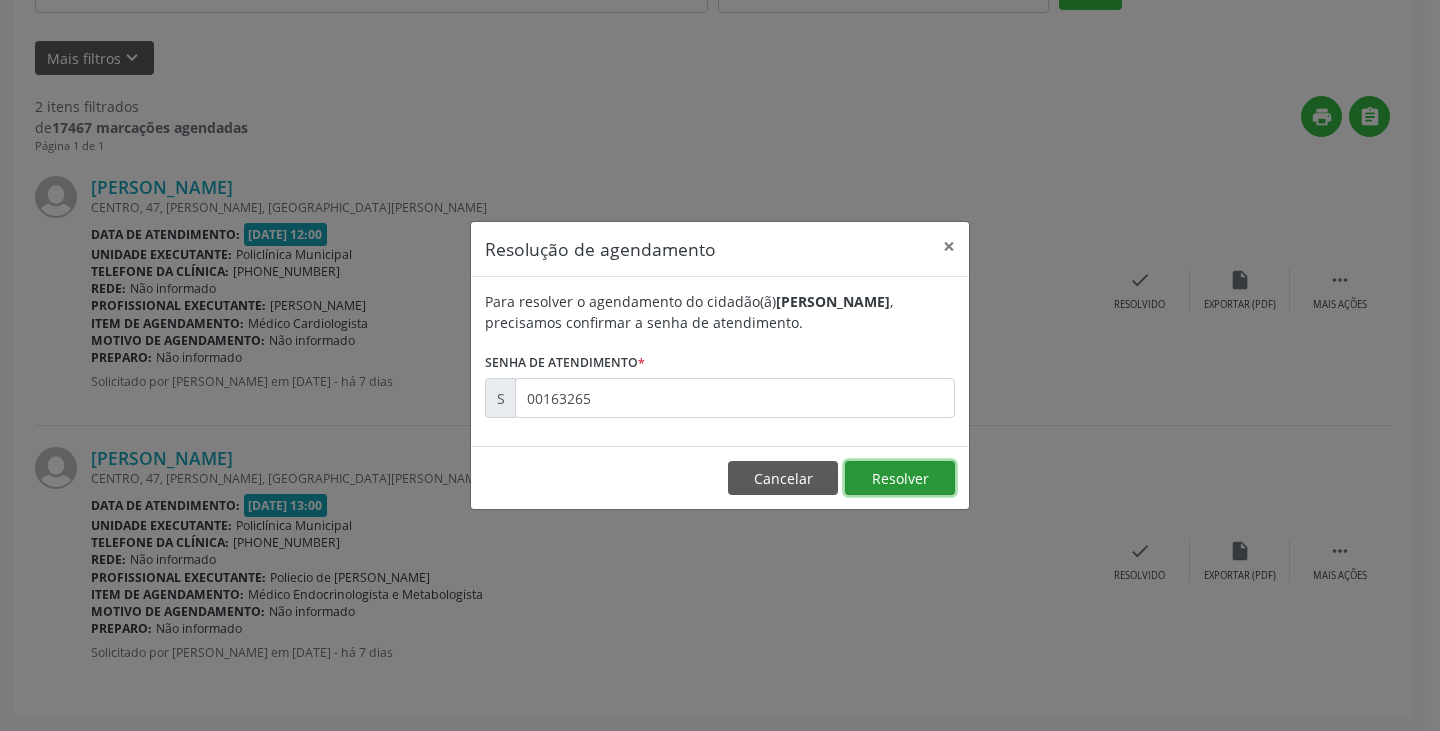 click on "Resolver" at bounding box center (900, 478) 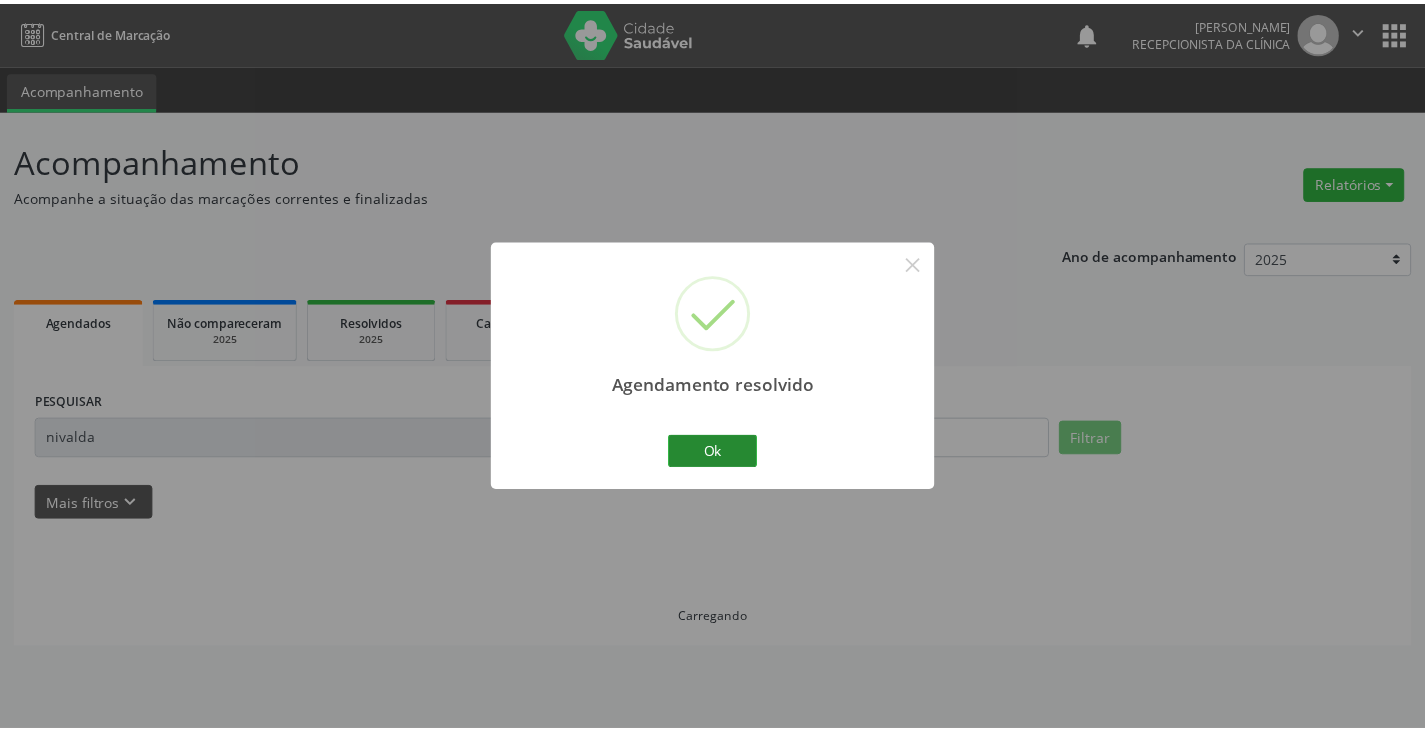 scroll, scrollTop: 0, scrollLeft: 0, axis: both 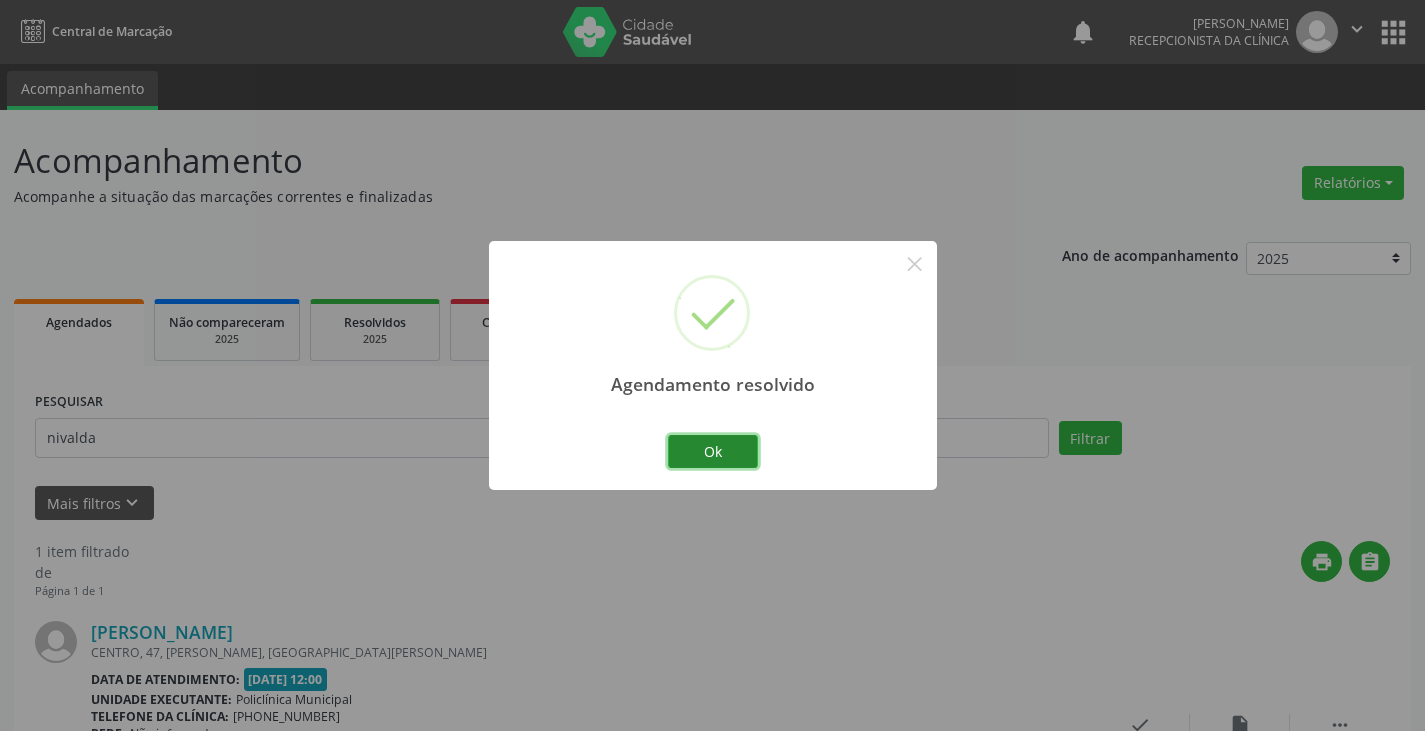 click on "Ok" at bounding box center [713, 452] 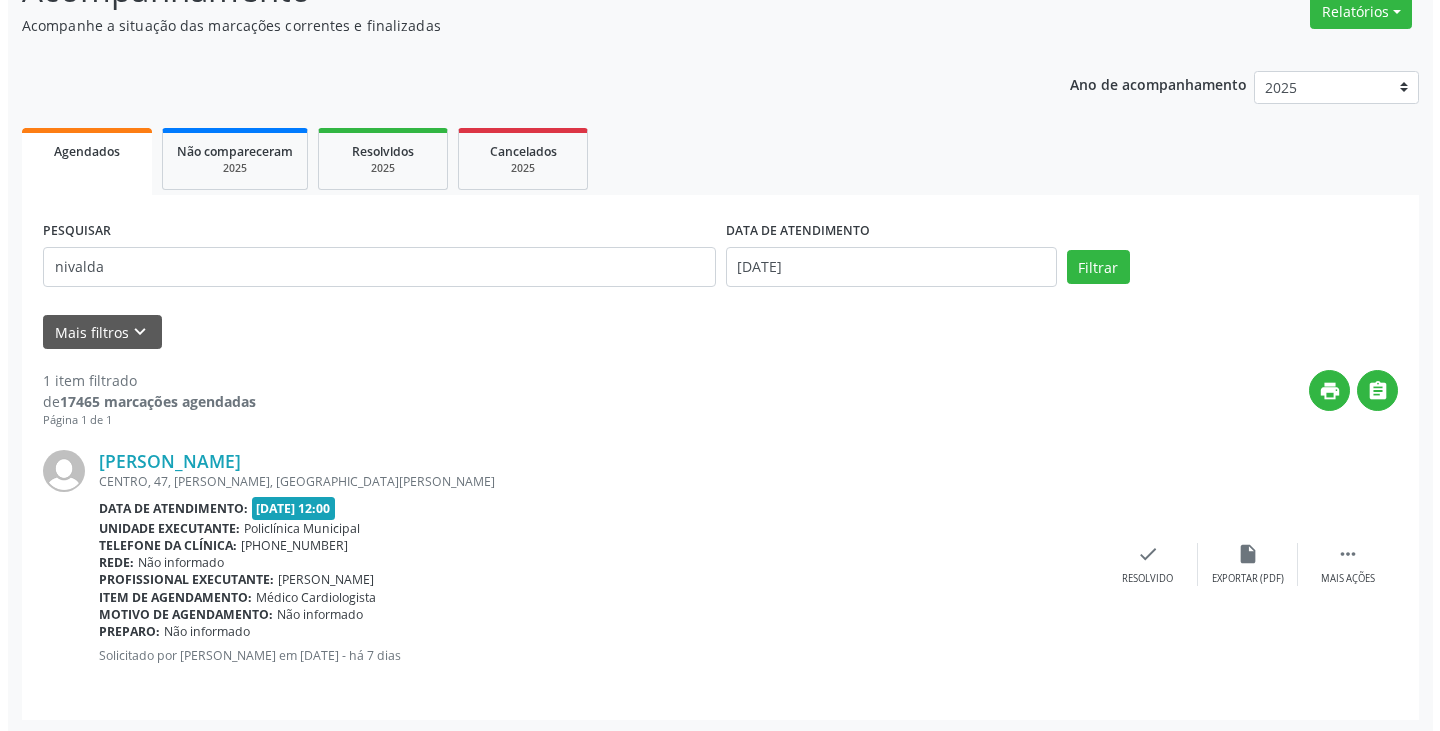 scroll, scrollTop: 174, scrollLeft: 0, axis: vertical 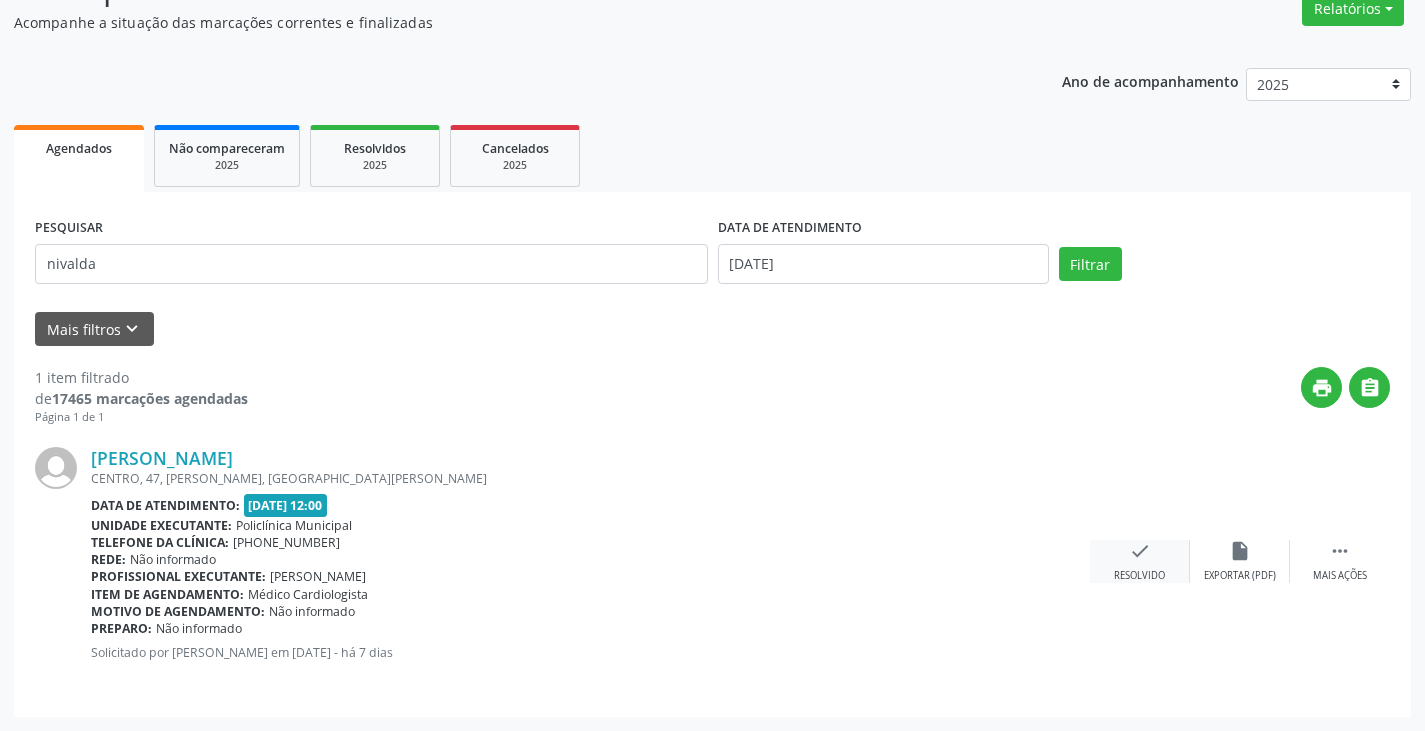 click on "check" at bounding box center (1140, 551) 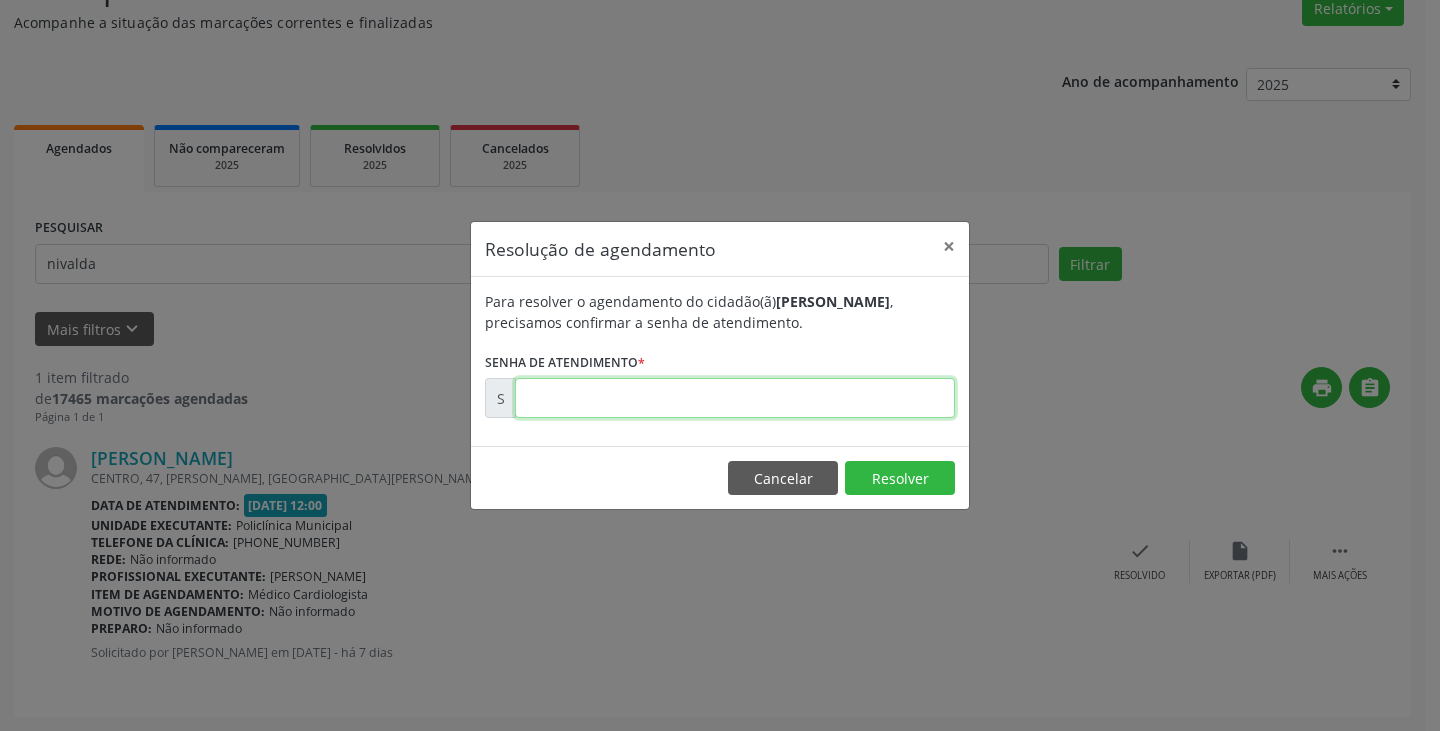 click at bounding box center (735, 398) 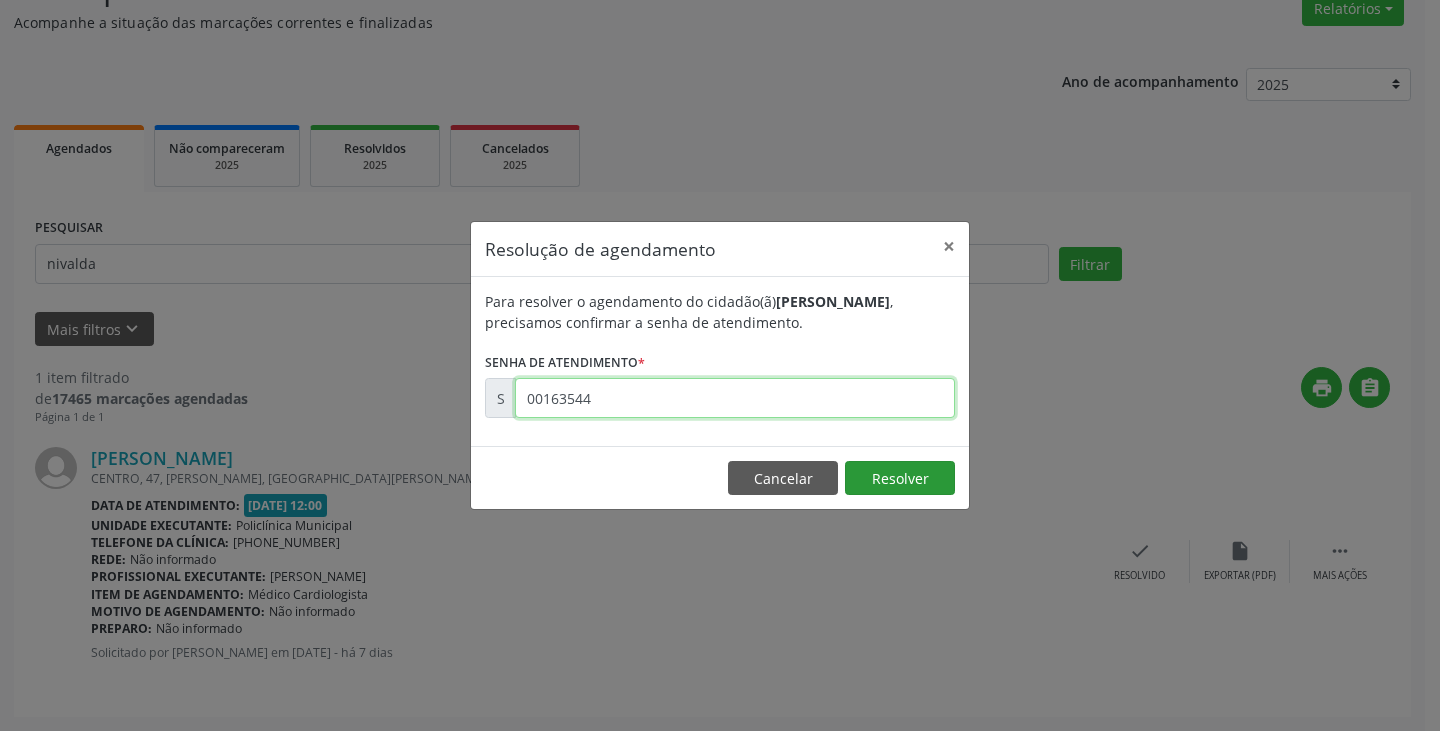 type on "00163544" 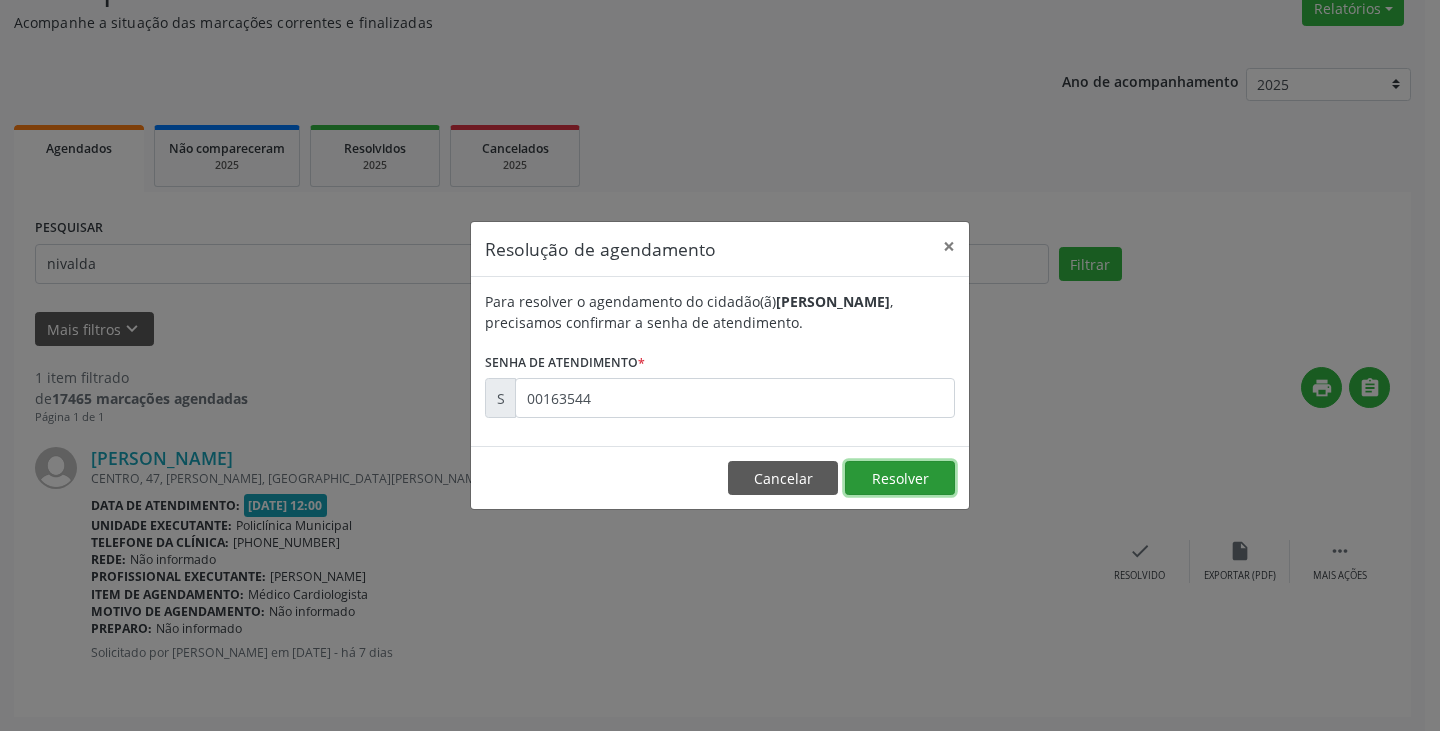 click on "Resolver" at bounding box center (900, 478) 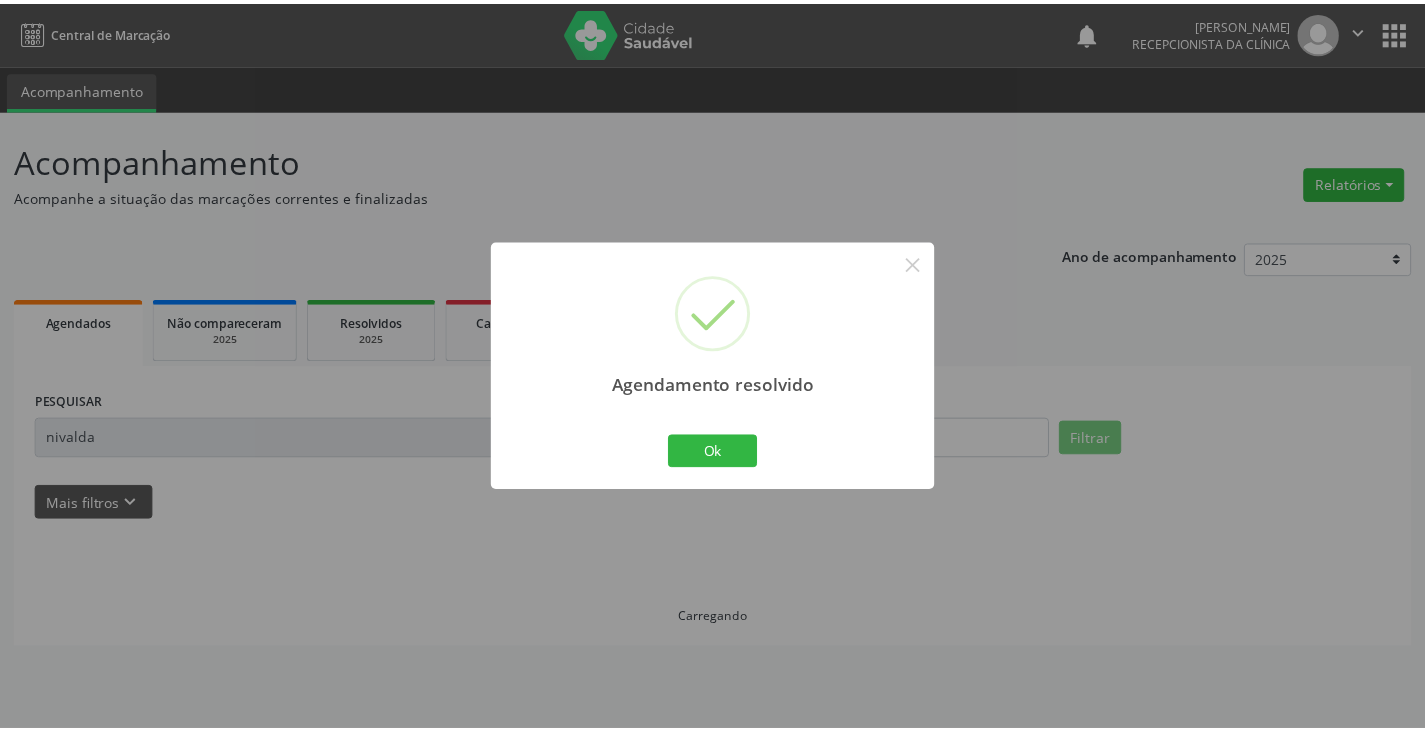 scroll, scrollTop: 0, scrollLeft: 0, axis: both 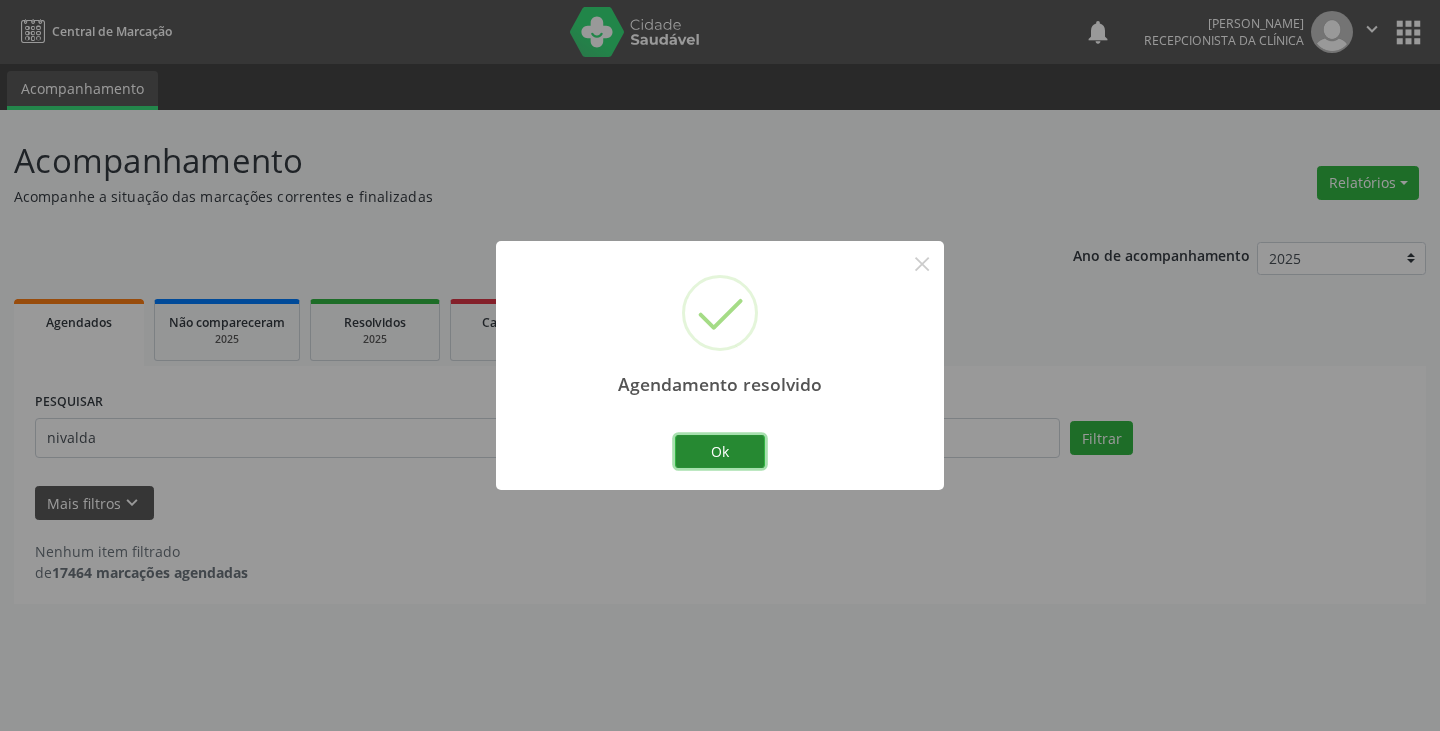 click on "Ok" at bounding box center [720, 452] 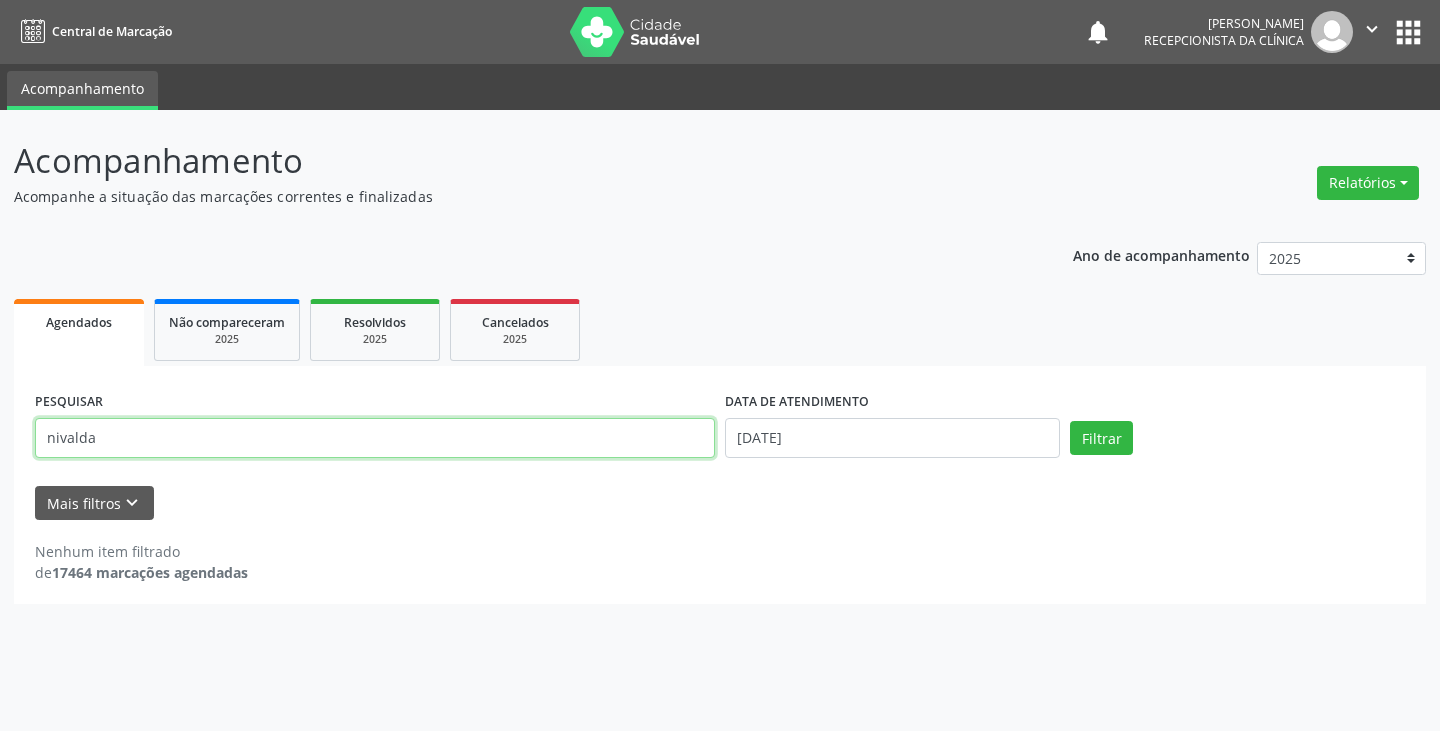 click on "nivalda" at bounding box center [375, 438] 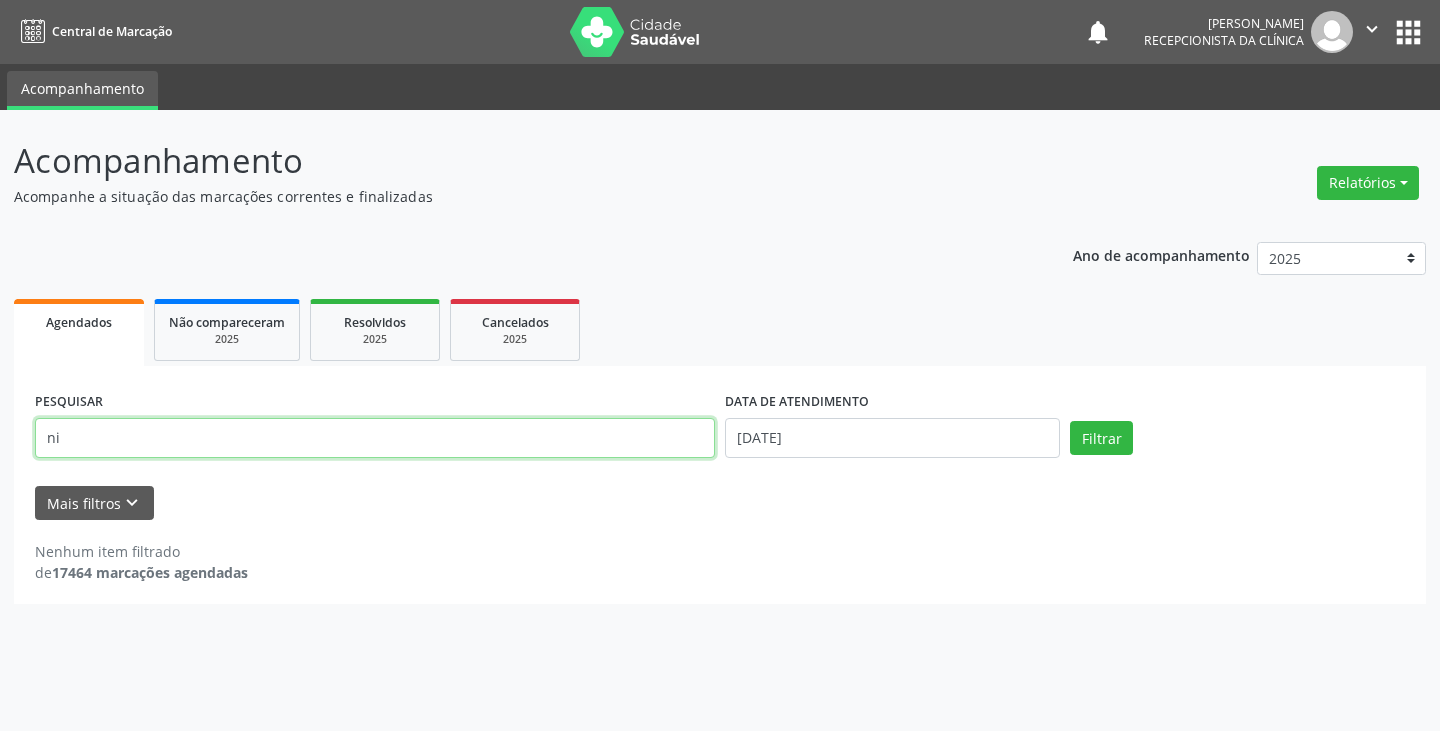 type on "n" 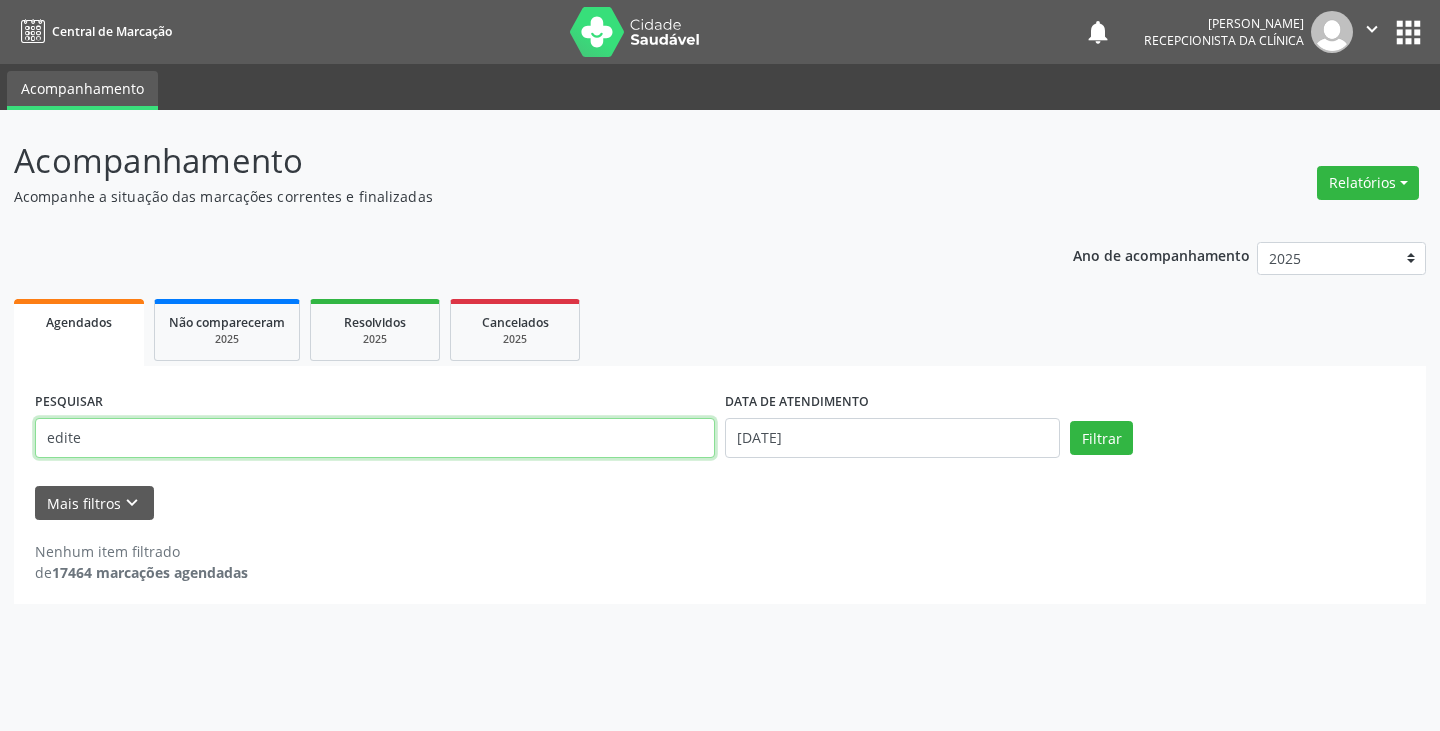 type on "edite" 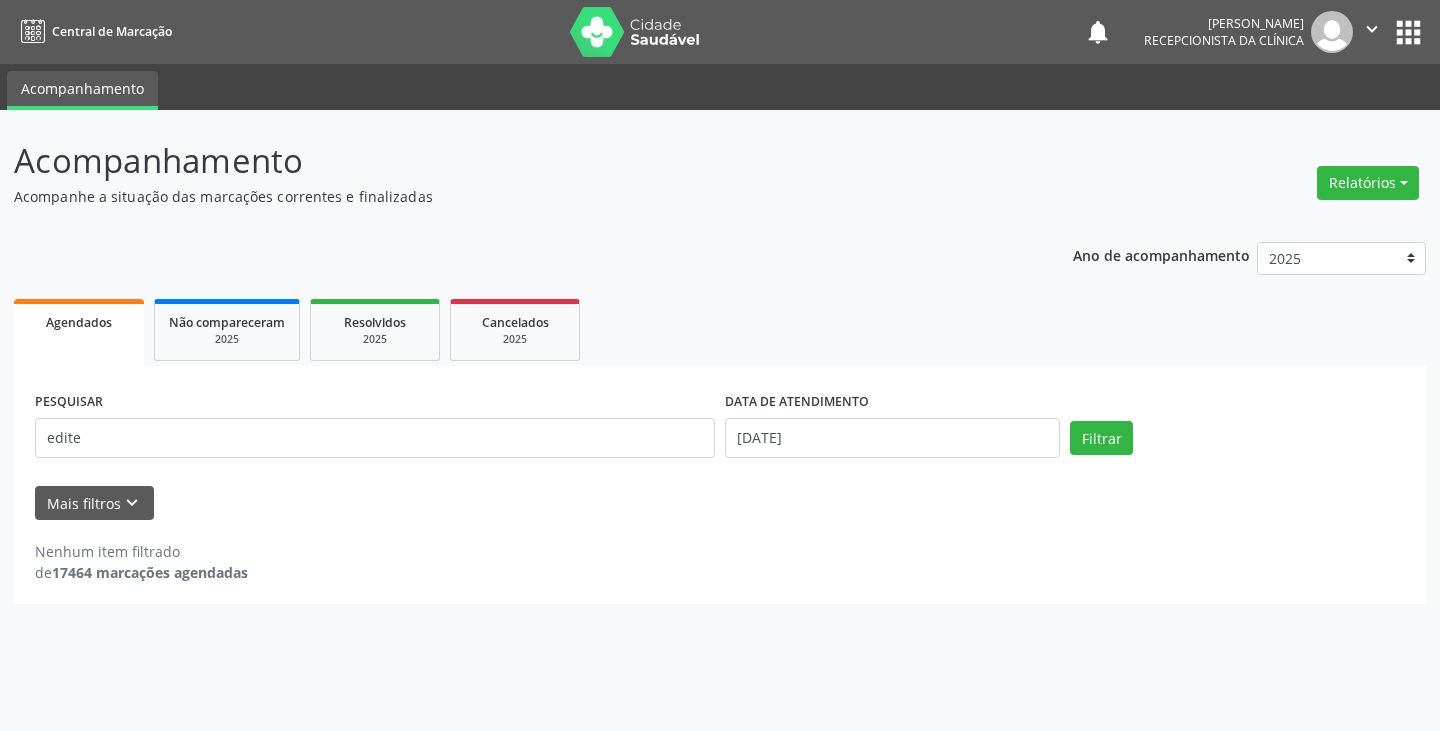 click on "Filtrar" at bounding box center [1237, 438] 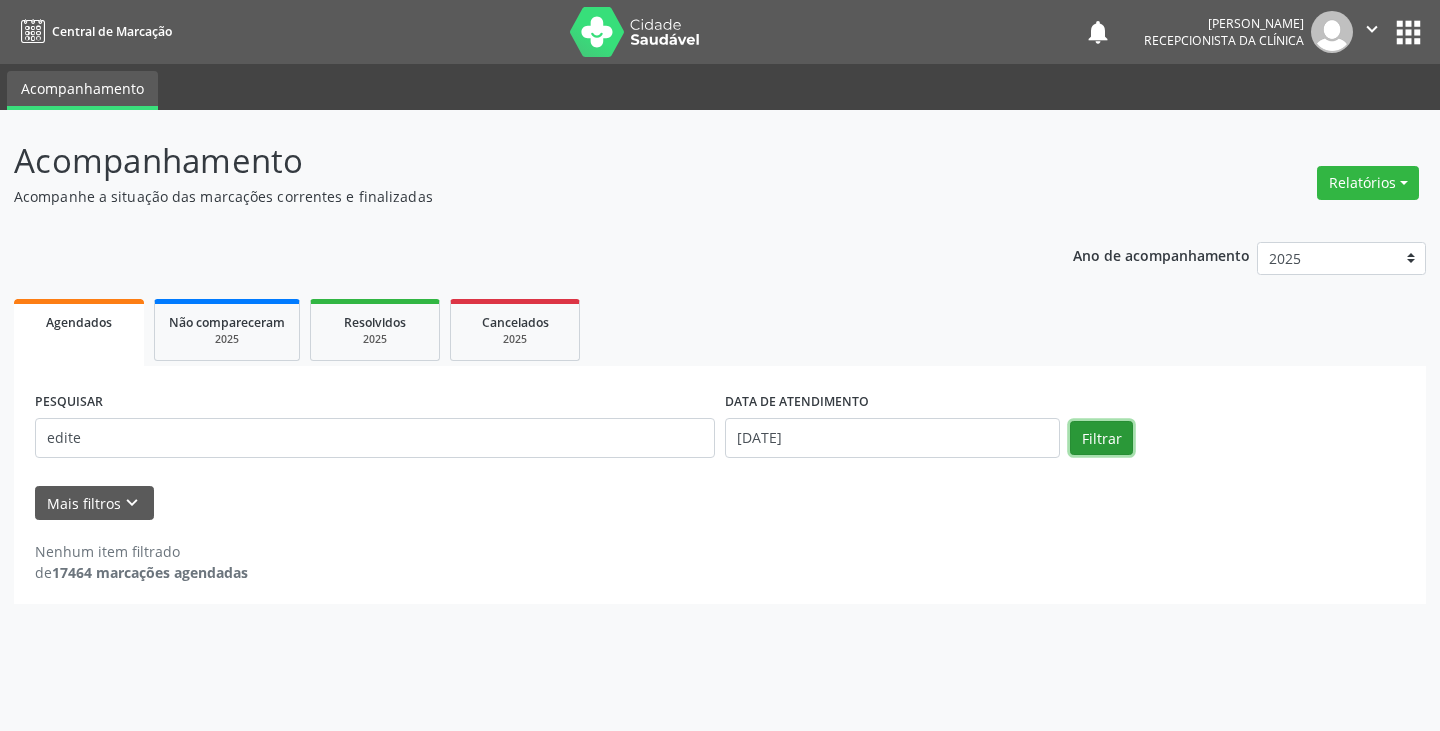 click on "Filtrar" at bounding box center (1101, 438) 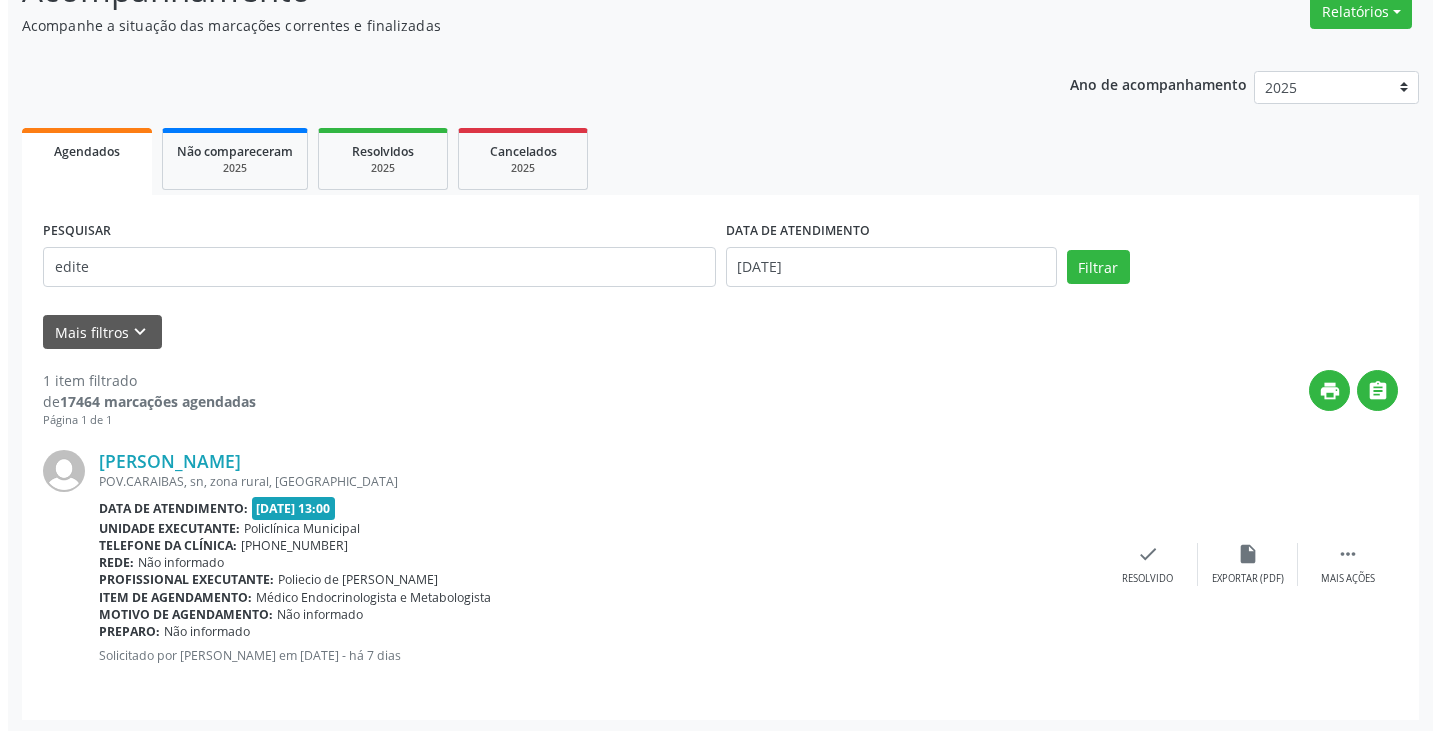 scroll, scrollTop: 174, scrollLeft: 0, axis: vertical 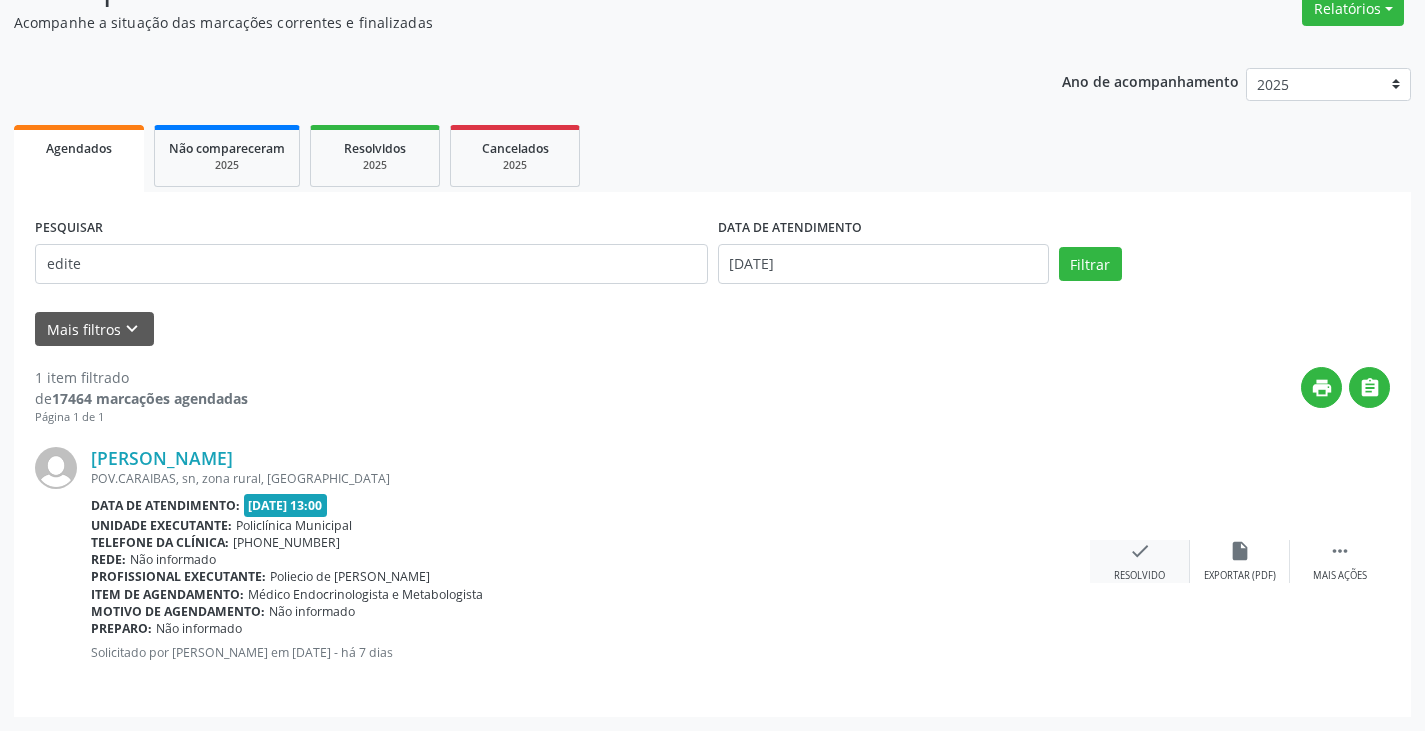 click on "check
Resolvido" at bounding box center (1140, 561) 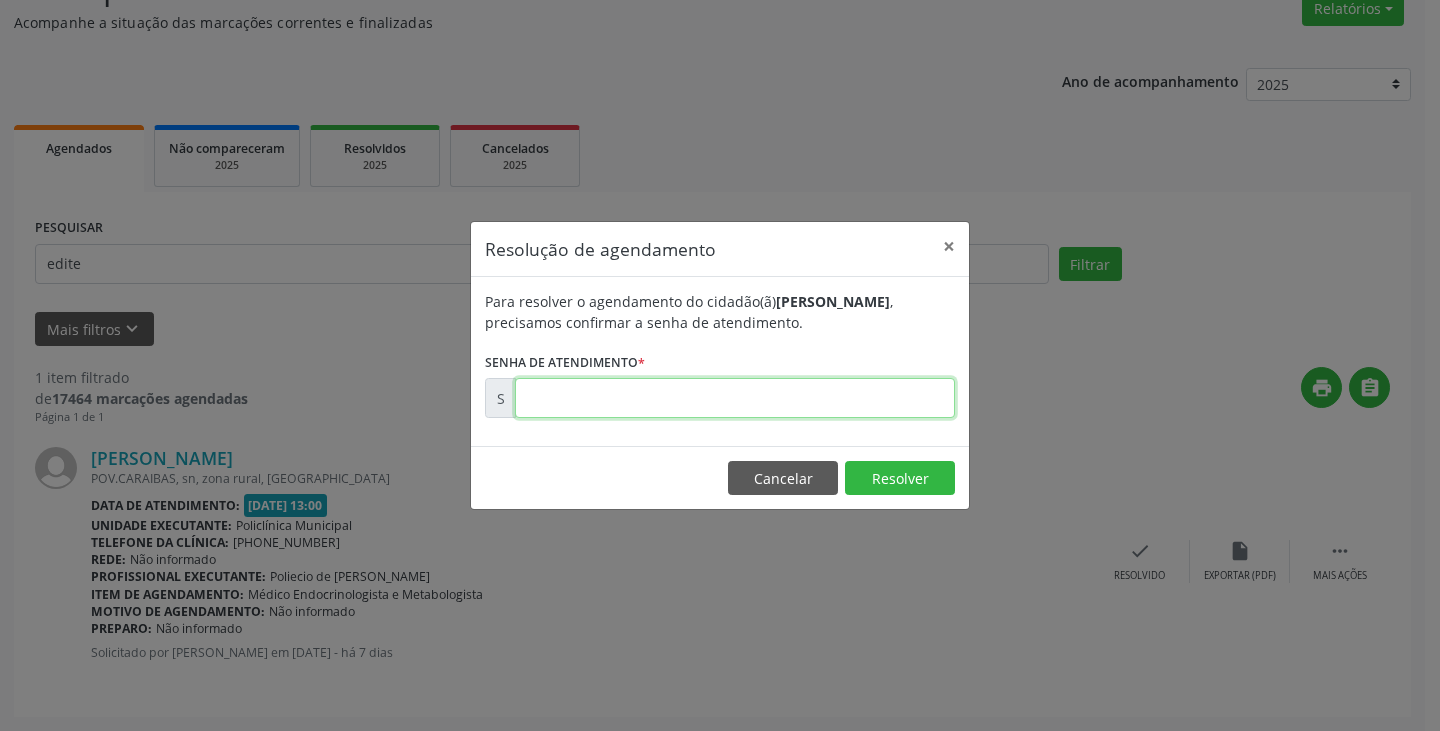 click at bounding box center (735, 398) 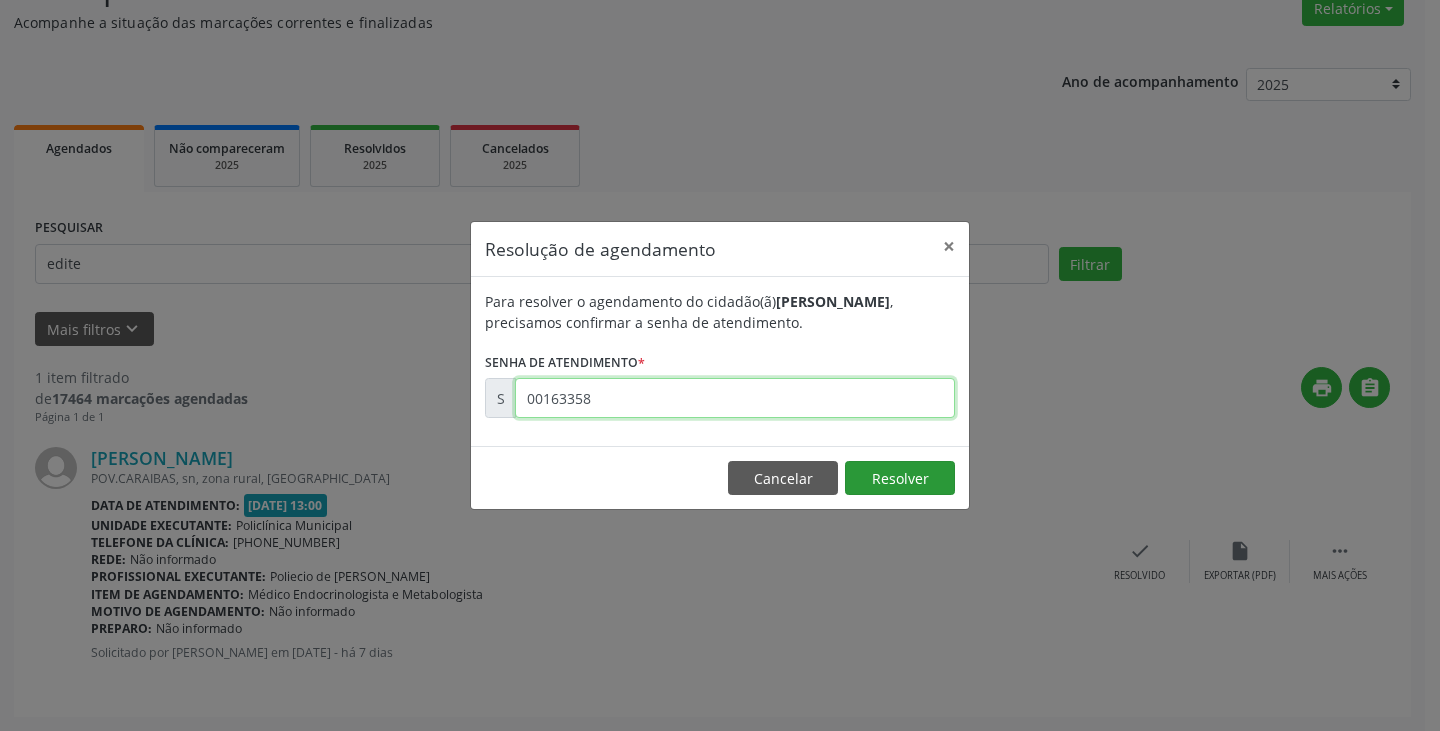type on "00163358" 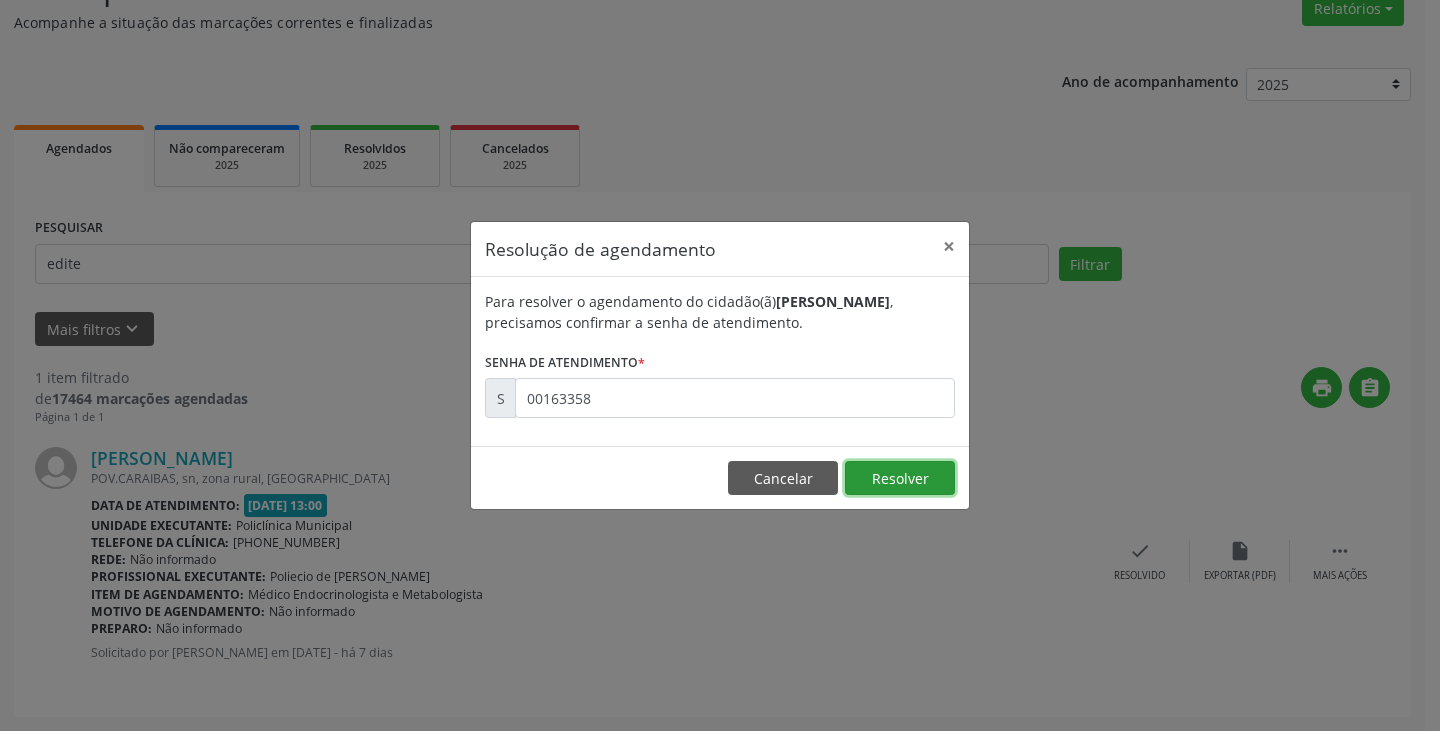 click on "Resolver" at bounding box center [900, 478] 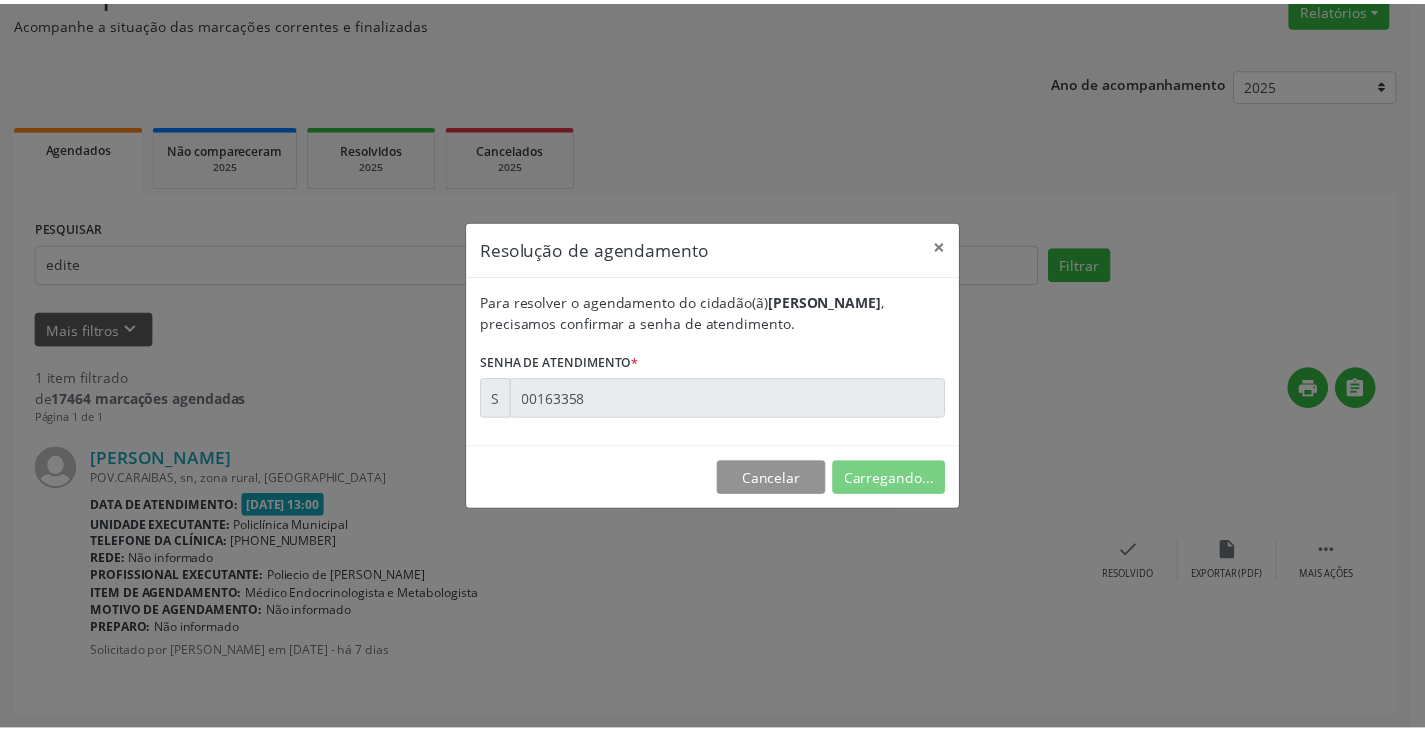 scroll, scrollTop: 0, scrollLeft: 0, axis: both 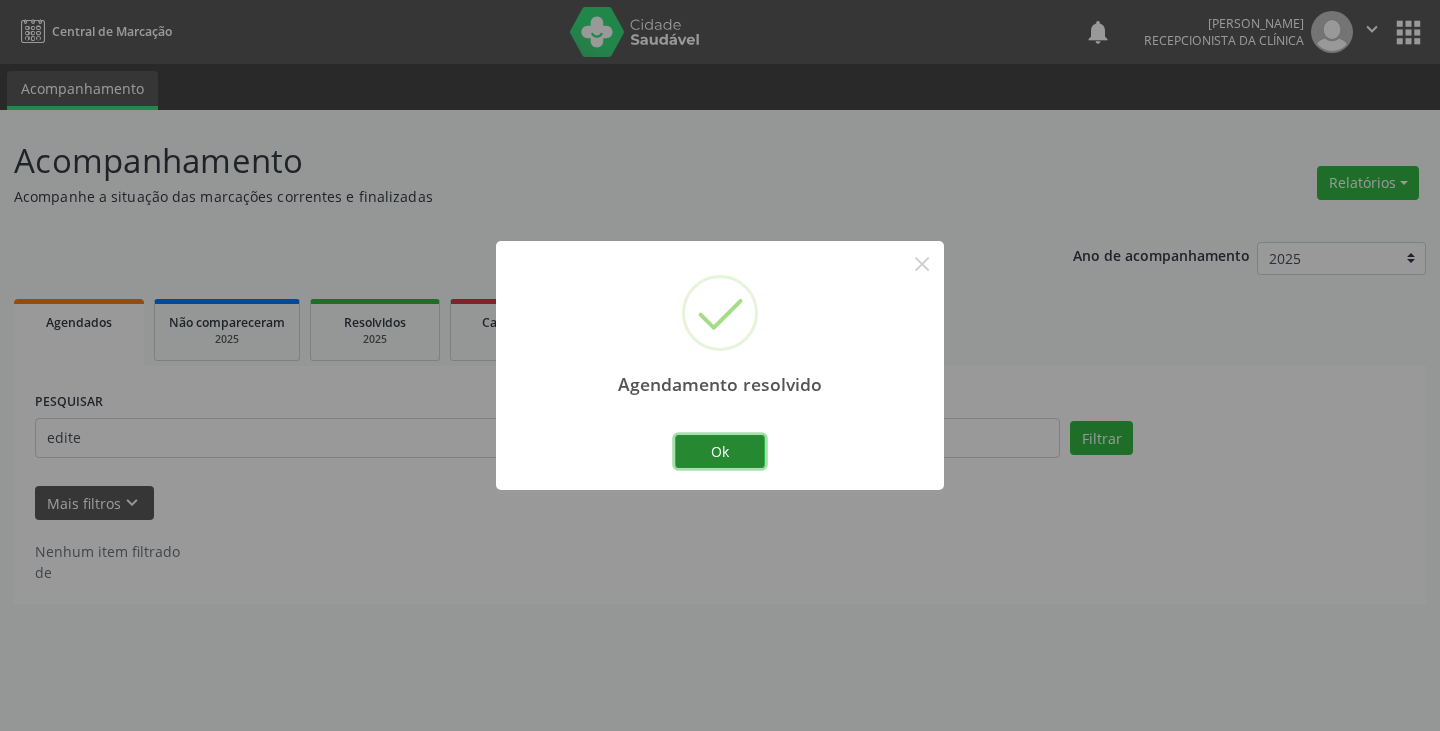 click on "Ok" at bounding box center (720, 452) 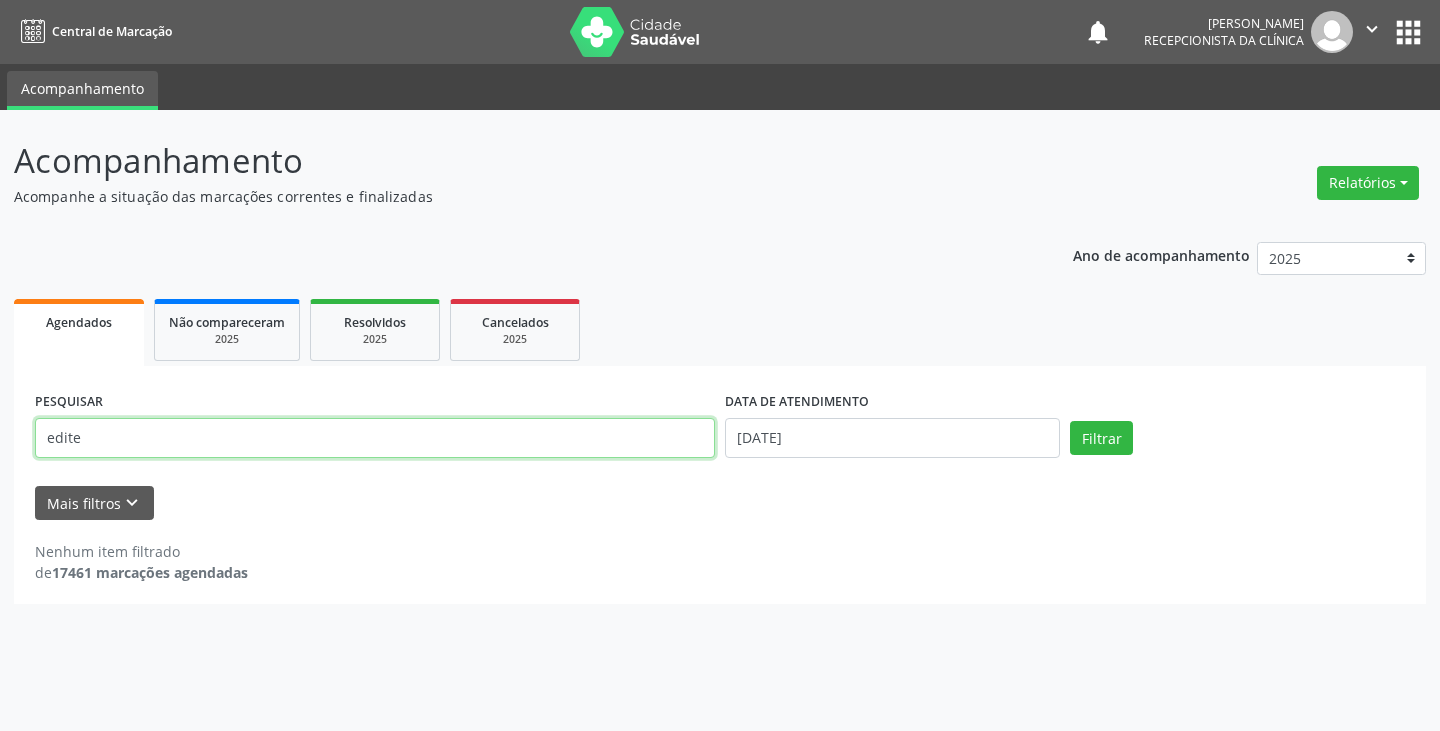 click on "edite" at bounding box center (375, 438) 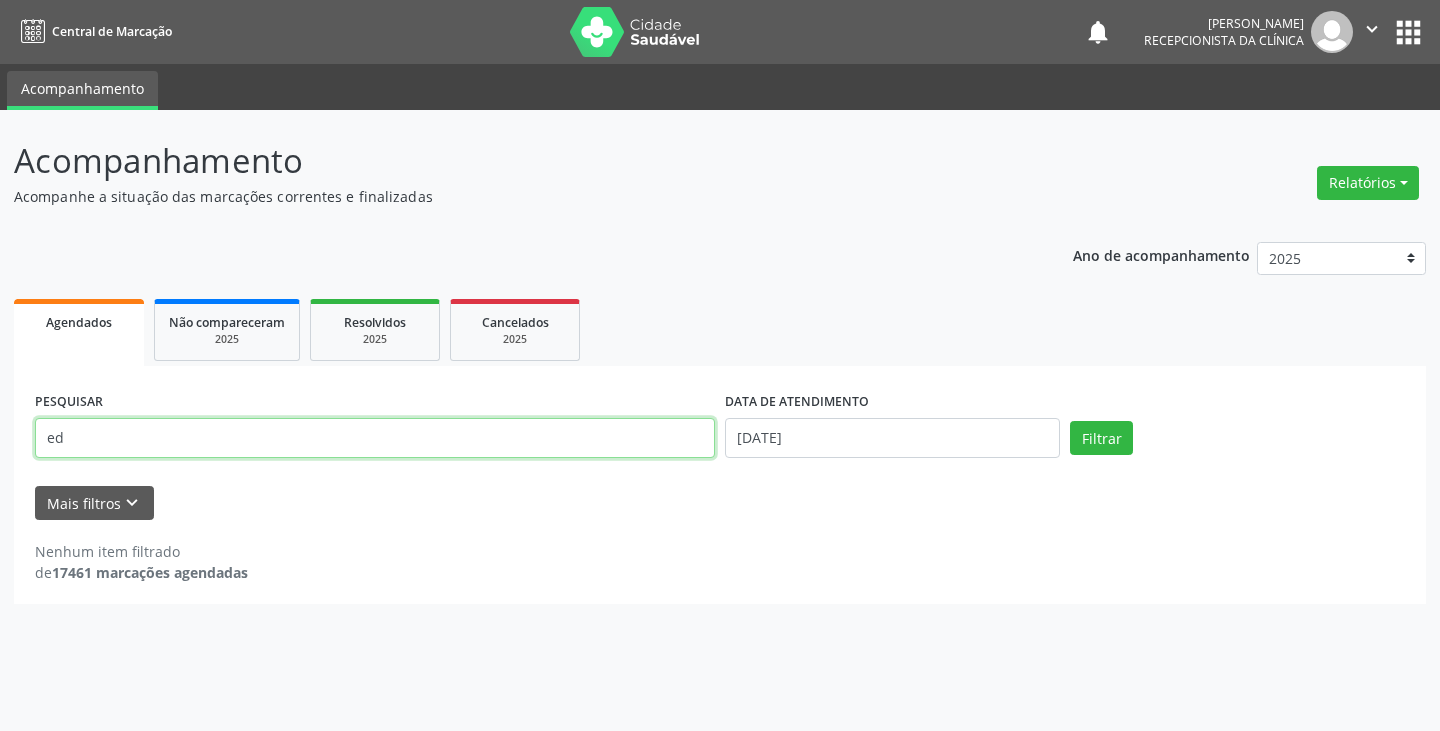 type on "e" 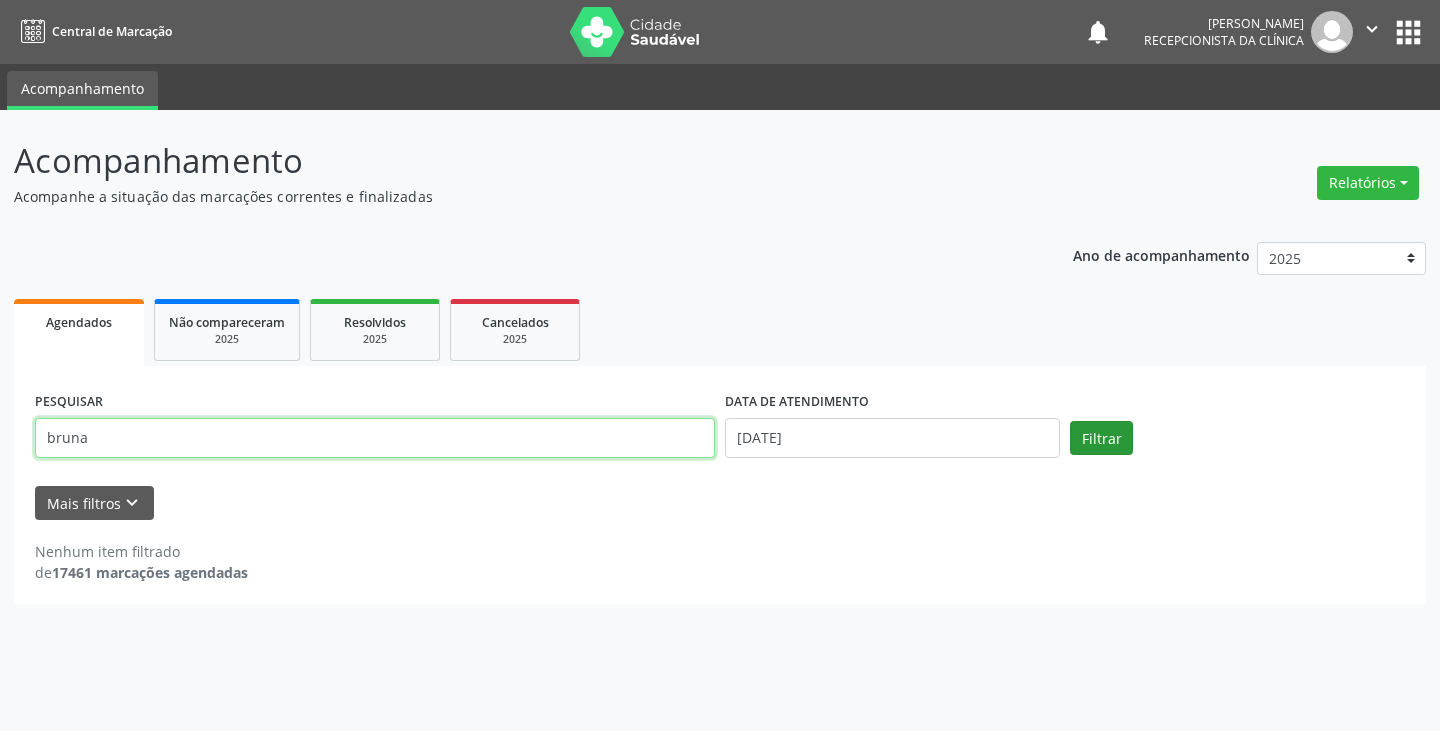 type on "bruna" 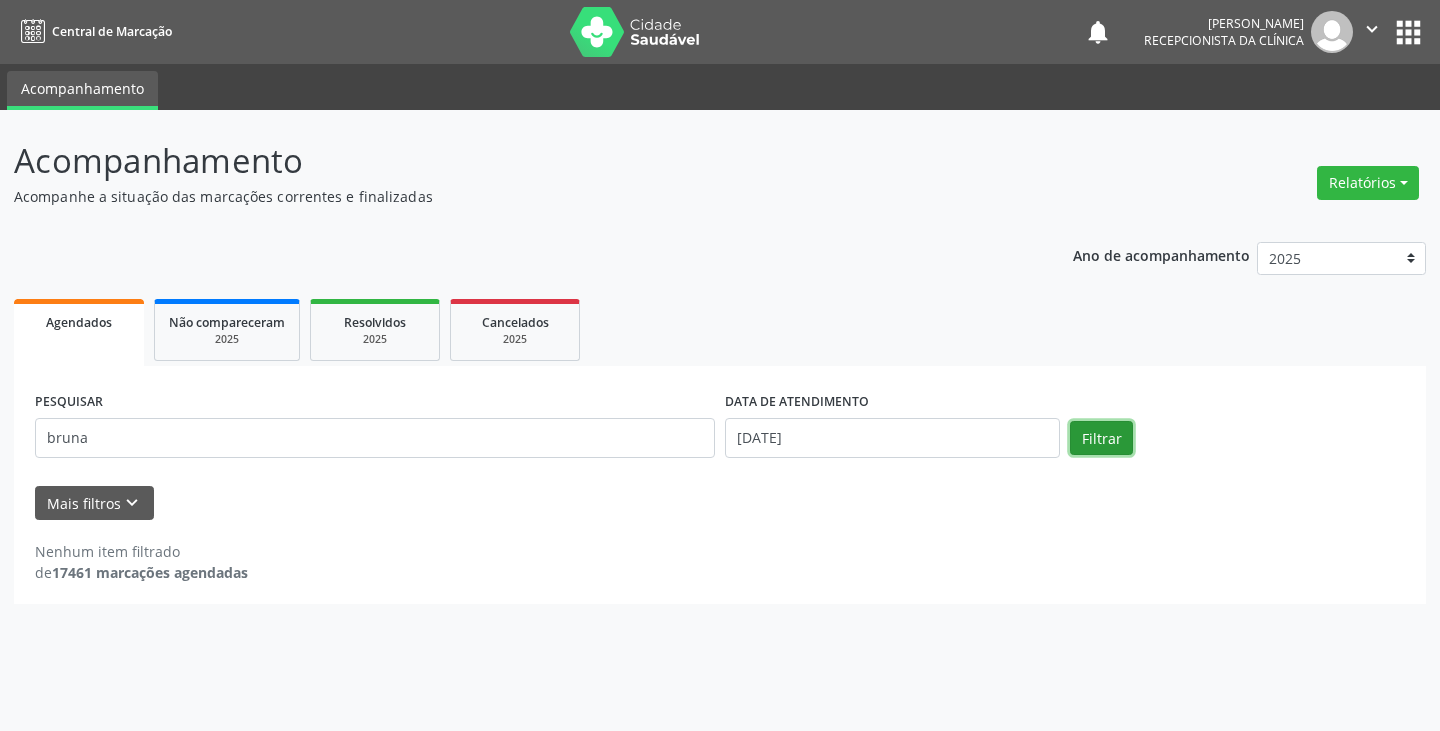 click on "Filtrar" at bounding box center (1101, 438) 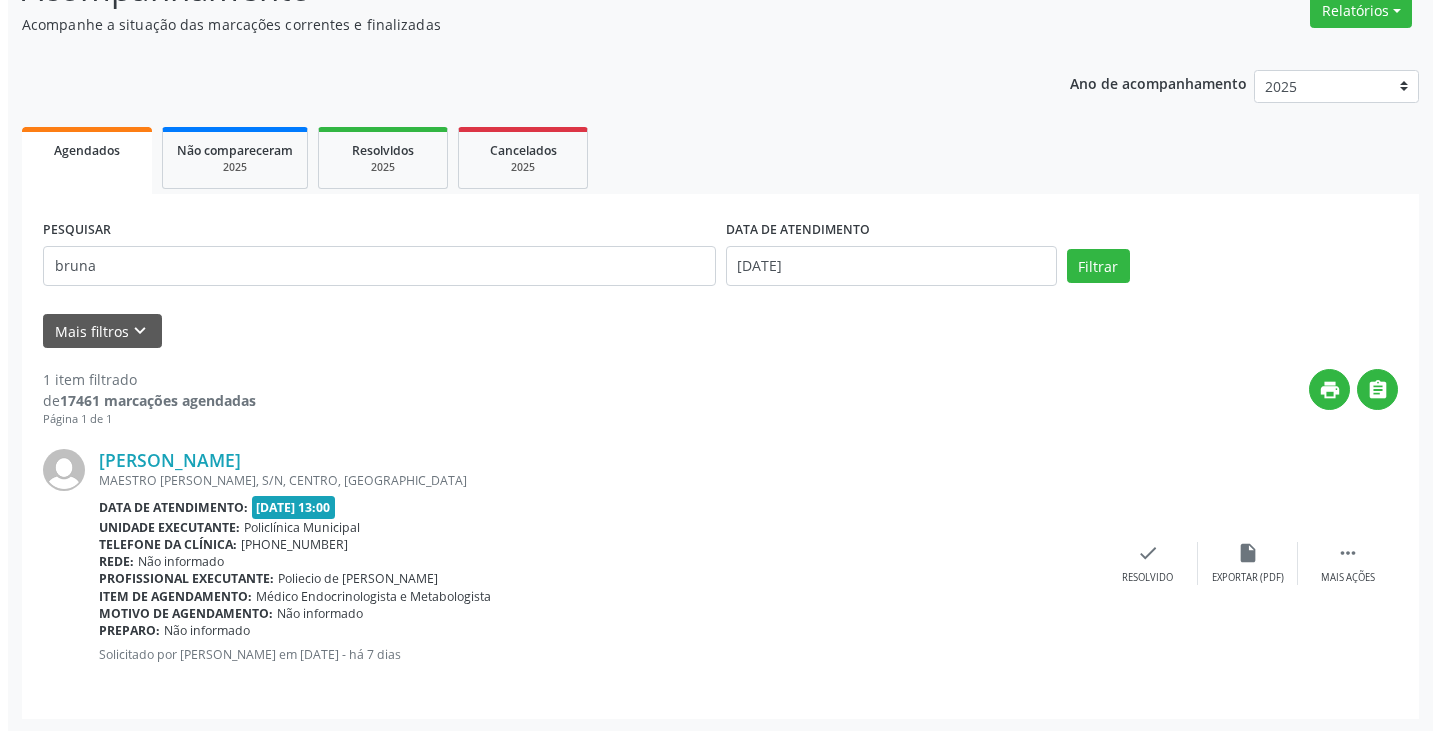 scroll, scrollTop: 174, scrollLeft: 0, axis: vertical 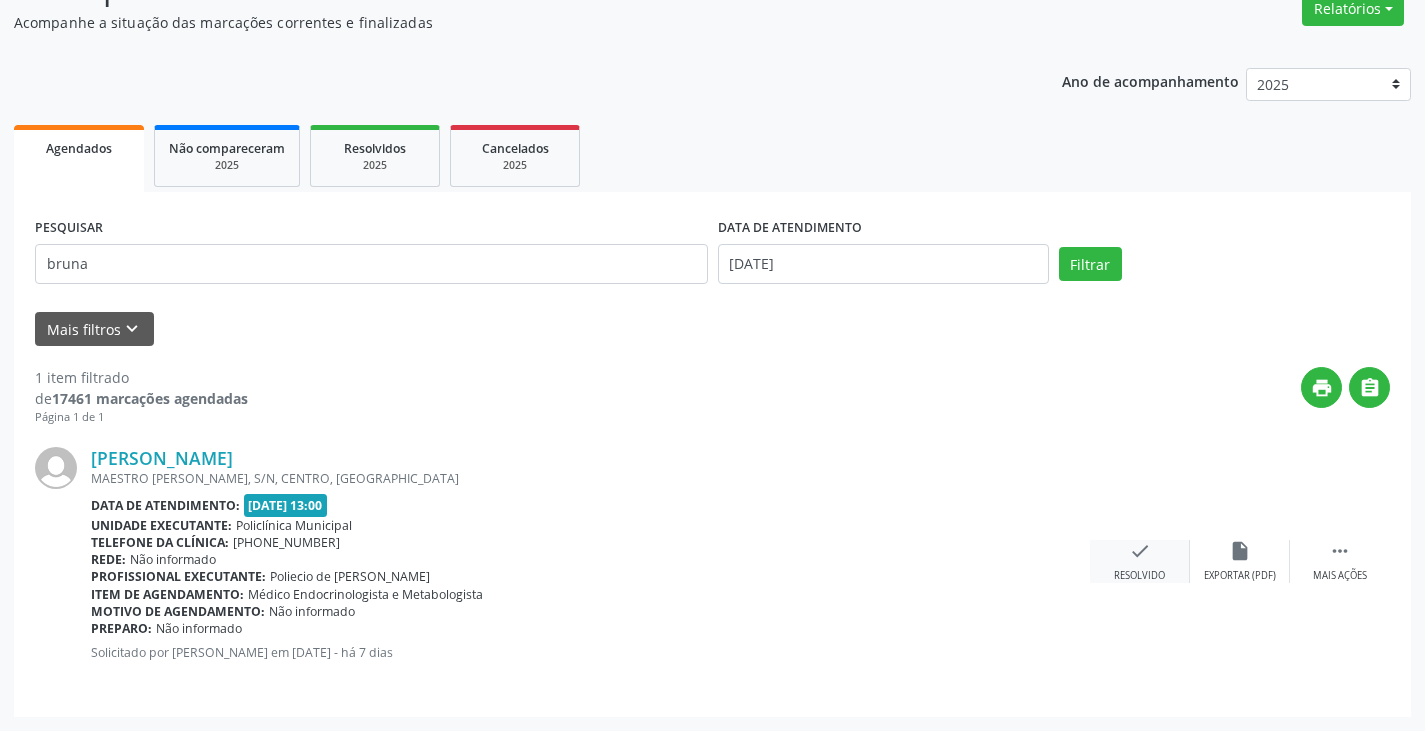 click on "Resolvido" at bounding box center (1139, 576) 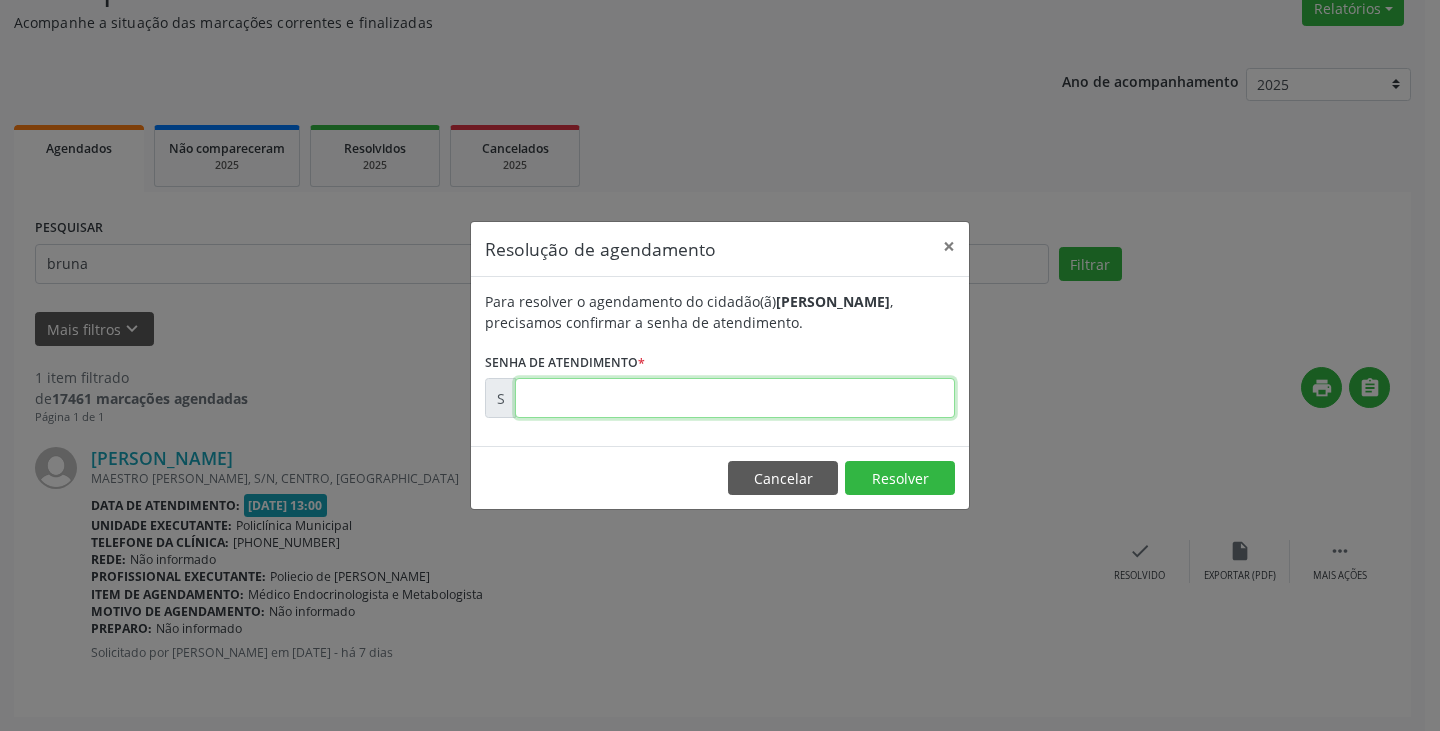 click at bounding box center (735, 398) 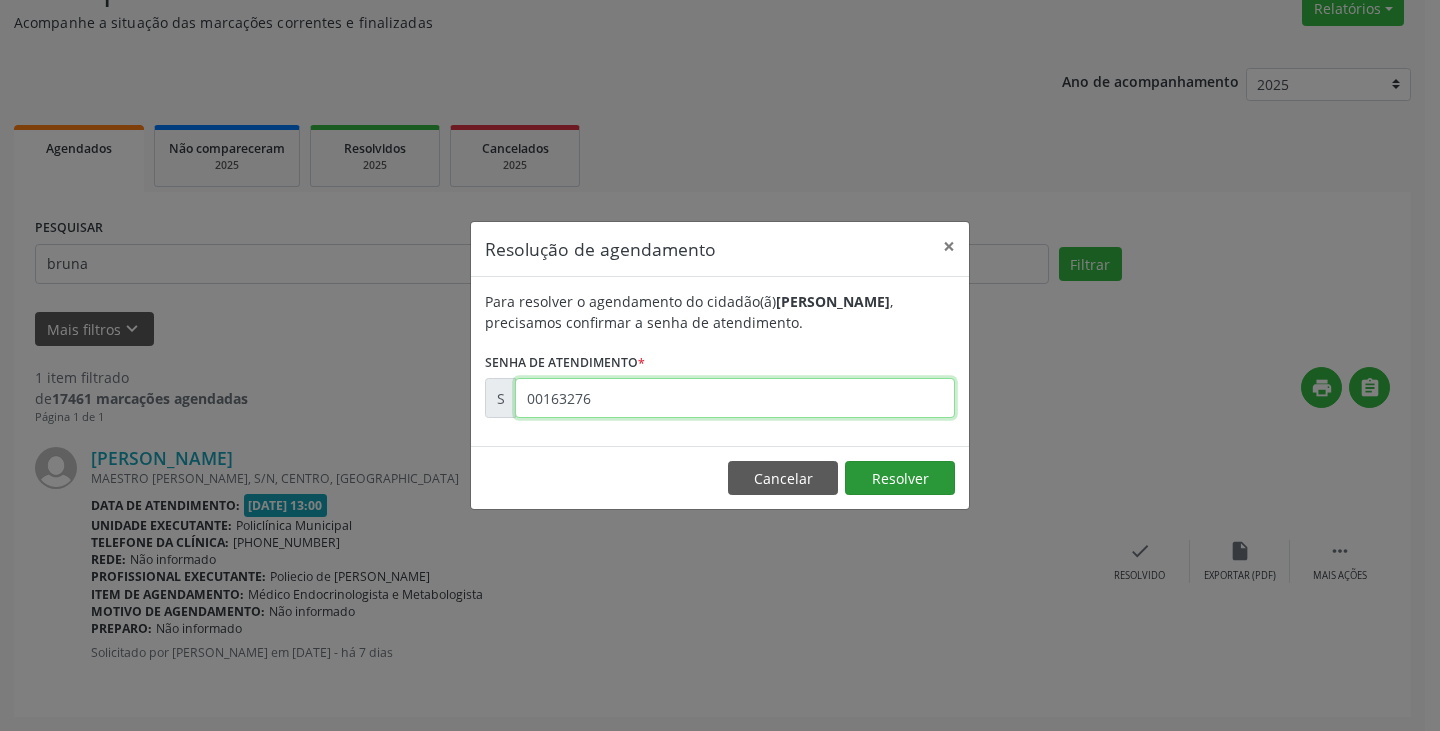 type on "00163276" 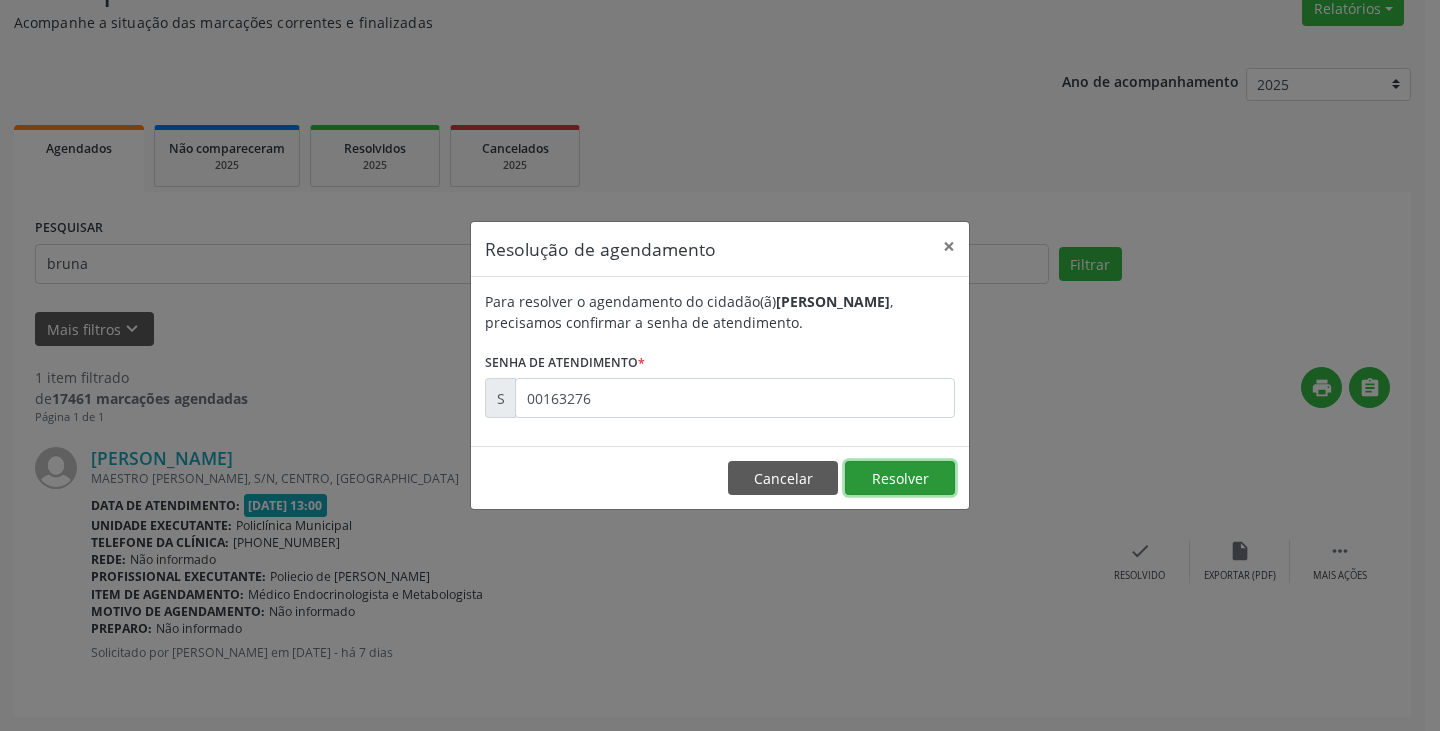 click on "Resolver" at bounding box center [900, 478] 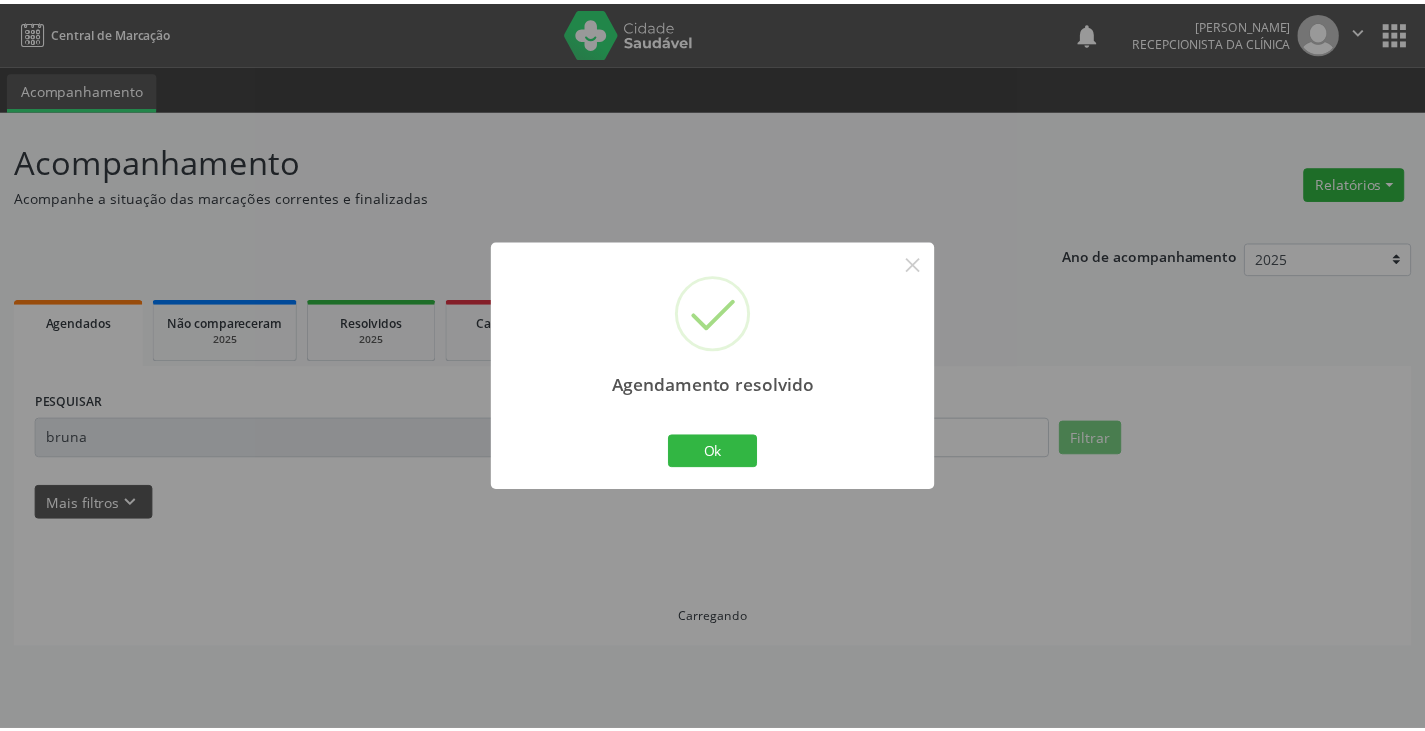 scroll, scrollTop: 0, scrollLeft: 0, axis: both 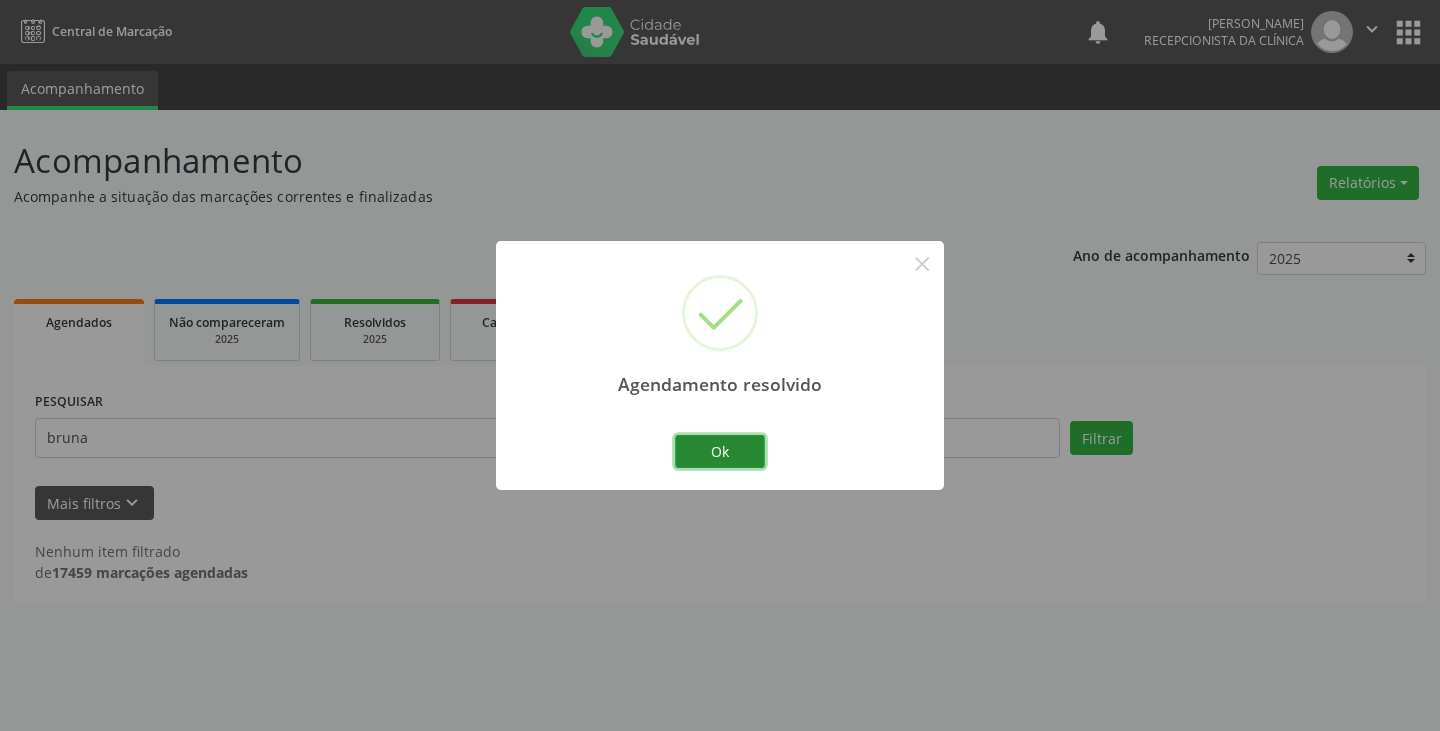 click on "Ok" at bounding box center (720, 452) 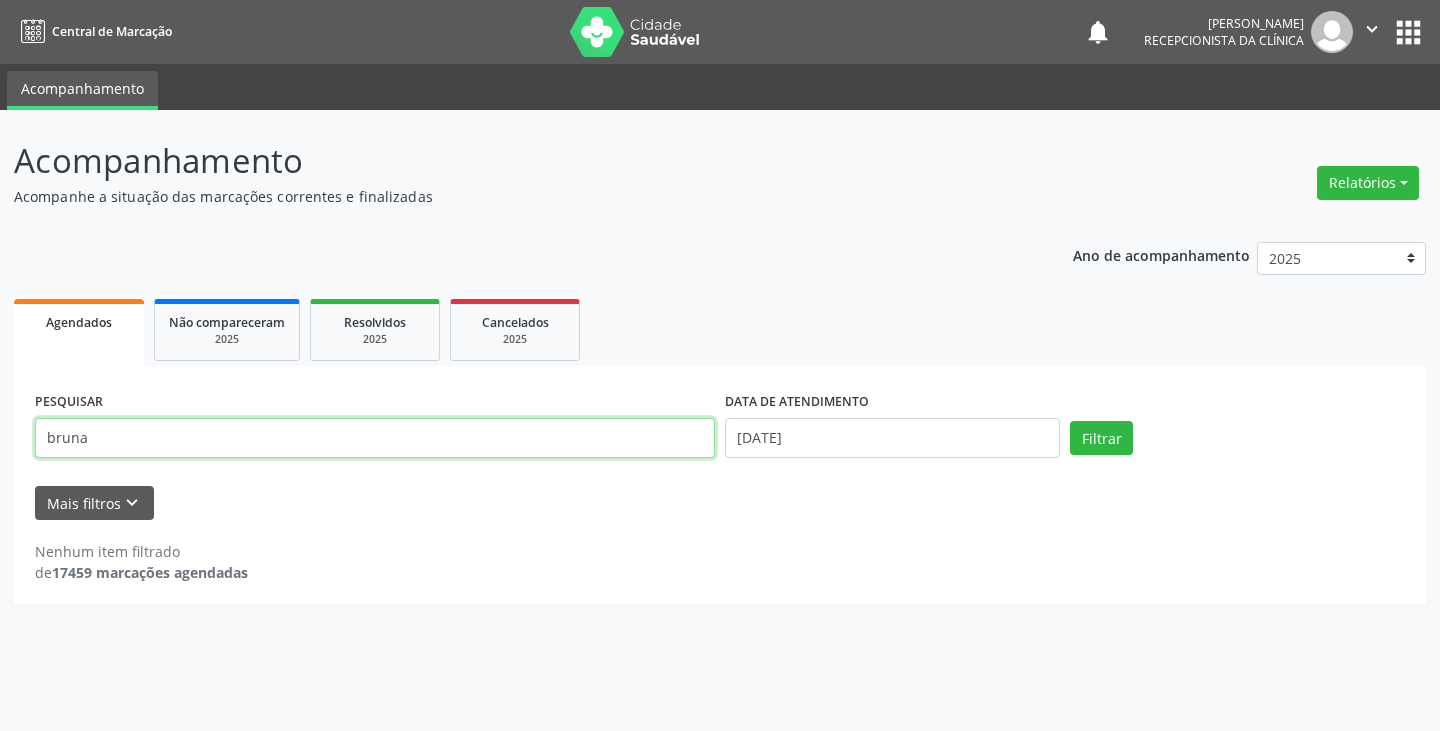 click on "bruna" at bounding box center (375, 438) 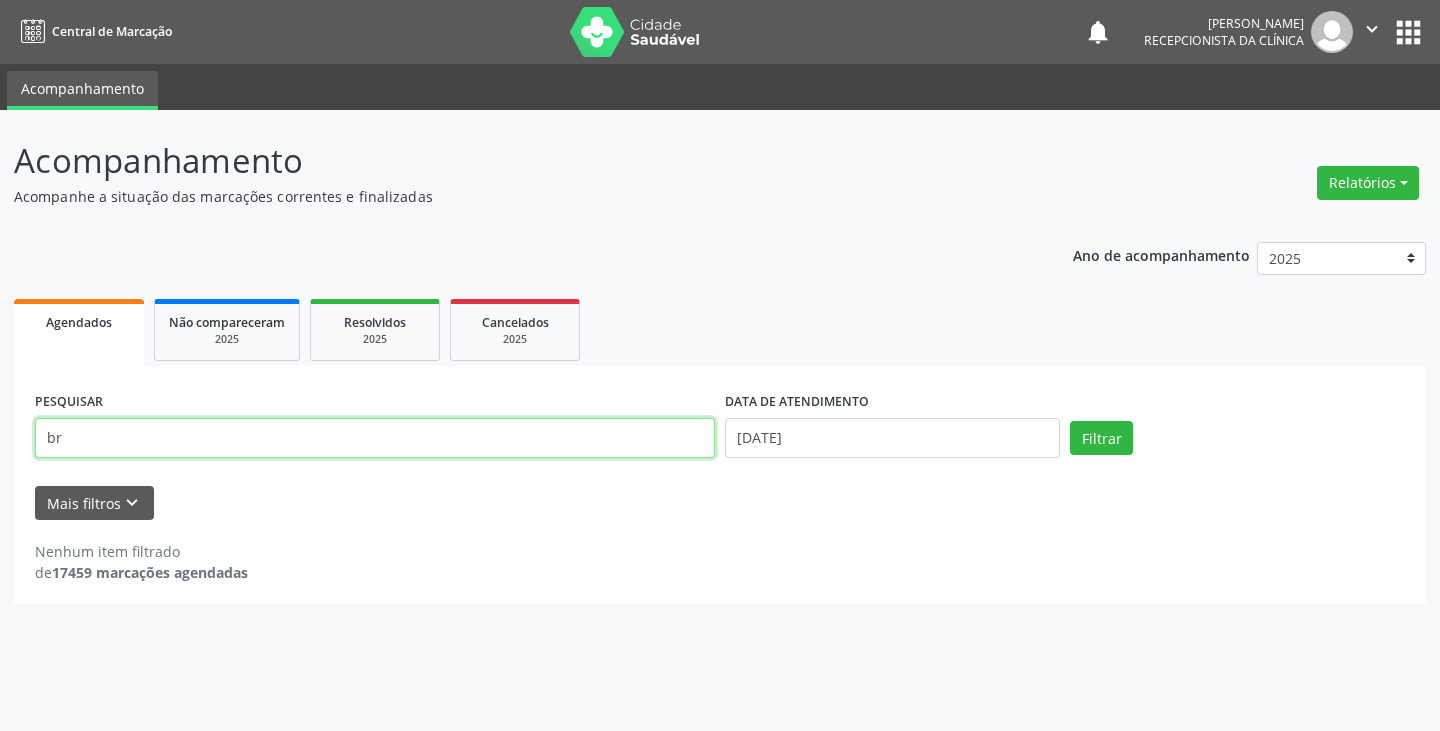 type on "b" 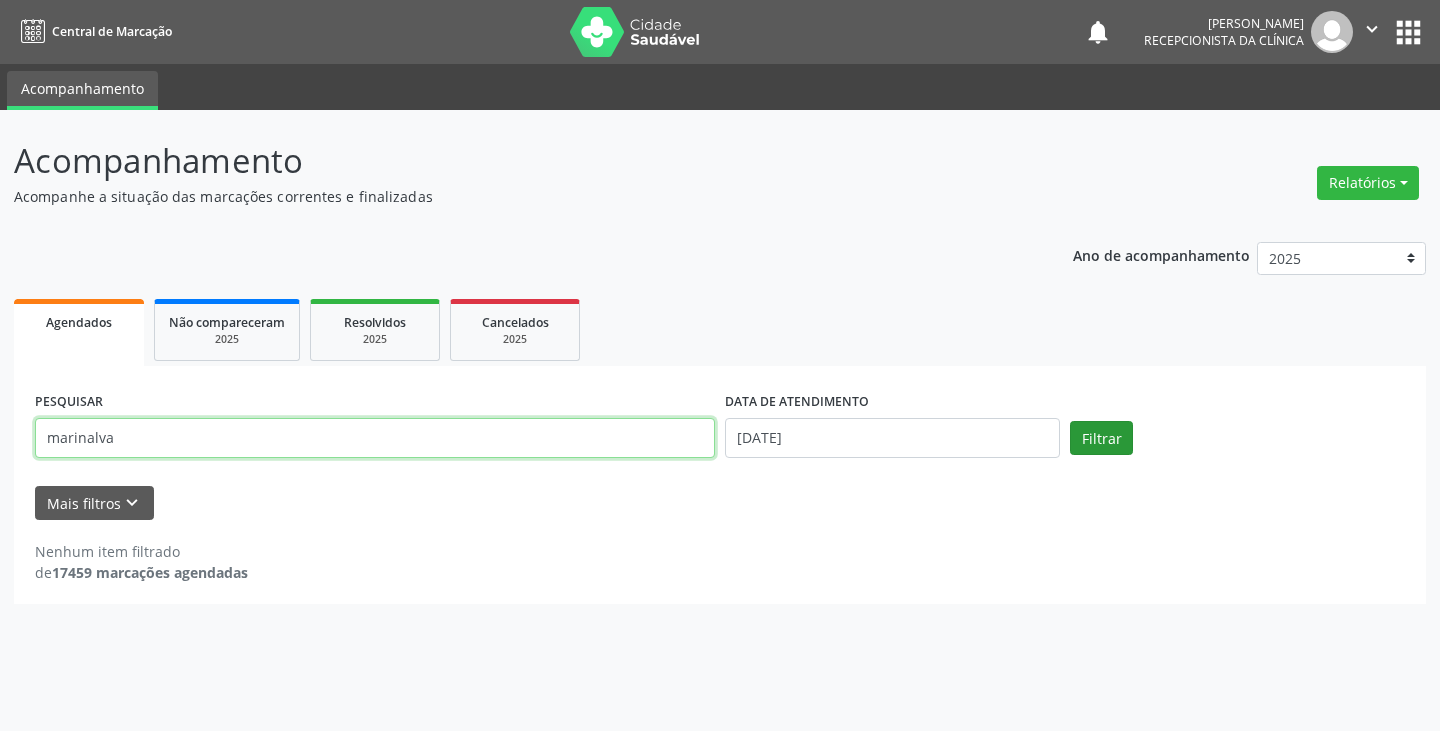 type on "marinalva" 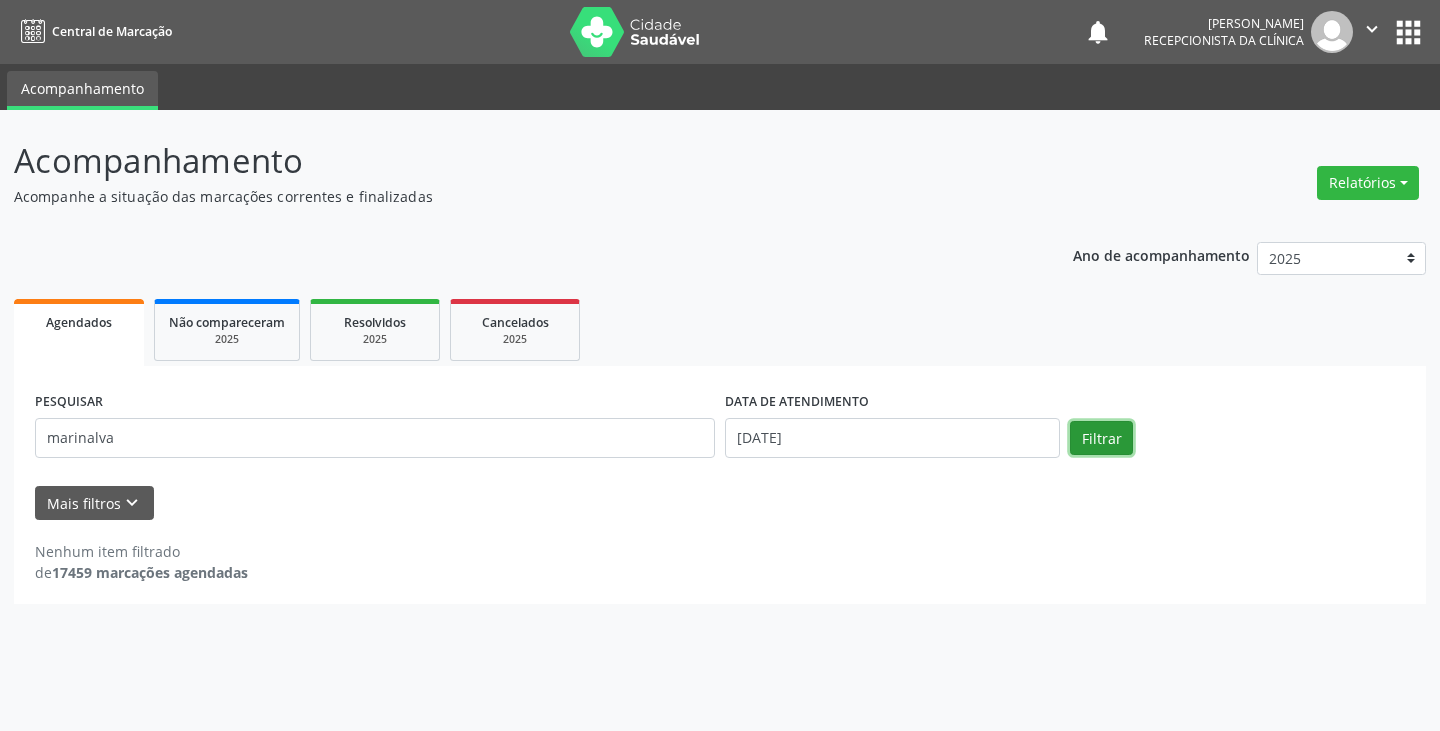 click on "Filtrar" at bounding box center (1101, 438) 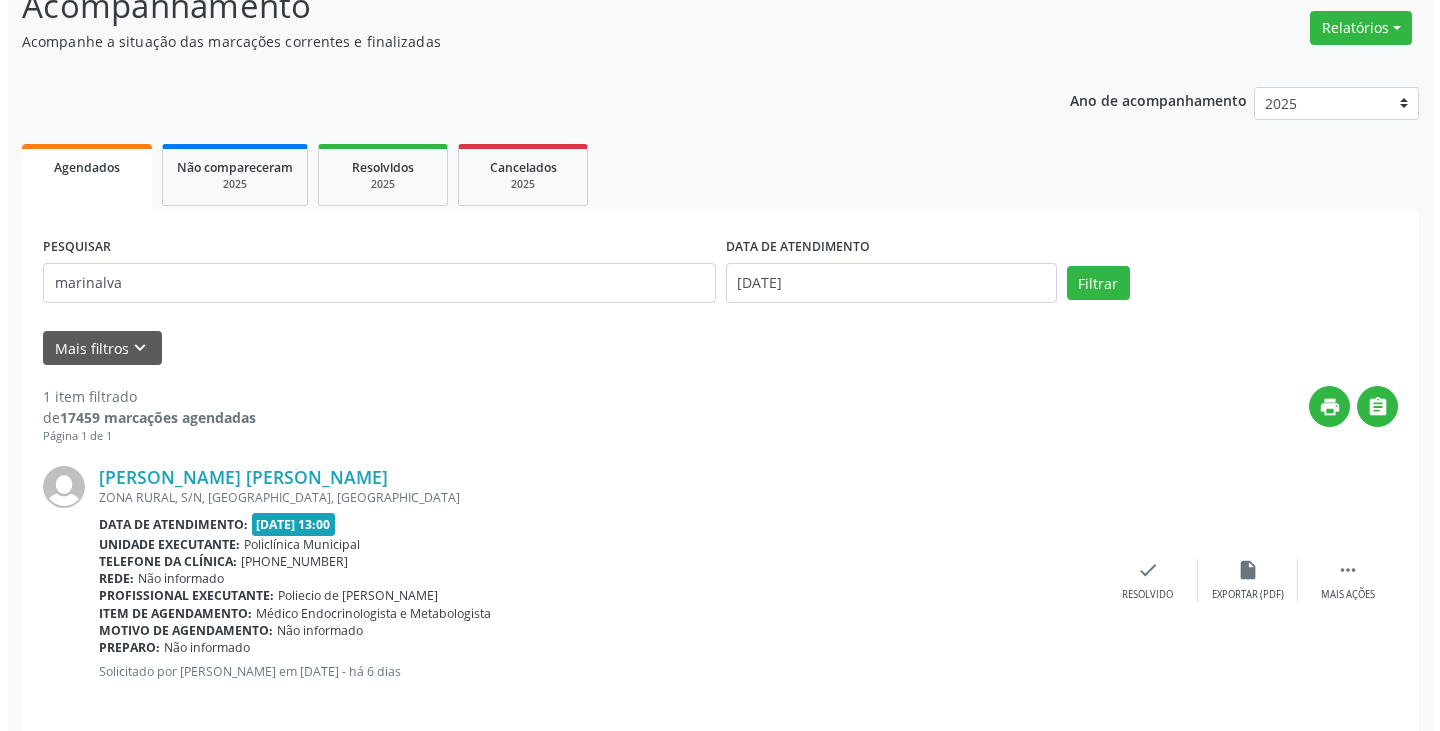 scroll, scrollTop: 174, scrollLeft: 0, axis: vertical 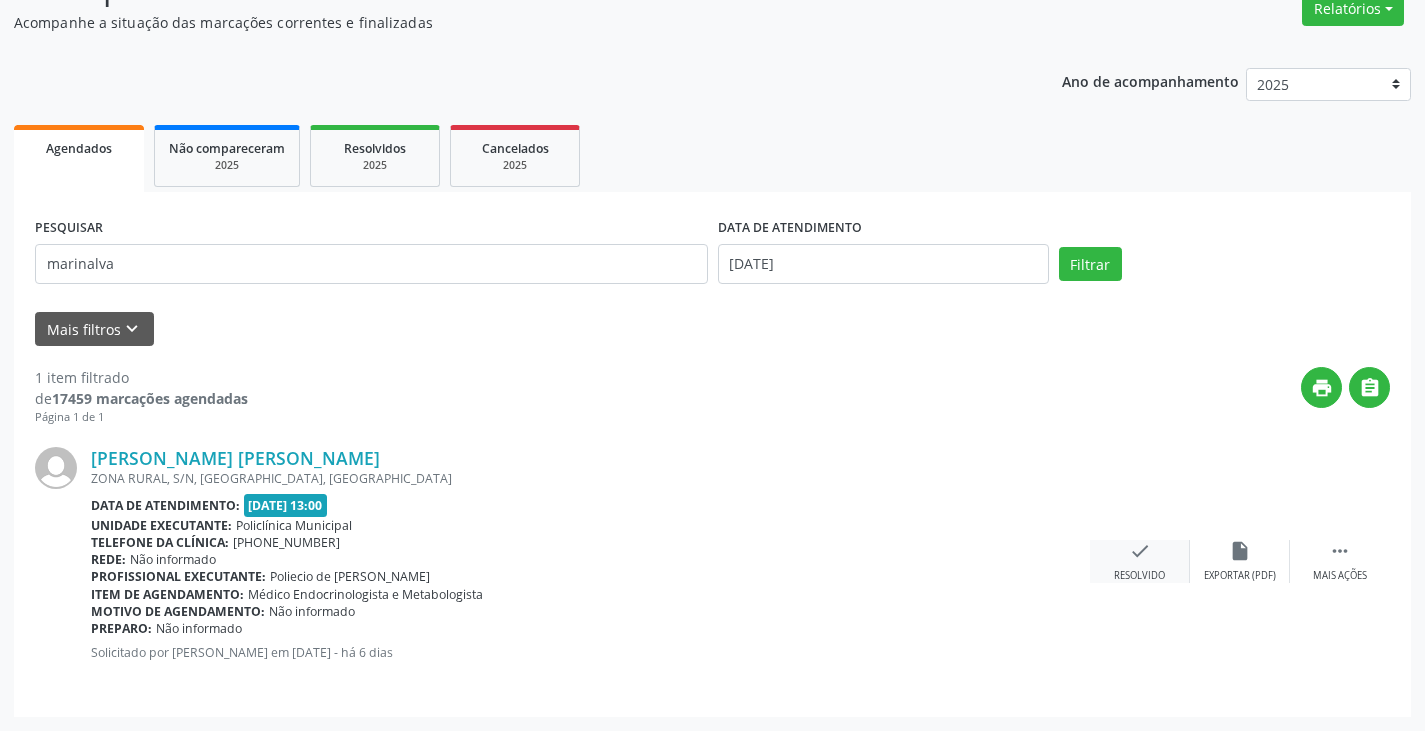 click on "check
Resolvido" at bounding box center (1140, 561) 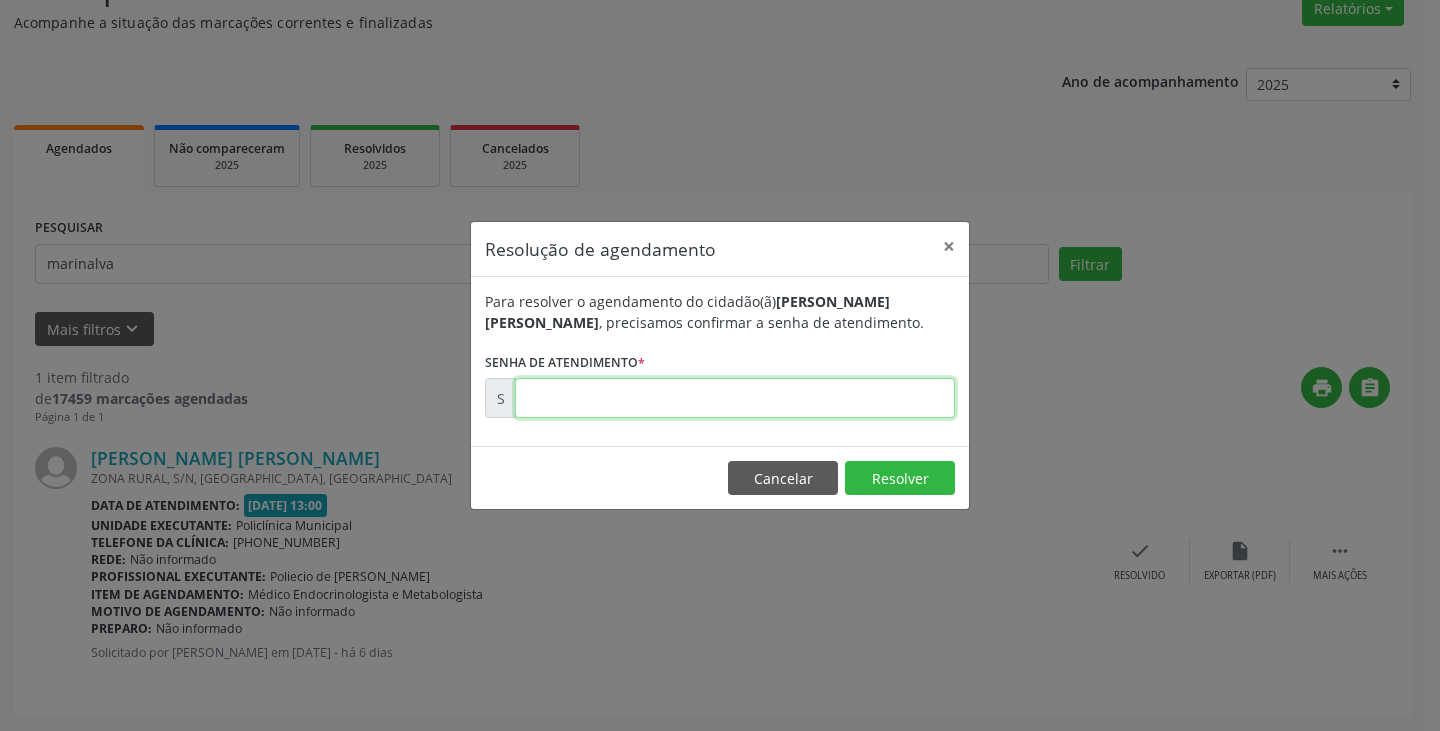 click at bounding box center [735, 398] 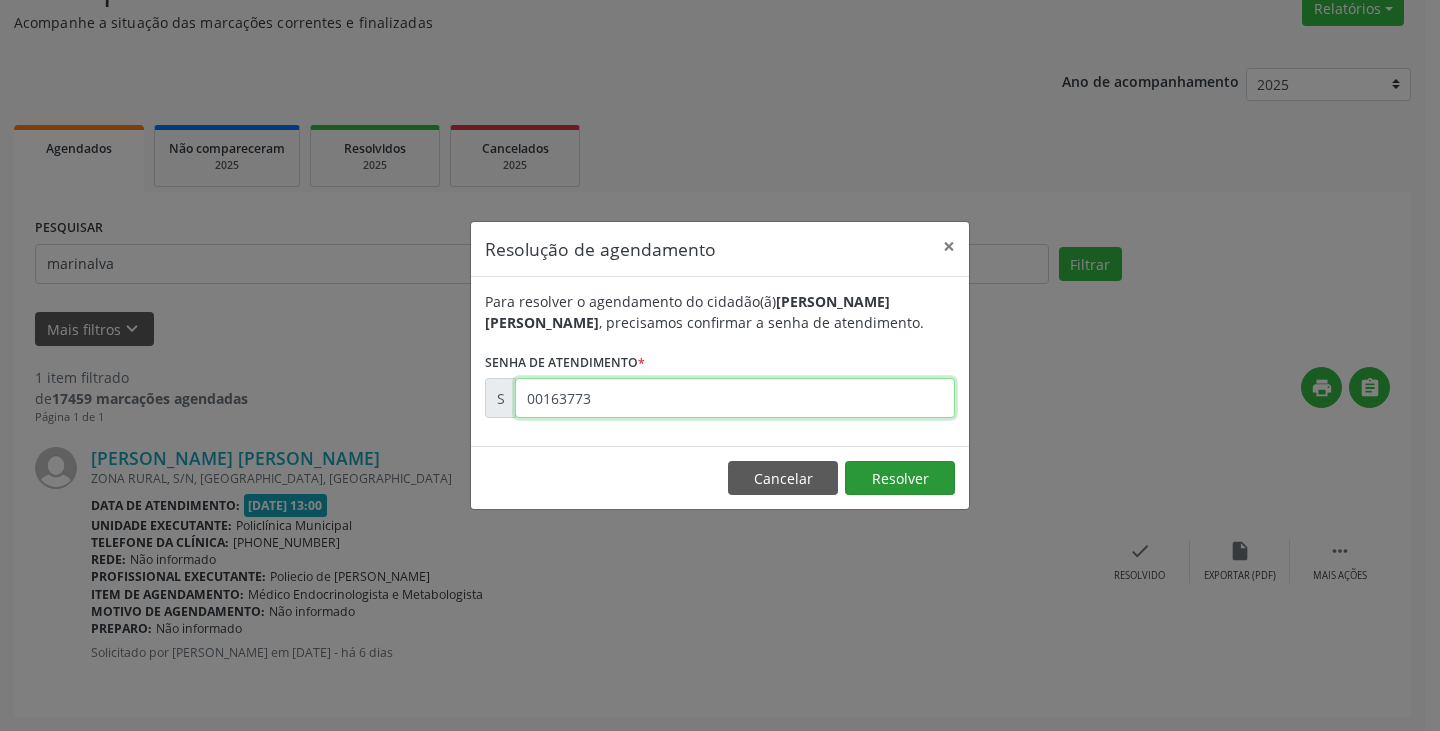 type on "00163773" 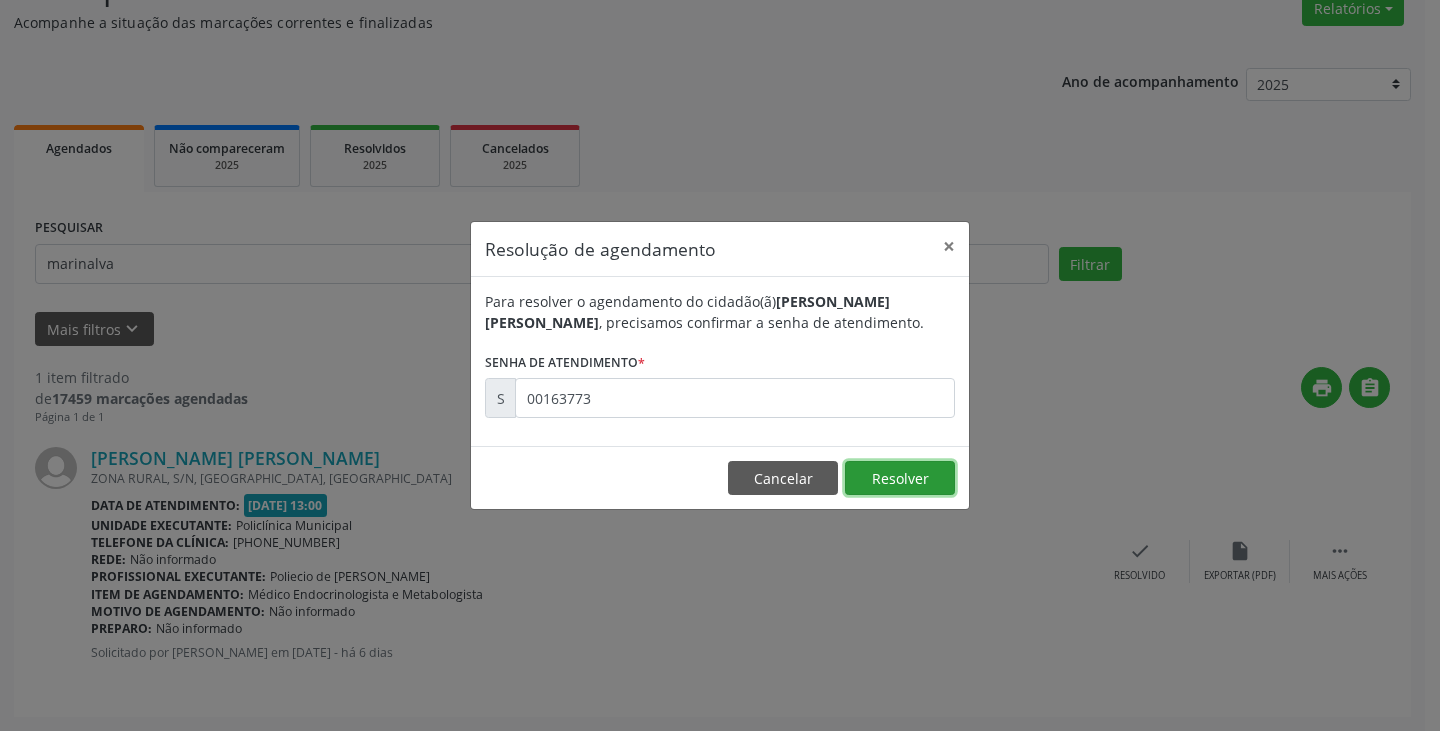 click on "Resolver" at bounding box center [900, 478] 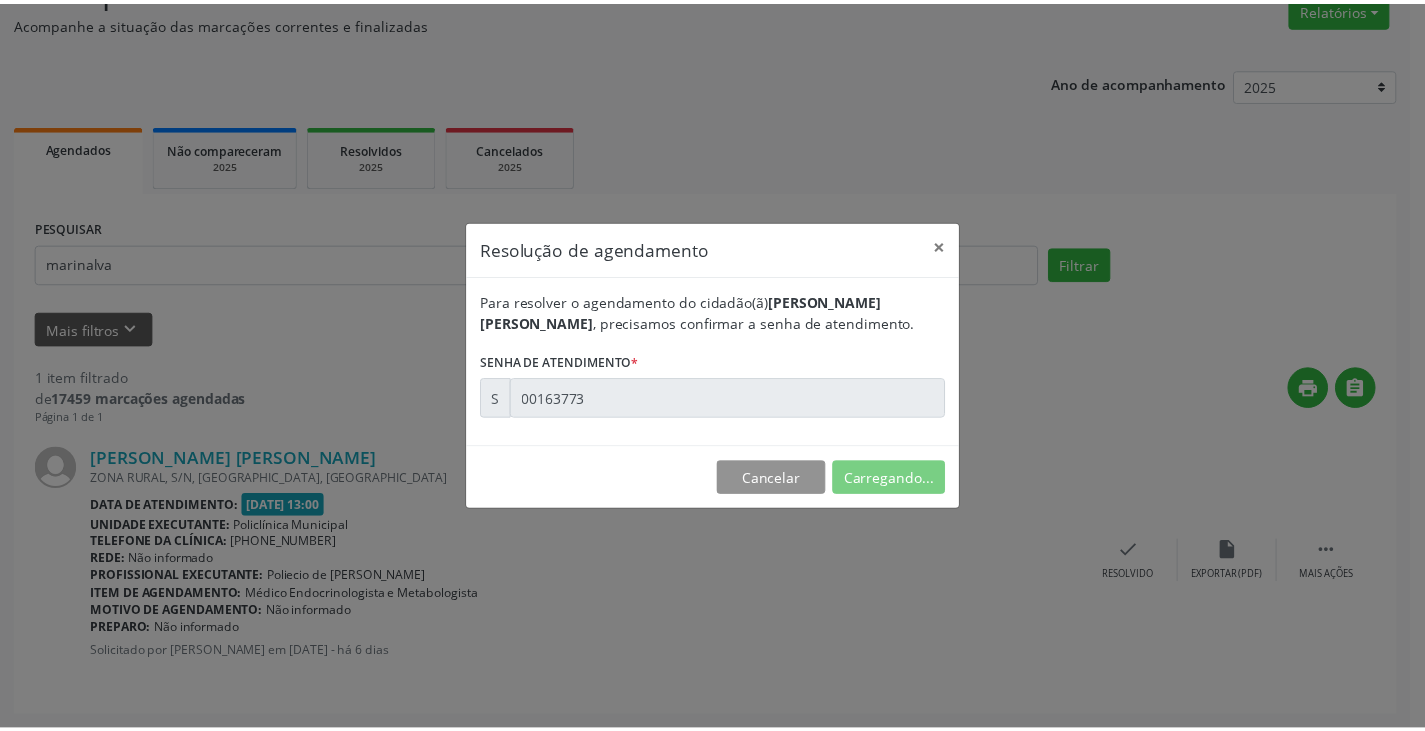 scroll, scrollTop: 0, scrollLeft: 0, axis: both 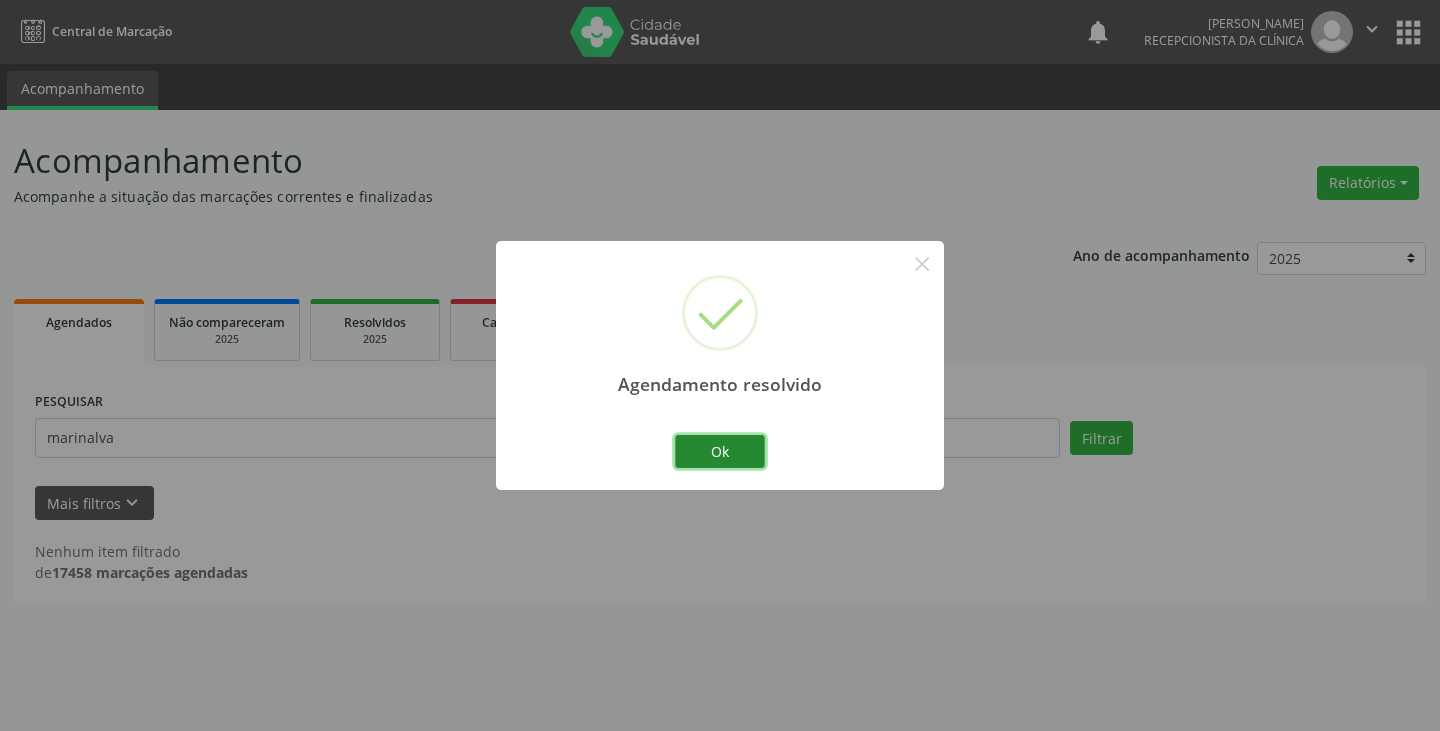 click on "Ok" at bounding box center [720, 452] 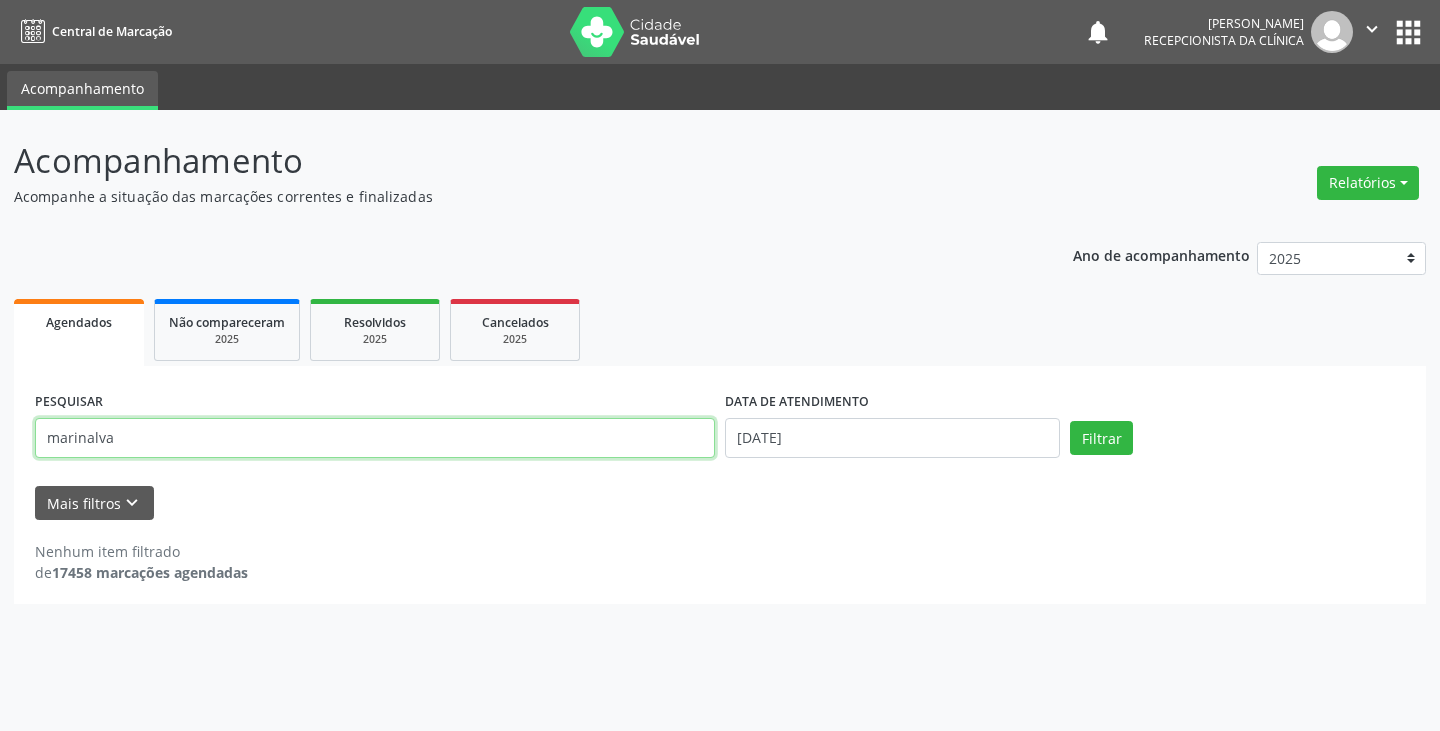 click on "marinalva" at bounding box center (375, 438) 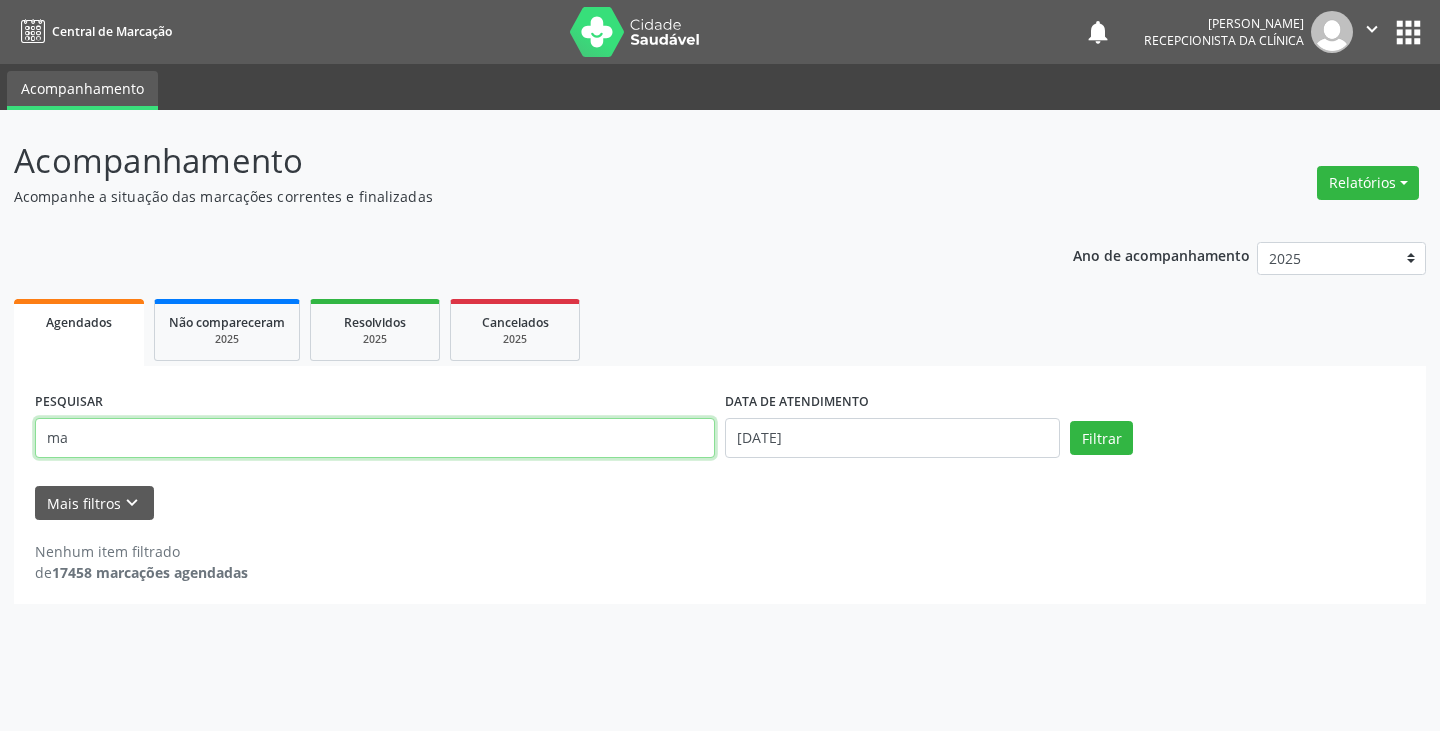 type on "m" 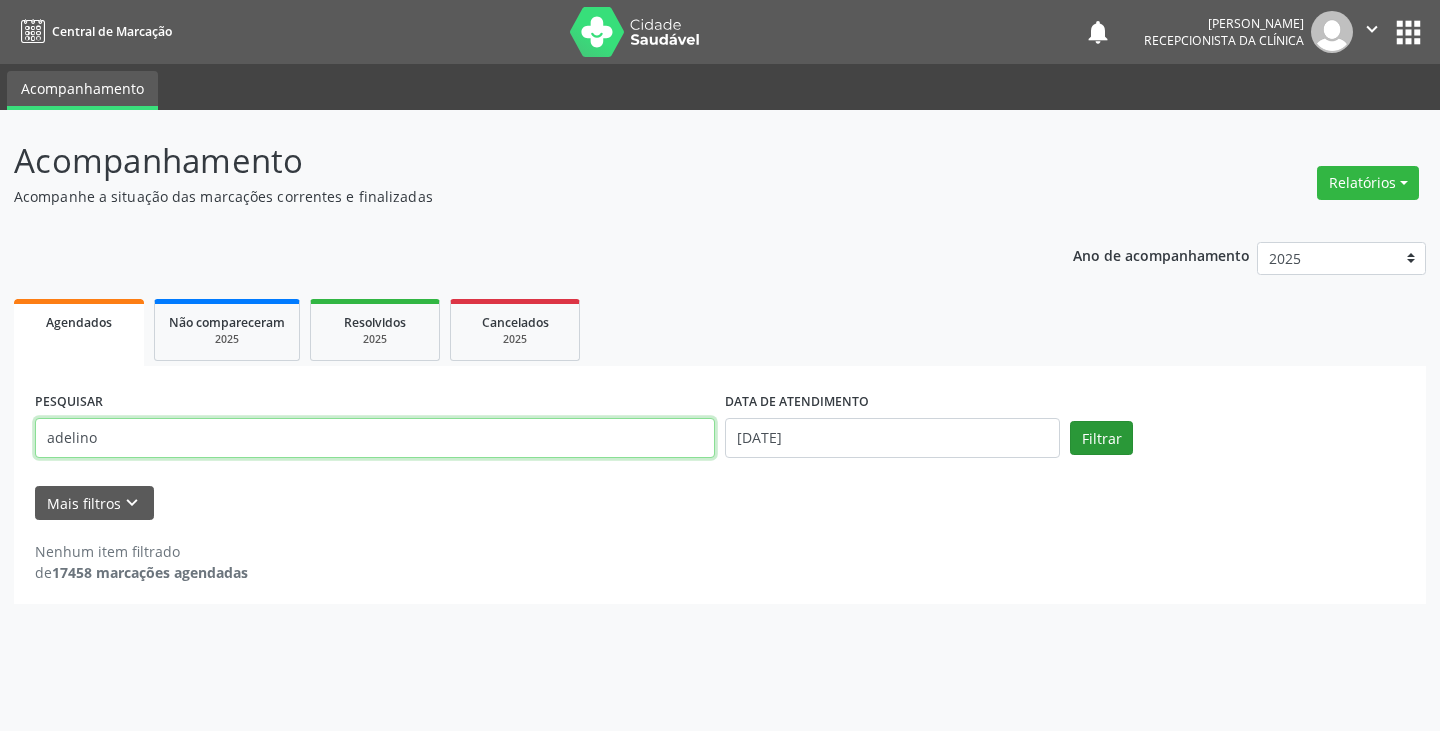type on "adelino" 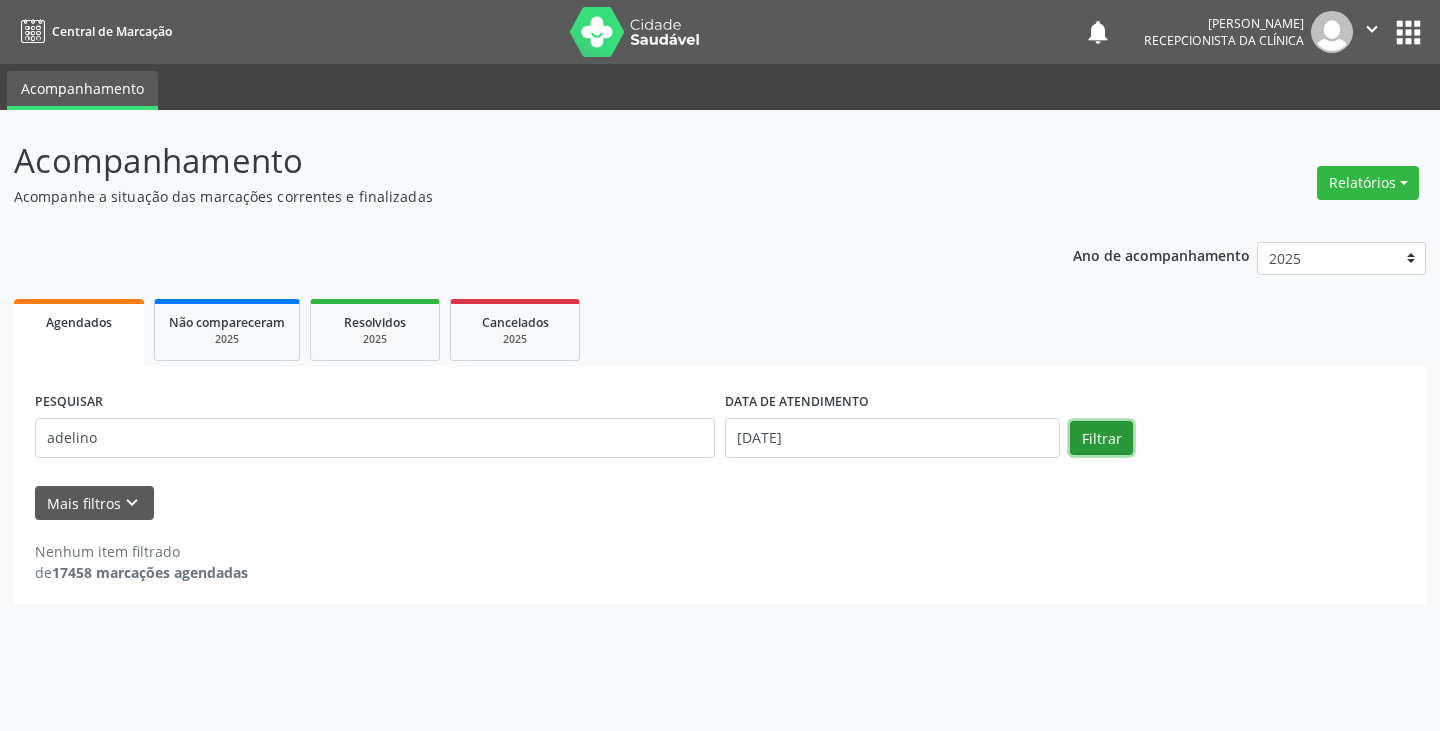 click on "Filtrar" at bounding box center [1101, 438] 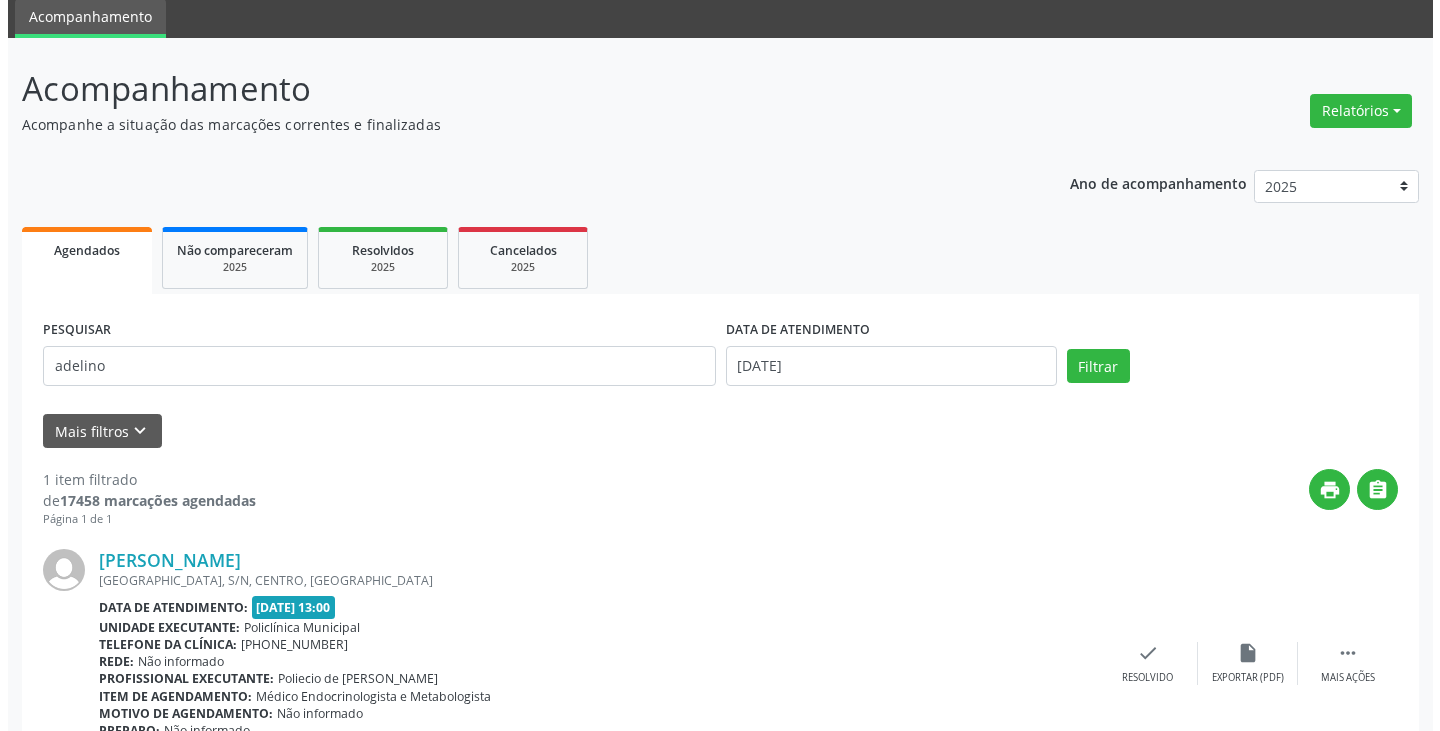 scroll, scrollTop: 174, scrollLeft: 0, axis: vertical 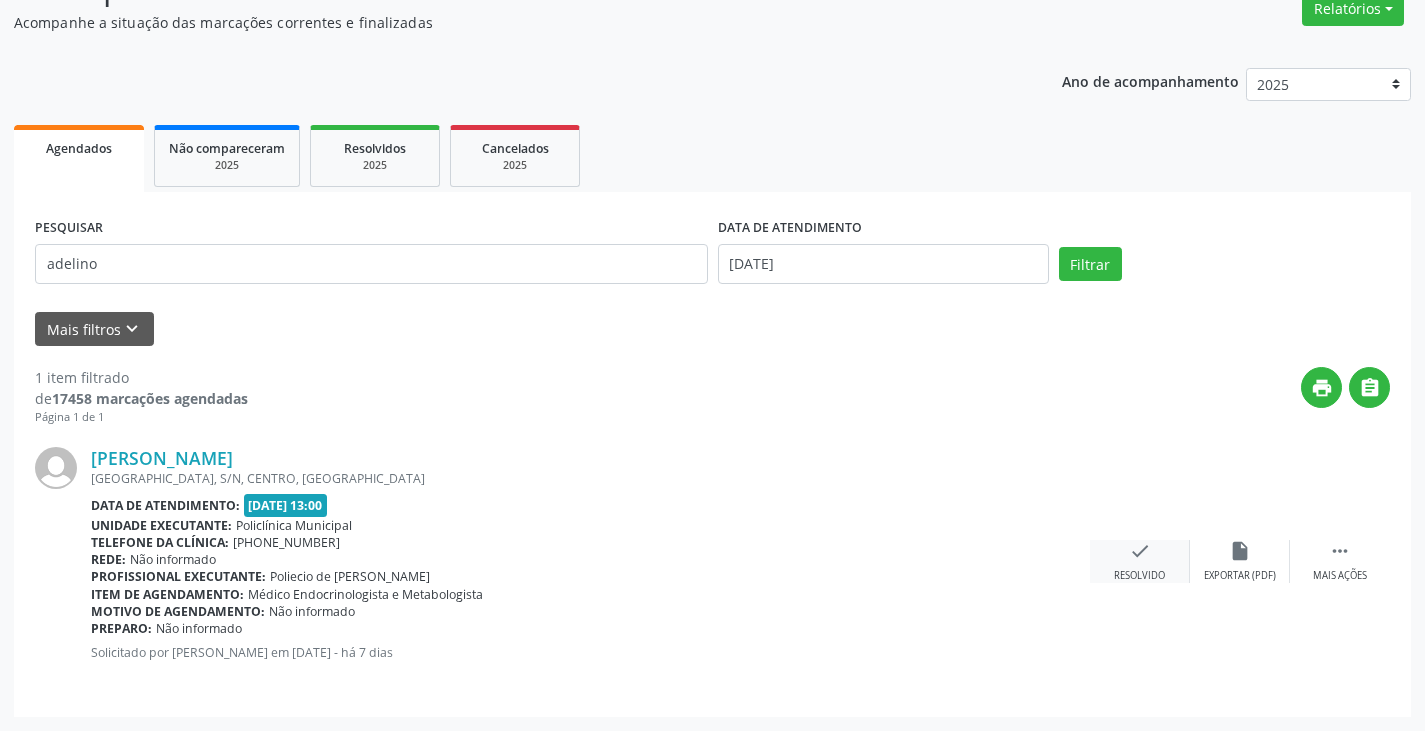 click on "check" at bounding box center (1140, 551) 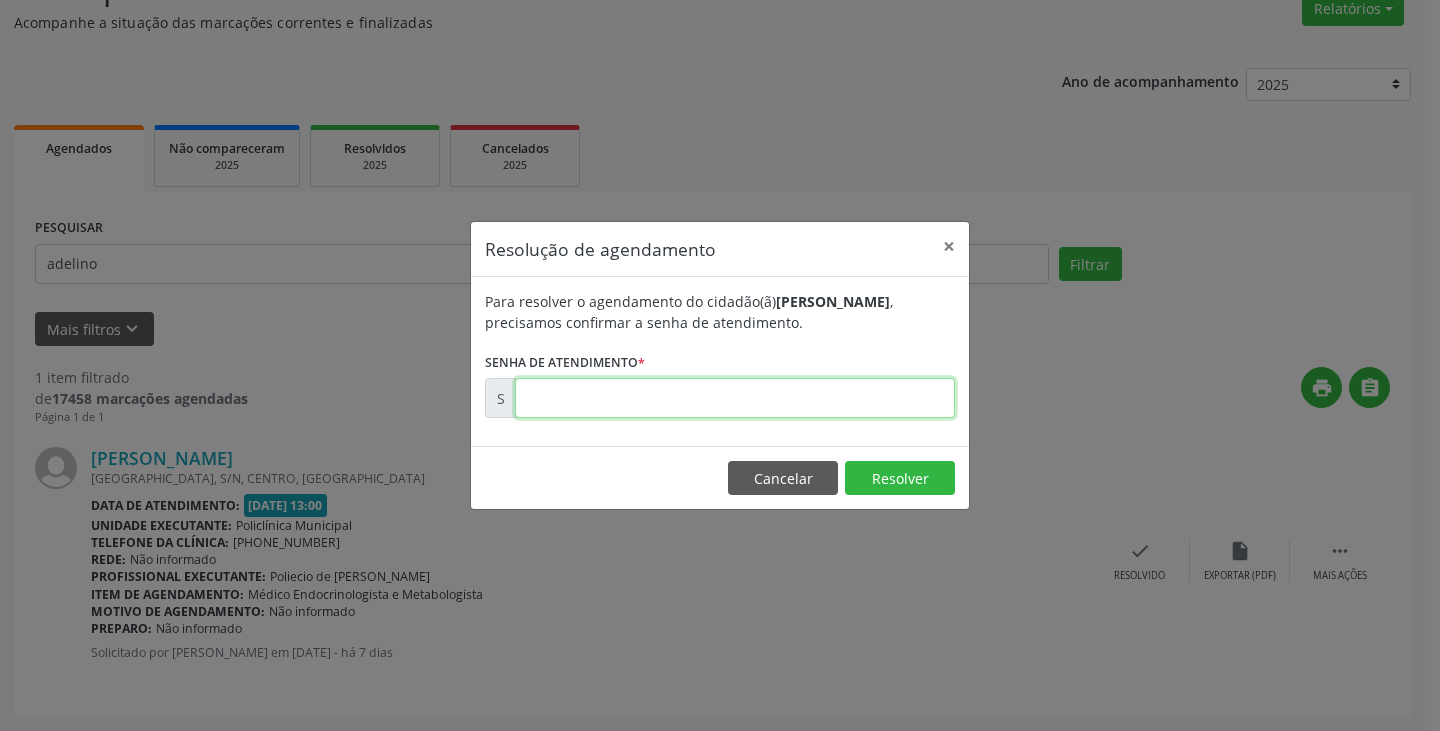 click at bounding box center (735, 398) 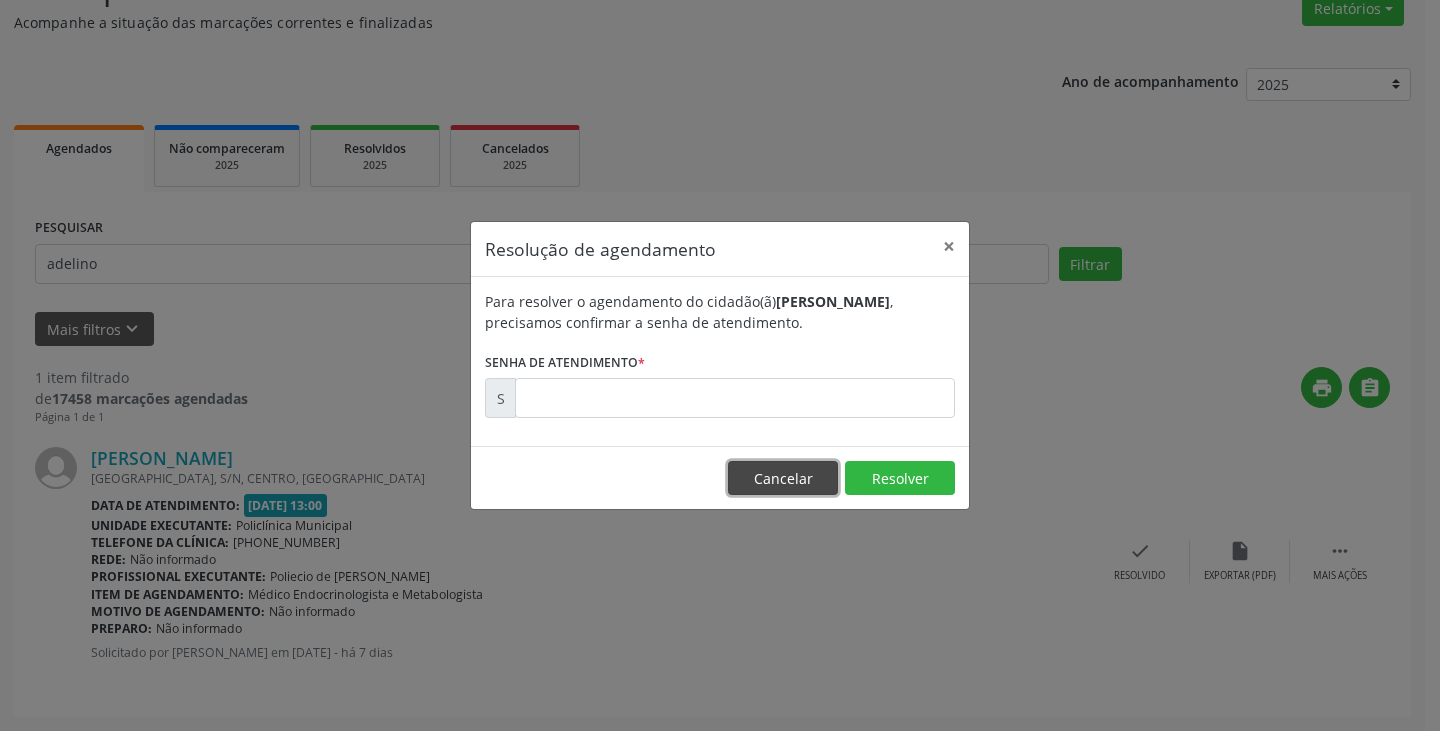 click on "Cancelar" at bounding box center [783, 478] 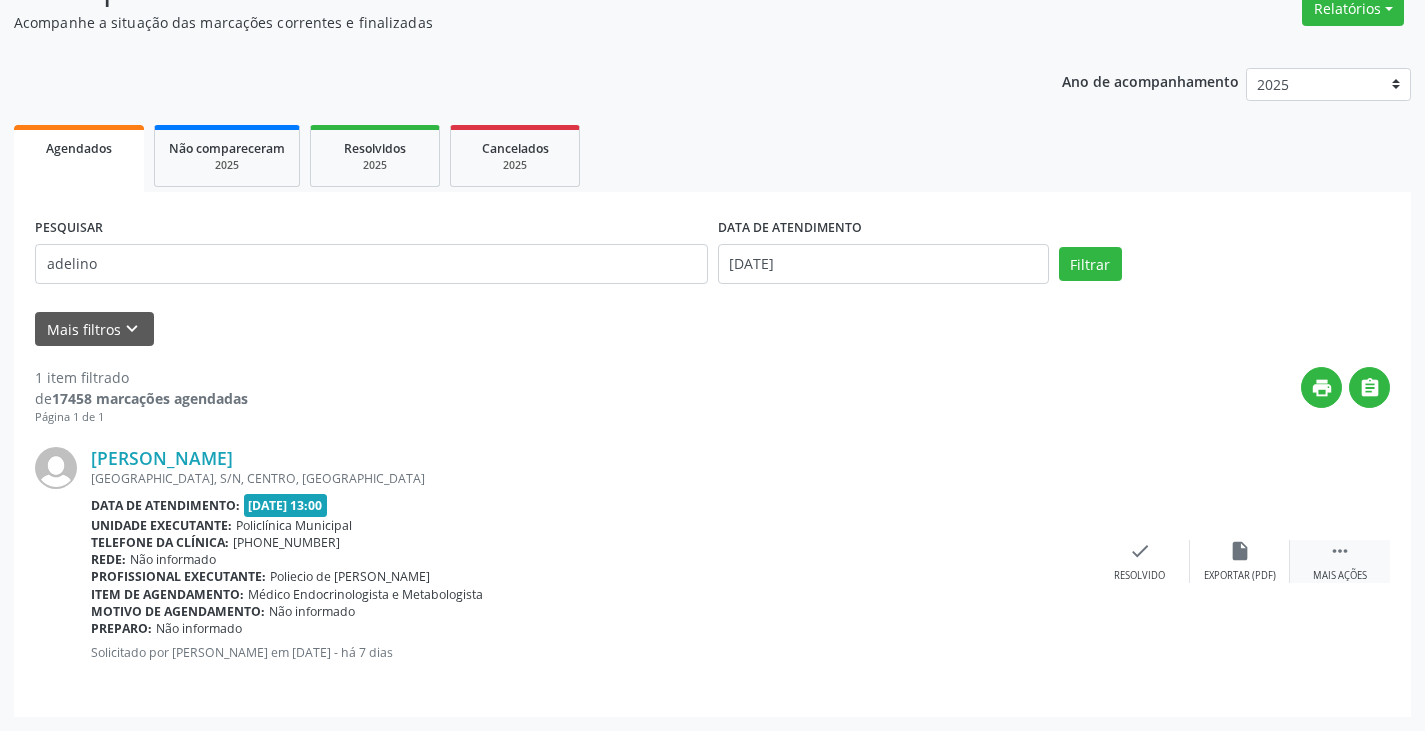 click on "
Mais ações" at bounding box center [1340, 561] 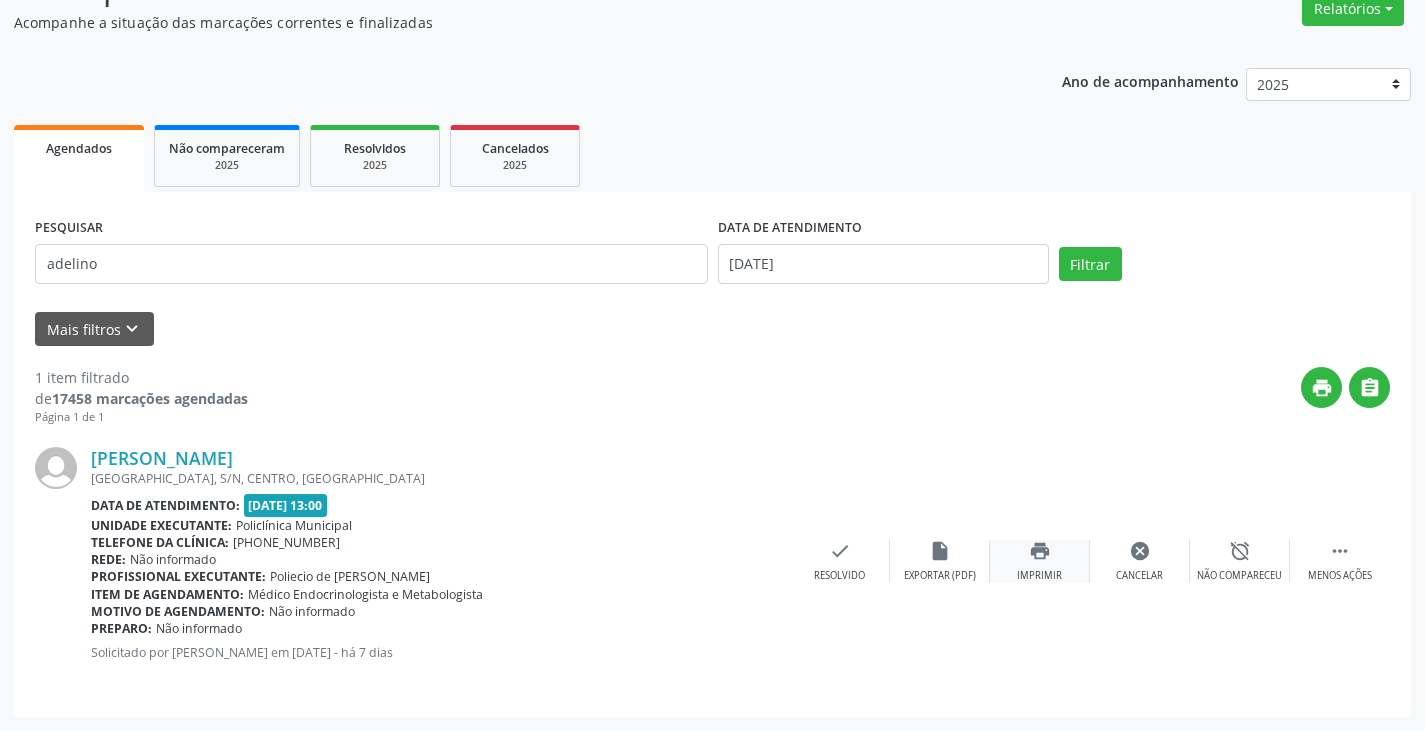 click on "Imprimir" at bounding box center (1039, 576) 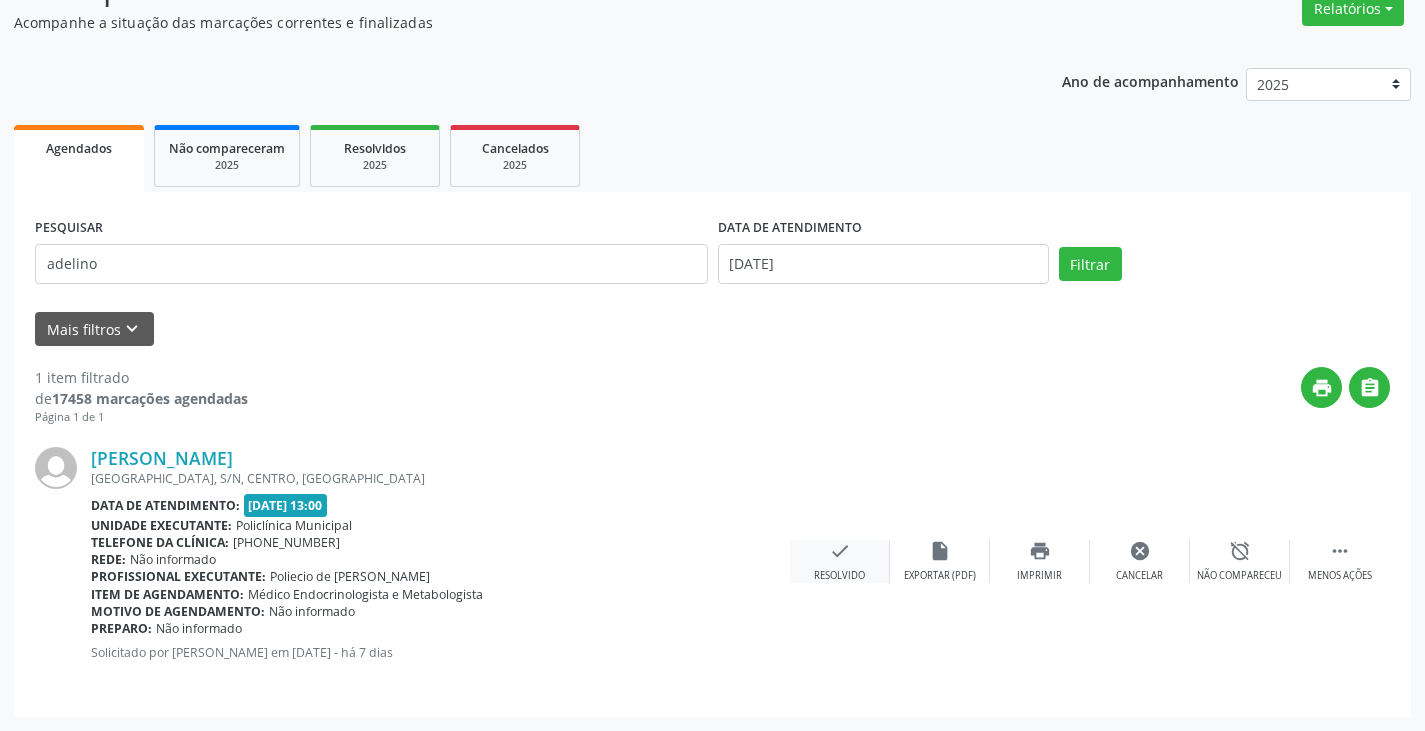 click on "check" at bounding box center (840, 551) 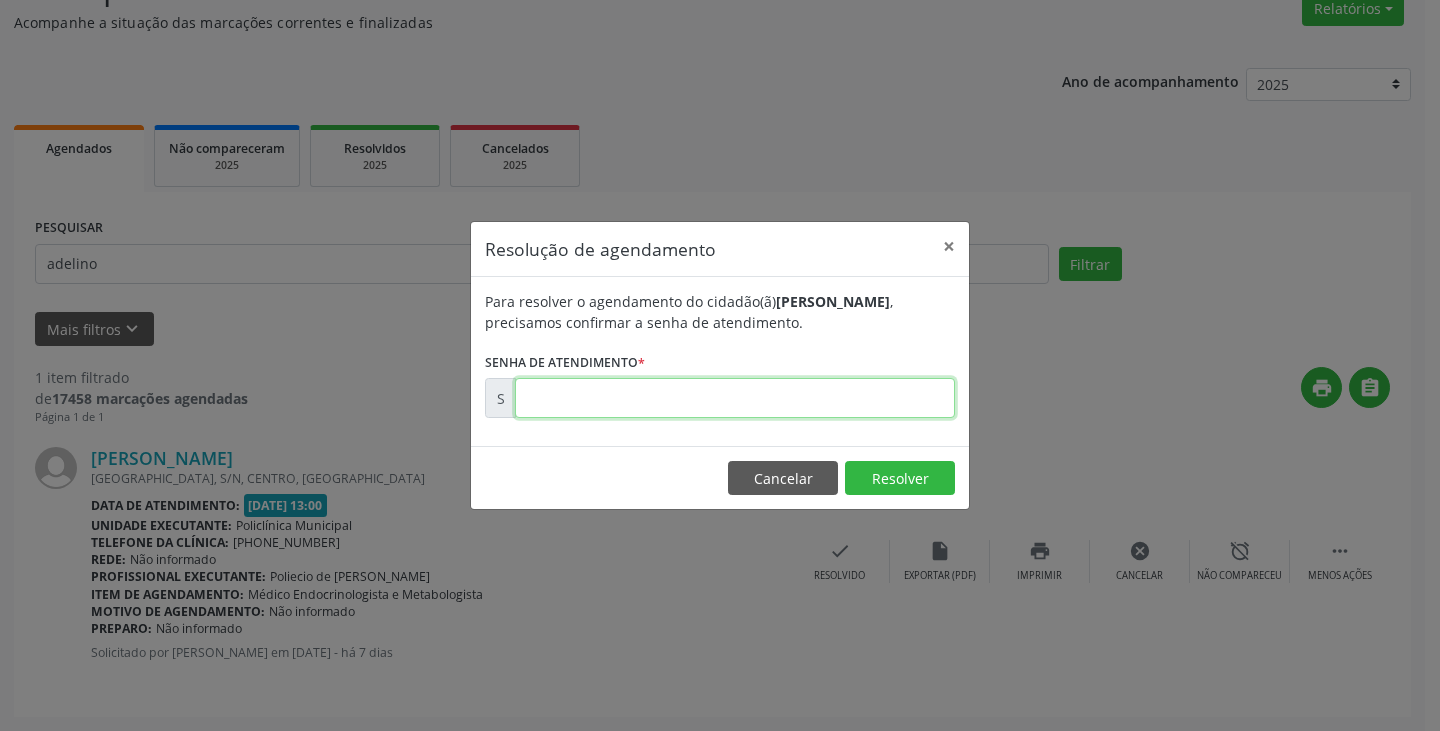 click at bounding box center [735, 398] 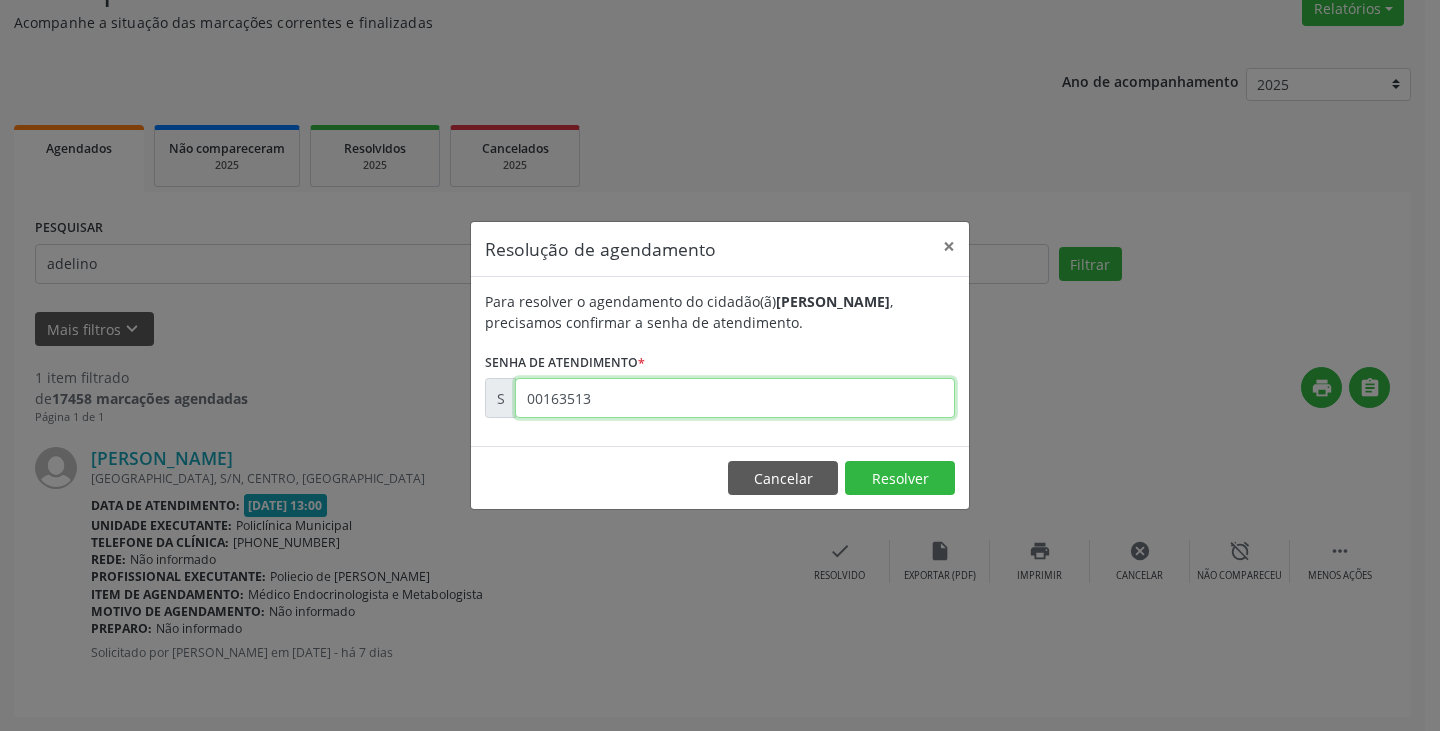 type on "00163513" 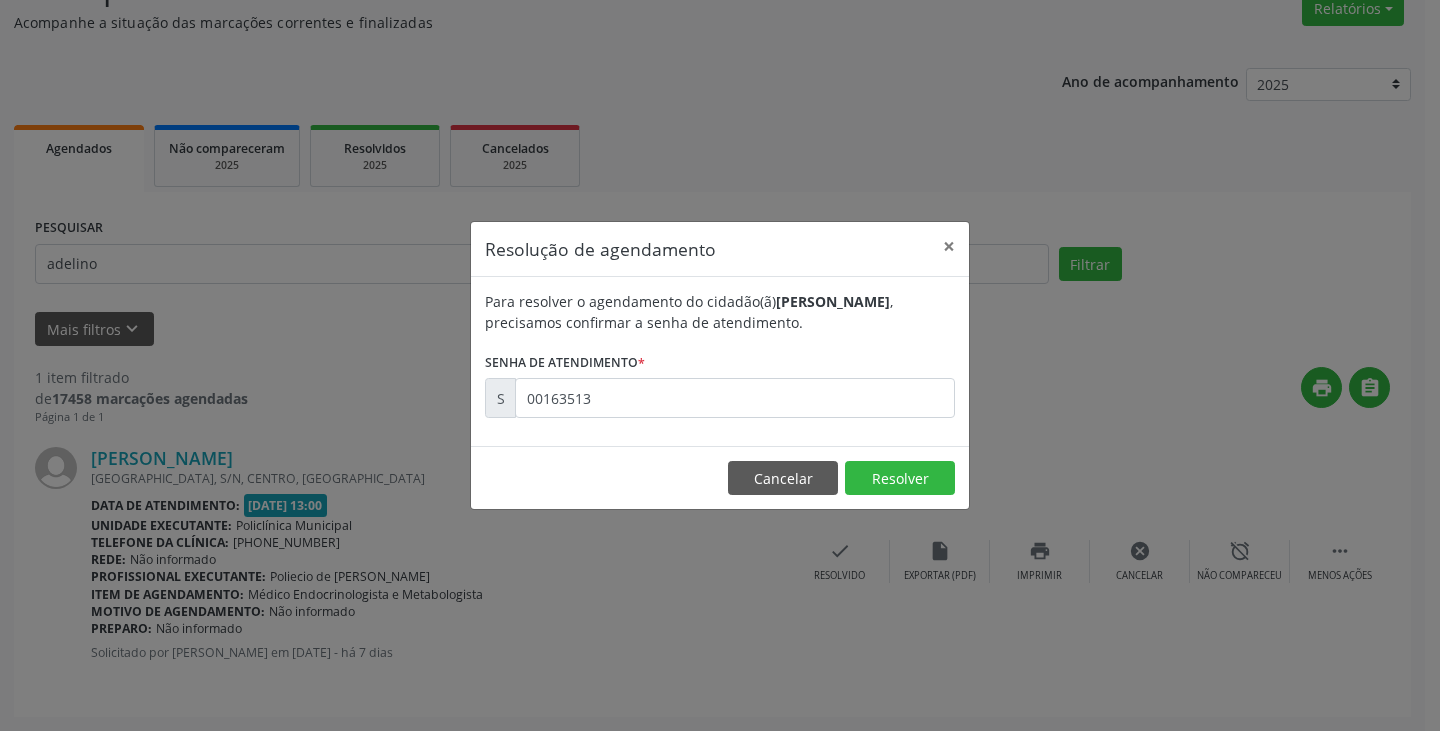 click on "Cancelar Resolver" at bounding box center (720, 477) 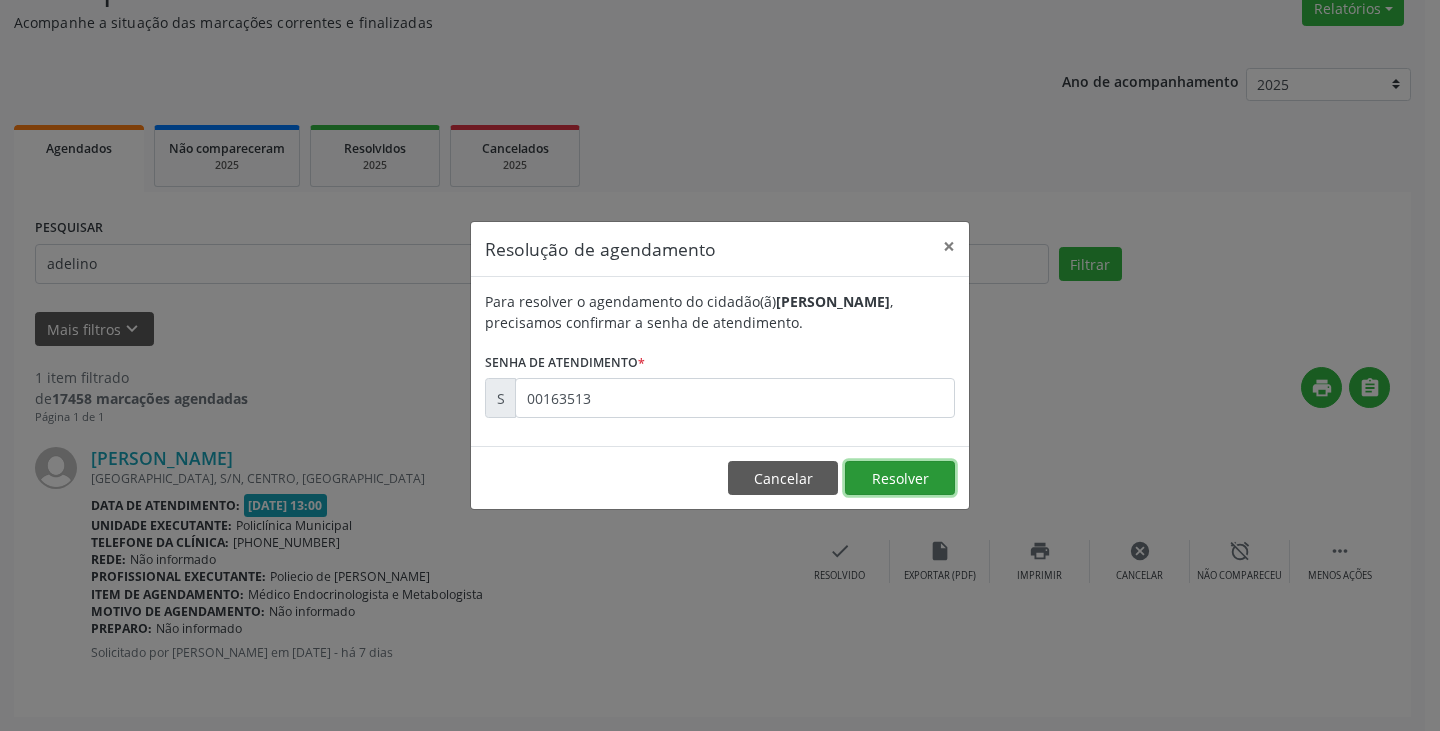 click on "Resolver" at bounding box center (900, 478) 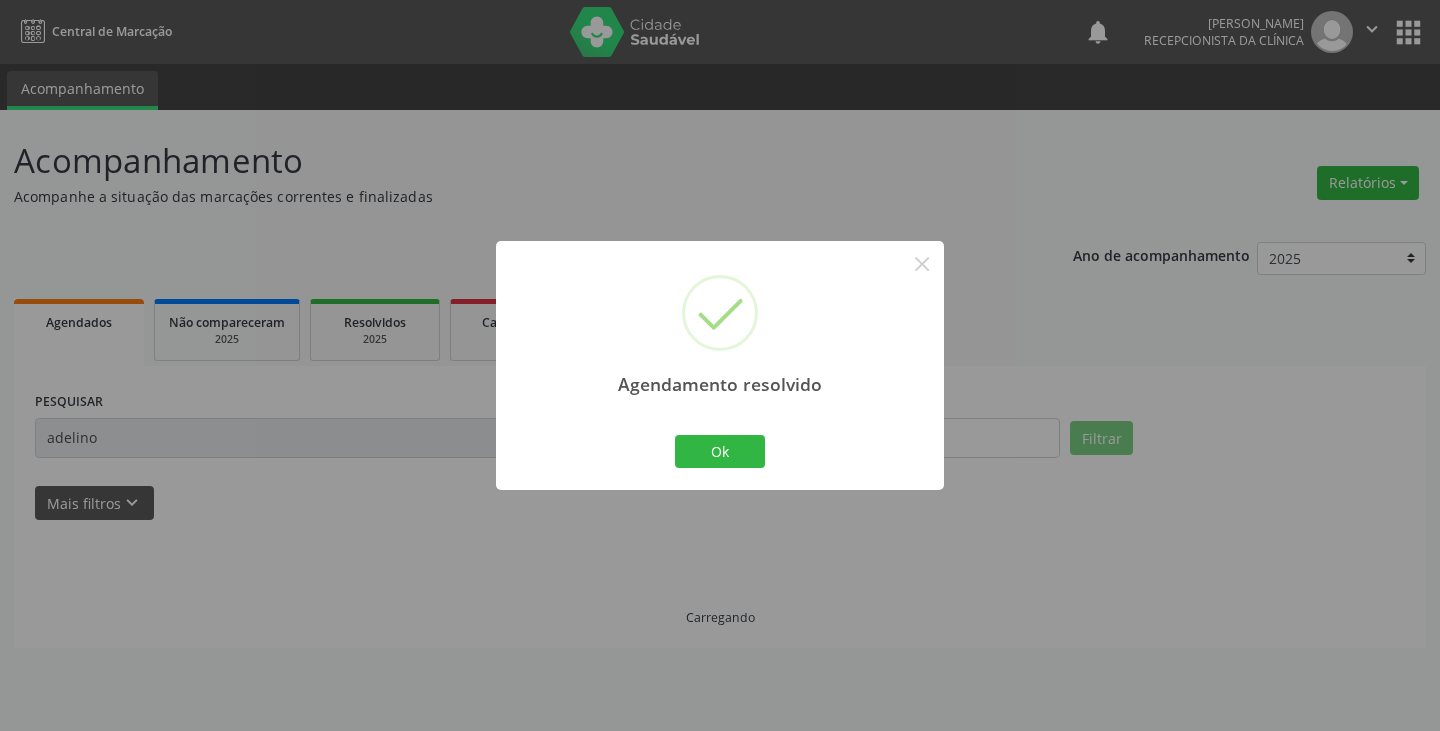 scroll, scrollTop: 0, scrollLeft: 0, axis: both 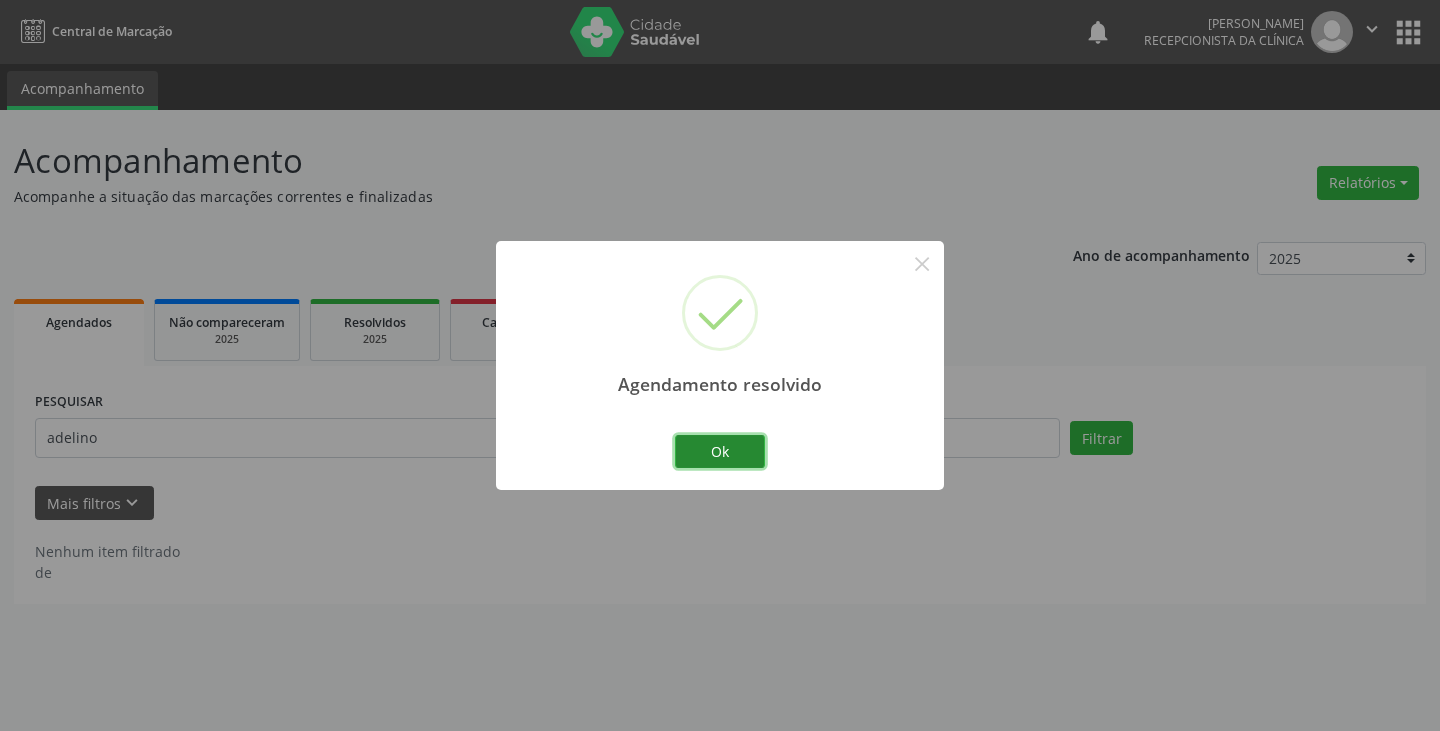 click on "Ok" at bounding box center [720, 452] 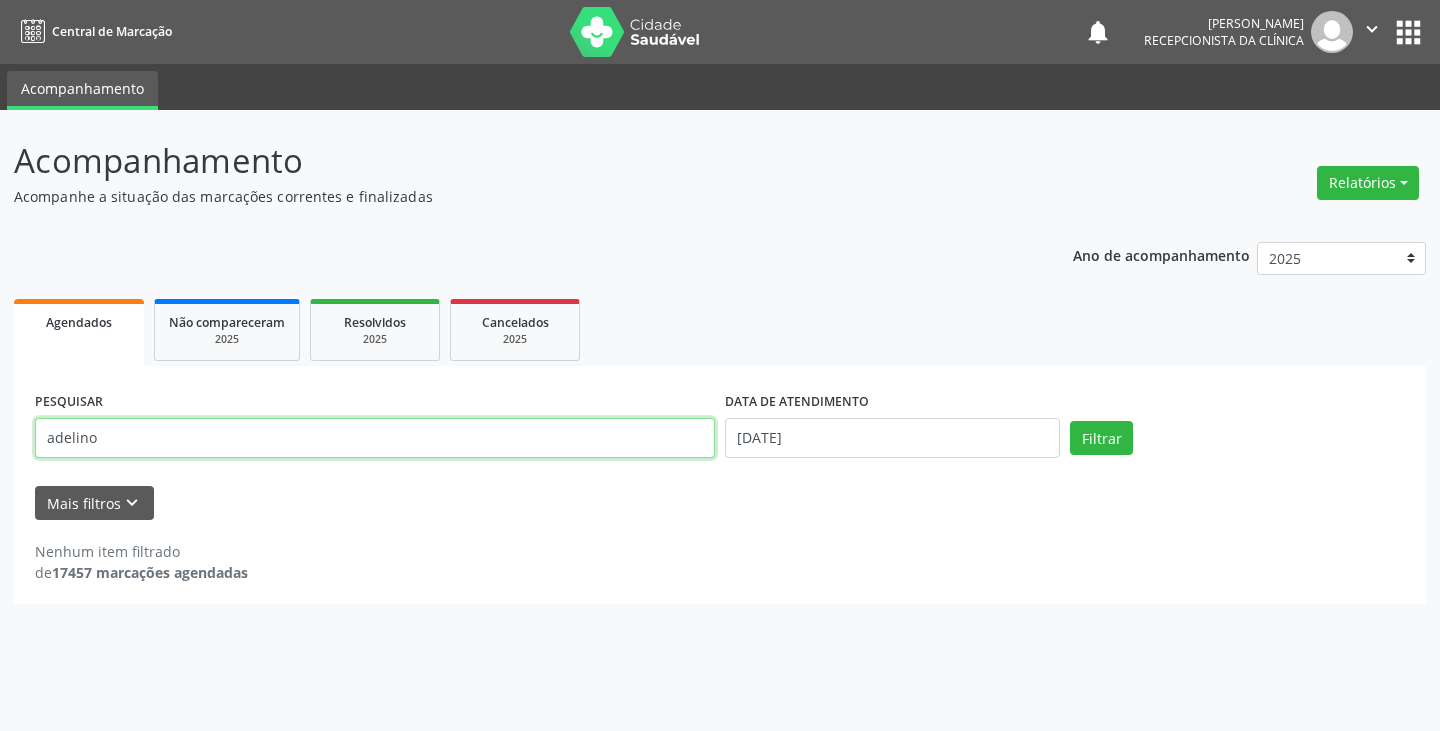 click on "adelino" at bounding box center [375, 438] 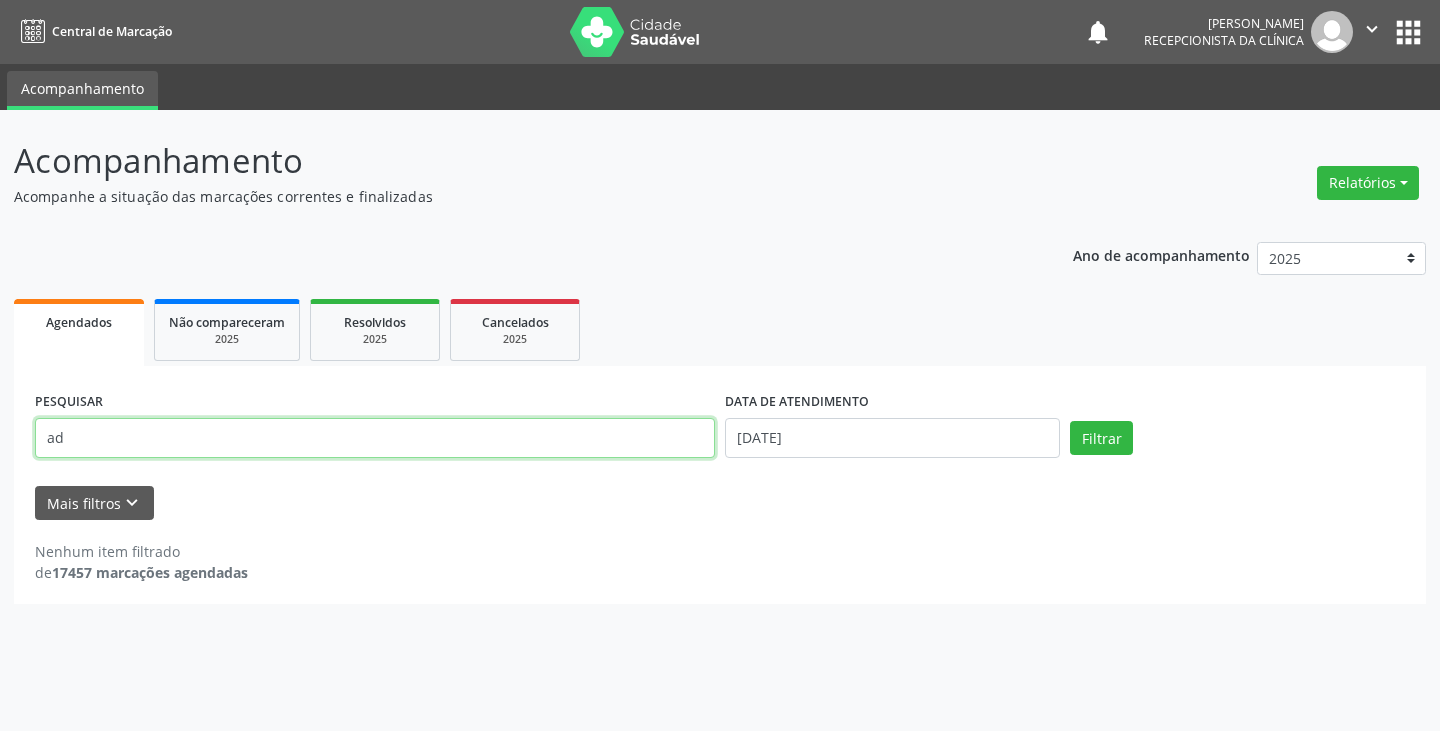type on "a" 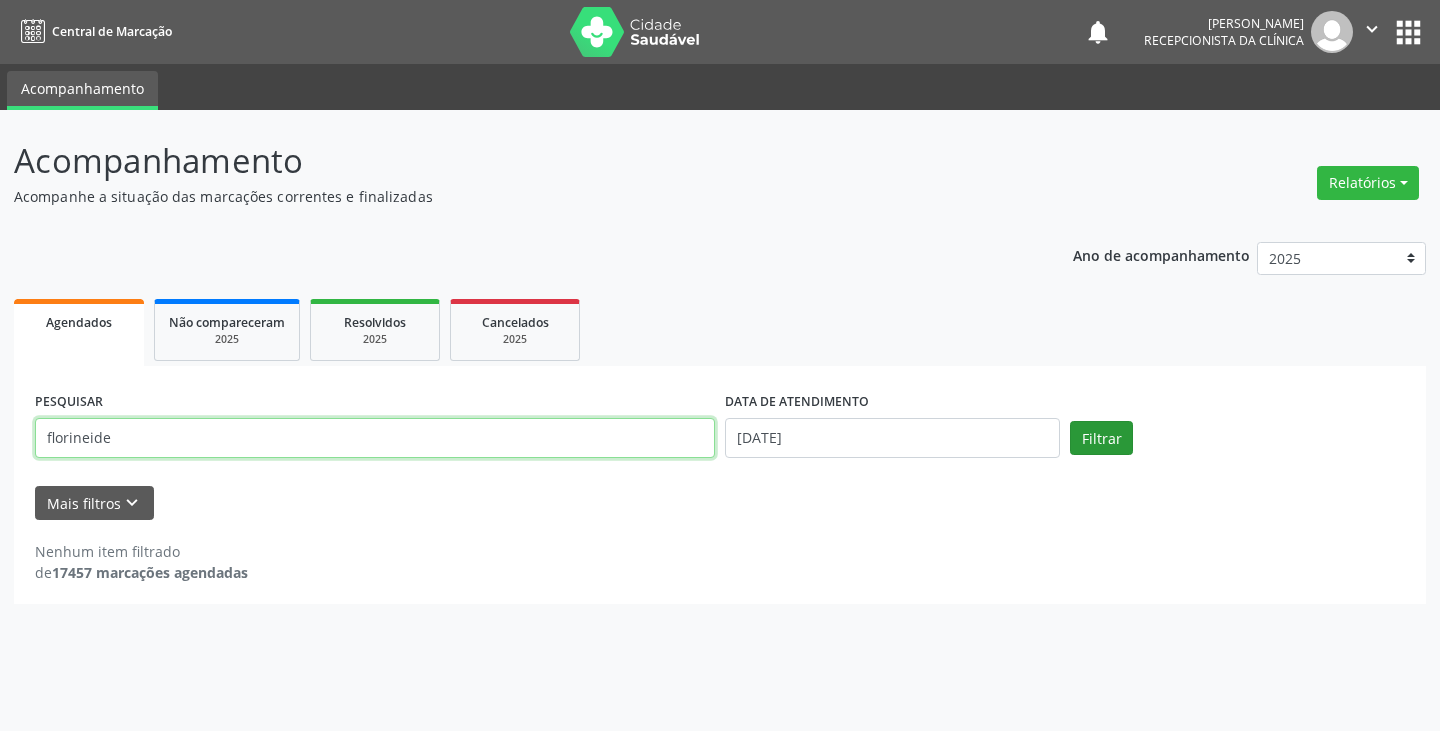 type on "florineide" 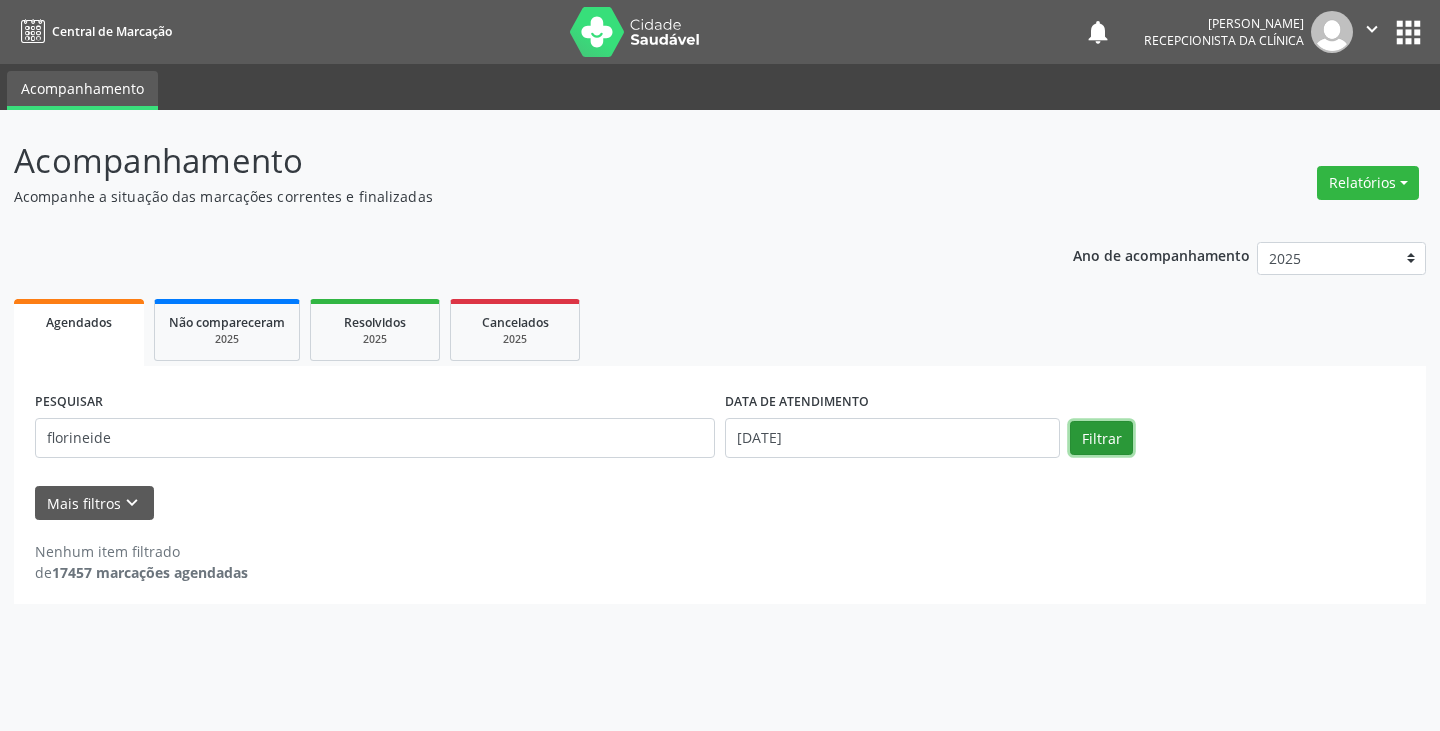 click on "Filtrar" at bounding box center [1101, 438] 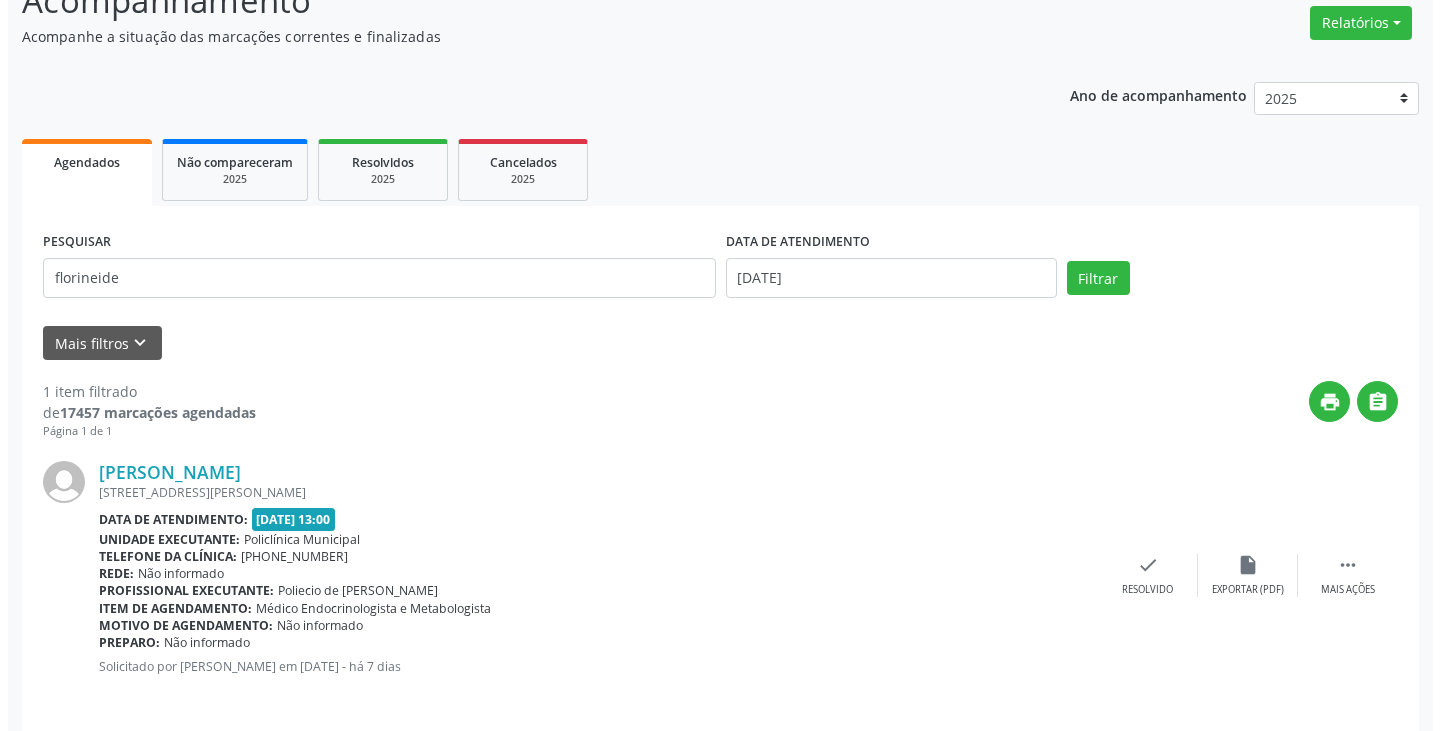 scroll, scrollTop: 174, scrollLeft: 0, axis: vertical 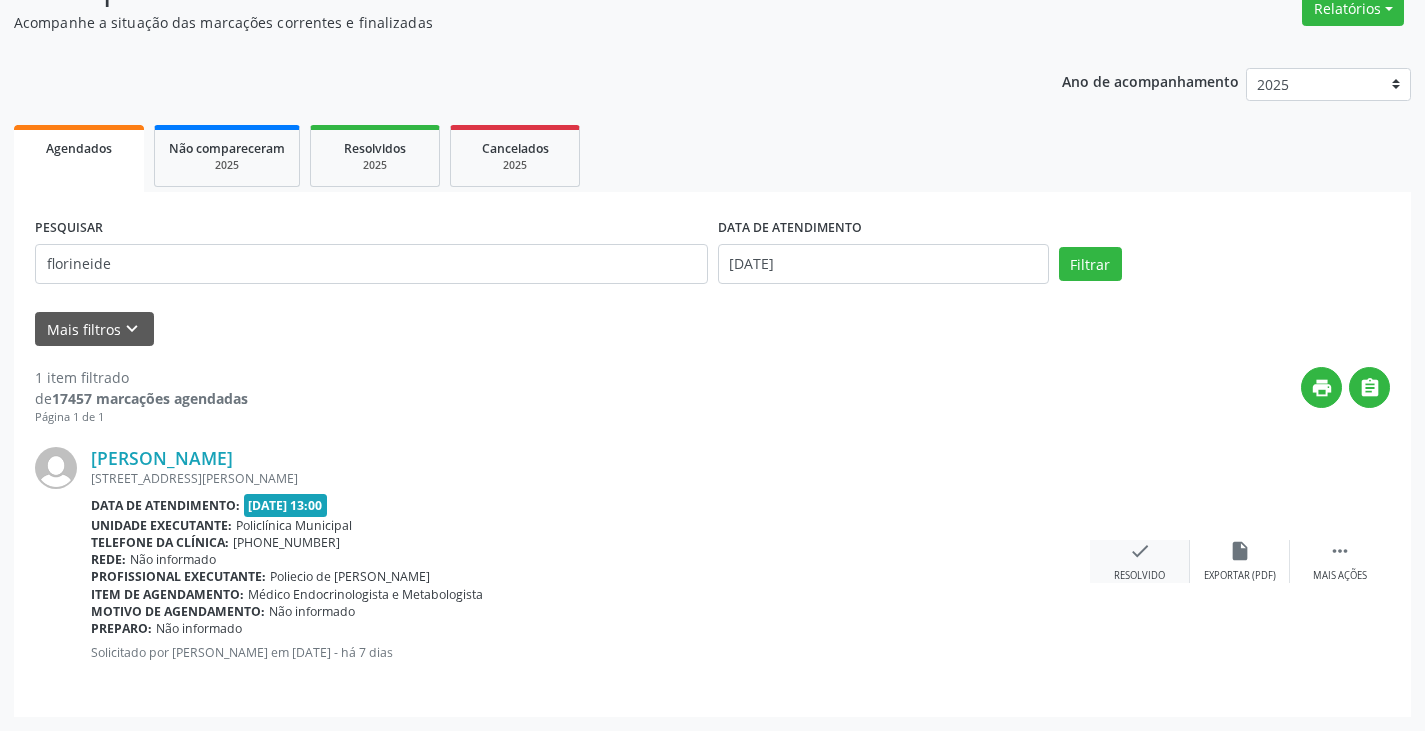click on "check
Resolvido" at bounding box center [1140, 561] 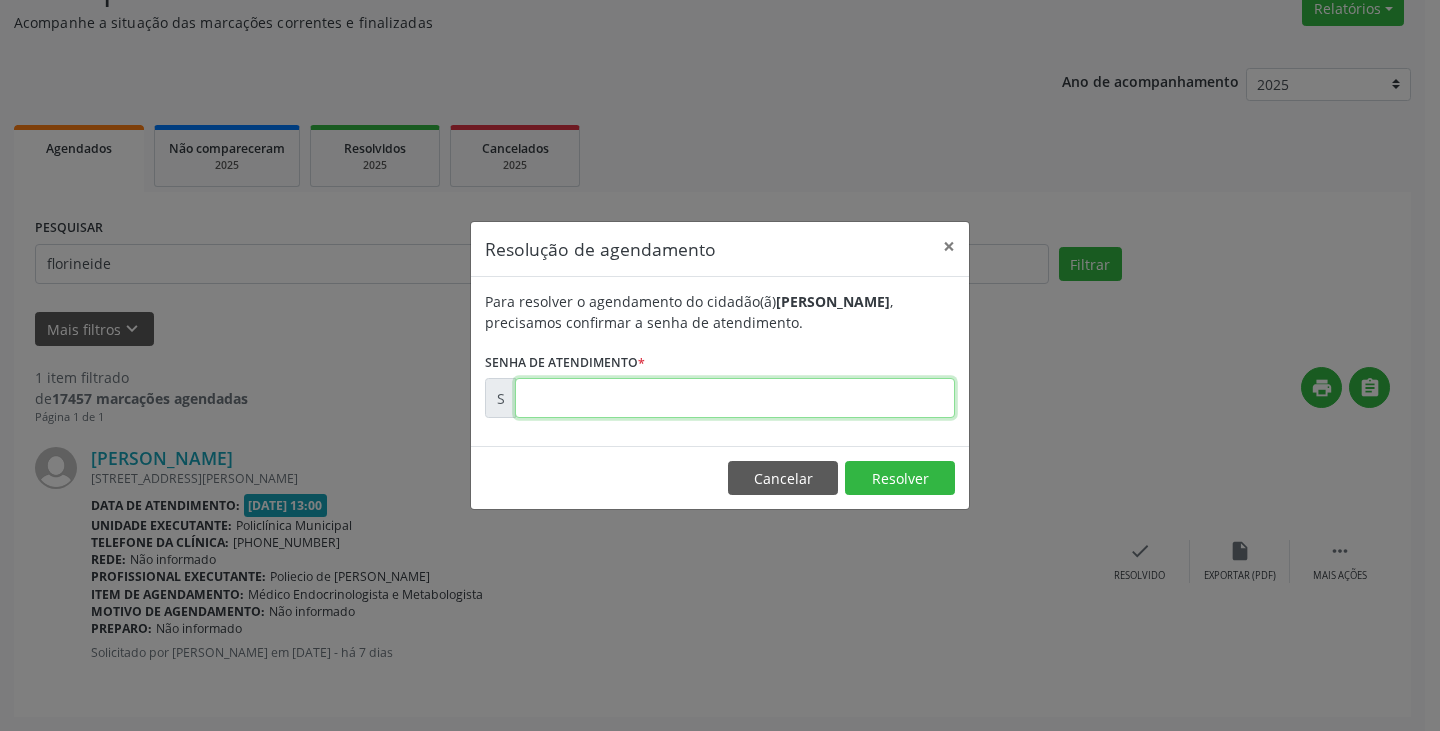 click at bounding box center (735, 398) 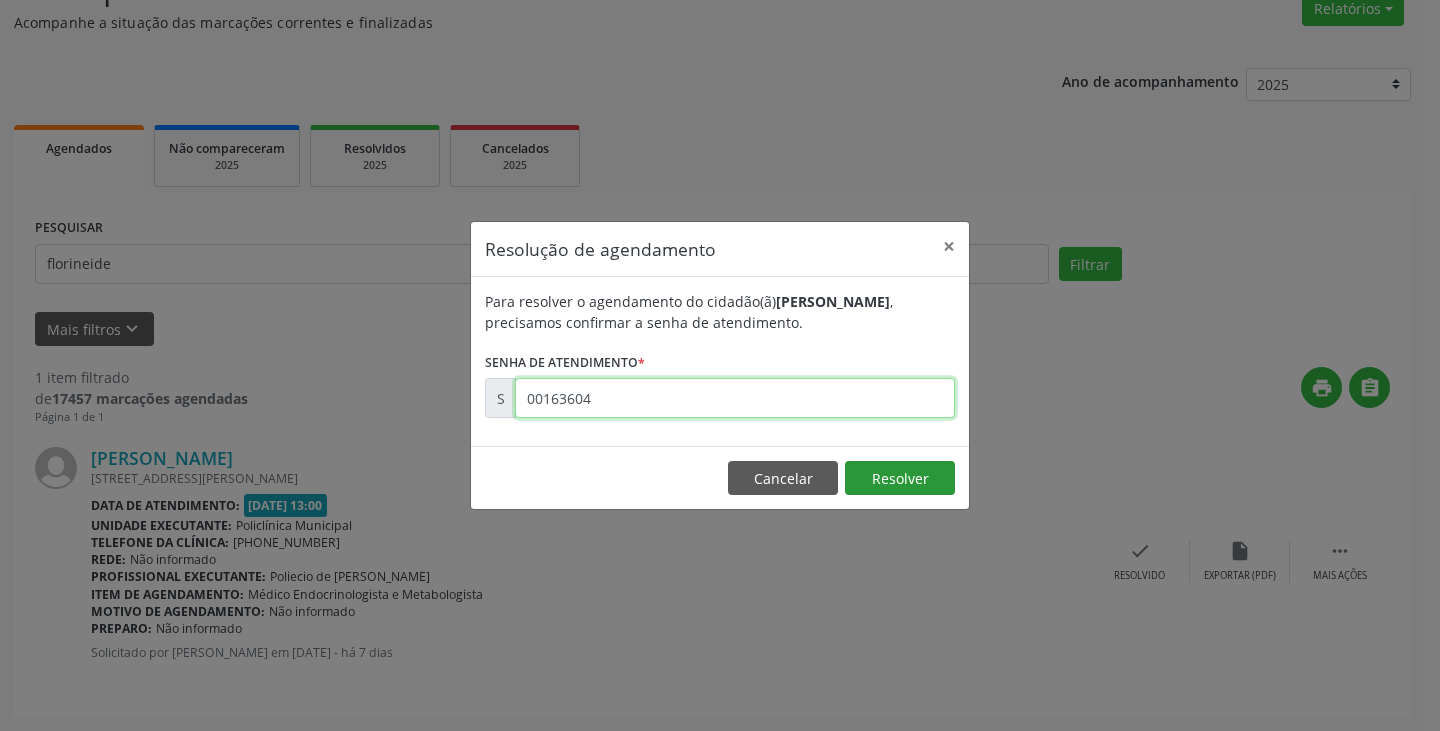 type on "00163604" 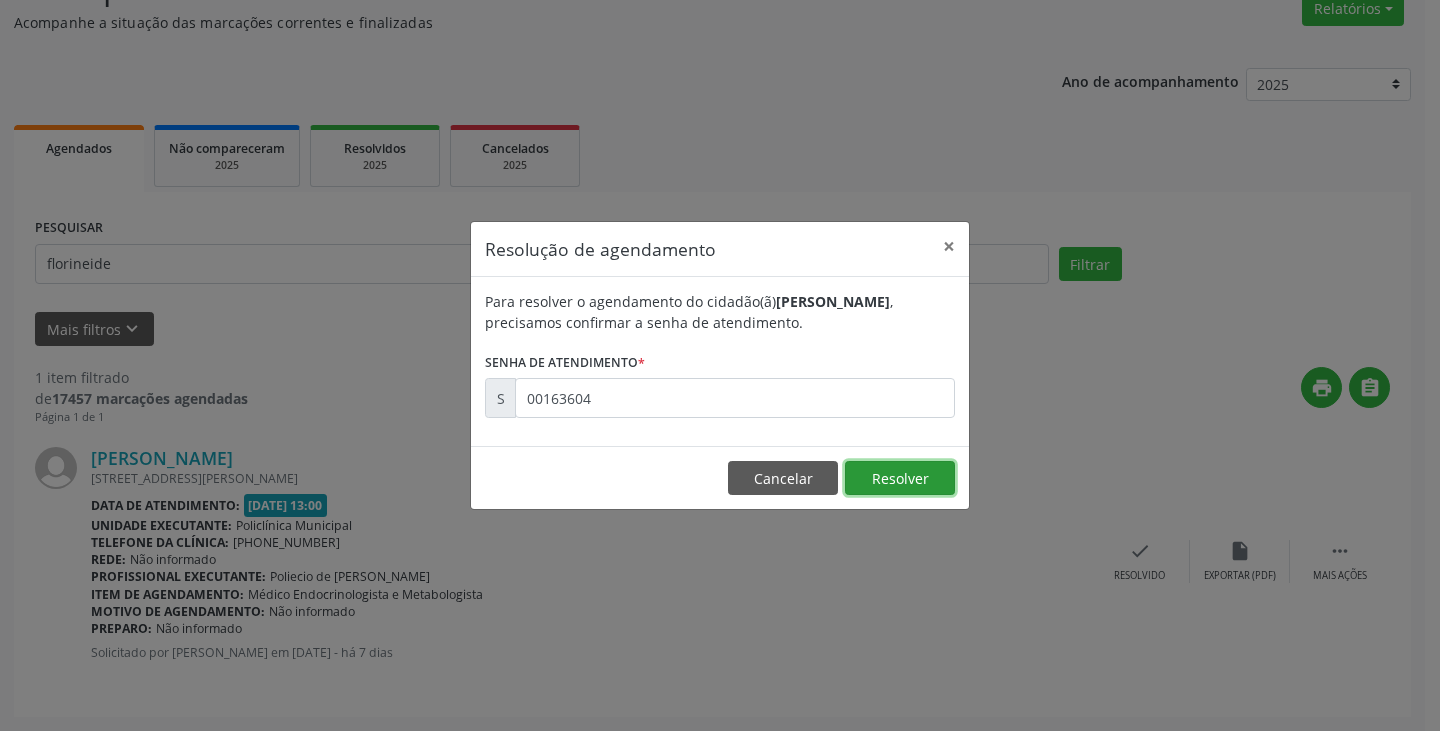 click on "Resolver" at bounding box center [900, 478] 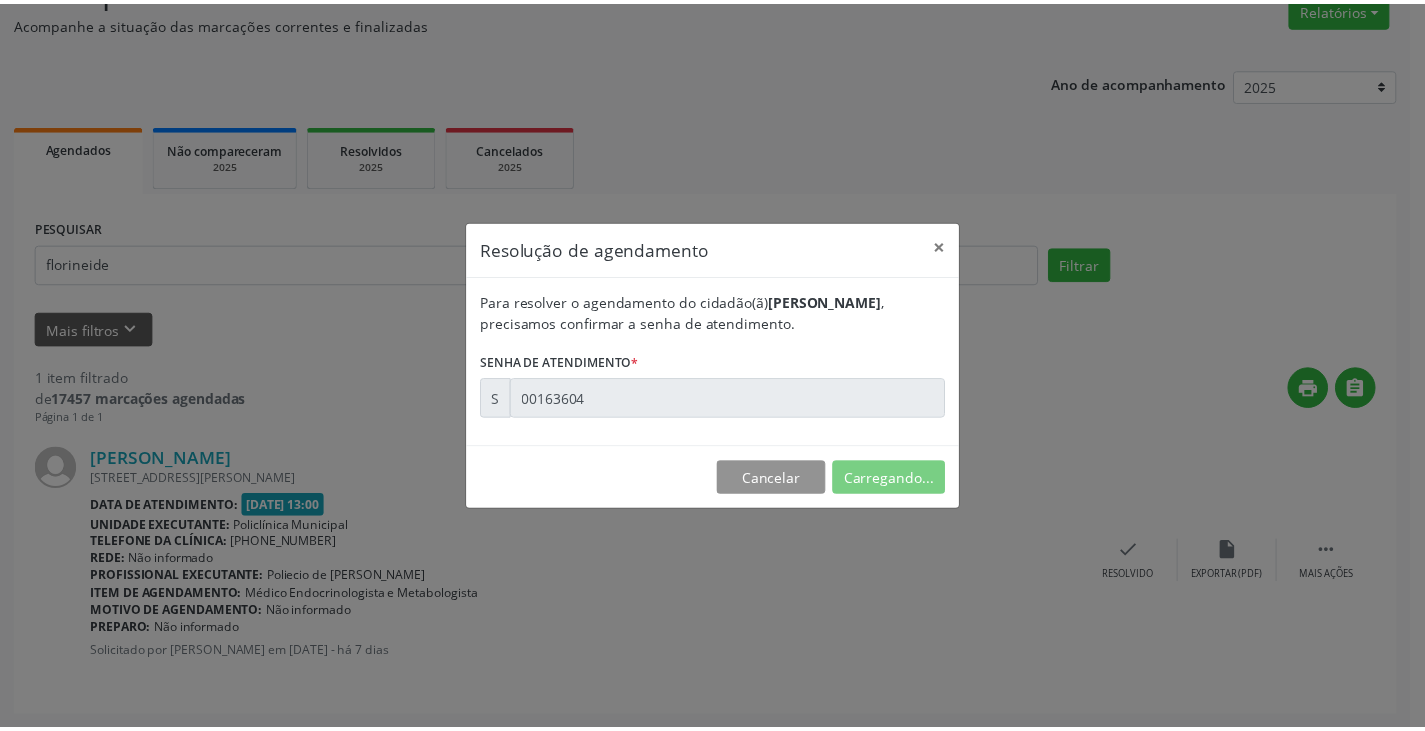 scroll, scrollTop: 0, scrollLeft: 0, axis: both 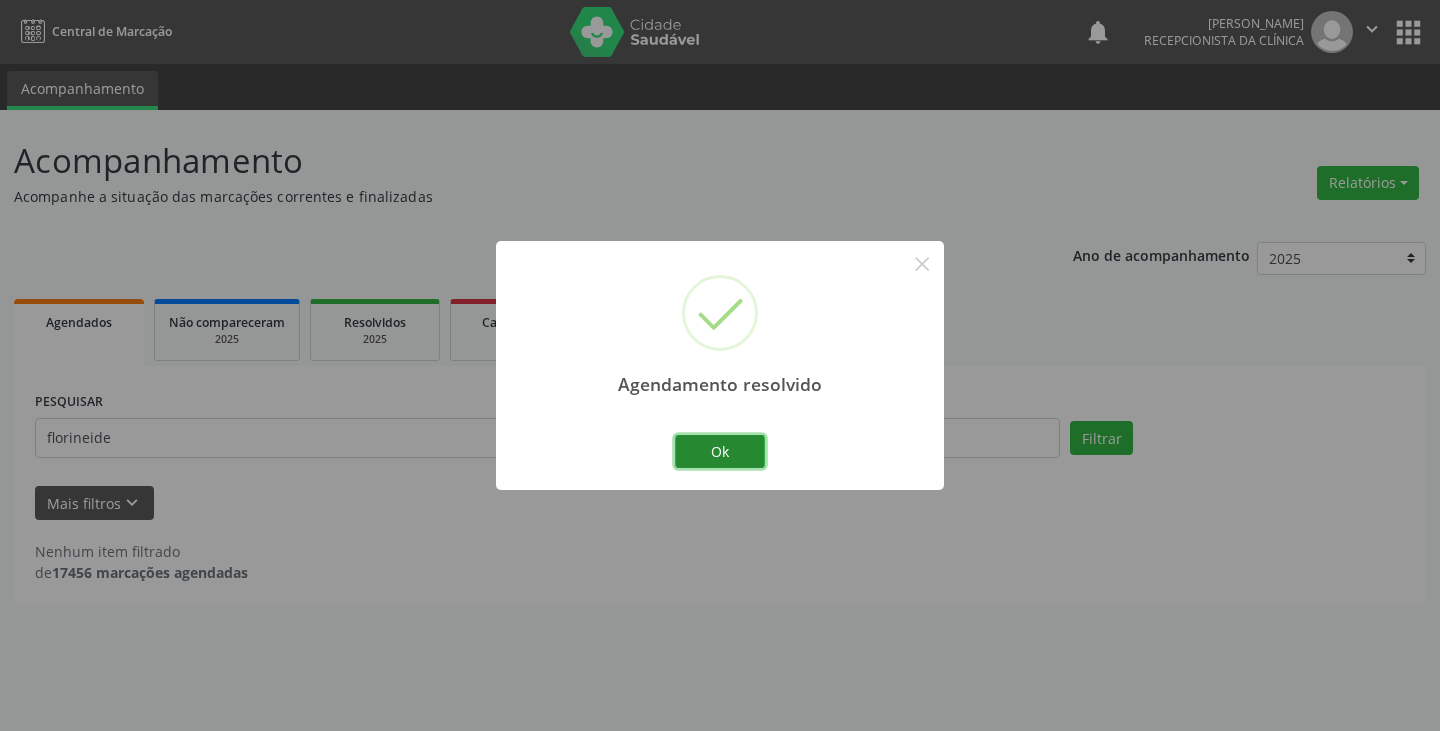 click on "Ok" at bounding box center [720, 452] 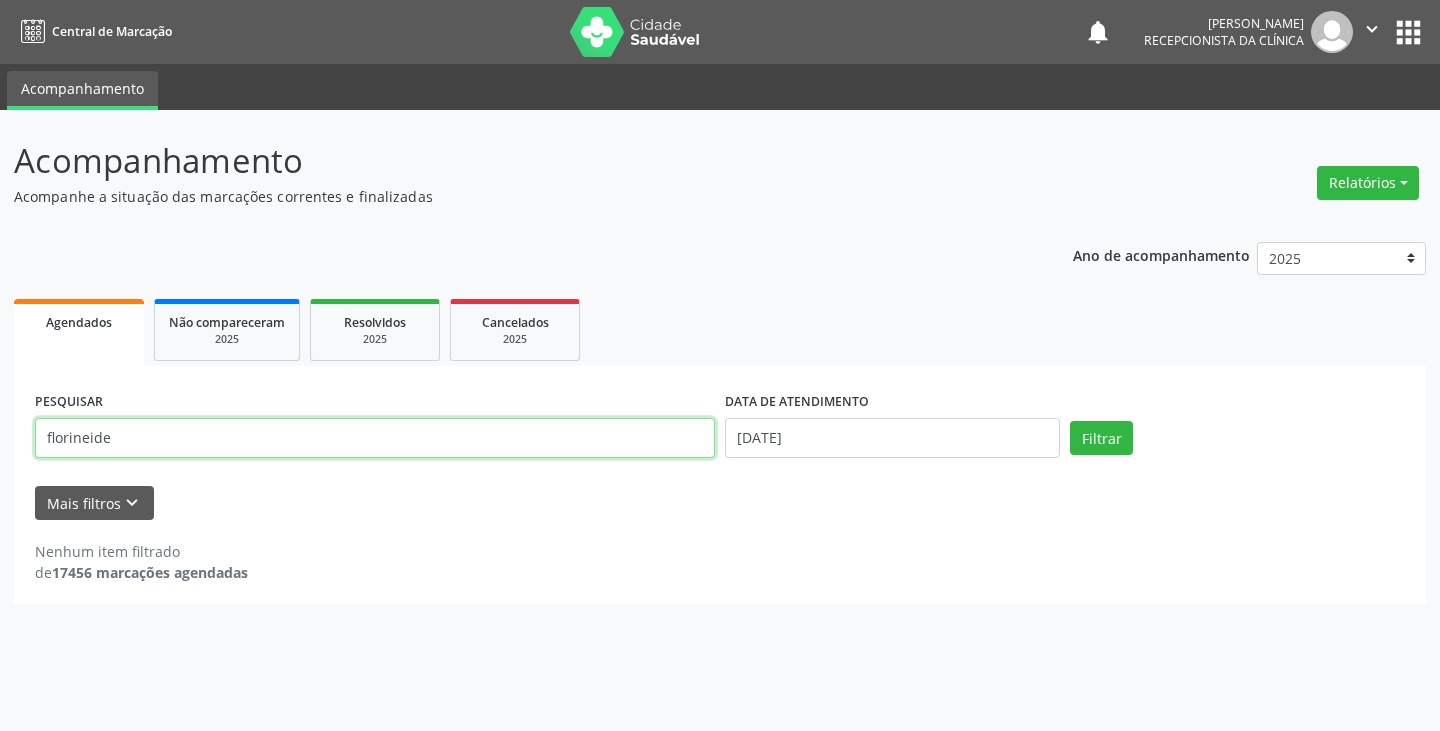 click on "florineide" at bounding box center (375, 438) 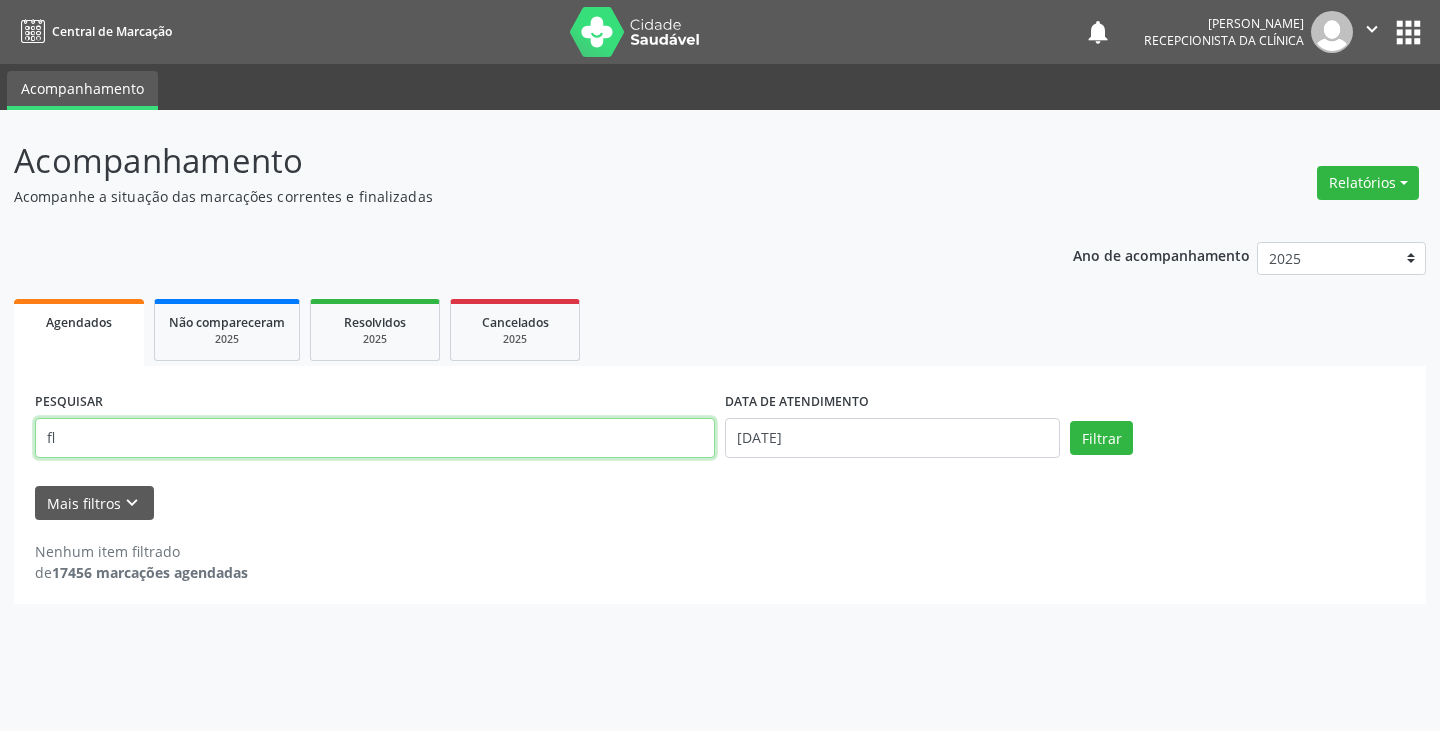 type on "f" 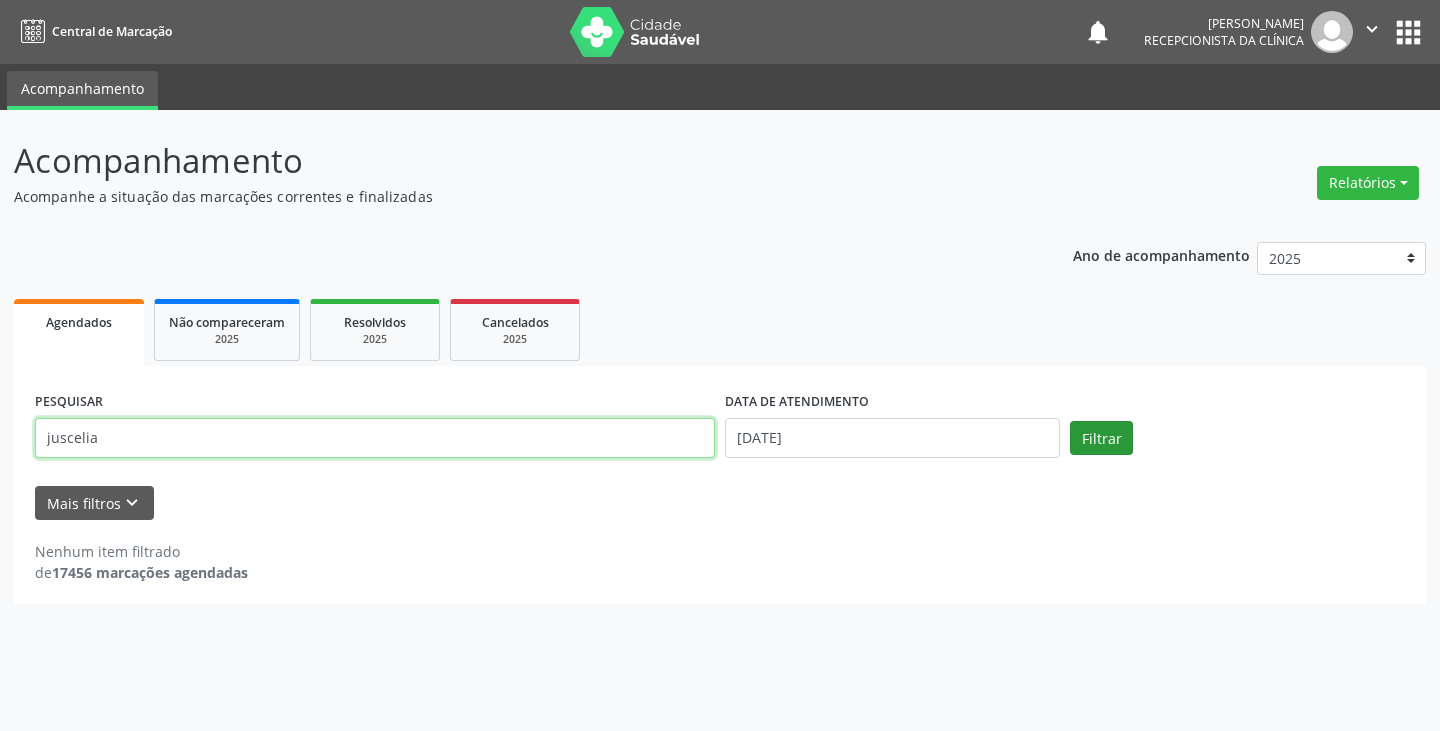 type on "juscelia" 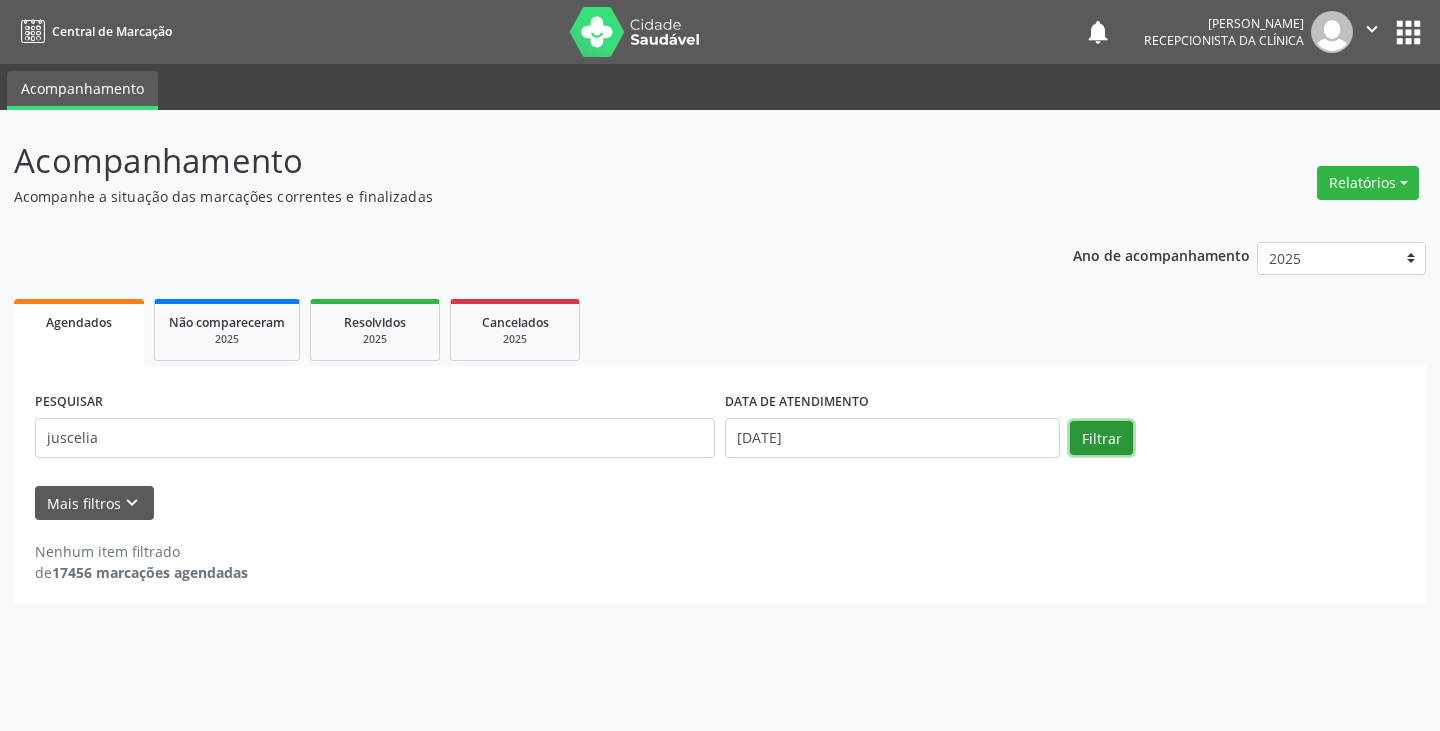 click on "Filtrar" at bounding box center [1101, 438] 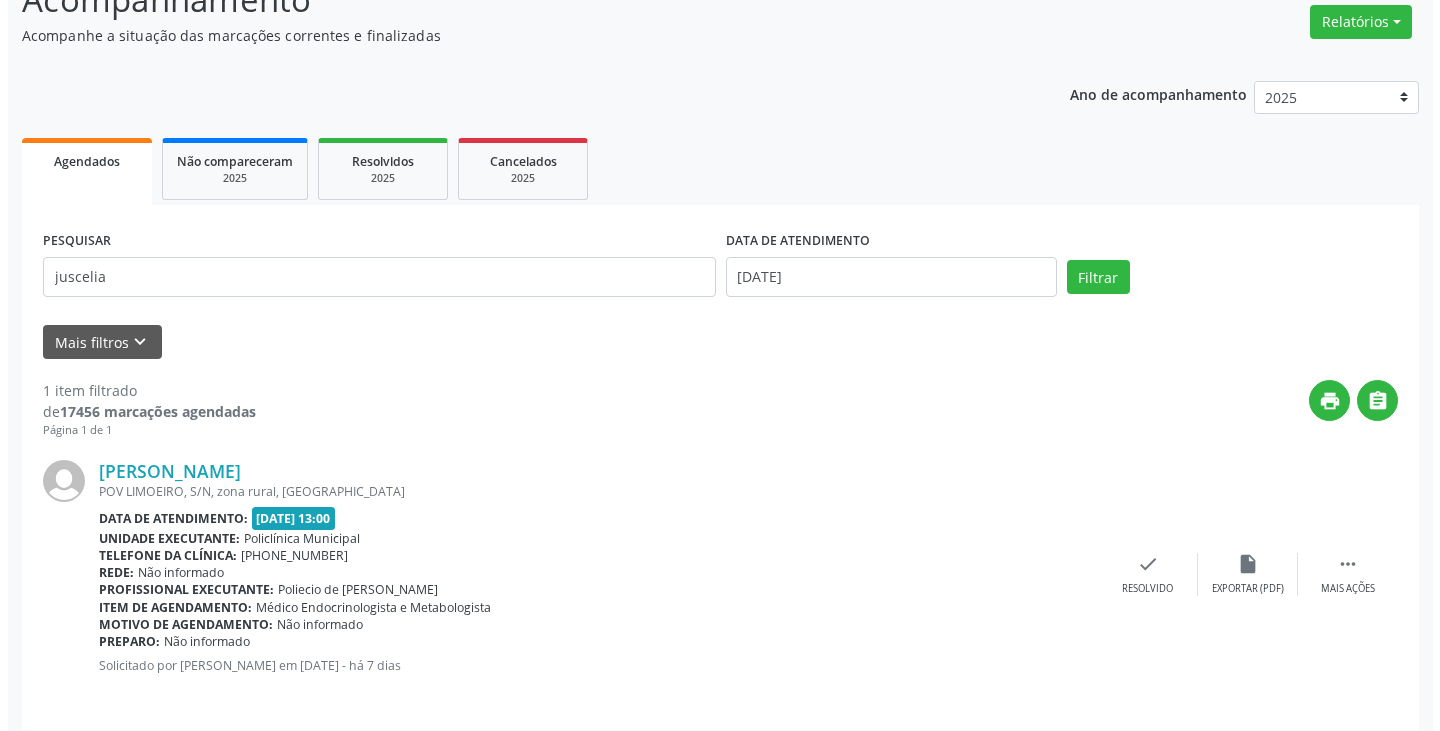 scroll, scrollTop: 174, scrollLeft: 0, axis: vertical 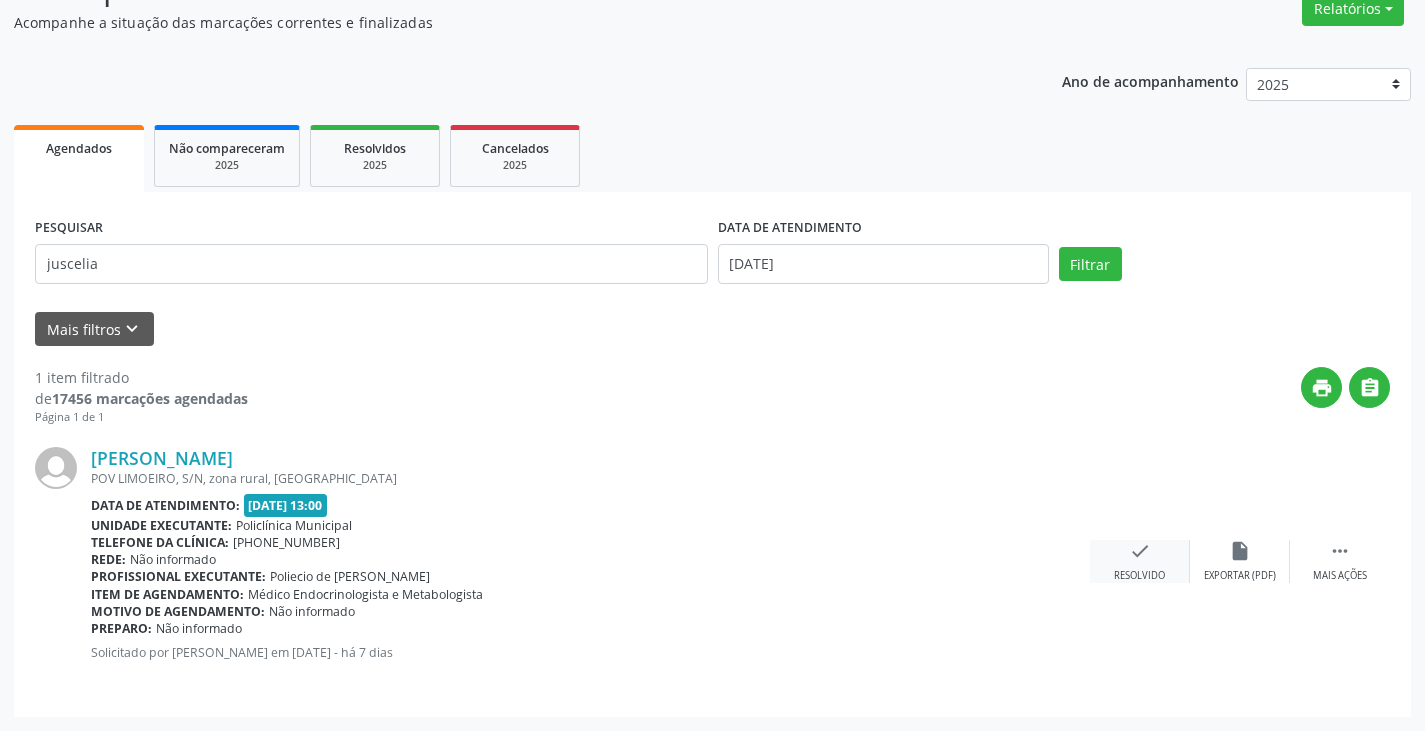 click on "check
Resolvido" at bounding box center [1140, 561] 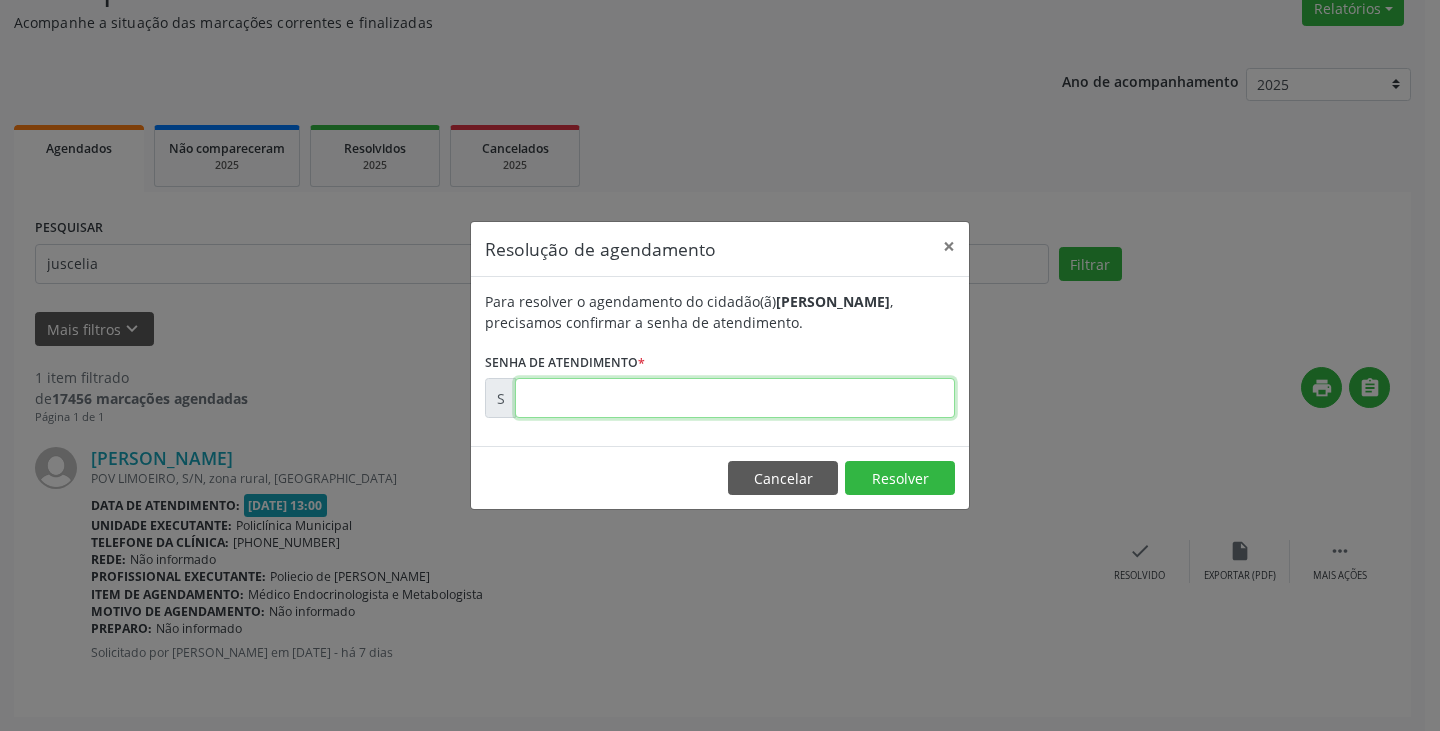 click at bounding box center [735, 398] 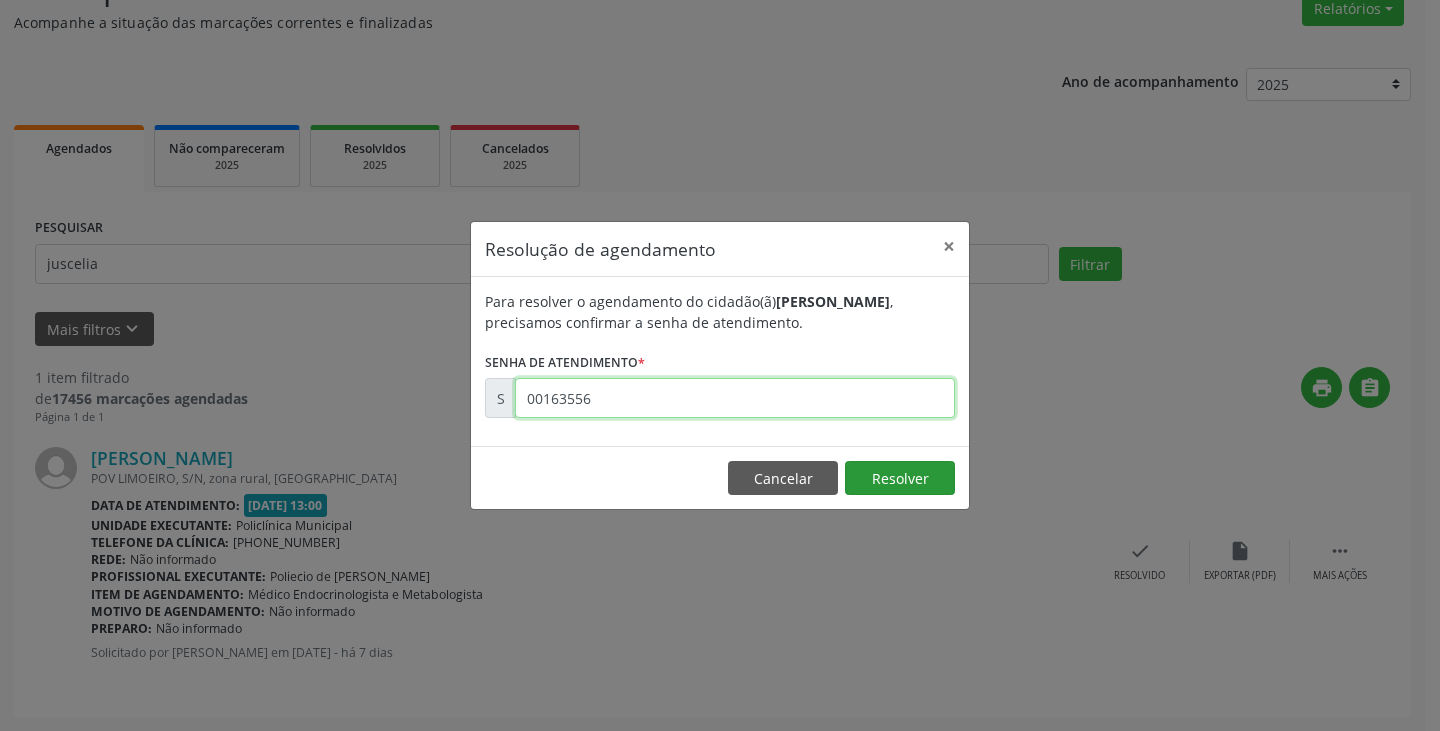 type on "00163556" 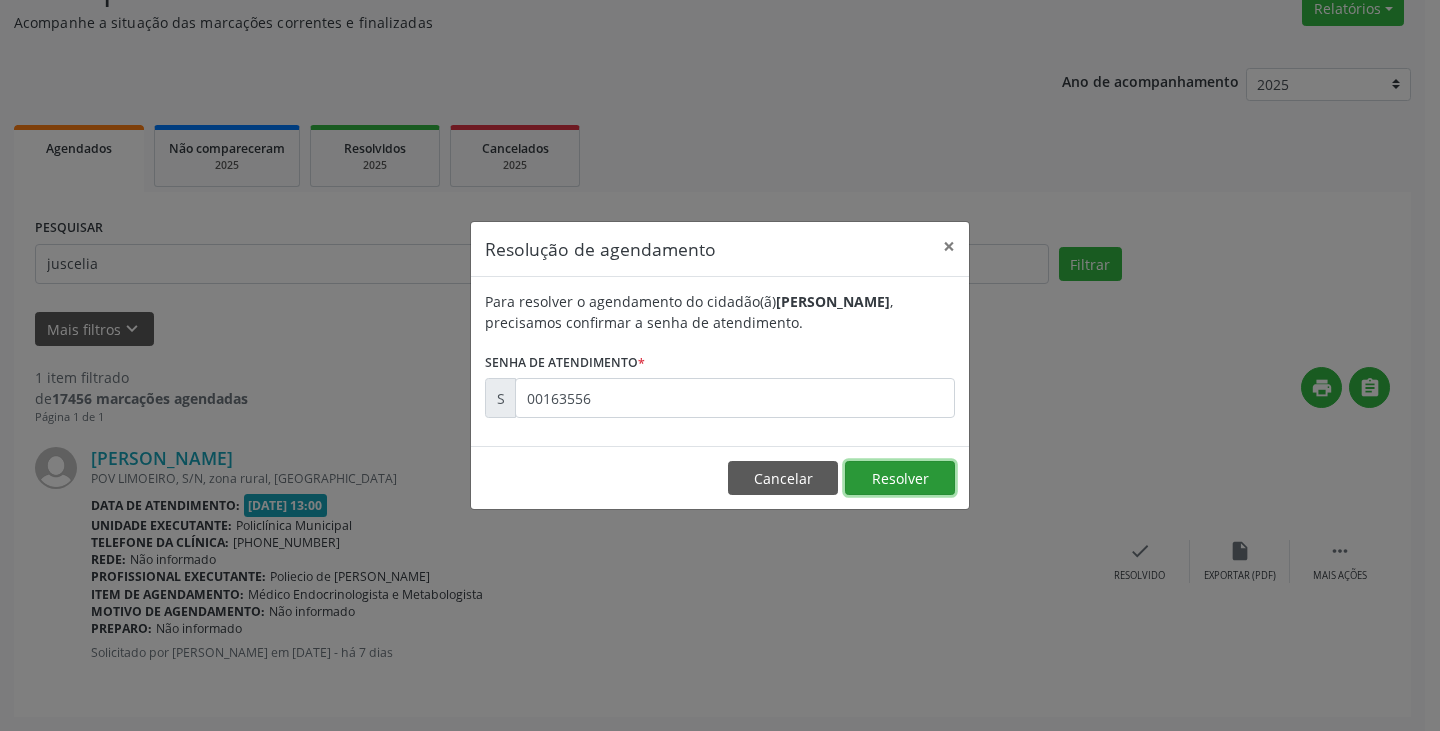 click on "Resolver" at bounding box center (900, 478) 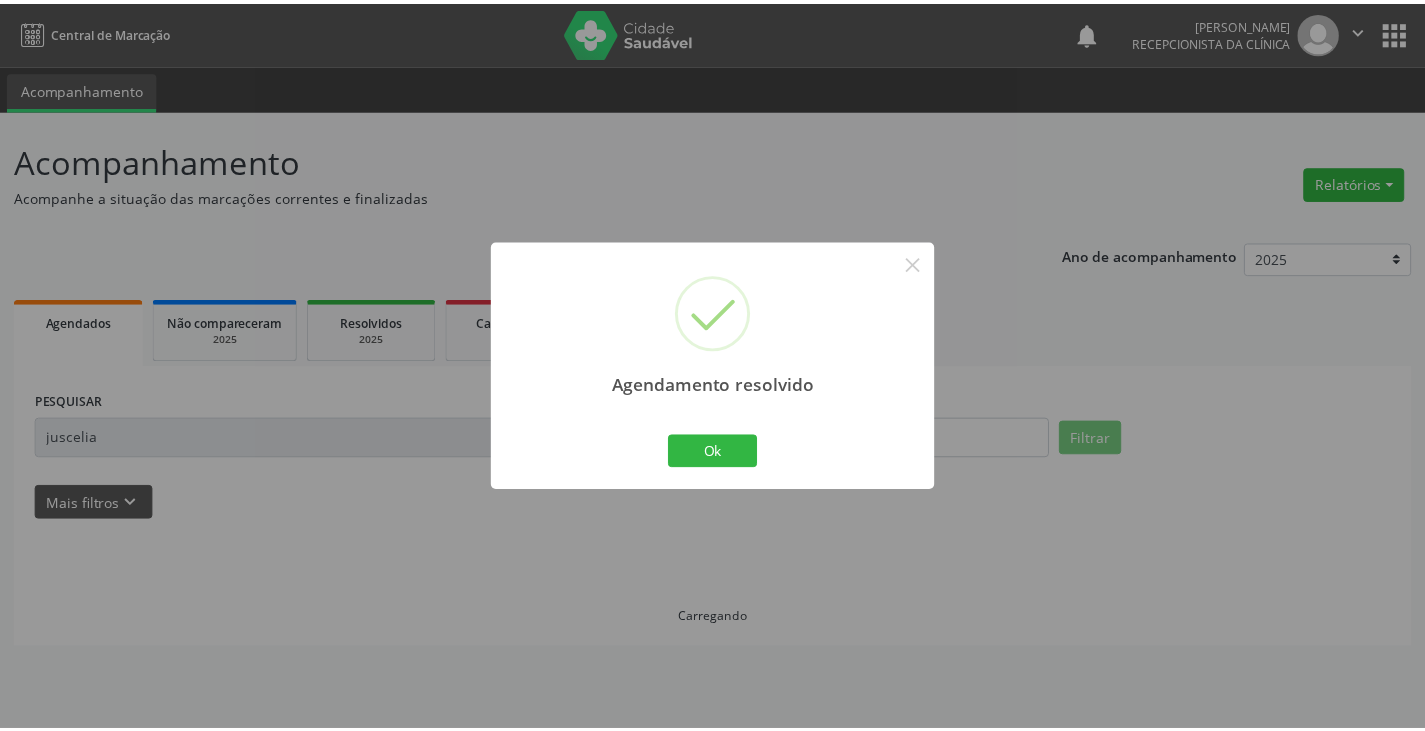 scroll, scrollTop: 0, scrollLeft: 0, axis: both 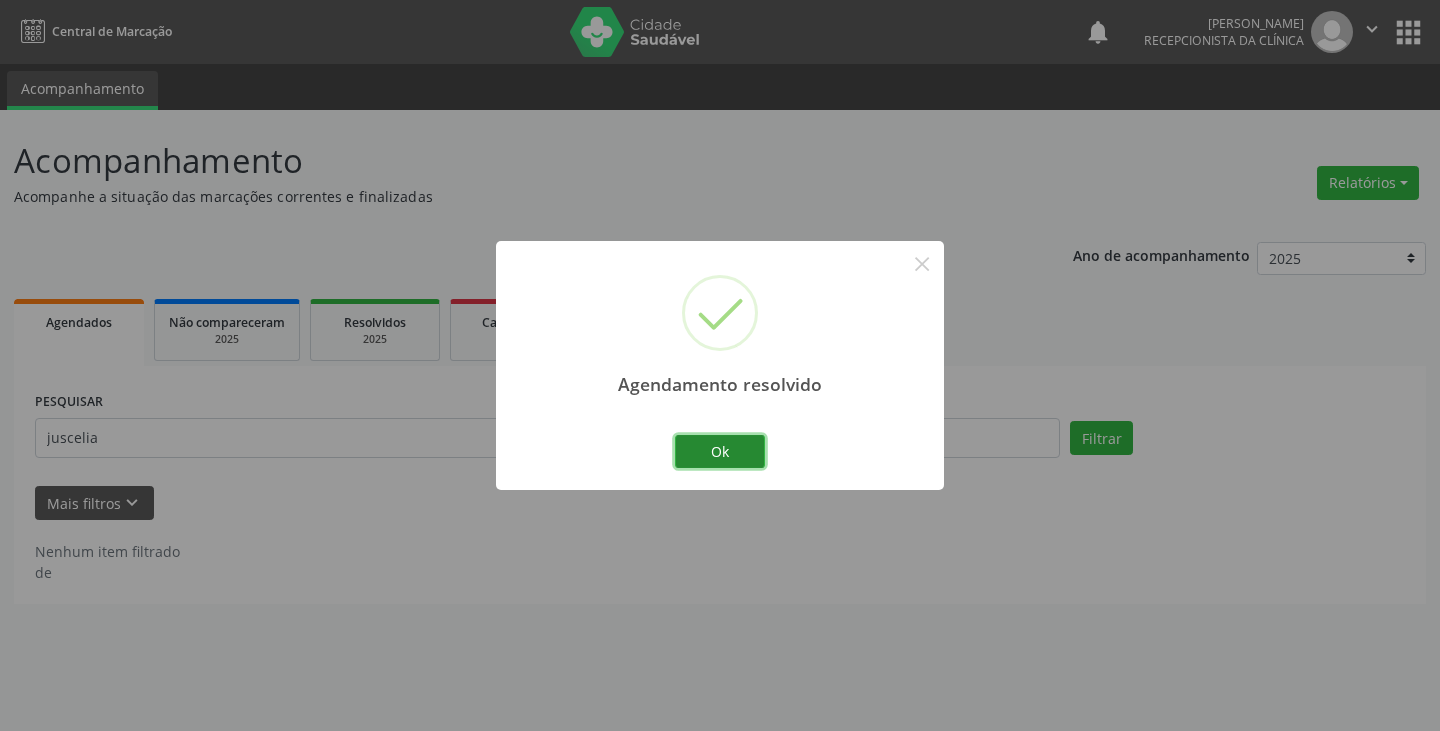 click on "Ok" at bounding box center (720, 452) 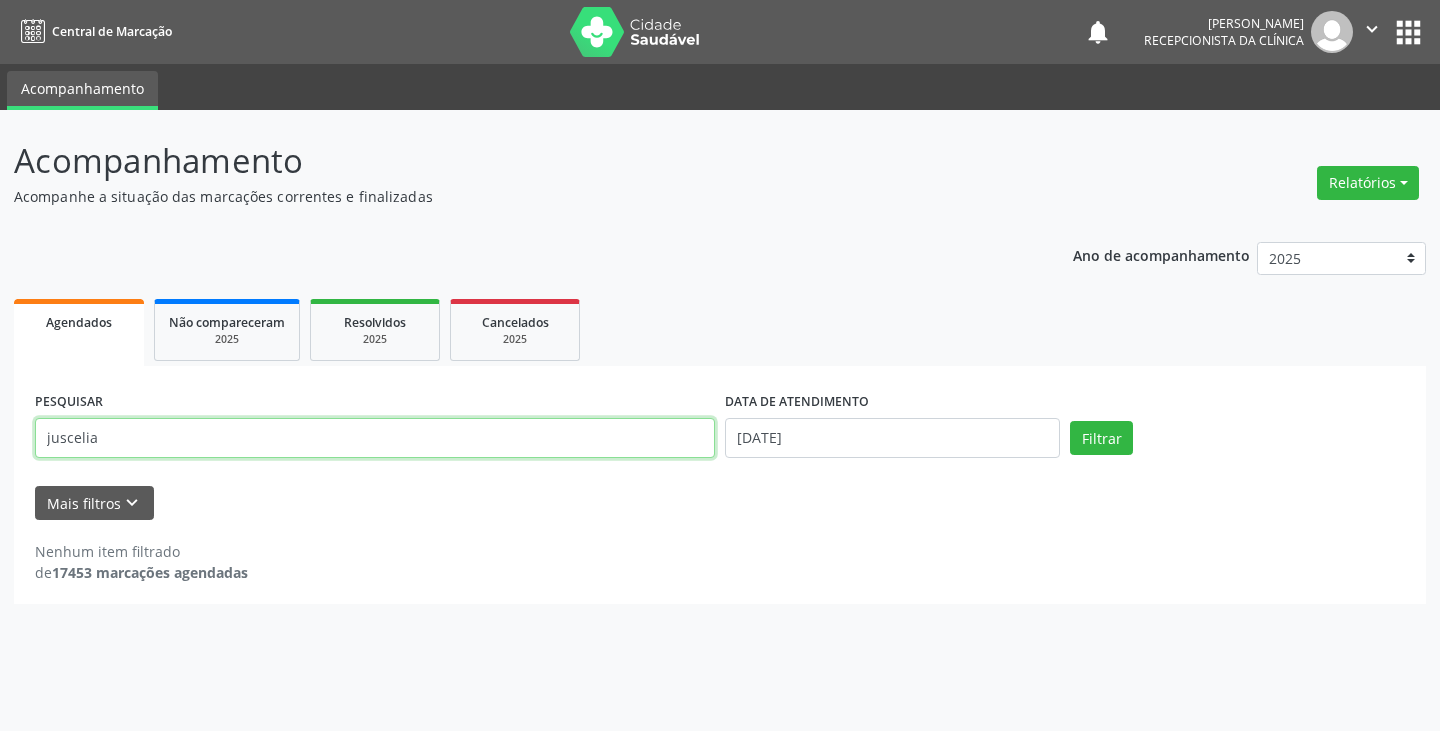 click on "juscelia" at bounding box center (375, 438) 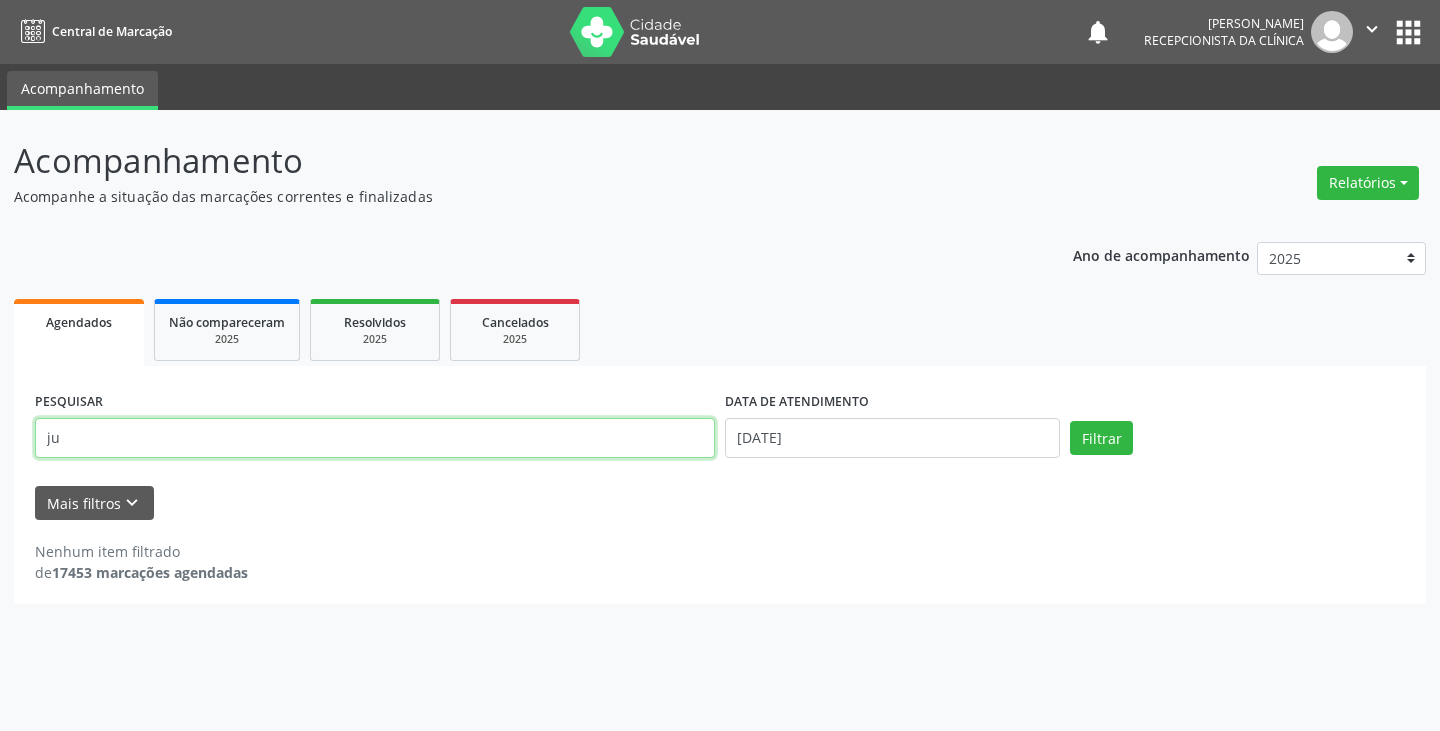 type on "j" 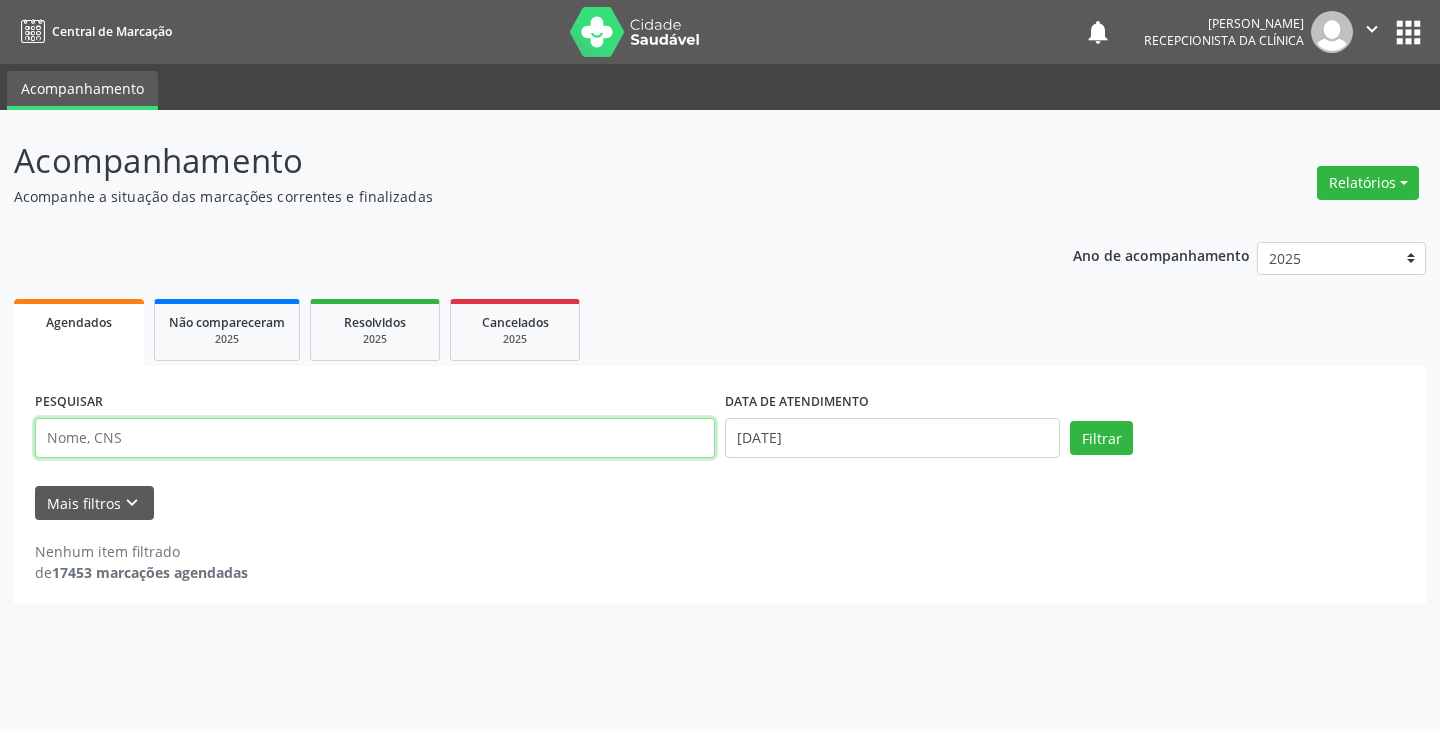 click at bounding box center [375, 438] 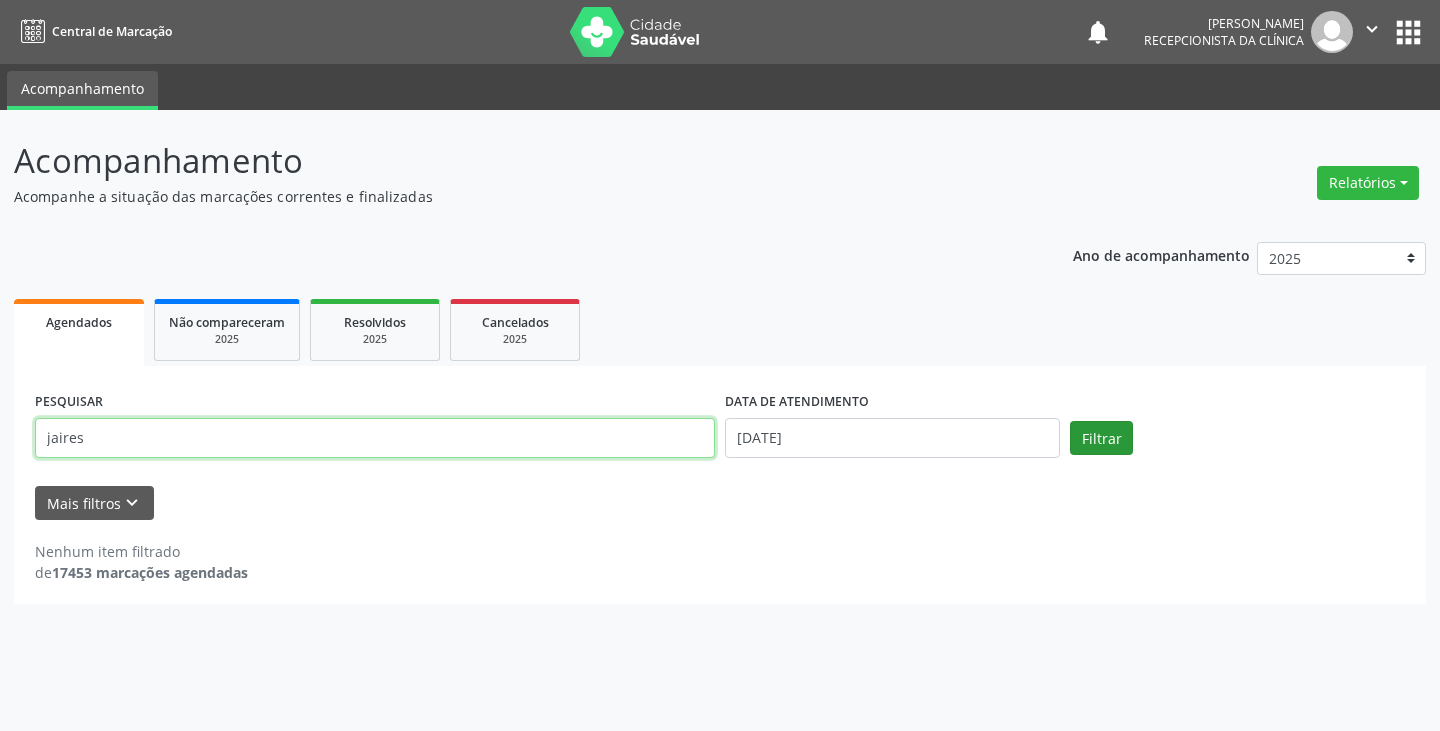type on "jaires" 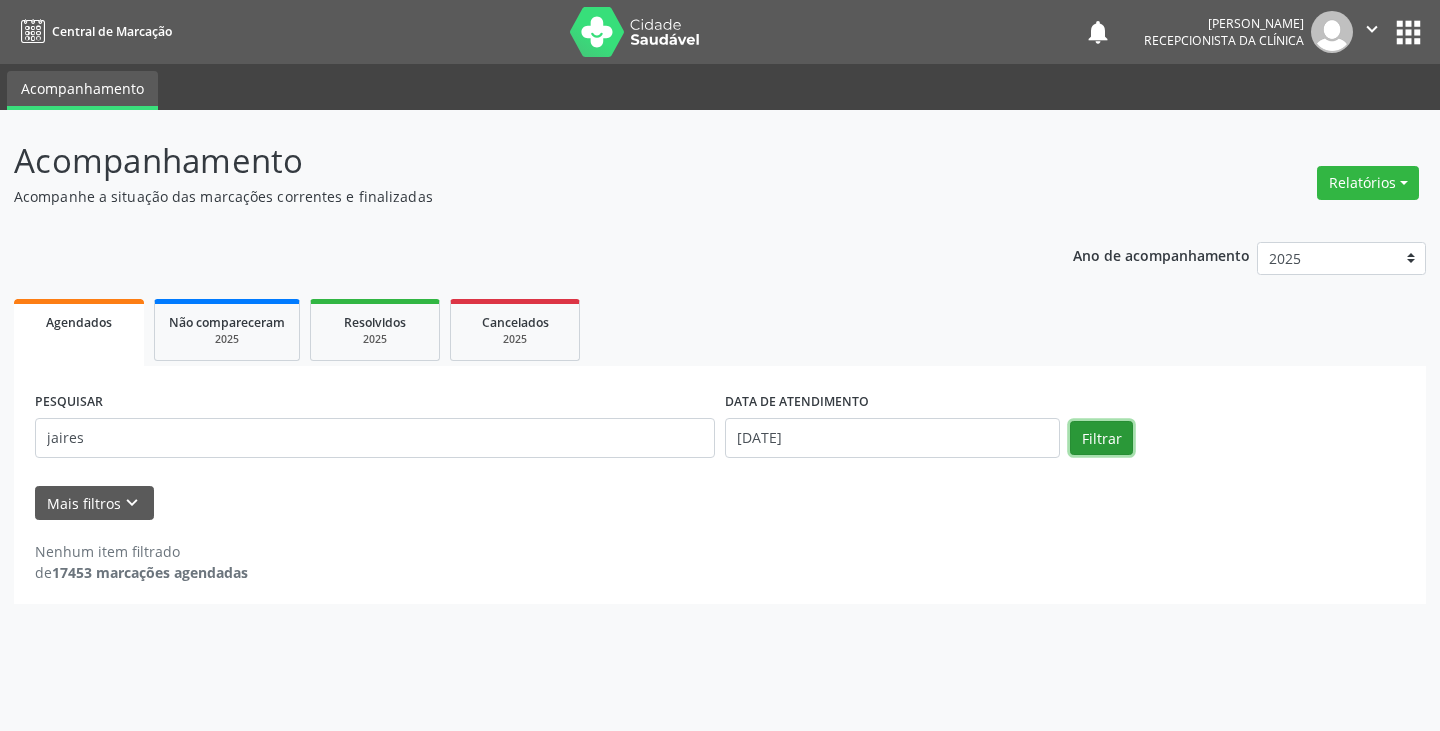 click on "Filtrar" at bounding box center (1101, 438) 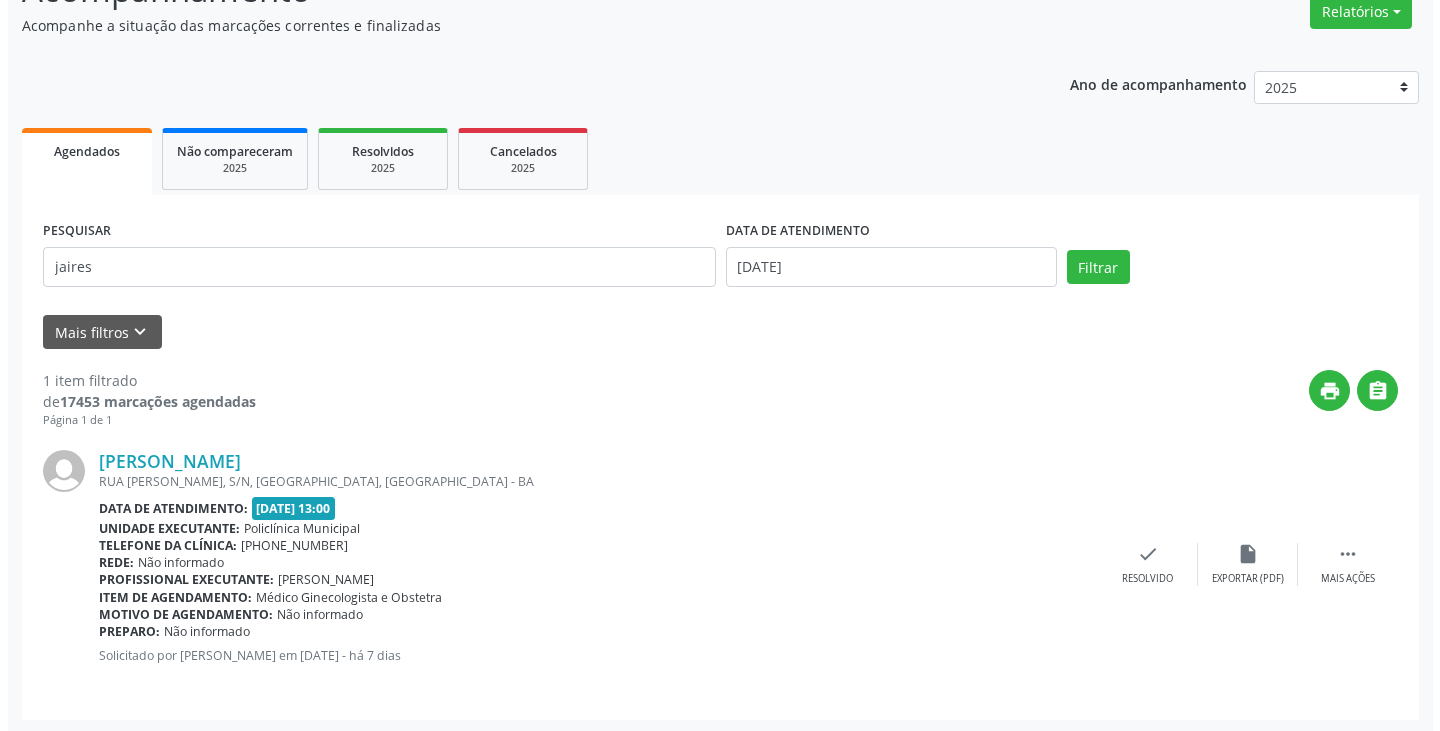 scroll, scrollTop: 174, scrollLeft: 0, axis: vertical 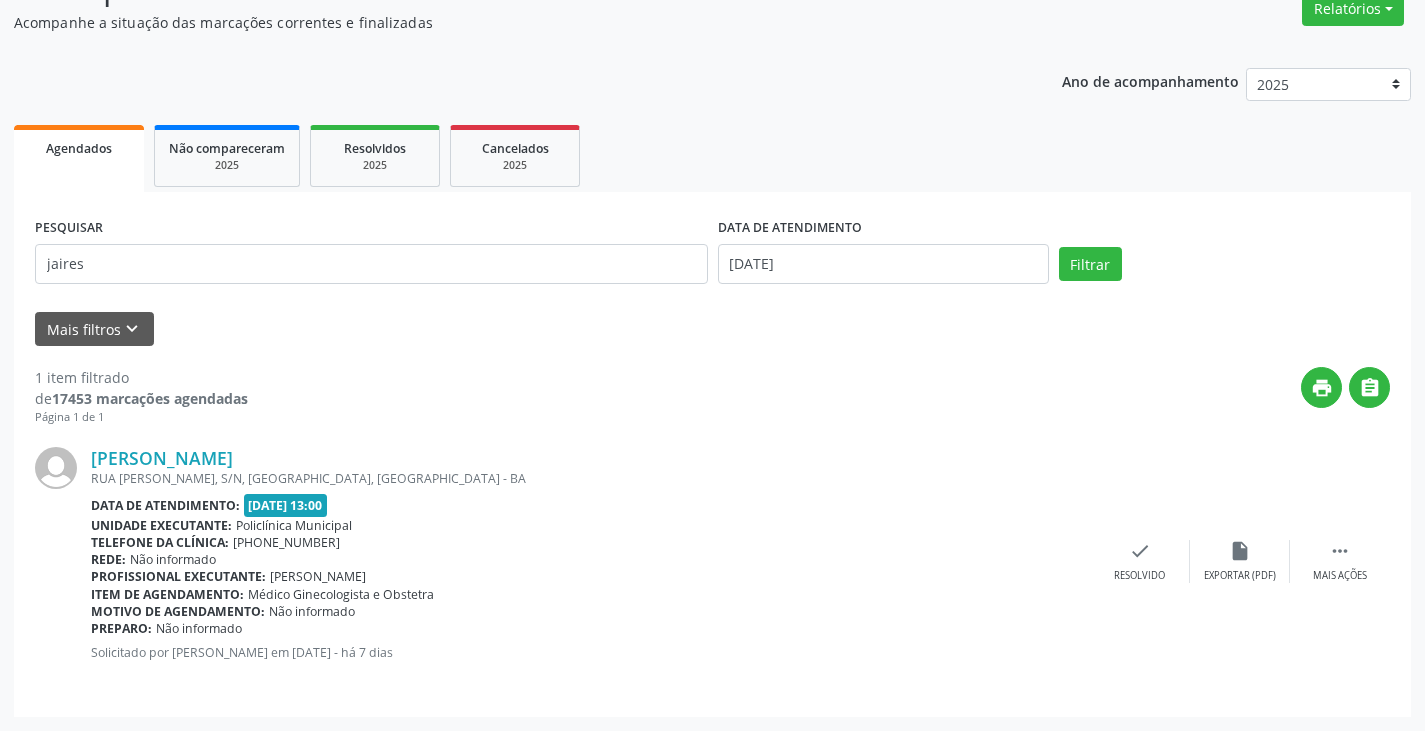 click on "[PERSON_NAME]
[GEOGRAPHIC_DATA][PERSON_NAME], S/N, [GEOGRAPHIC_DATA], [GEOGRAPHIC_DATA]
Data de atendimento:
[DATE] 13:00
Unidade executante:
Policlínica Municipal
Telefone da clínica:
[PHONE_NUMBER]
Rede:
Não informado
Profissional executante:
[PERSON_NAME]
Item de agendamento:
Médico Ginecologista e Obstetra
Motivo de agendamento:
Não informado
Preparo:
Não informado
Solicitado por [PERSON_NAME] em [DATE] - há 7 dias

Mais ações
insert_drive_file
Exportar (PDF)
check
Resolvido" at bounding box center [712, 561] 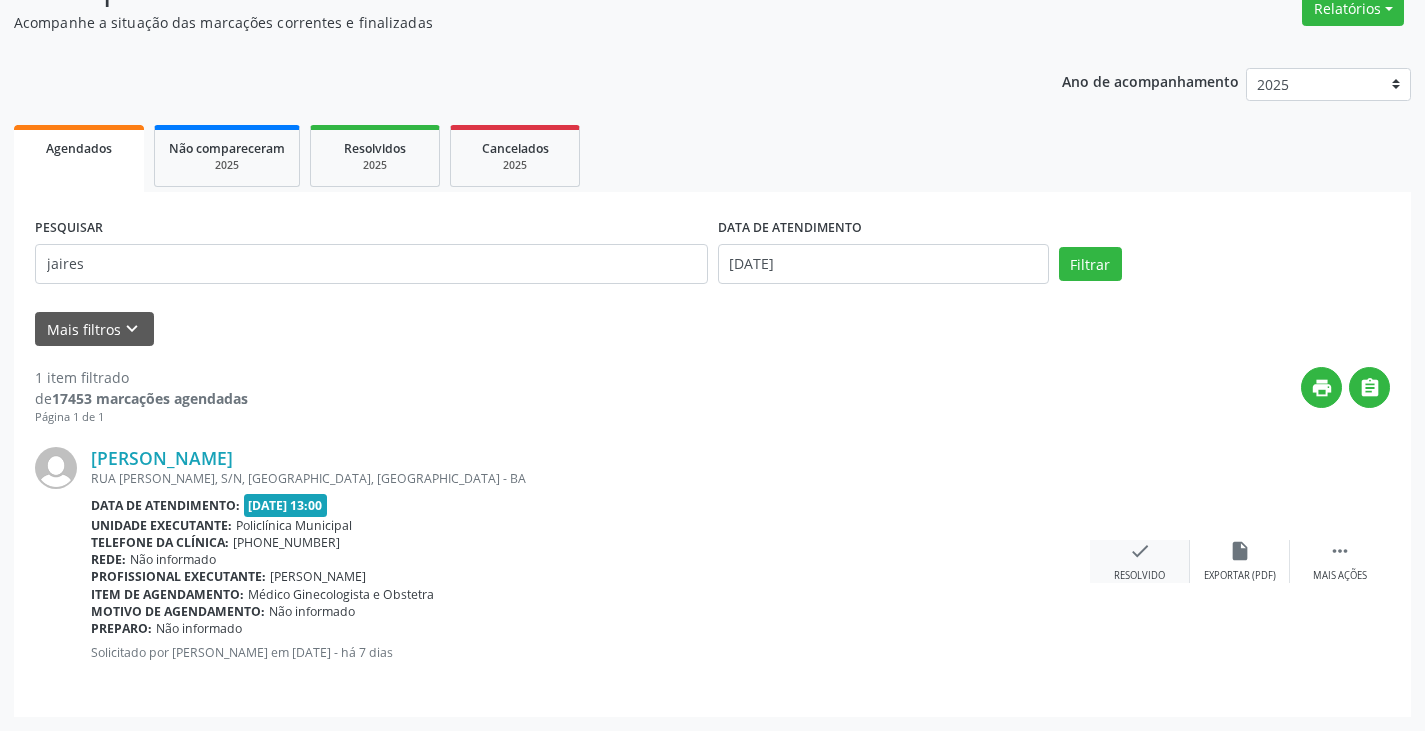 click on "check" at bounding box center [1140, 551] 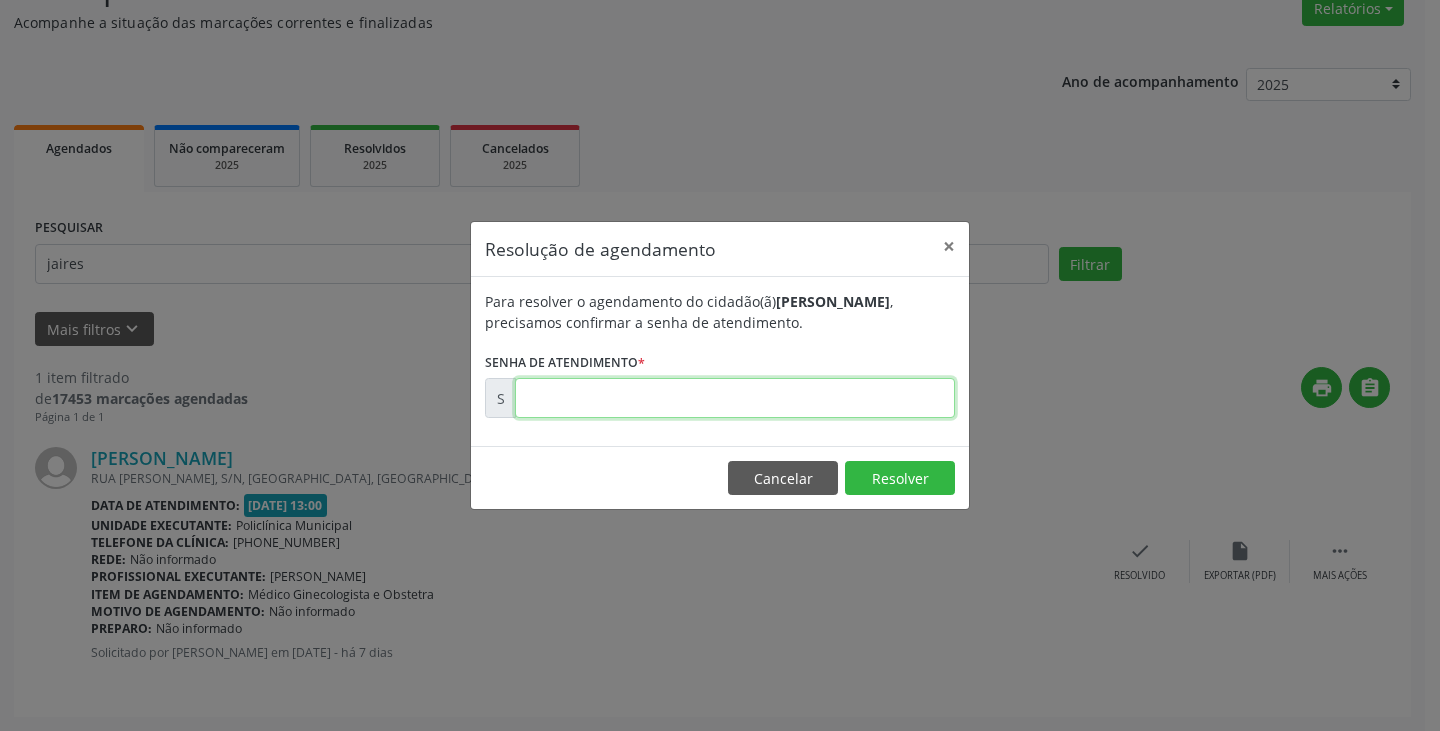click at bounding box center [735, 398] 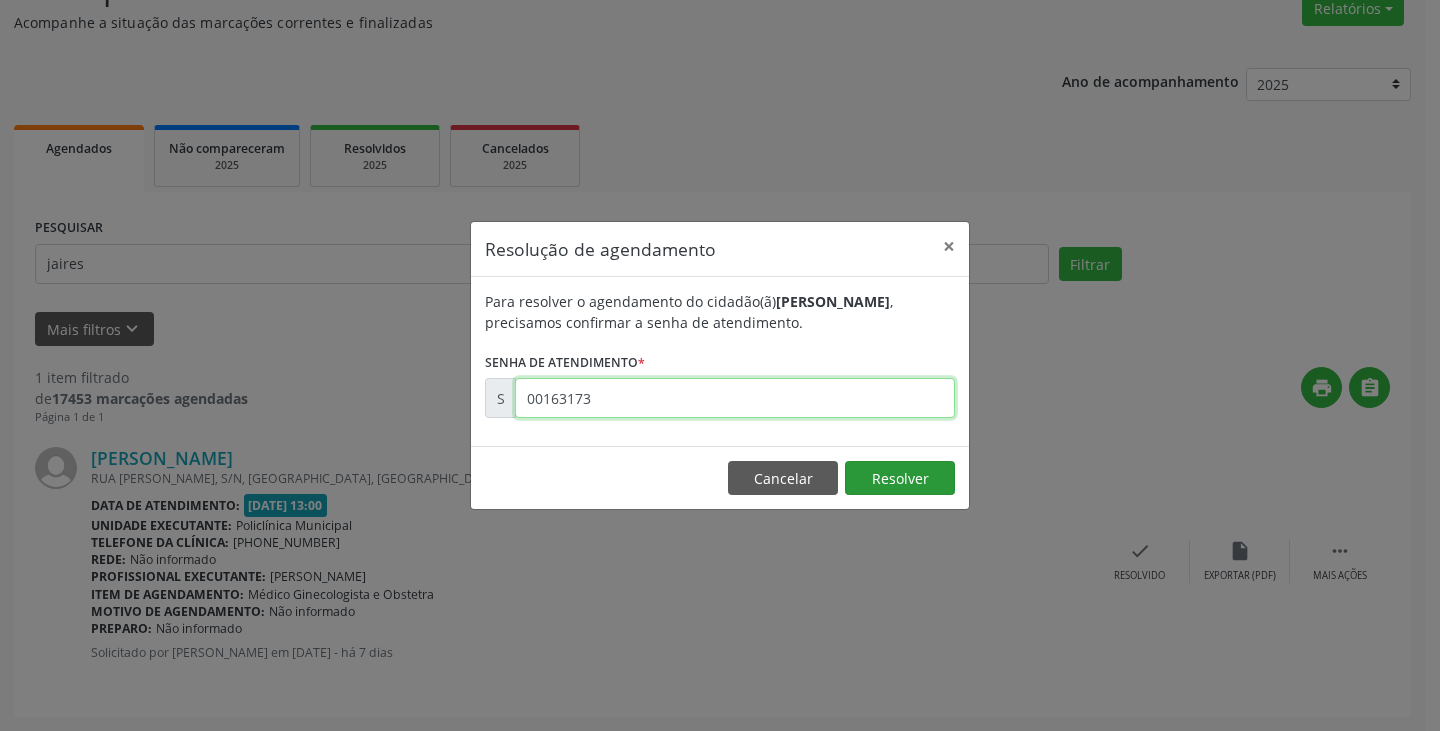 type on "00163173" 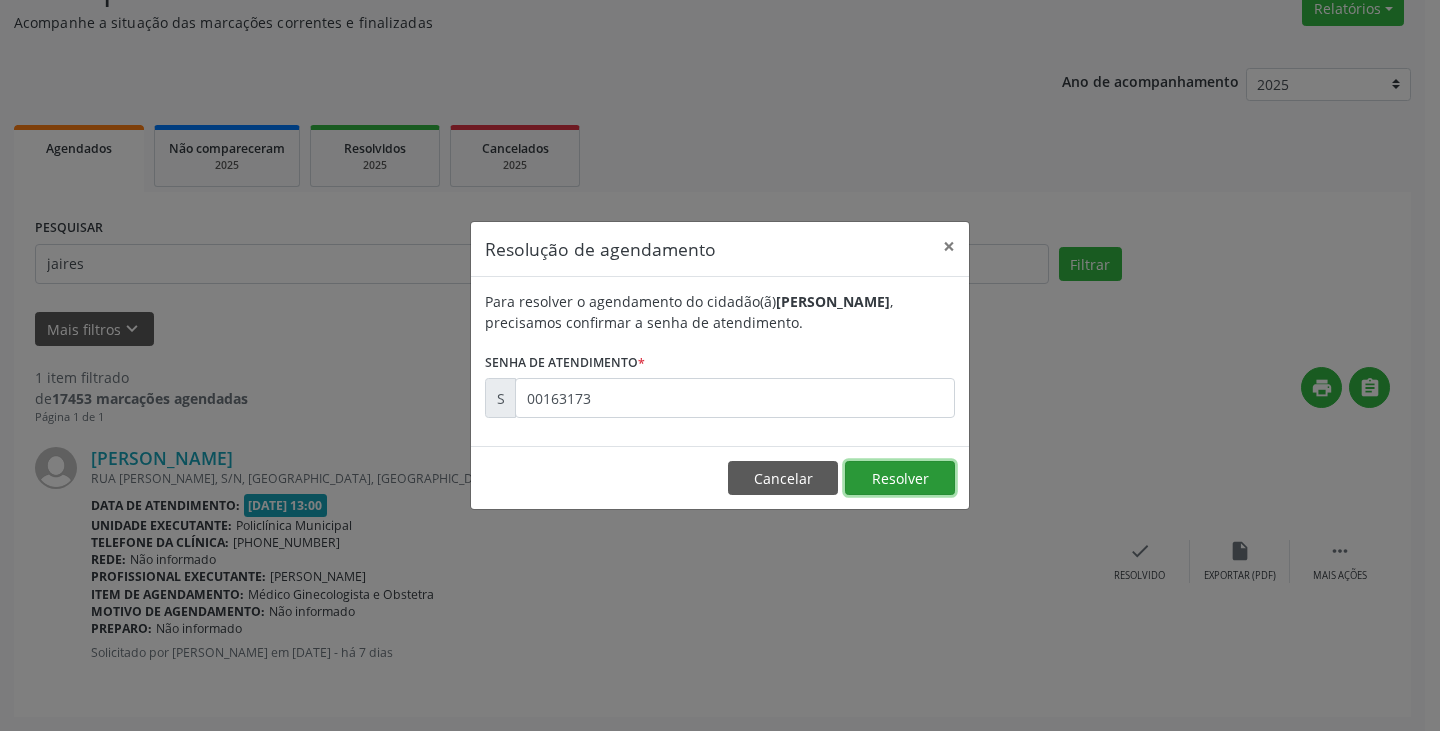 click on "Resolver" at bounding box center [900, 478] 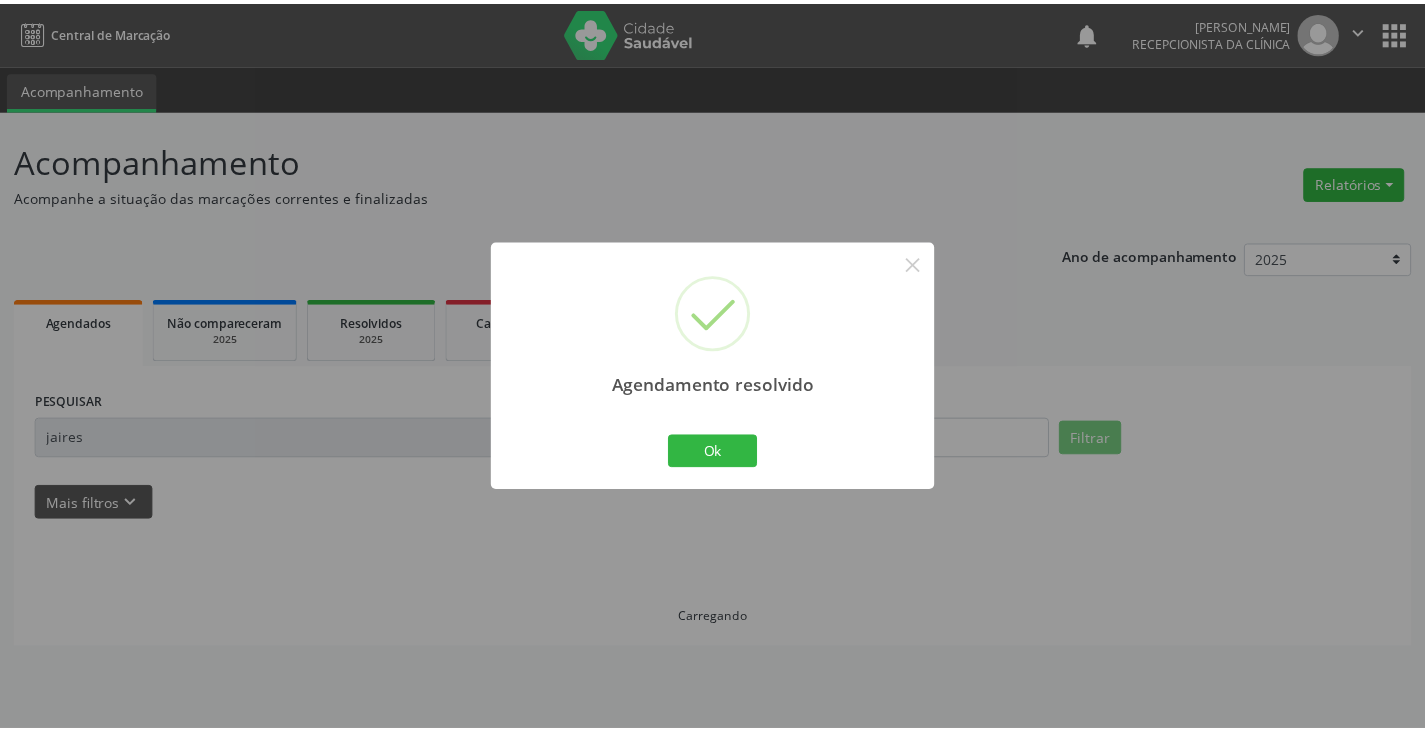 scroll, scrollTop: 0, scrollLeft: 0, axis: both 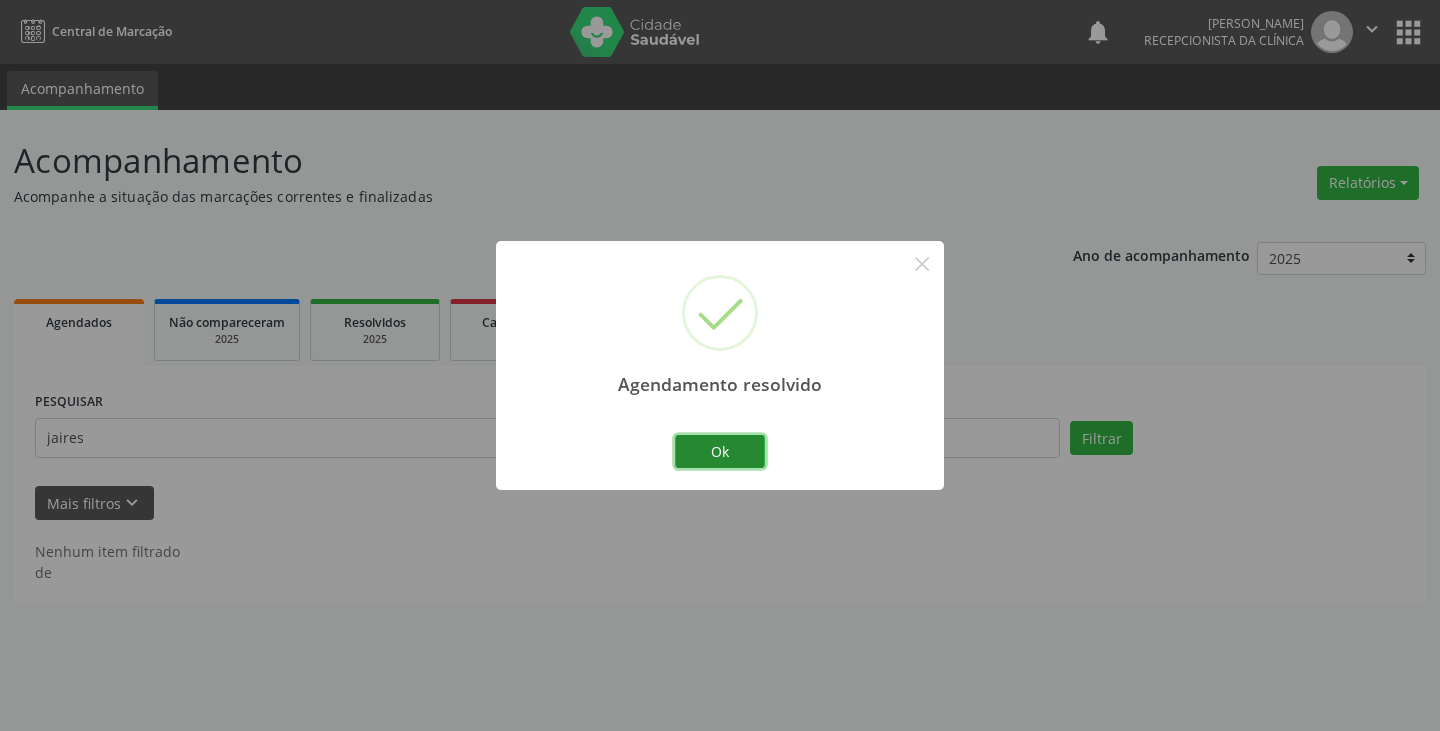 click on "Ok" at bounding box center (720, 452) 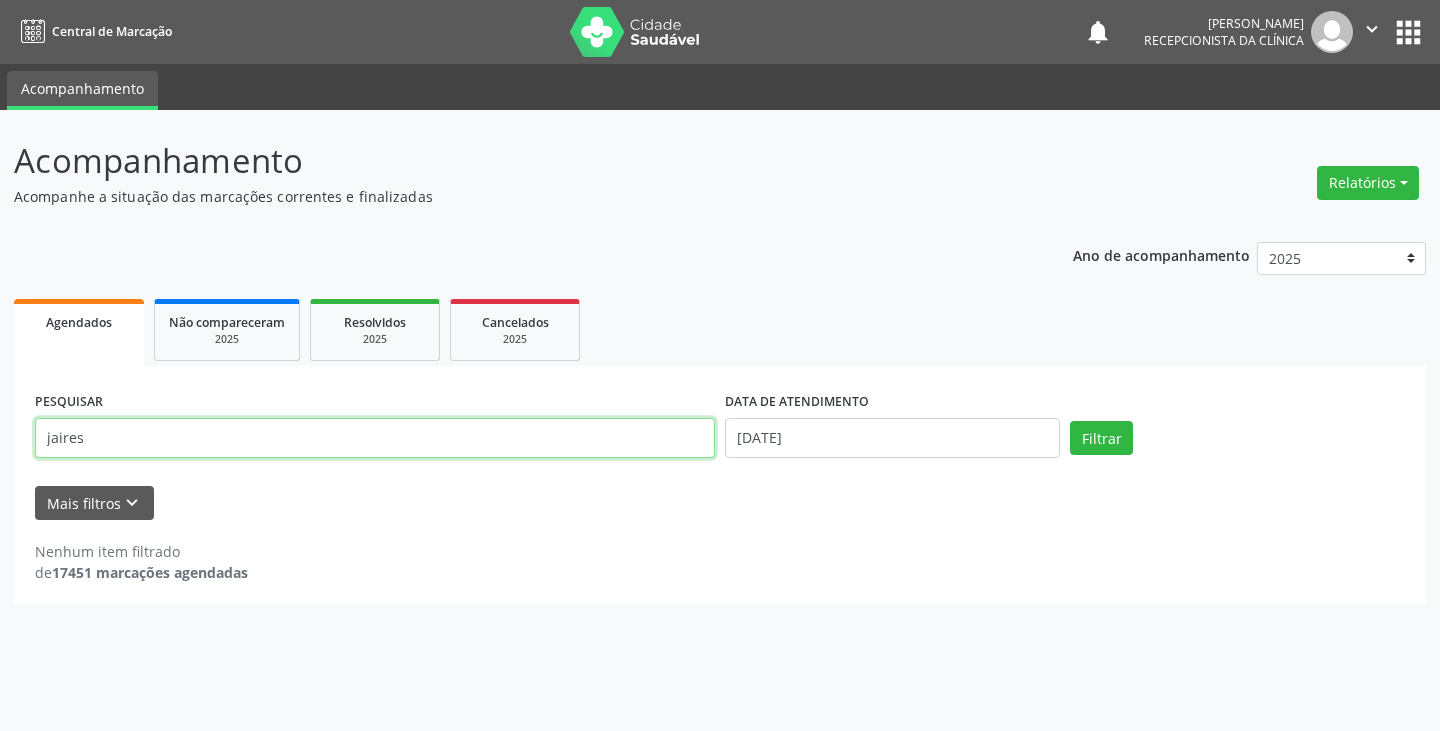 click on "jaires" at bounding box center (375, 438) 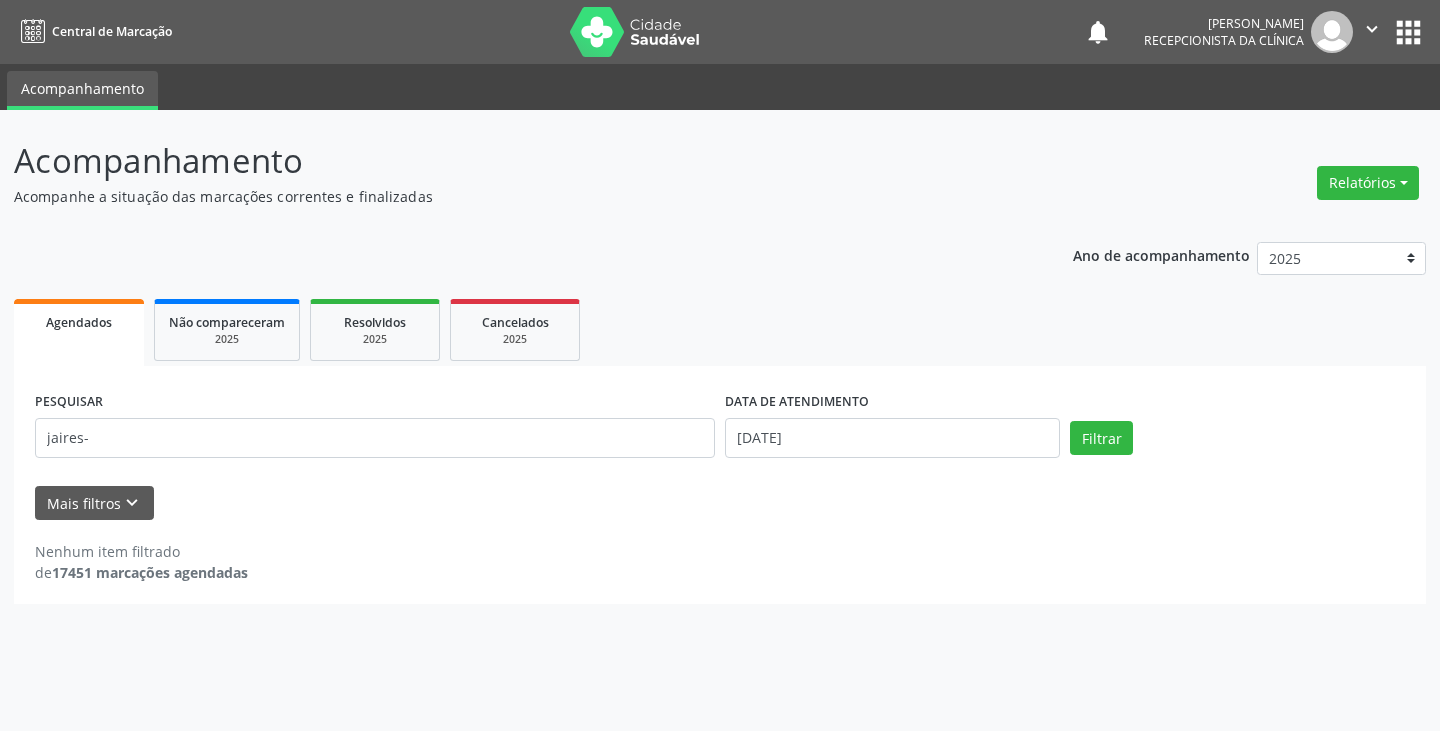 click on "PESQUISAR
jaires-
DATA DE ATENDIMENTO
[DATE]
Filtrar" at bounding box center [720, 429] 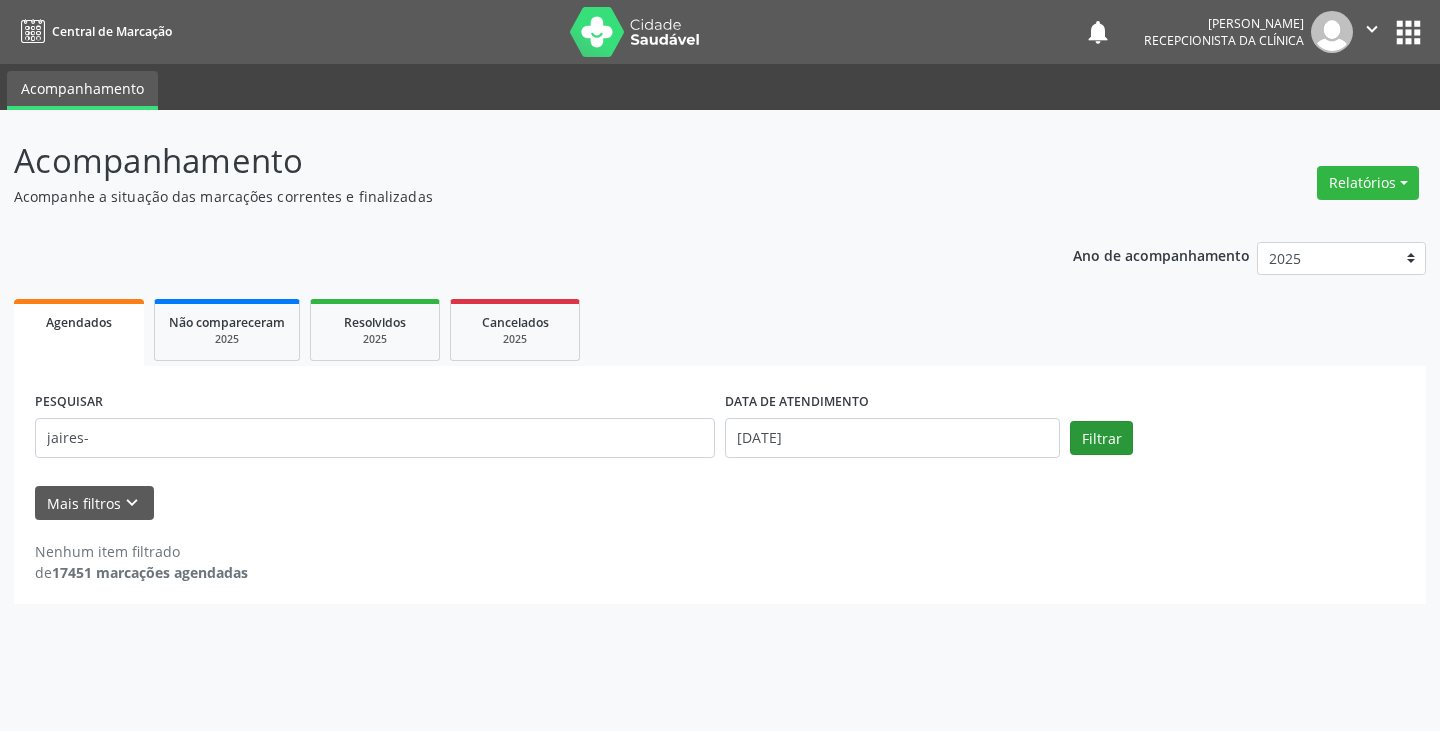 click on "PESQUISAR
jaires-
DATA DE ATENDIMENTO
[DATE]
Filtrar" at bounding box center (720, 429) 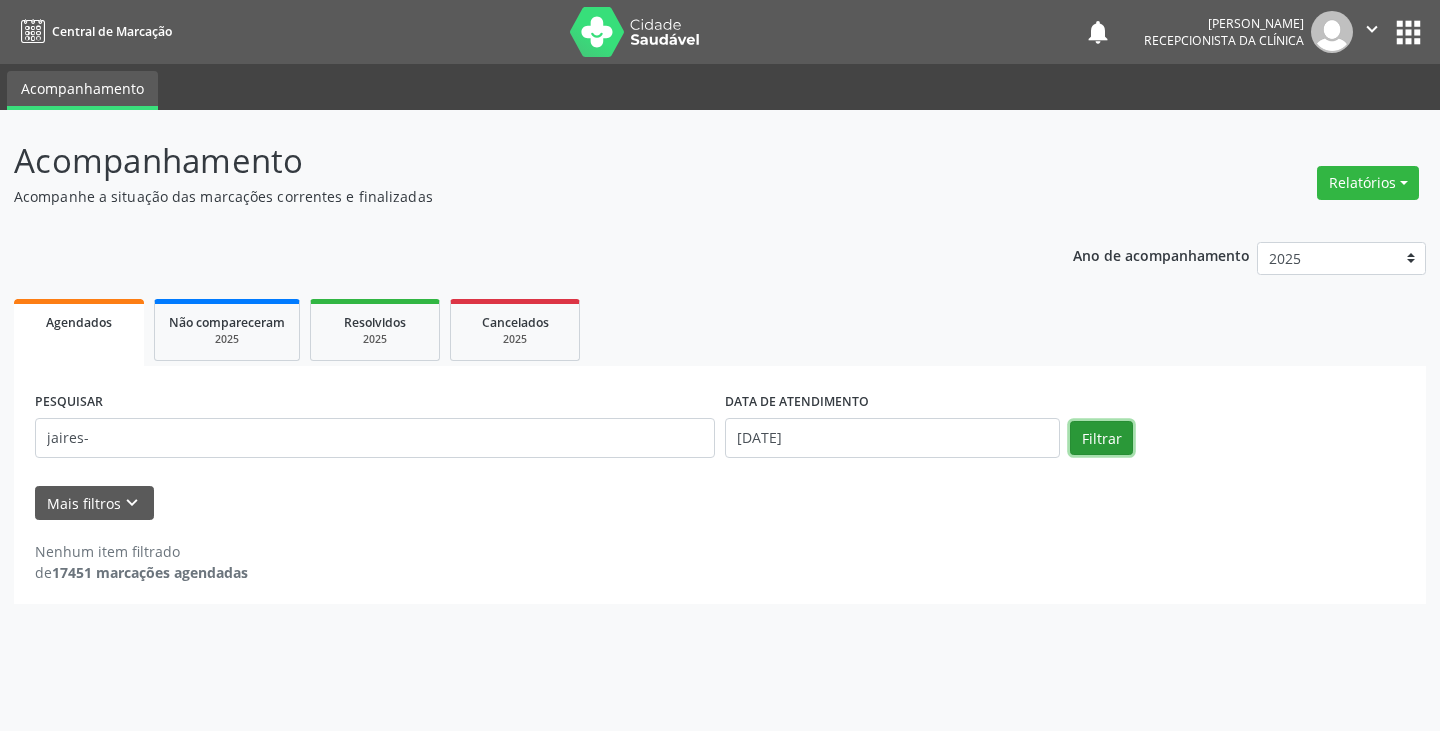 drag, startPoint x: 1111, startPoint y: 453, endPoint x: 1114, endPoint y: 442, distance: 11.401754 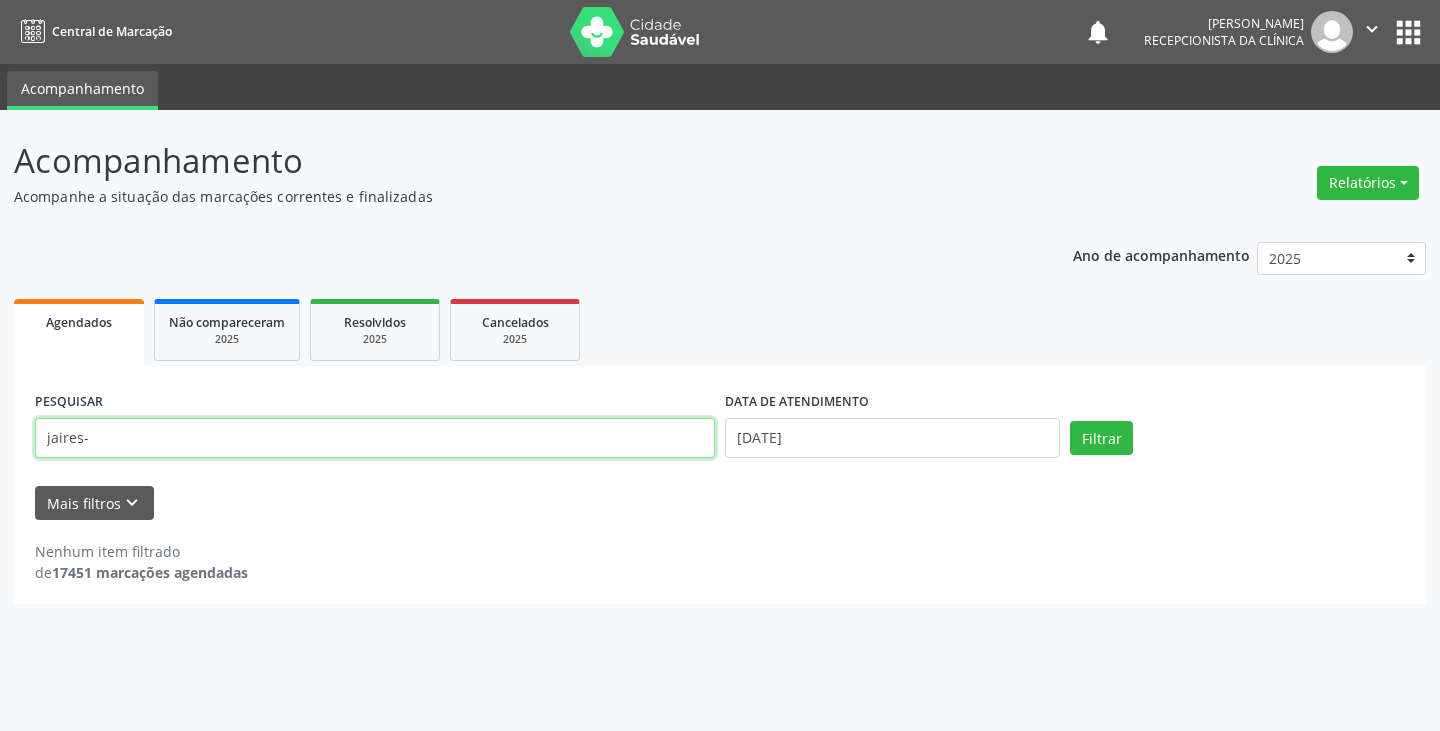 click on "jaires-" at bounding box center (375, 438) 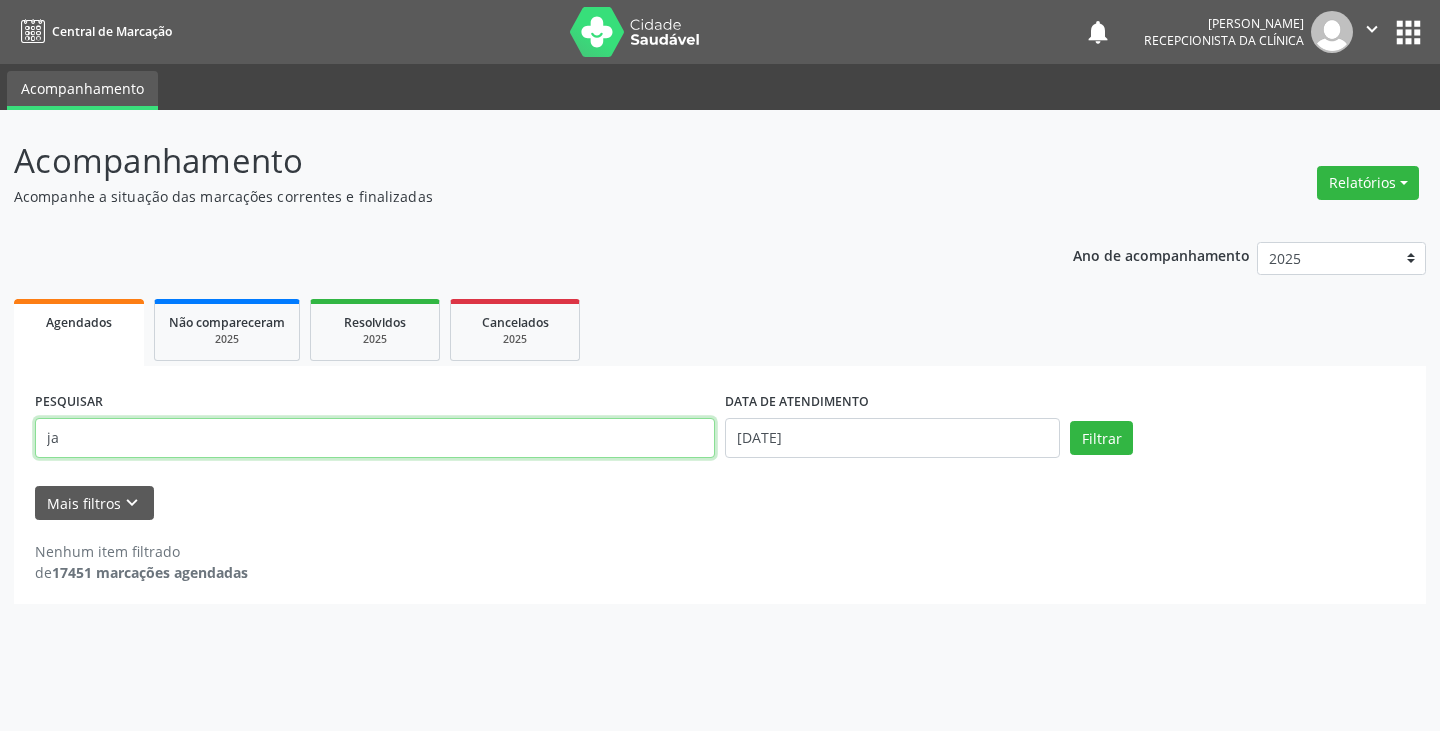 type on "j" 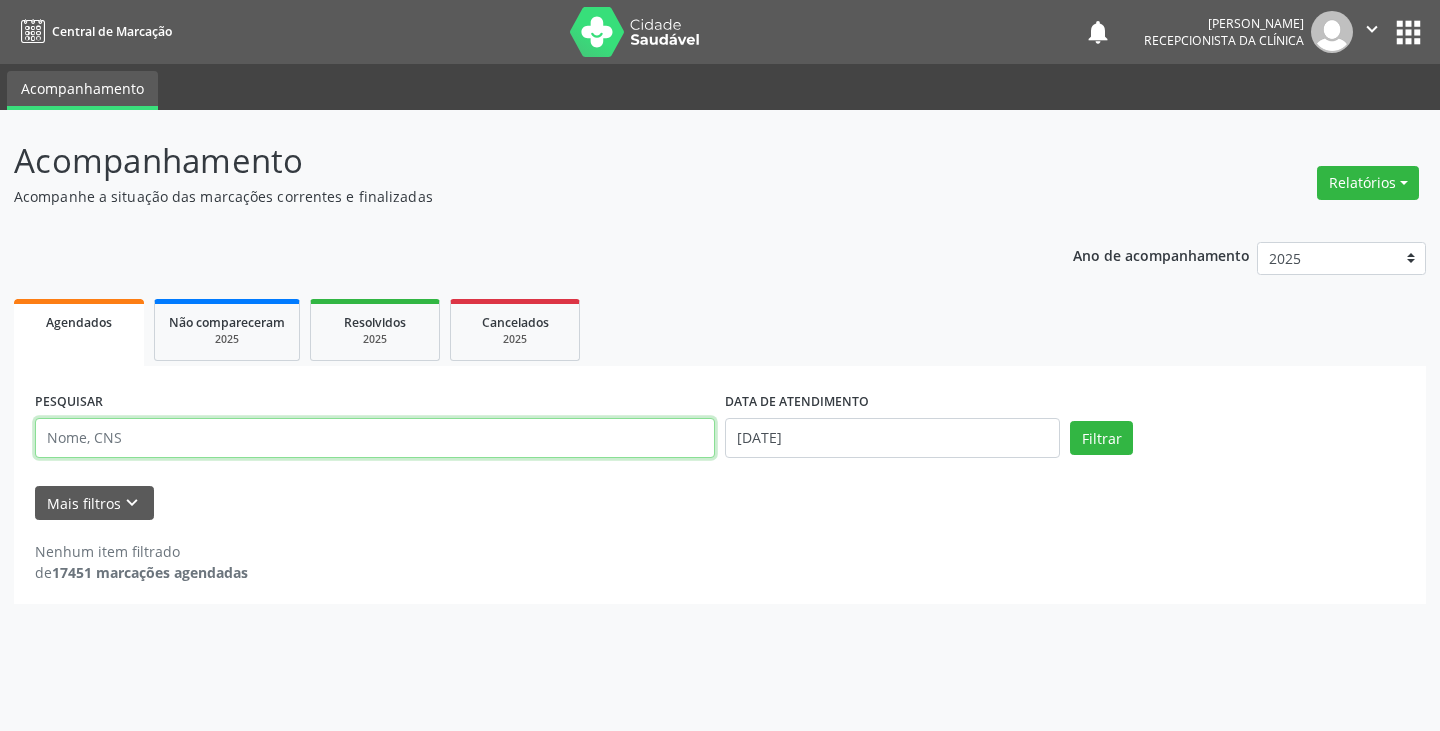 click at bounding box center (375, 438) 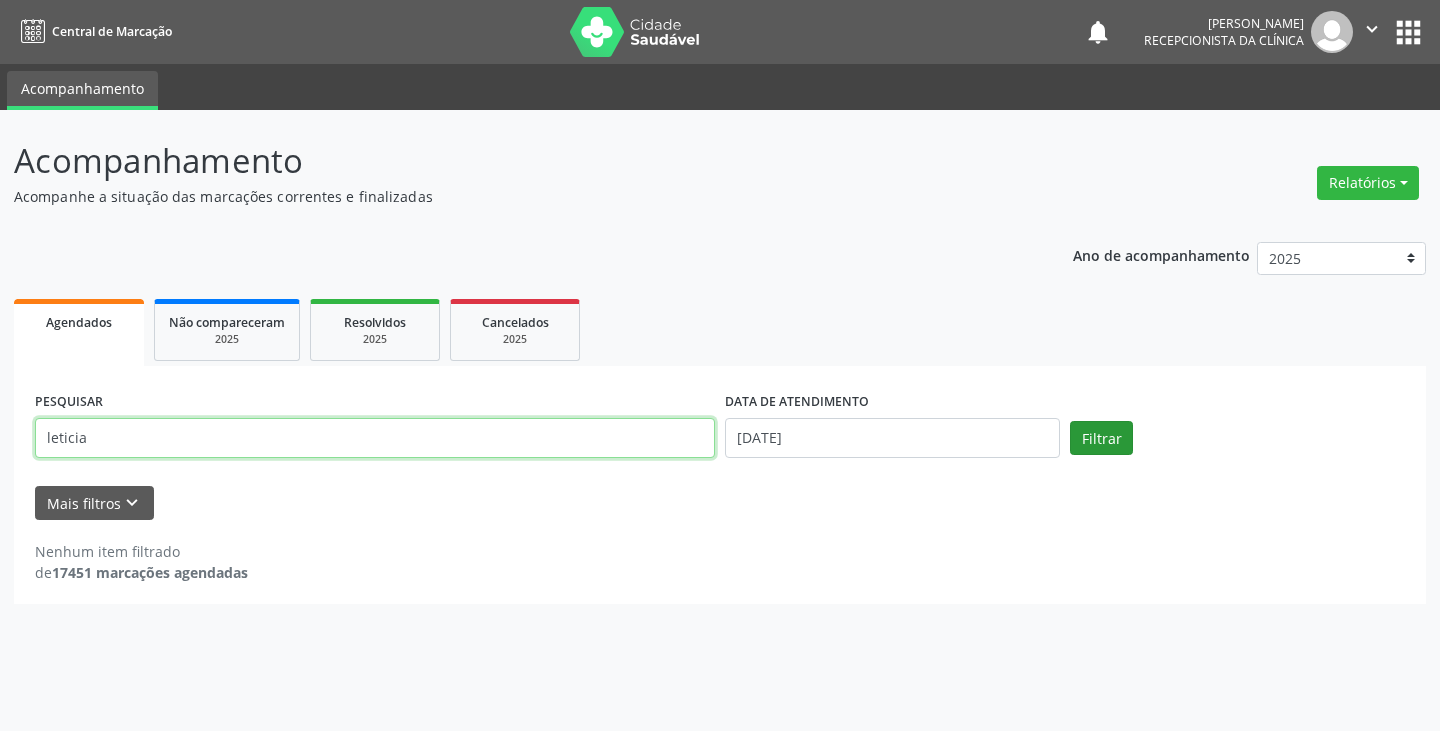 type on "leticia" 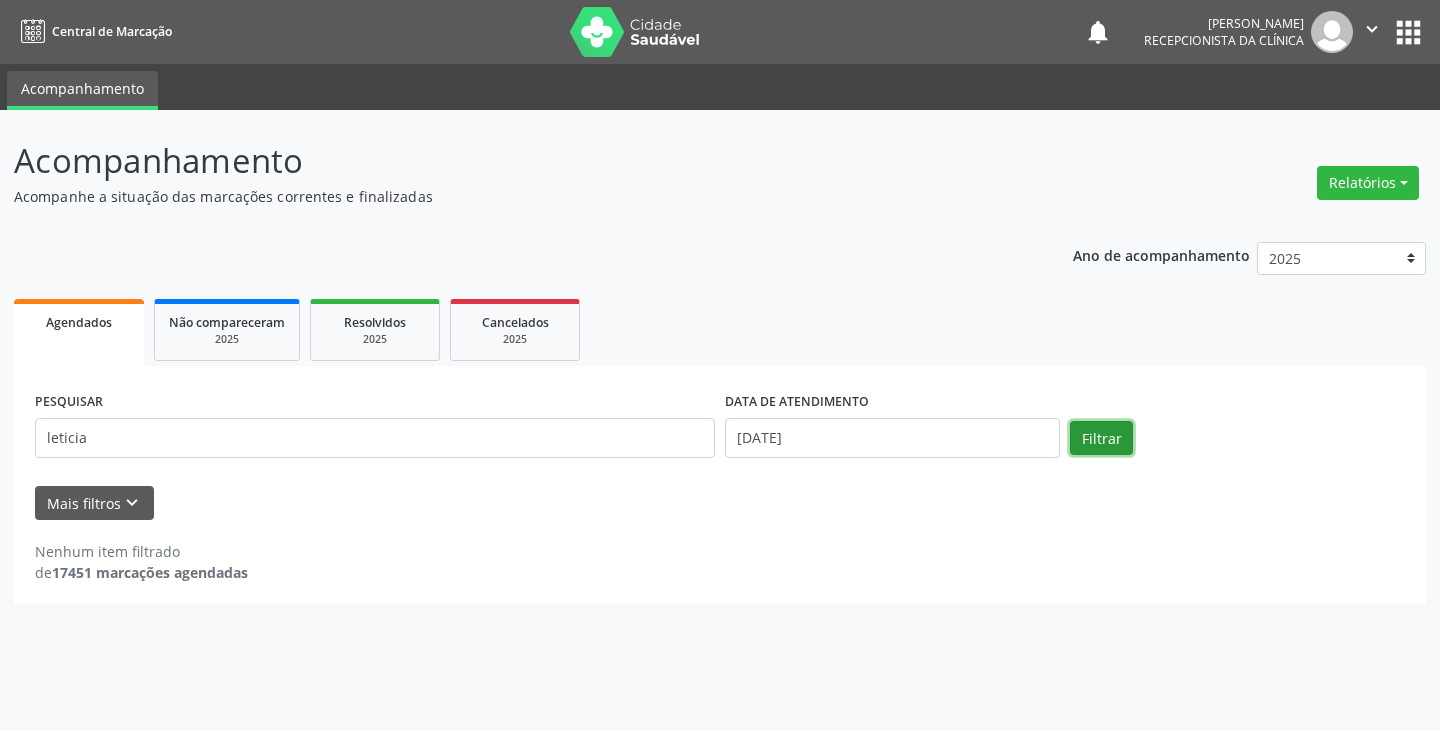 click on "Filtrar" at bounding box center [1101, 438] 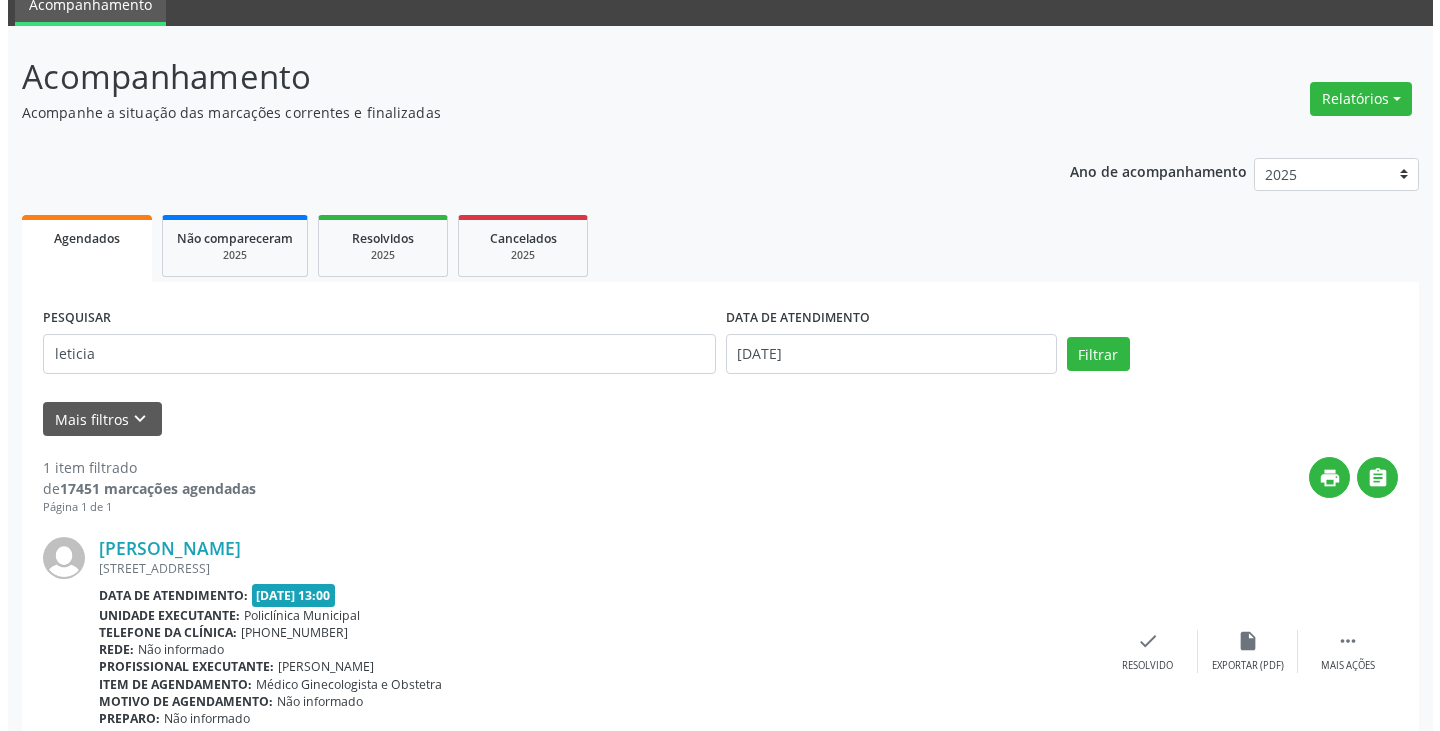 scroll, scrollTop: 174, scrollLeft: 0, axis: vertical 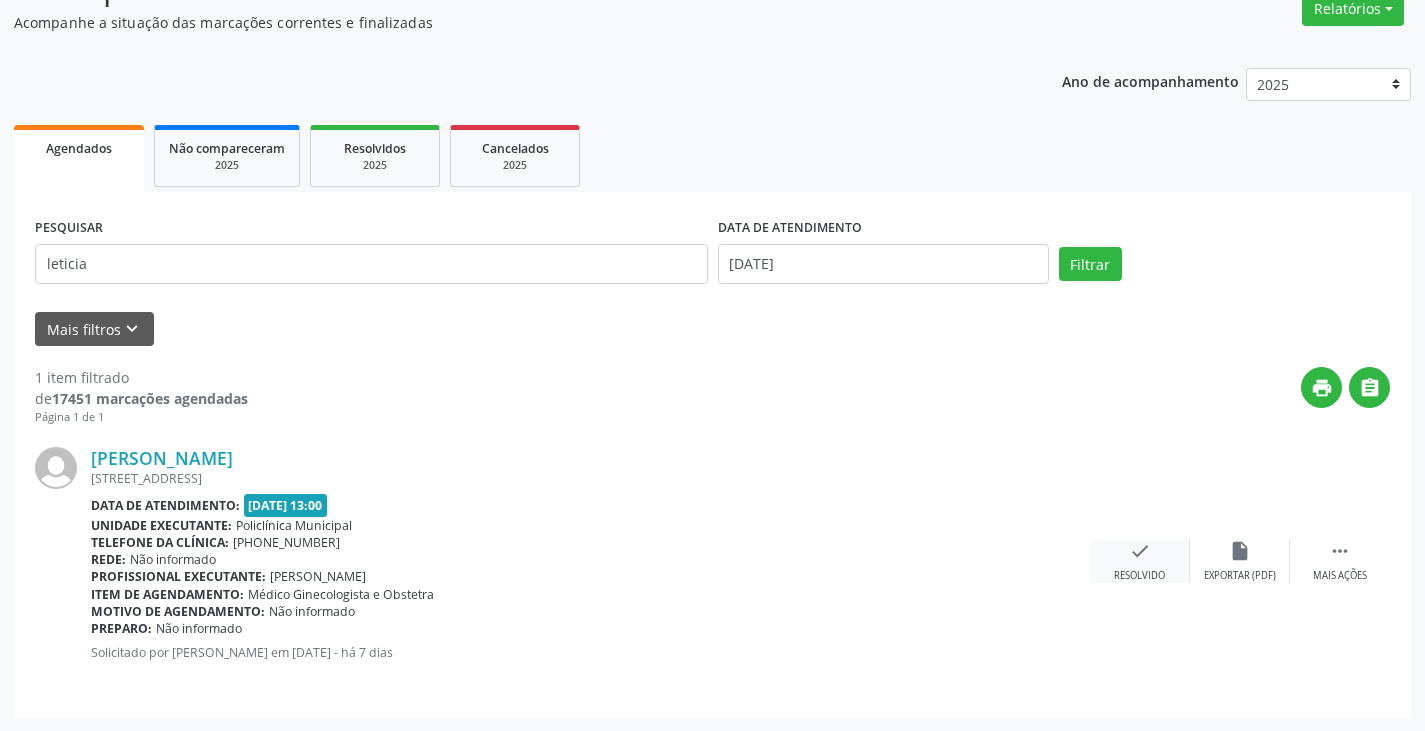 click on "check" at bounding box center [1140, 551] 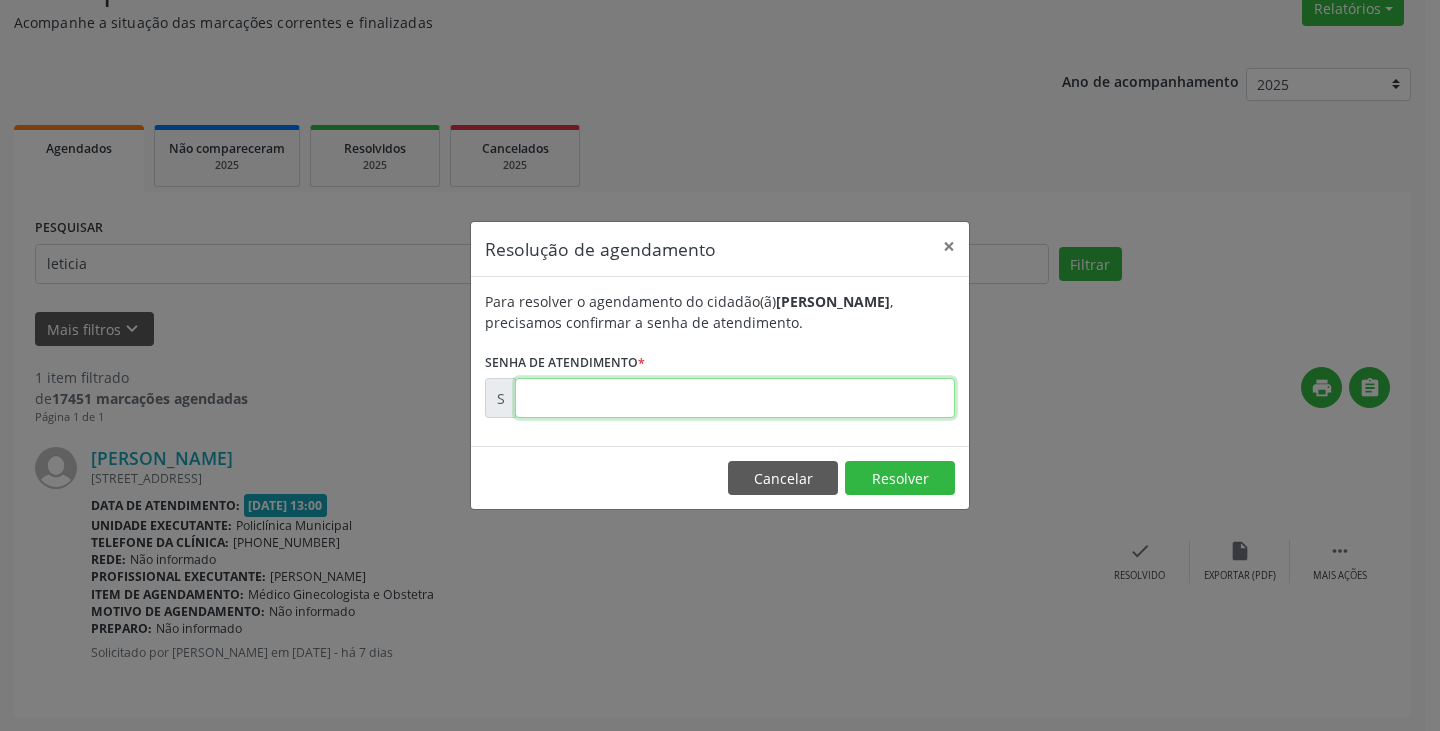 click at bounding box center (735, 398) 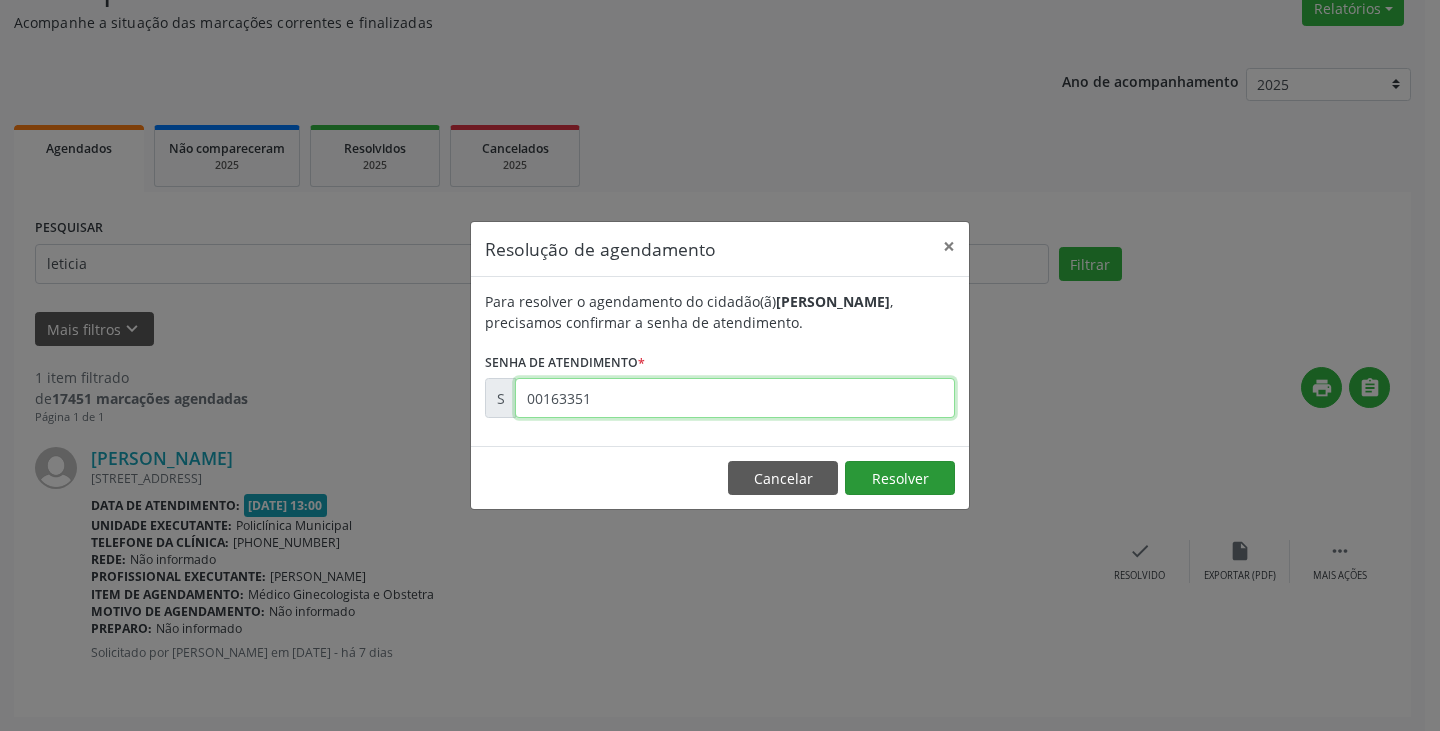 type on "00163351" 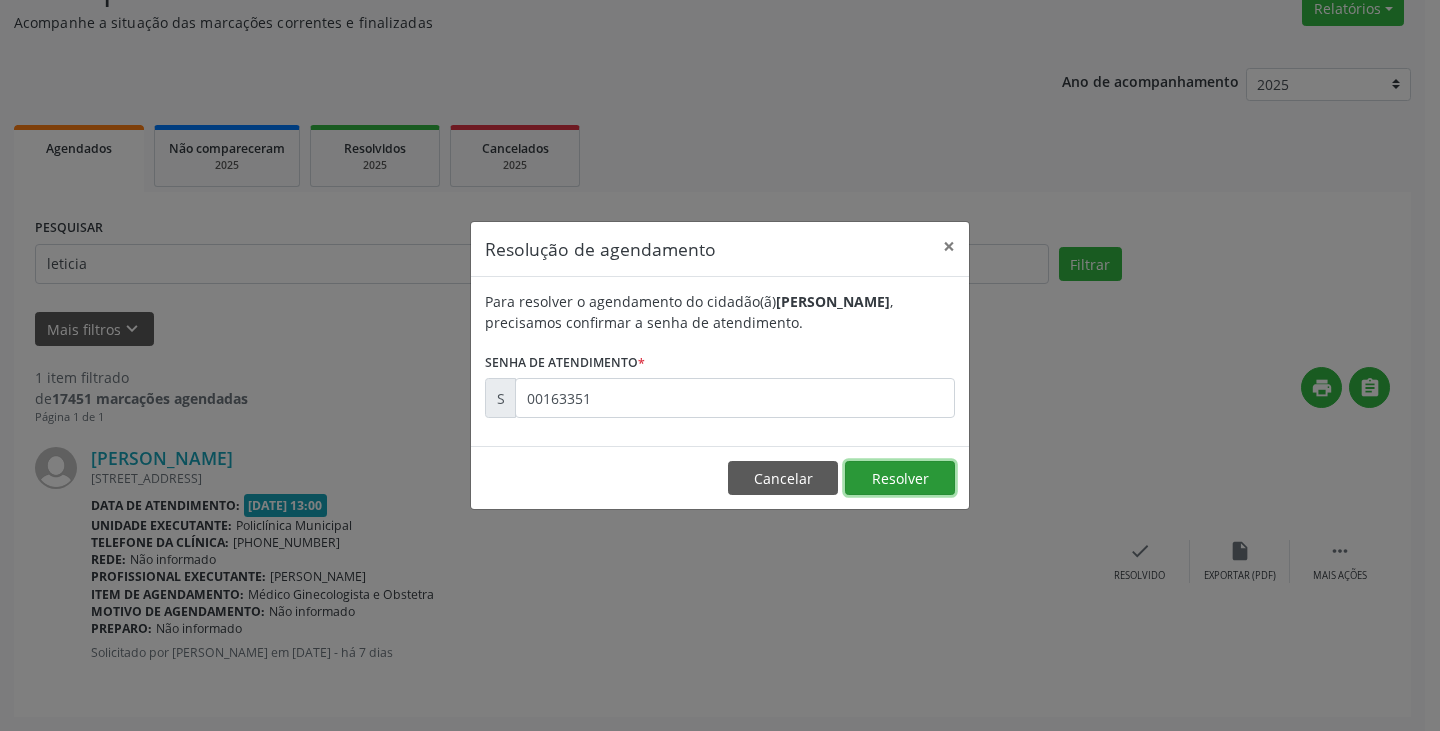 click on "Resolver" at bounding box center (900, 478) 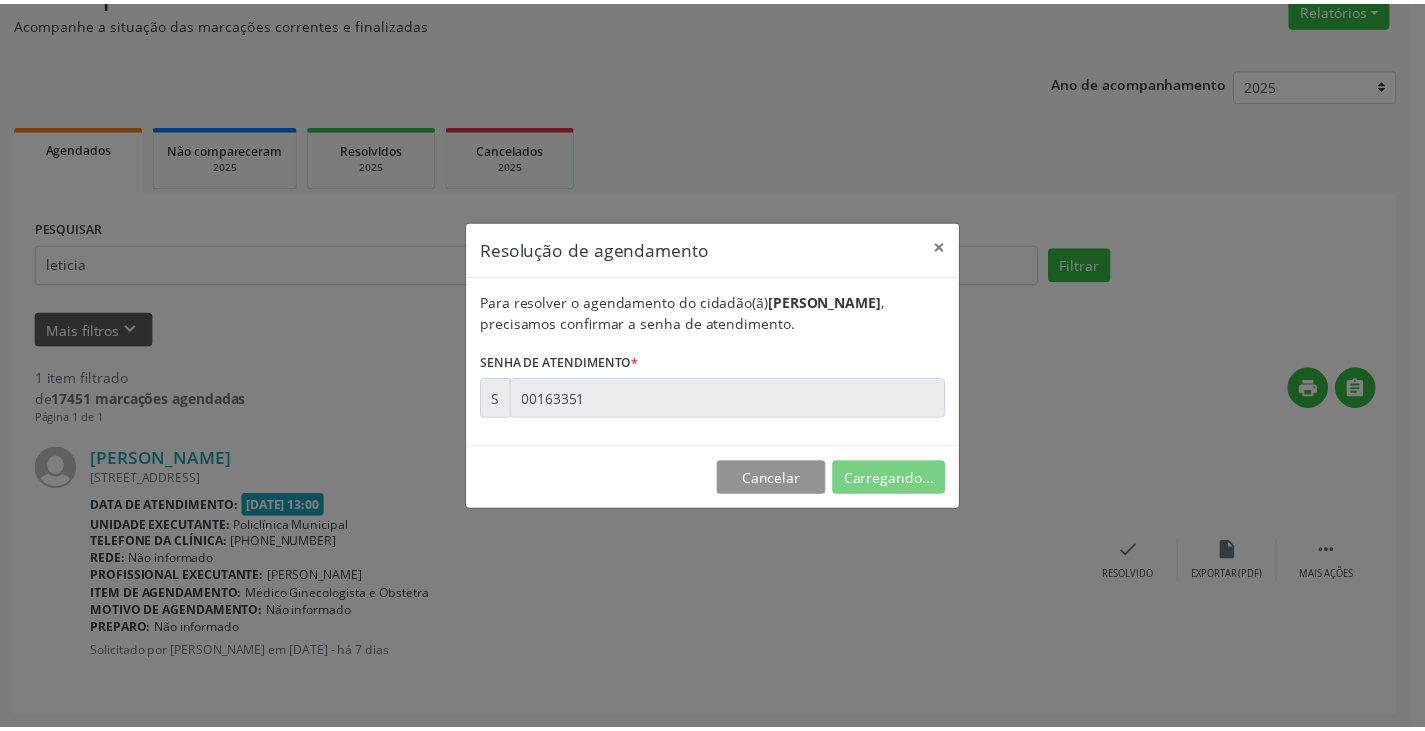 scroll, scrollTop: 0, scrollLeft: 0, axis: both 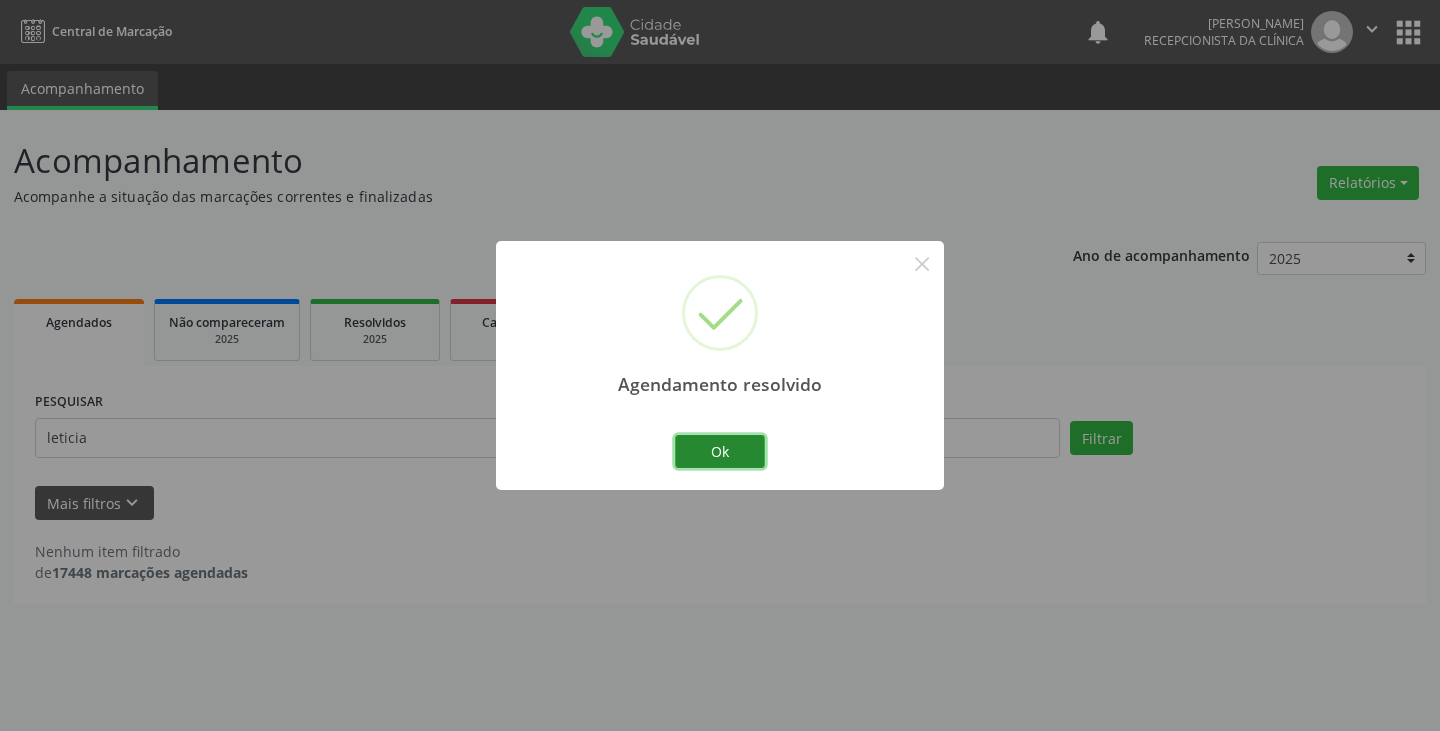 click on "Ok" at bounding box center (720, 452) 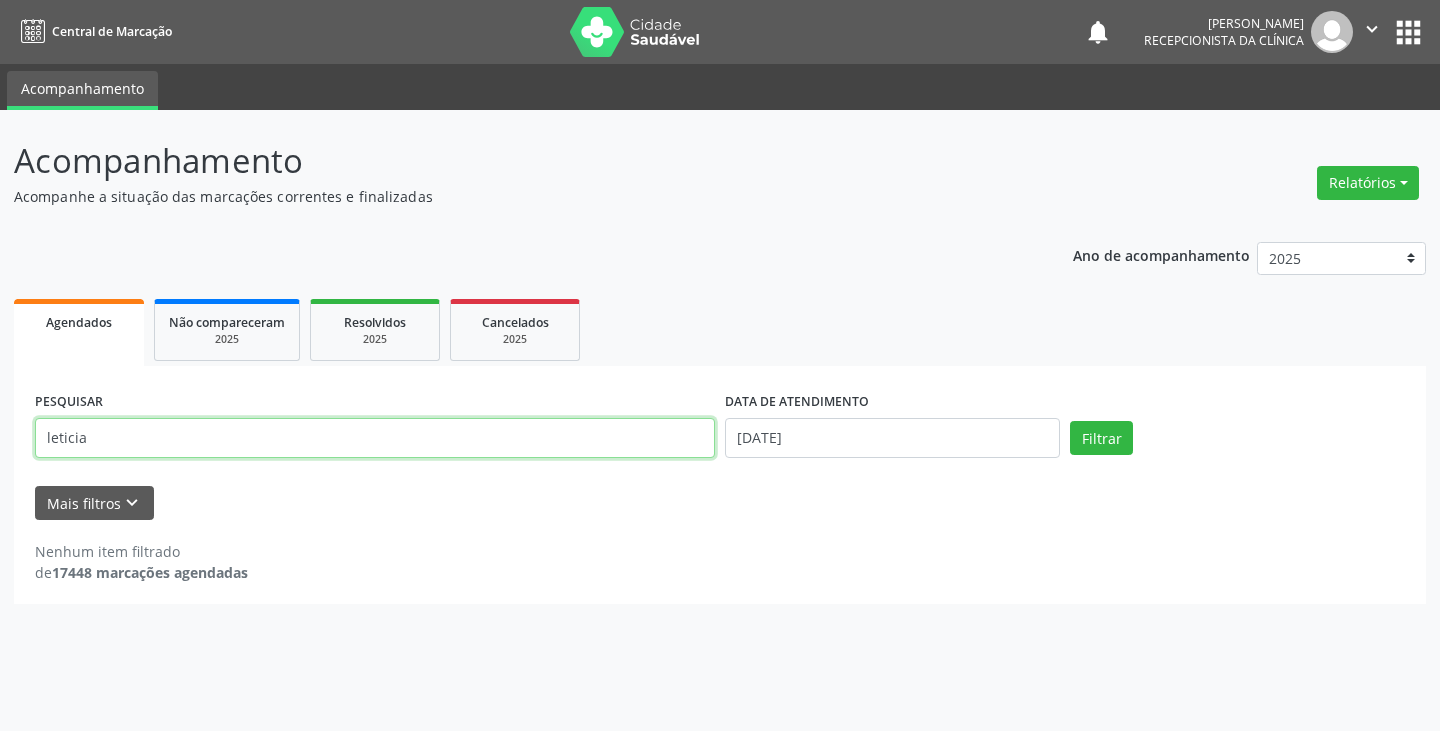 click on "leticia" at bounding box center [375, 438] 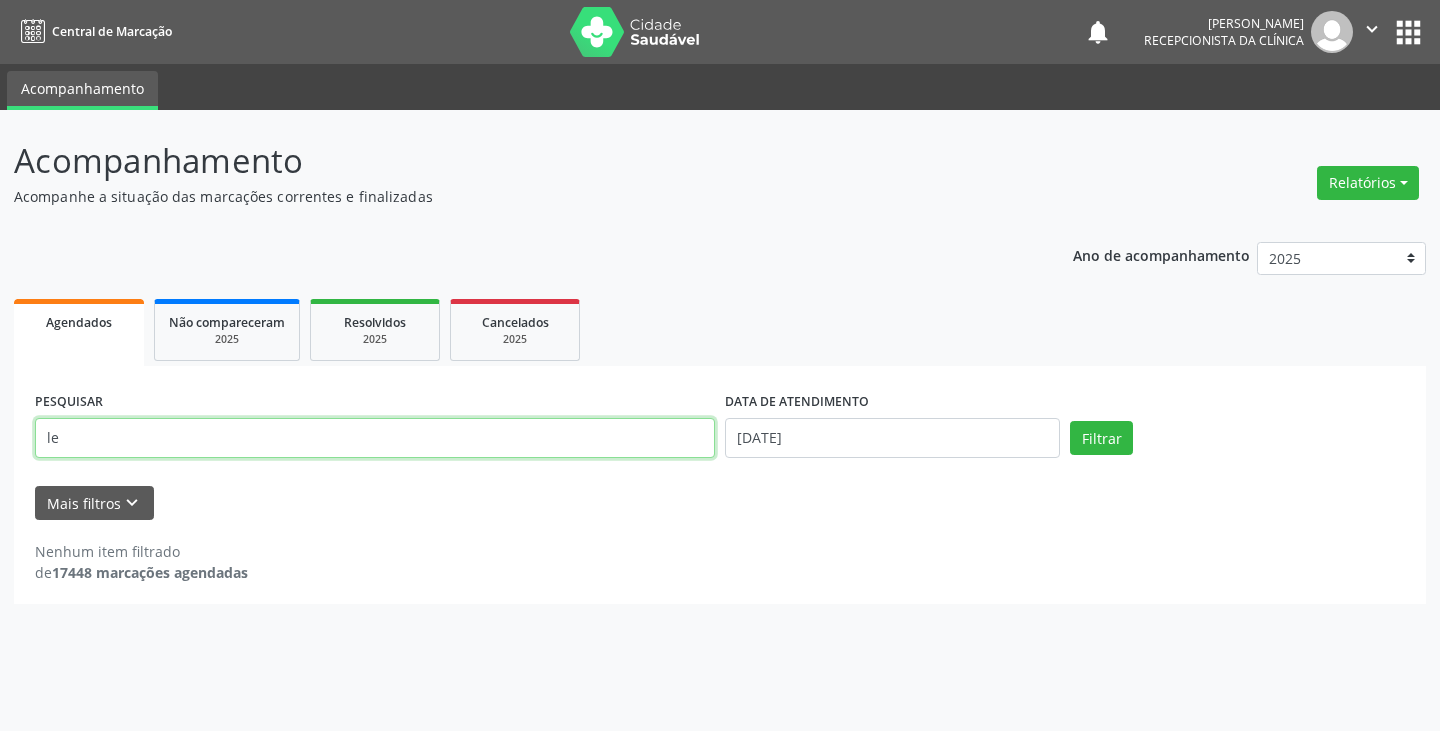 type on "l" 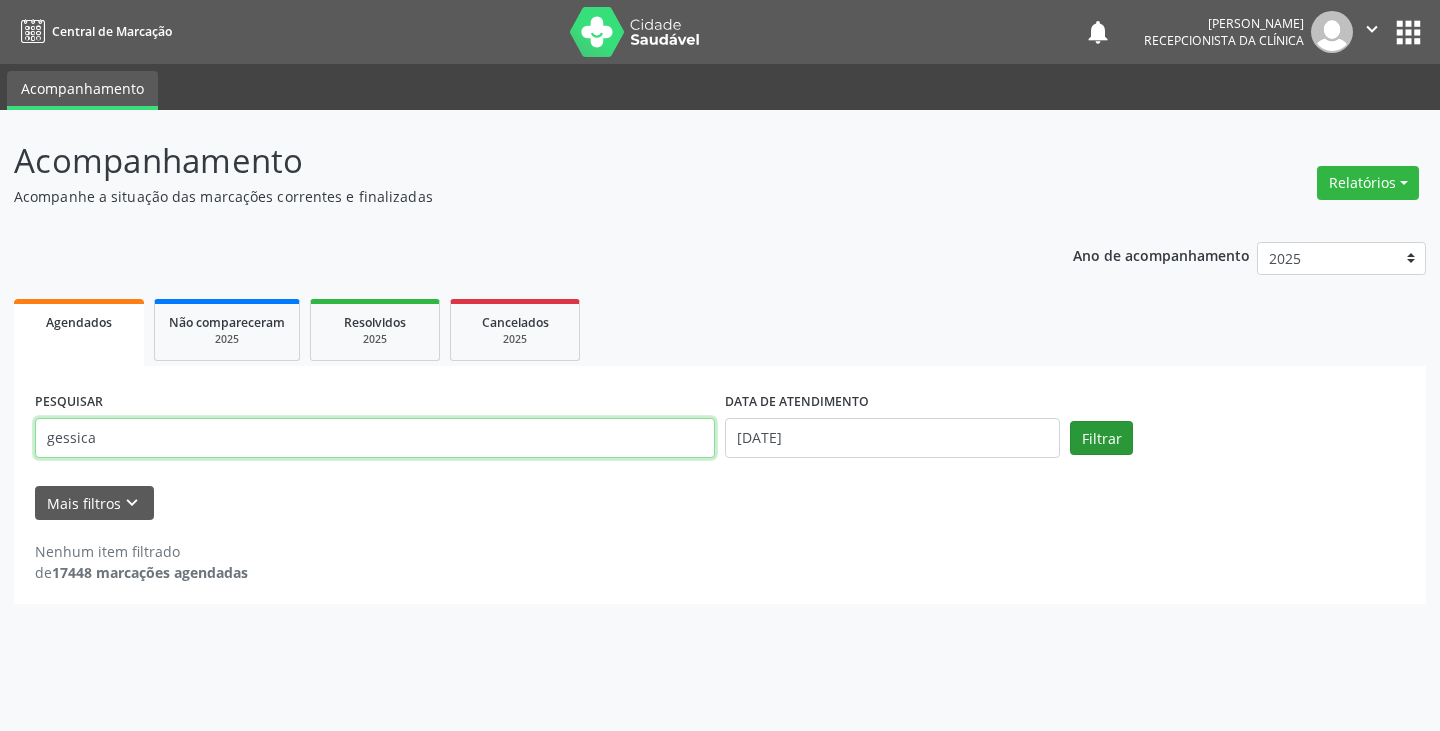 type on "gessica" 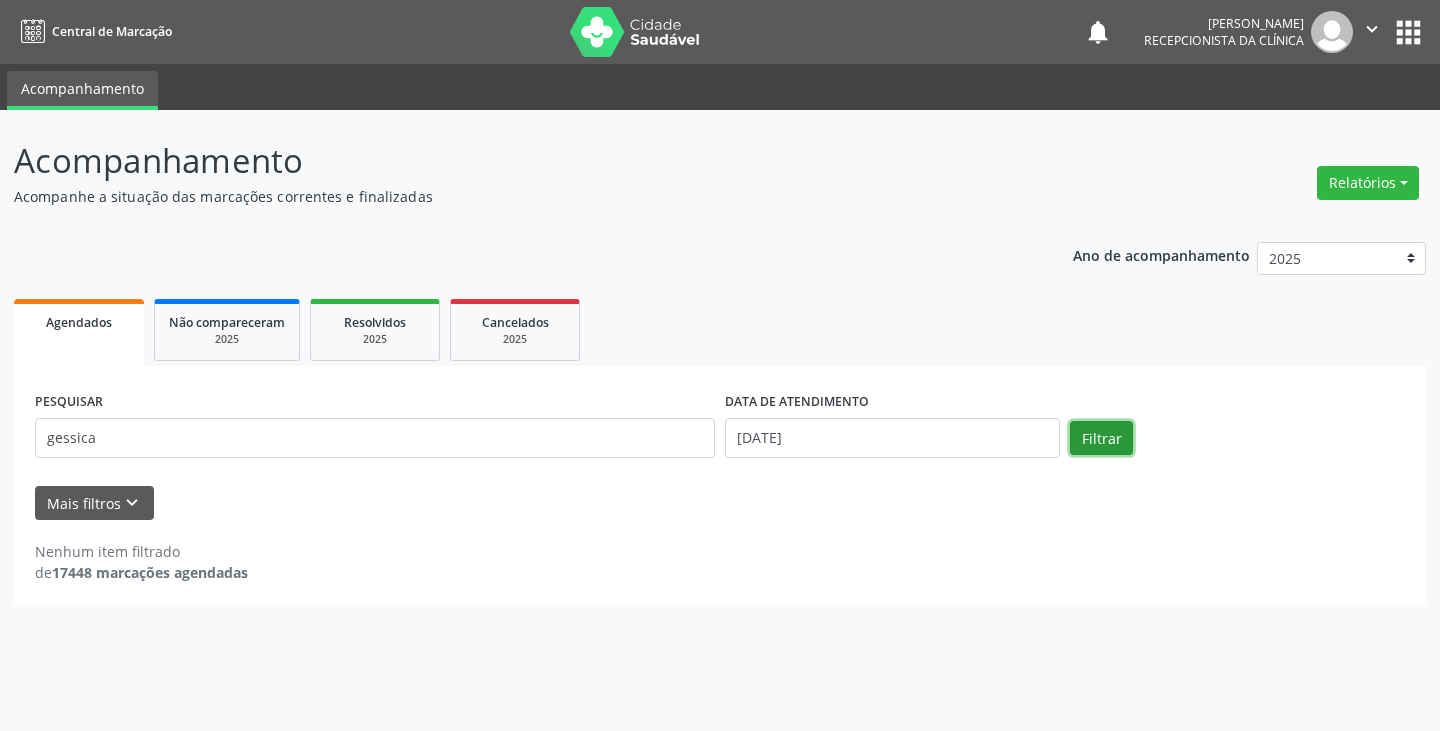 click on "Filtrar" at bounding box center [1101, 438] 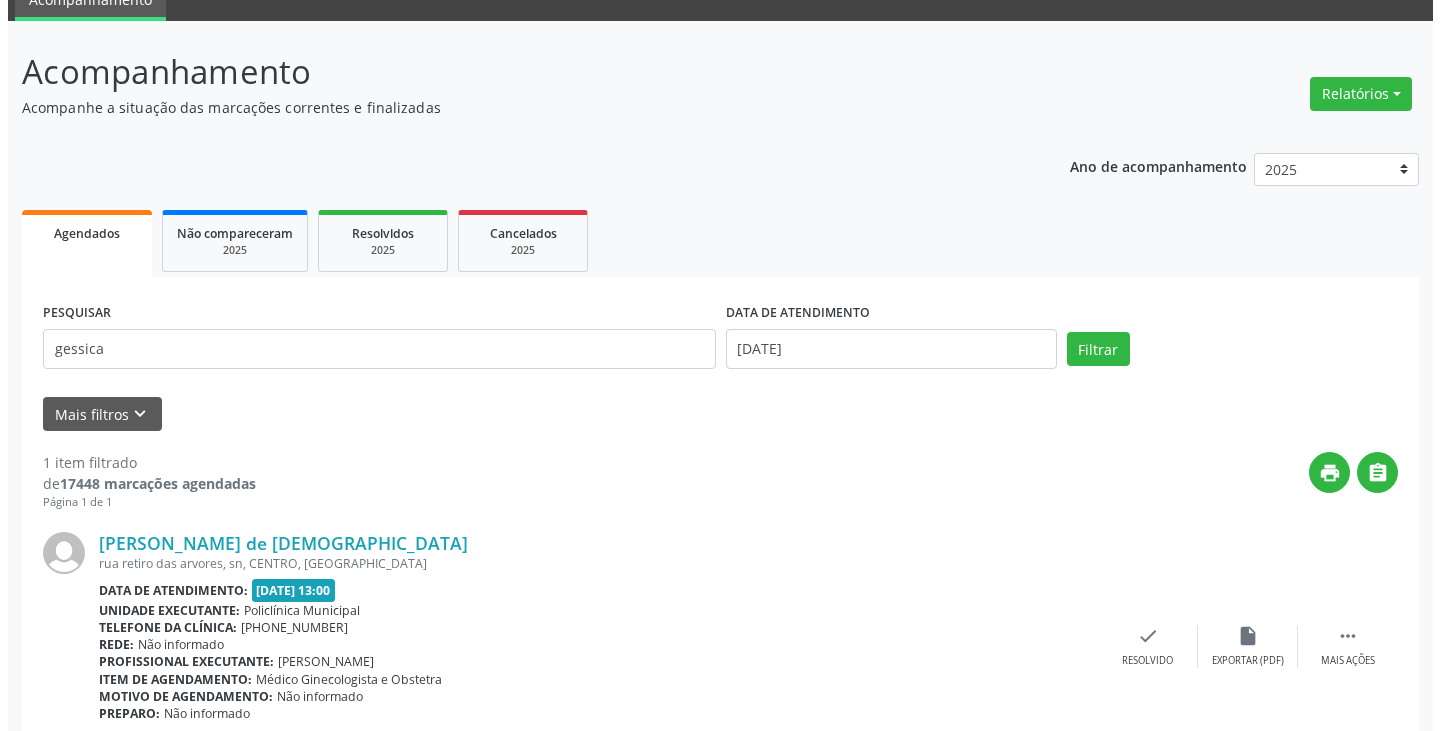 scroll, scrollTop: 174, scrollLeft: 0, axis: vertical 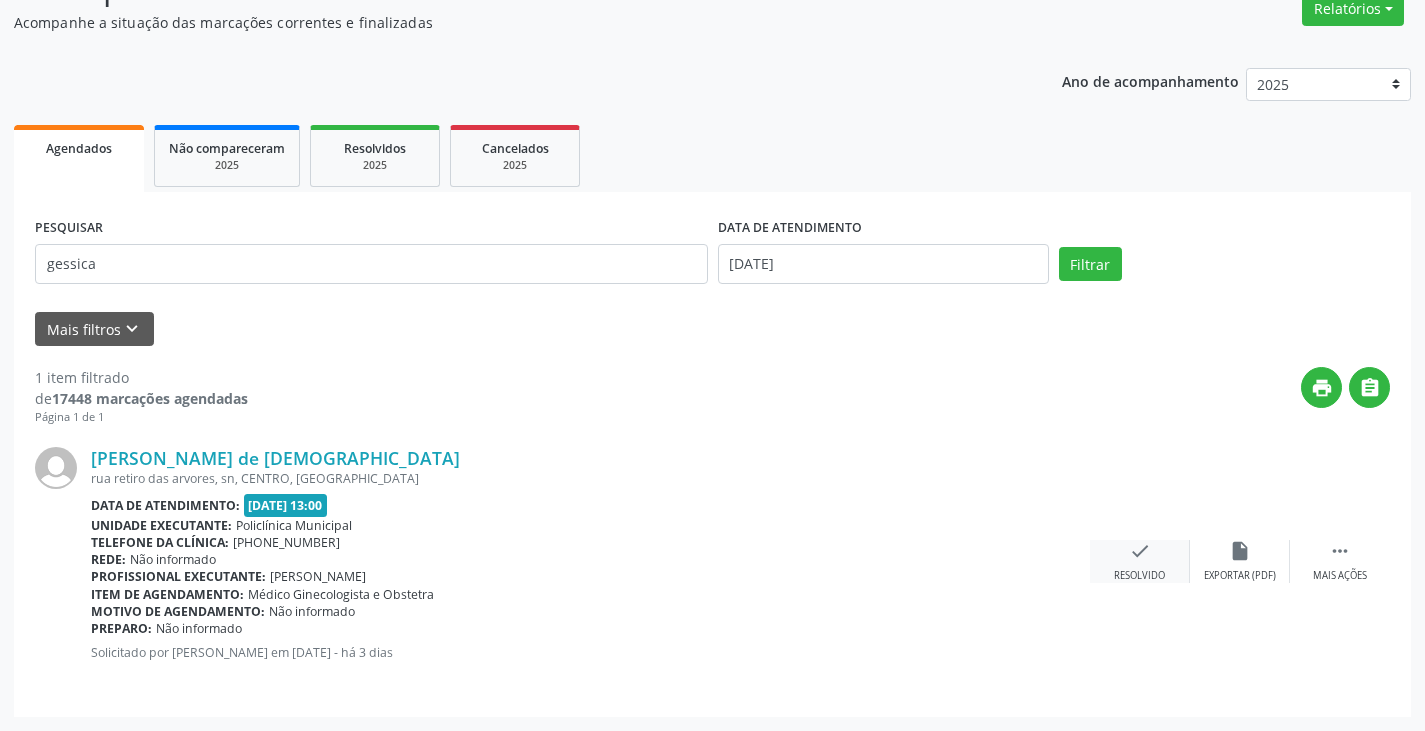 click on "check" at bounding box center (1140, 551) 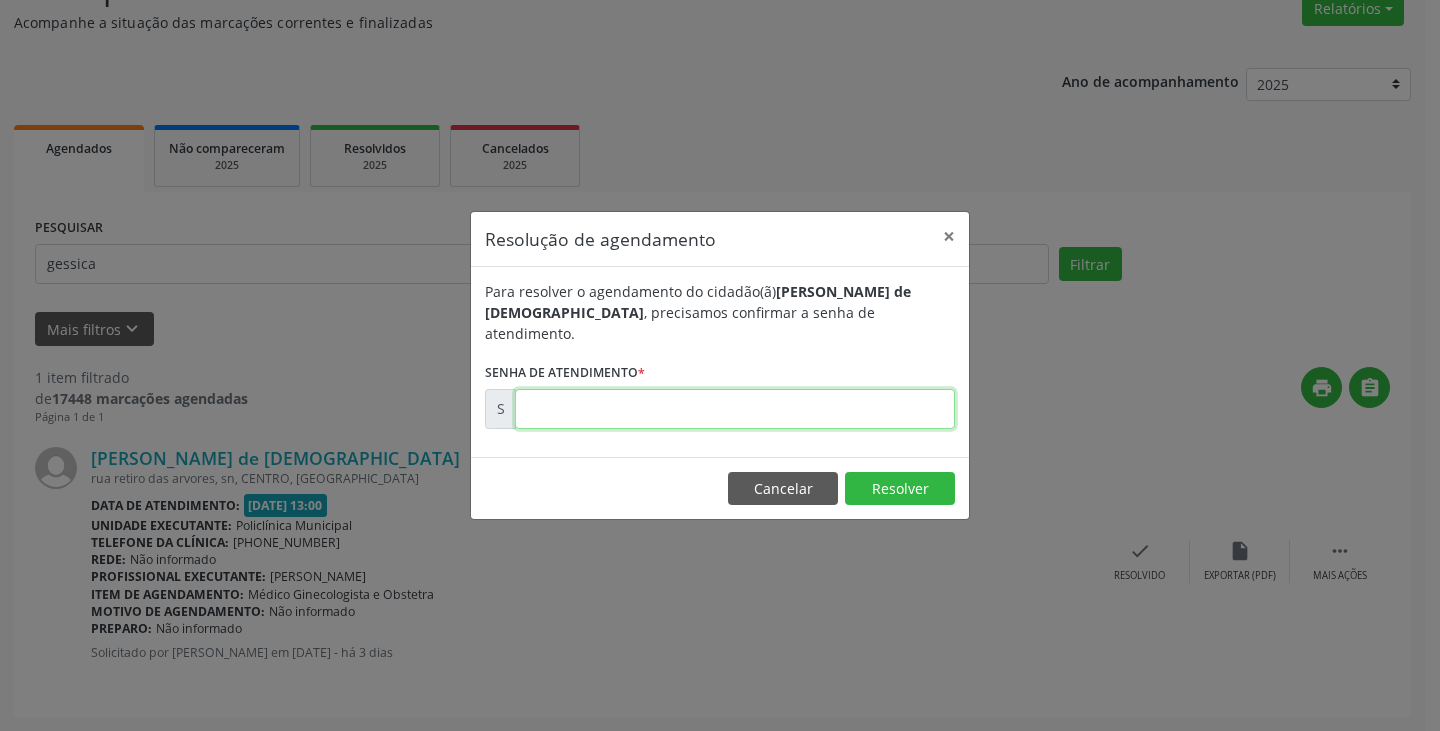 click at bounding box center (735, 409) 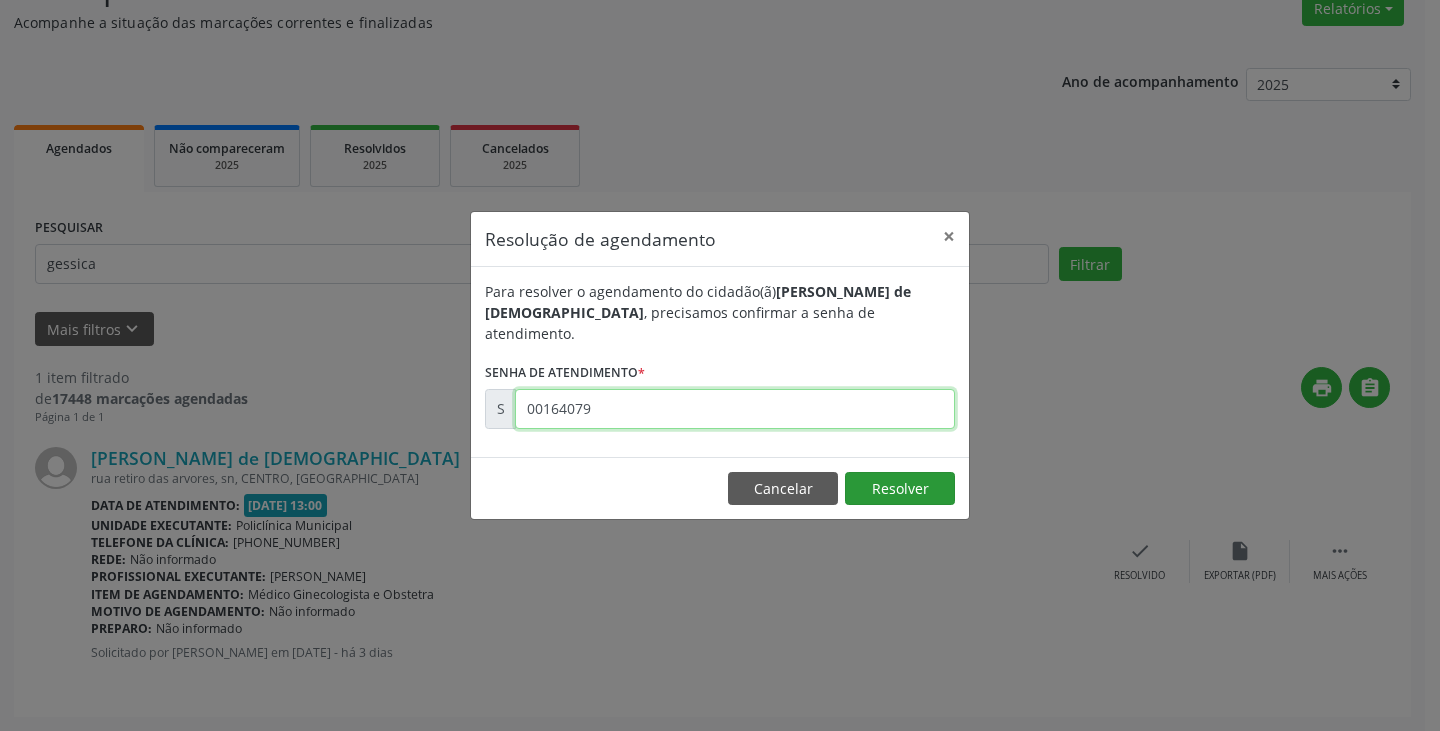 type on "00164079" 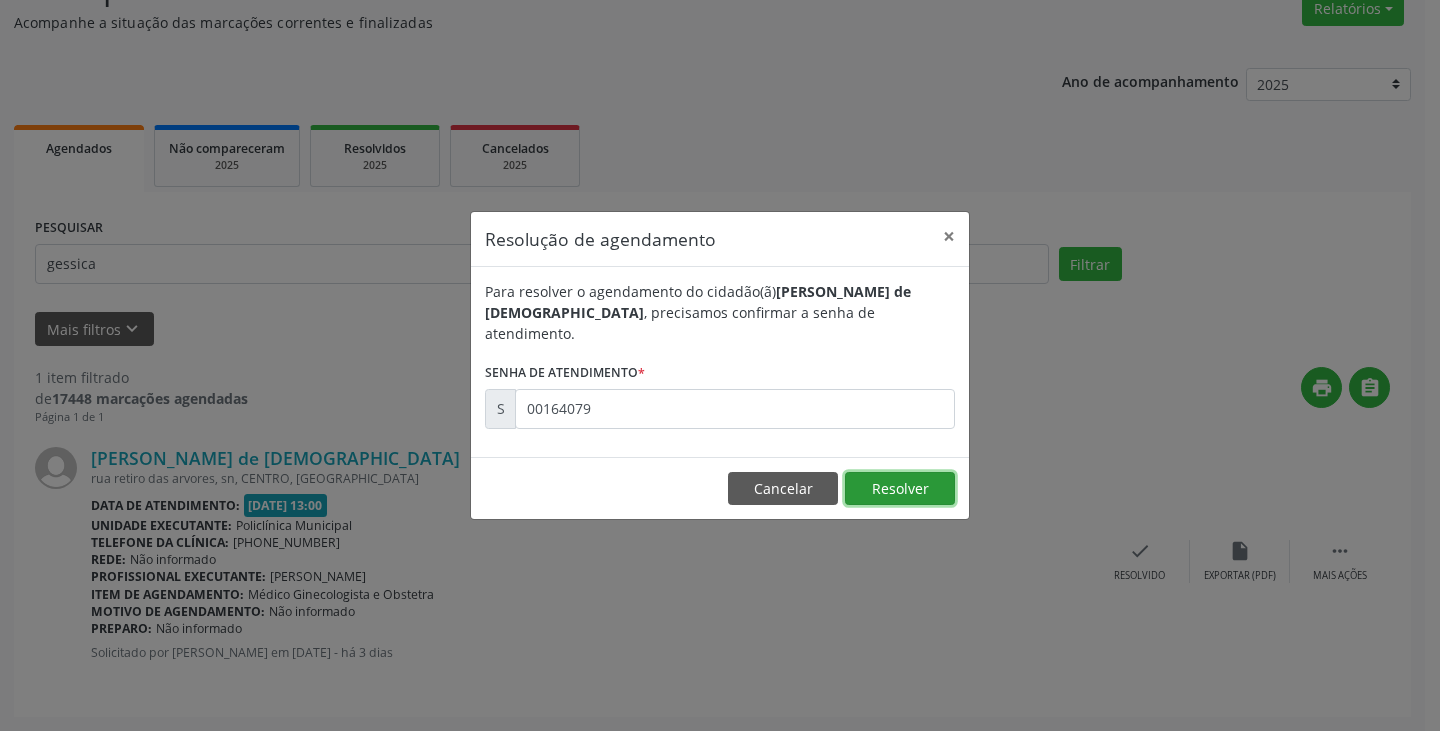 click on "Resolver" at bounding box center [900, 489] 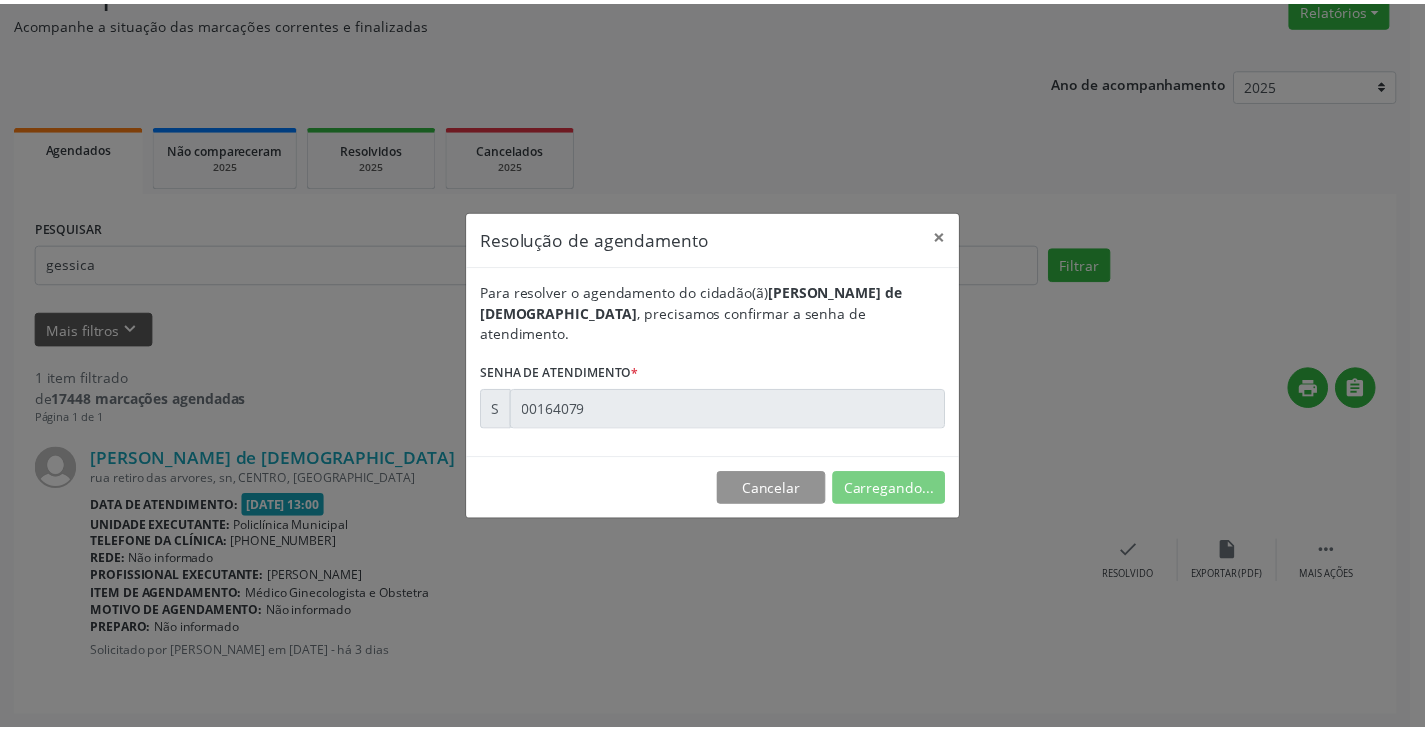 scroll, scrollTop: 0, scrollLeft: 0, axis: both 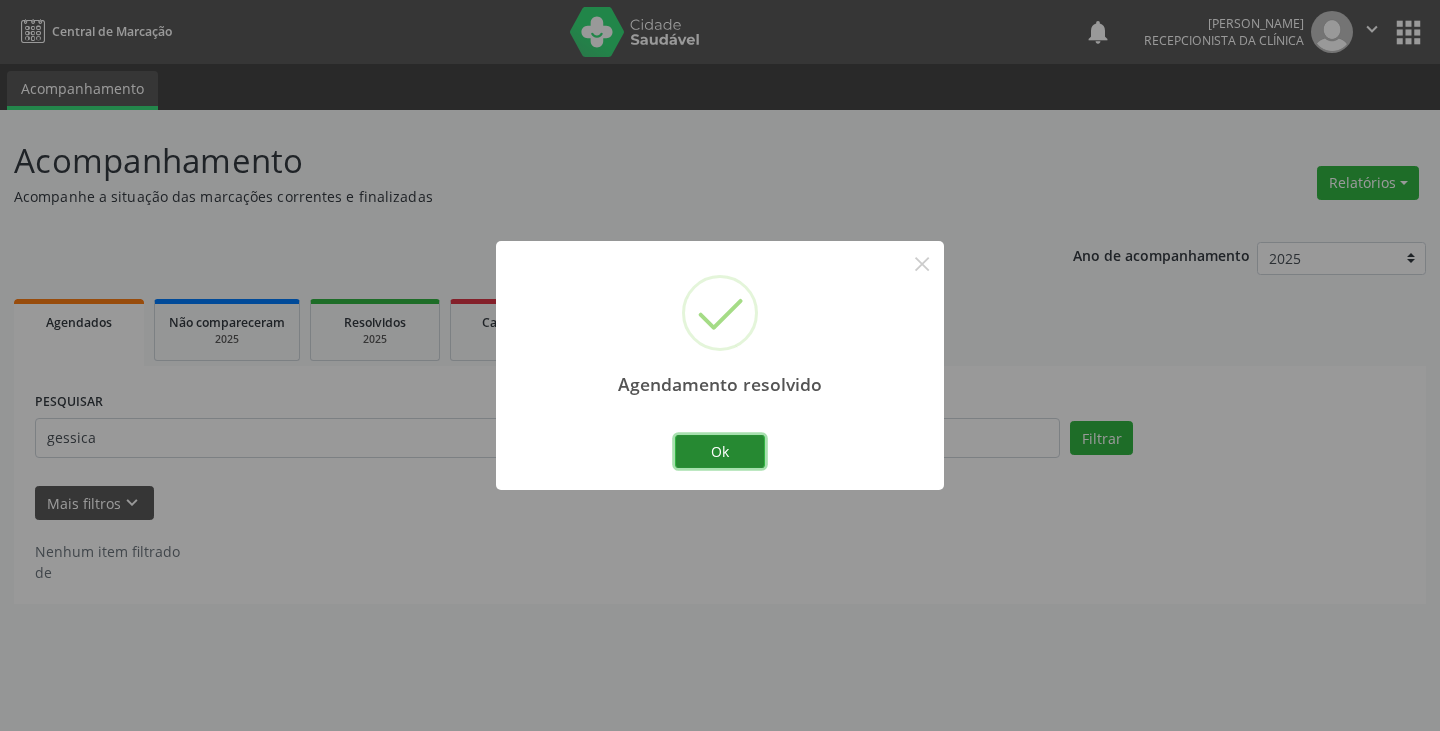 click on "Ok" at bounding box center [720, 452] 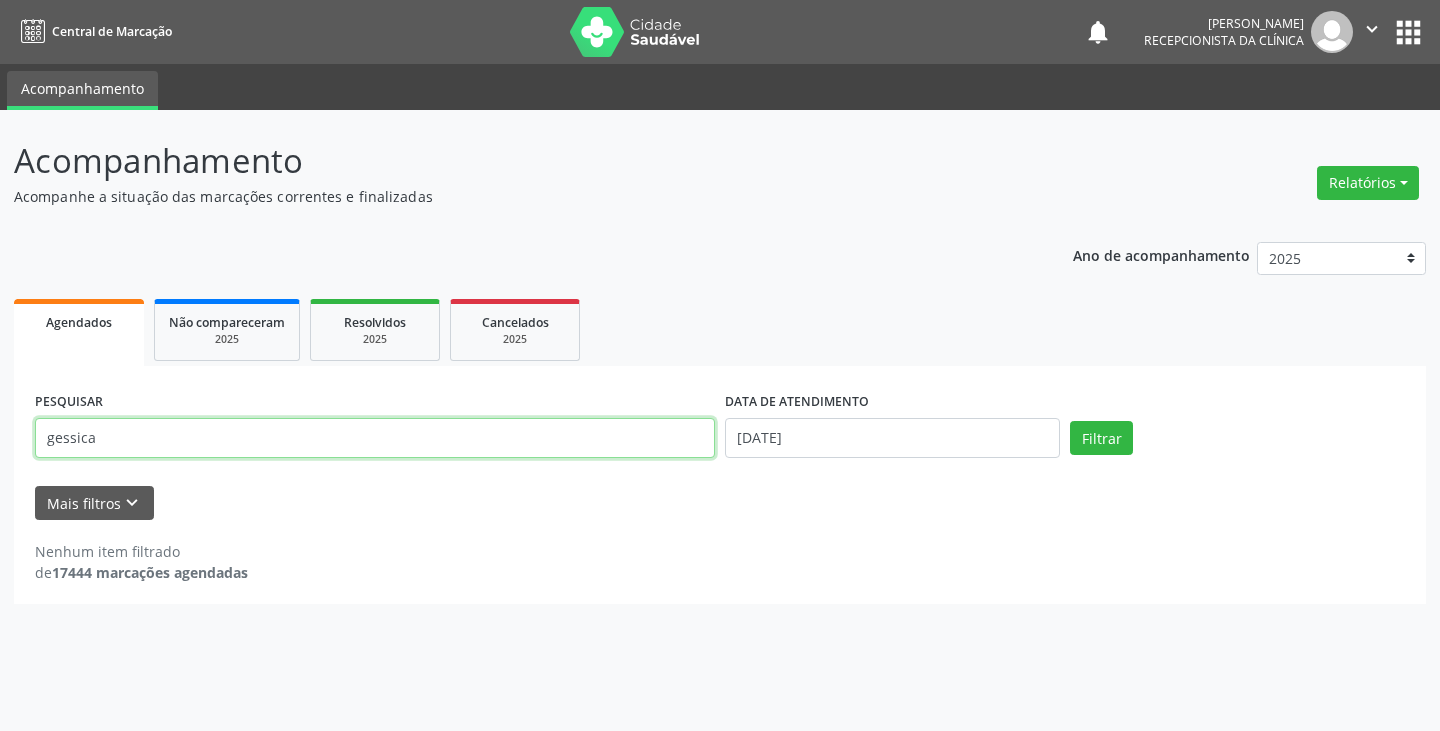 click on "gessica" at bounding box center (375, 438) 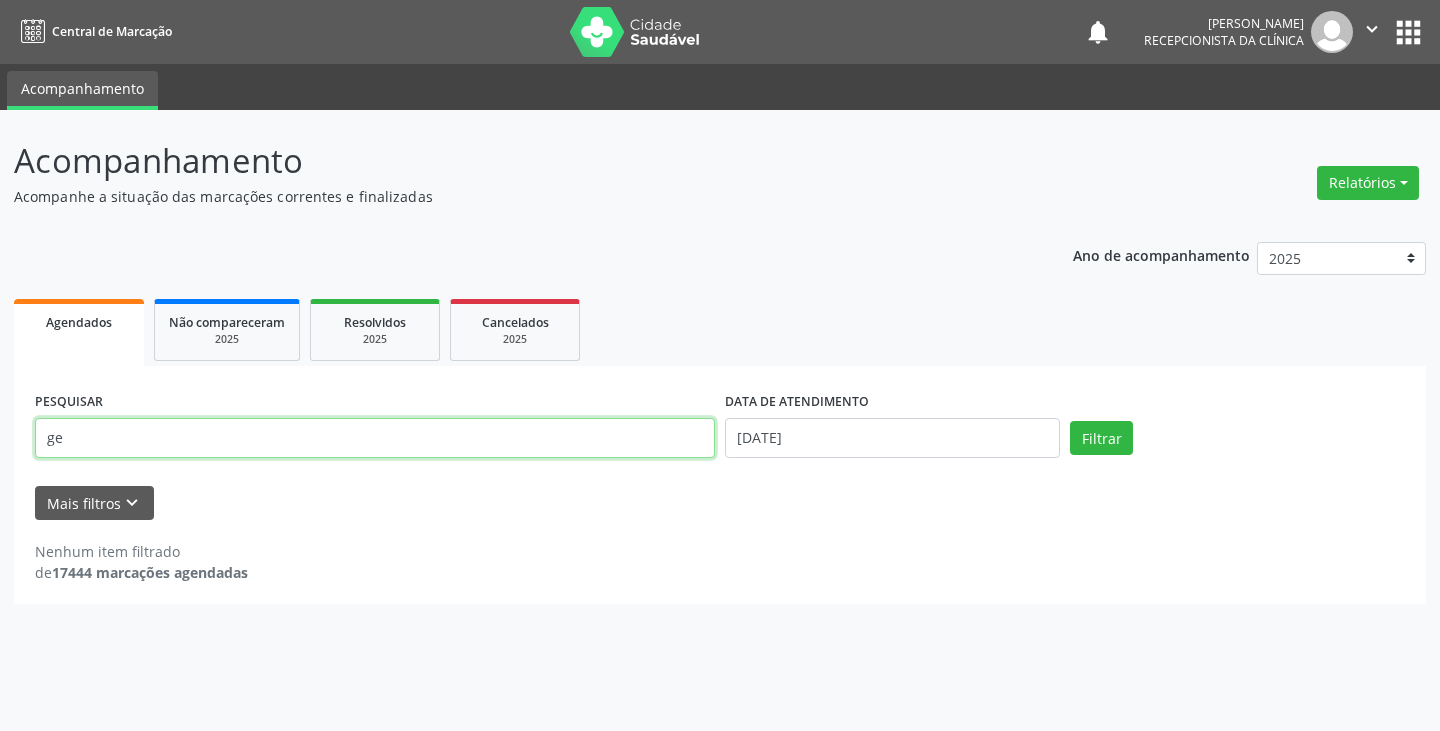 type on "g" 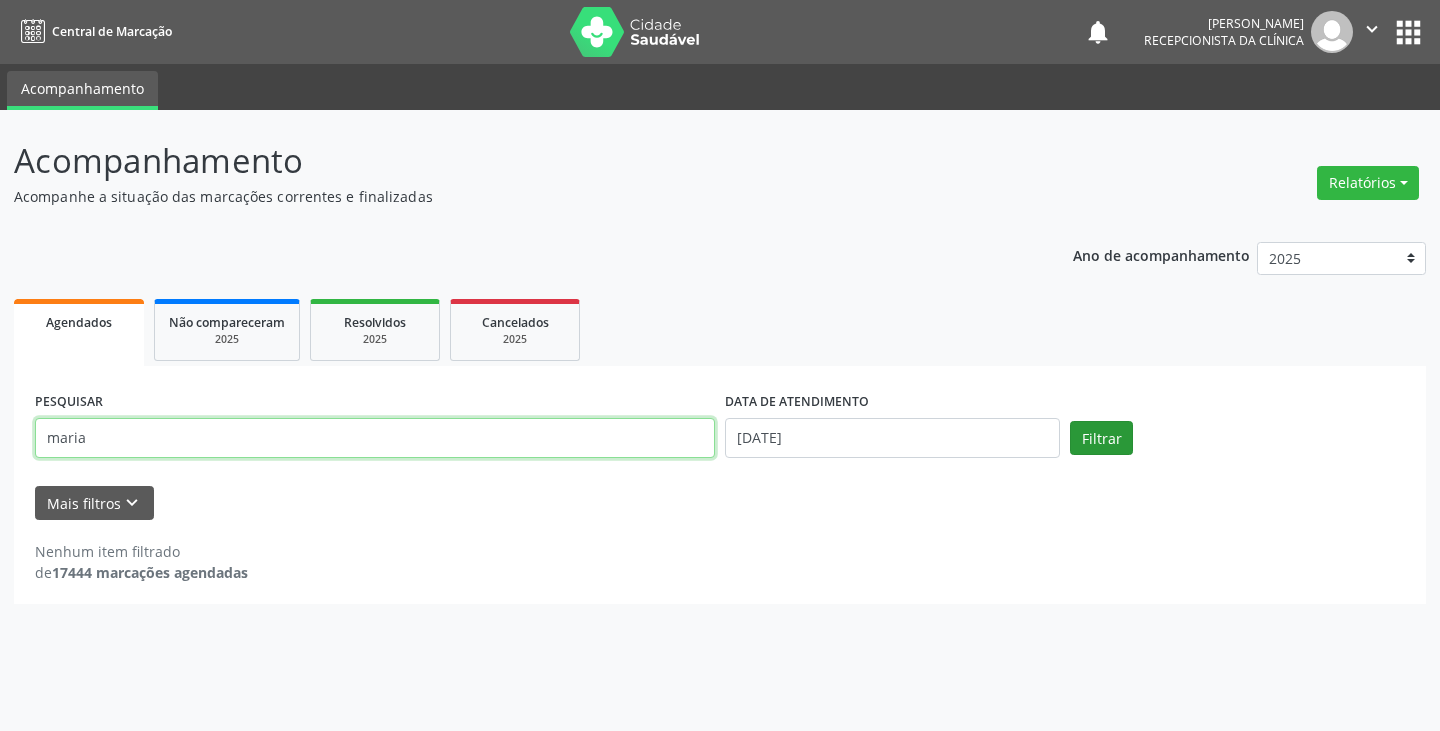 type on "maria" 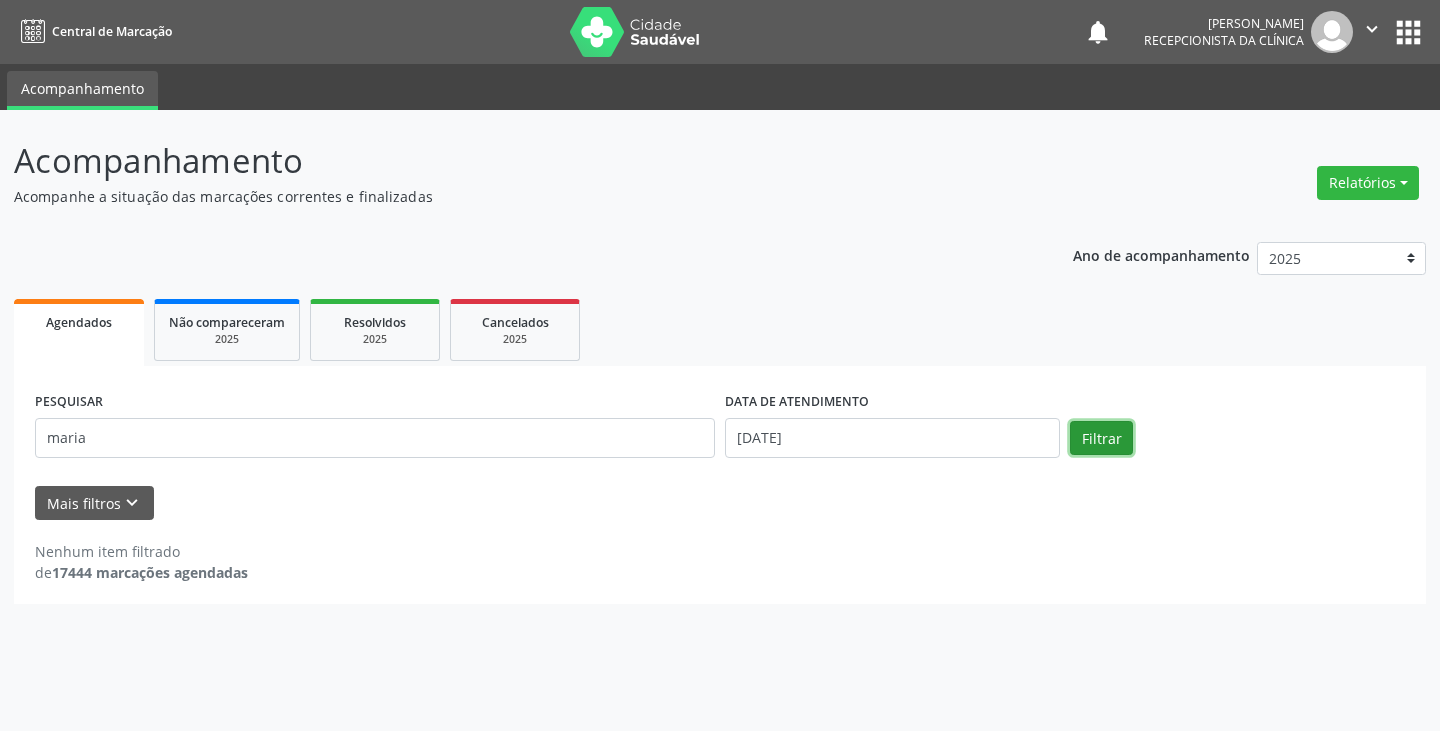 click on "Filtrar" at bounding box center [1101, 438] 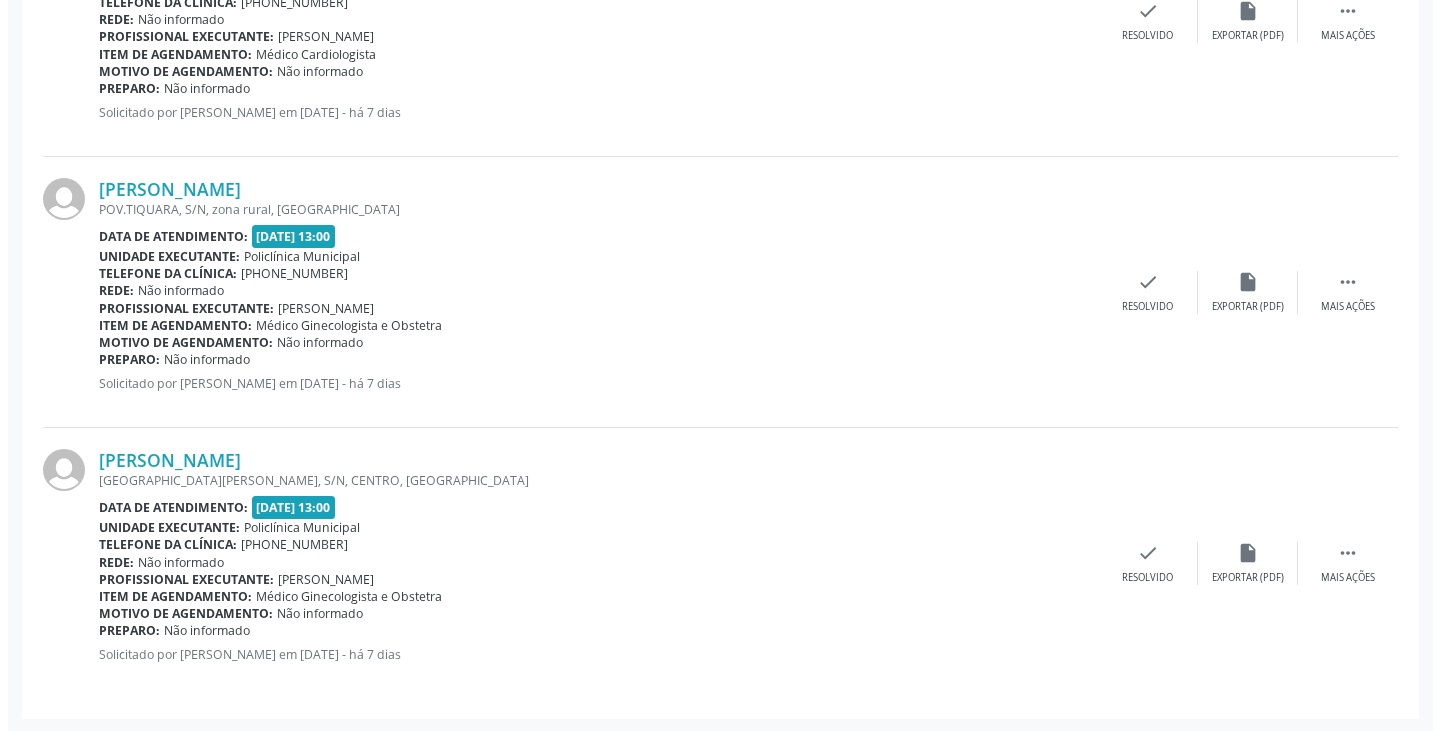 scroll, scrollTop: 716, scrollLeft: 0, axis: vertical 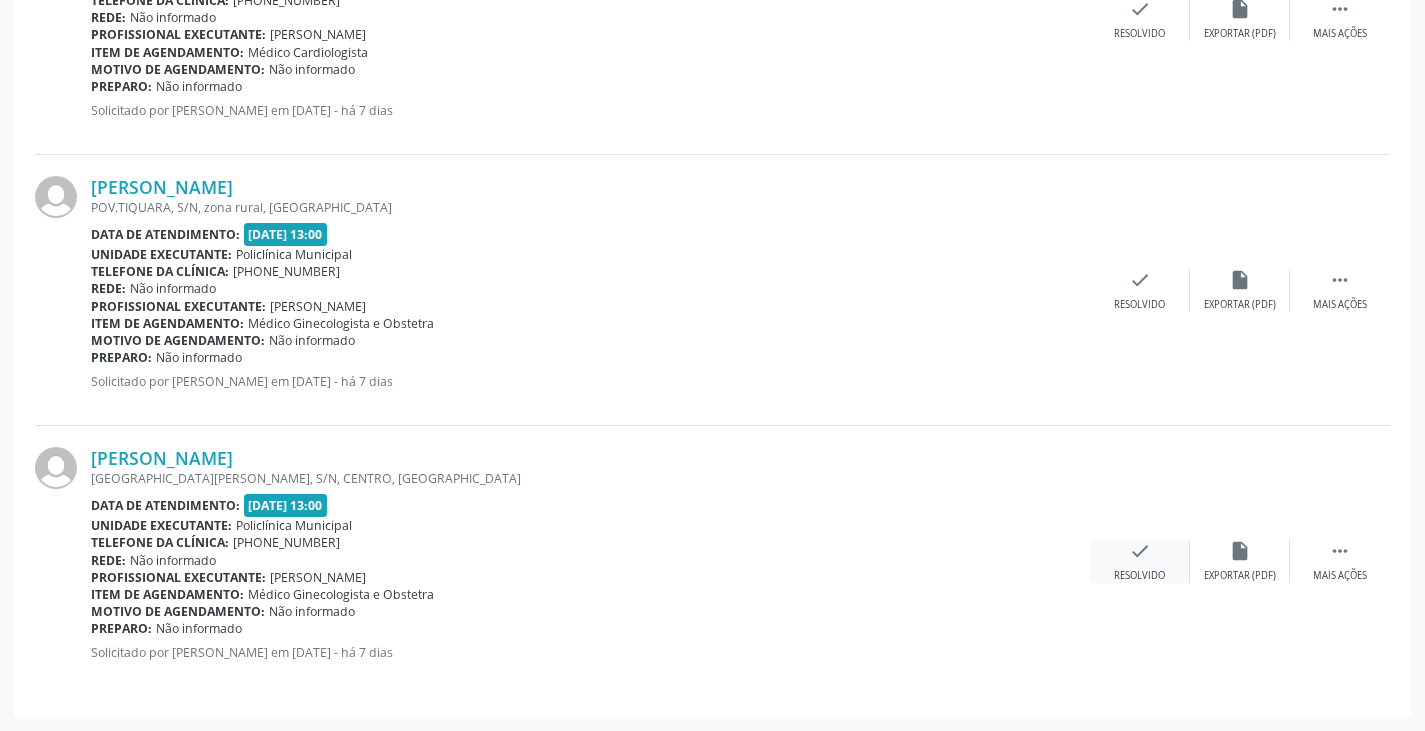 click on "check
Resolvido" at bounding box center [1140, 561] 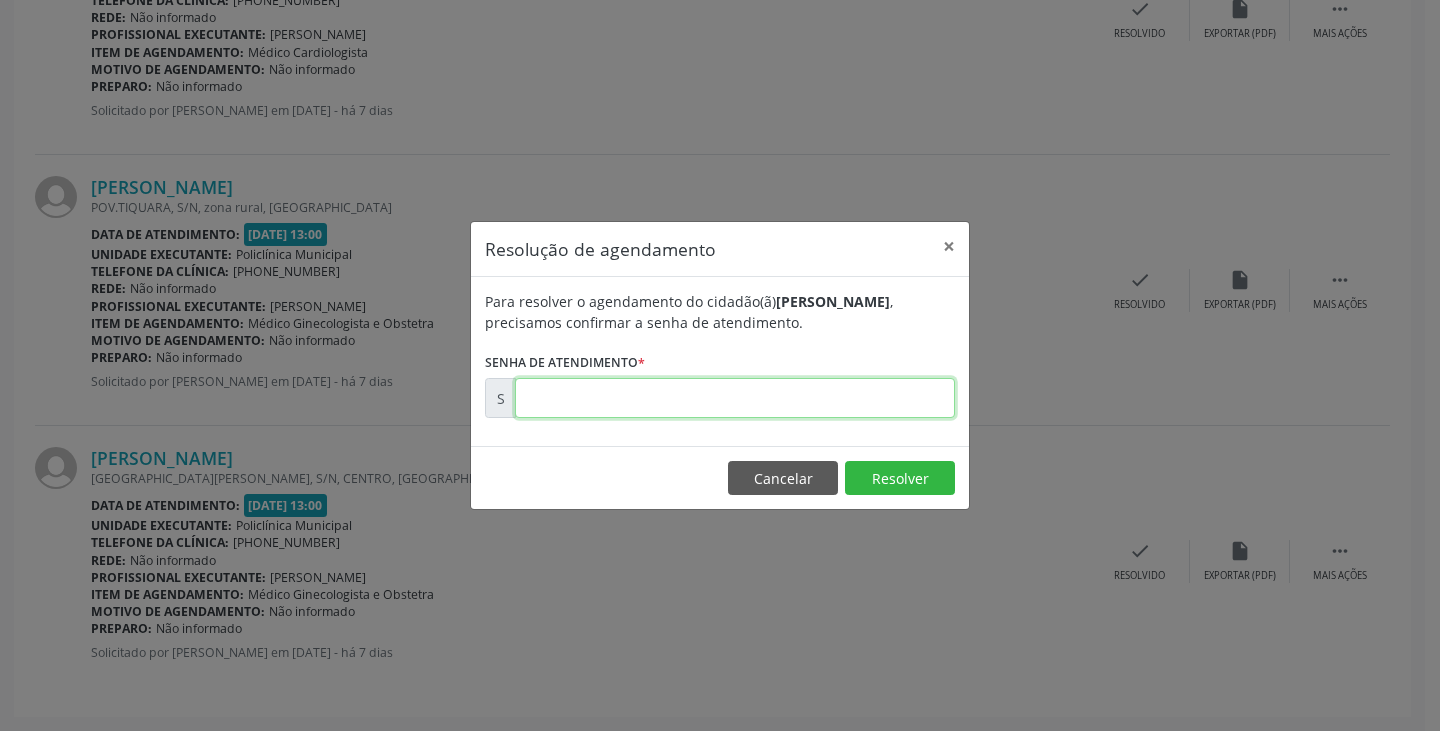 click at bounding box center [735, 398] 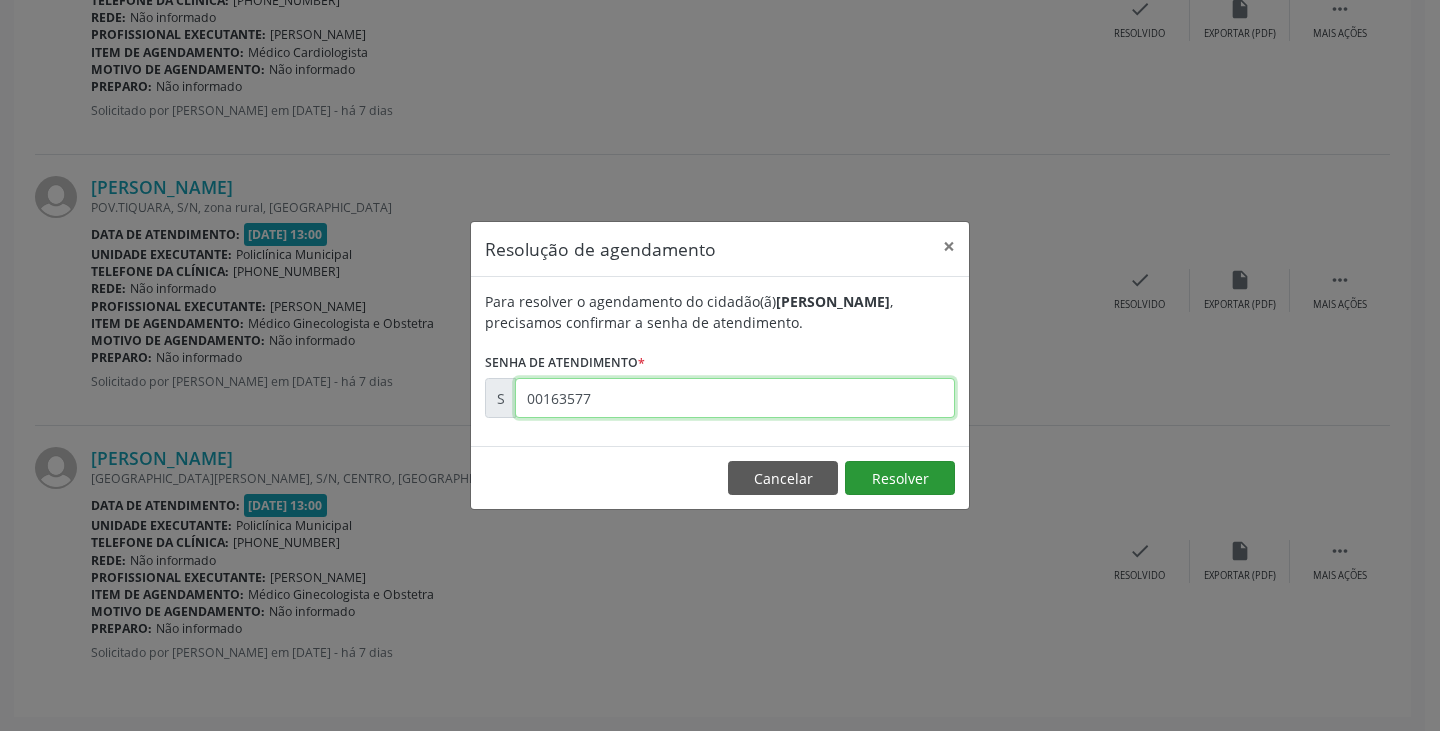 type on "00163577" 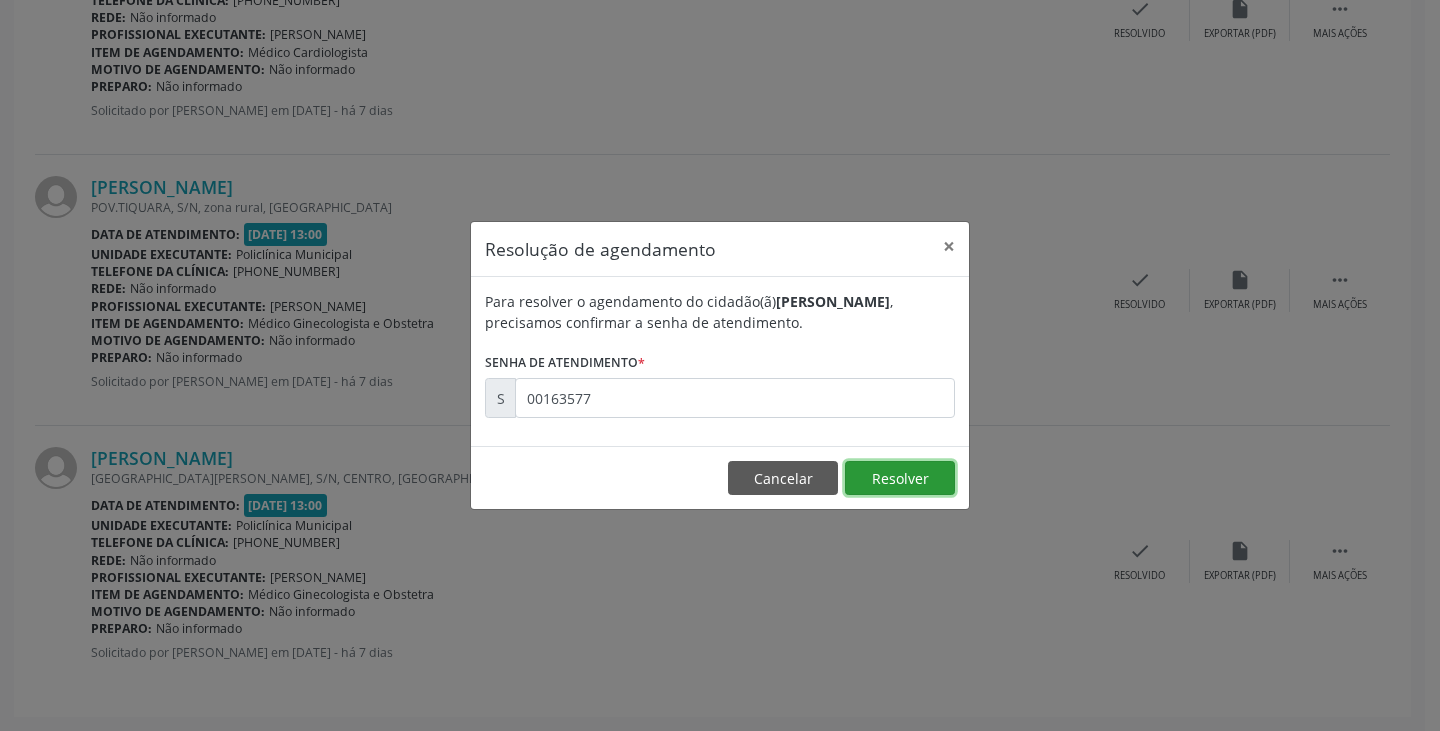 click on "Resolver" at bounding box center (900, 478) 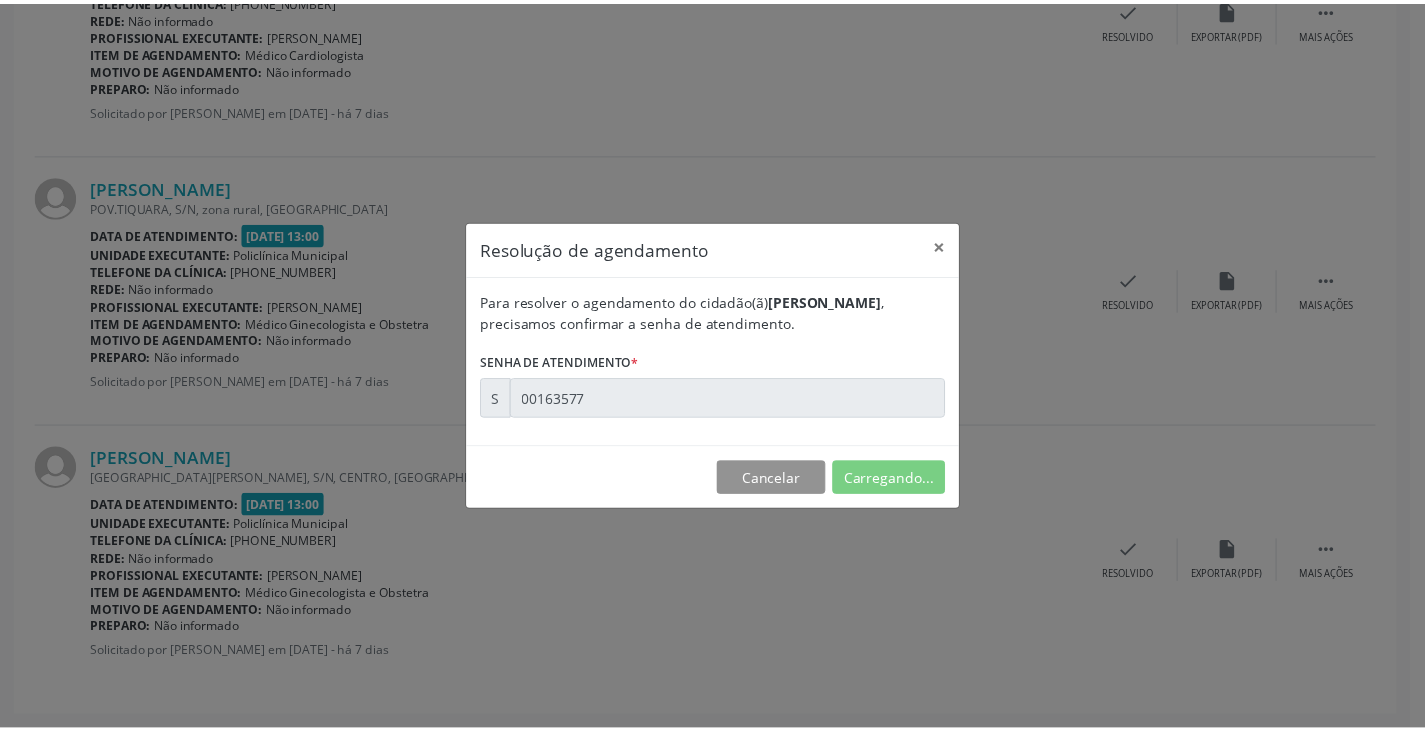 scroll, scrollTop: 0, scrollLeft: 0, axis: both 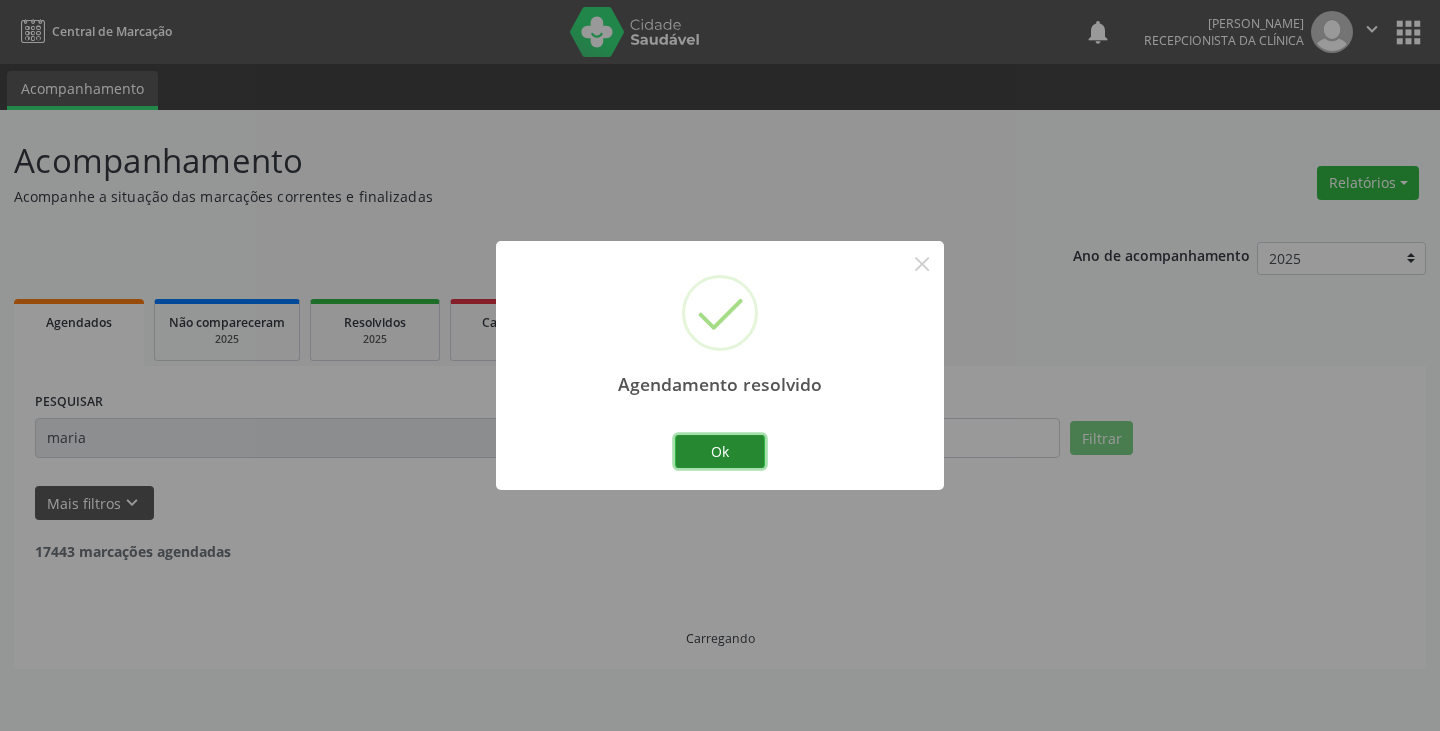 click on "Ok" at bounding box center (720, 452) 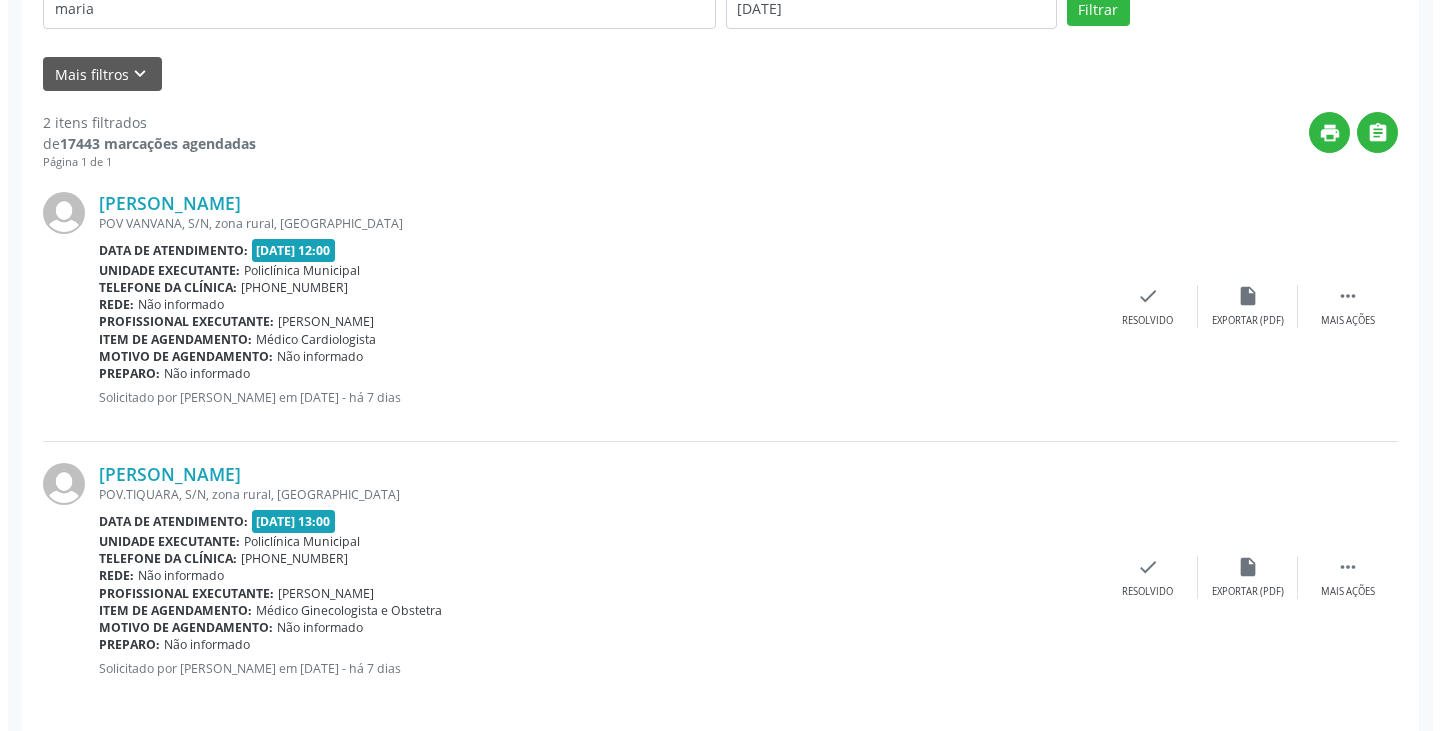 scroll, scrollTop: 445, scrollLeft: 0, axis: vertical 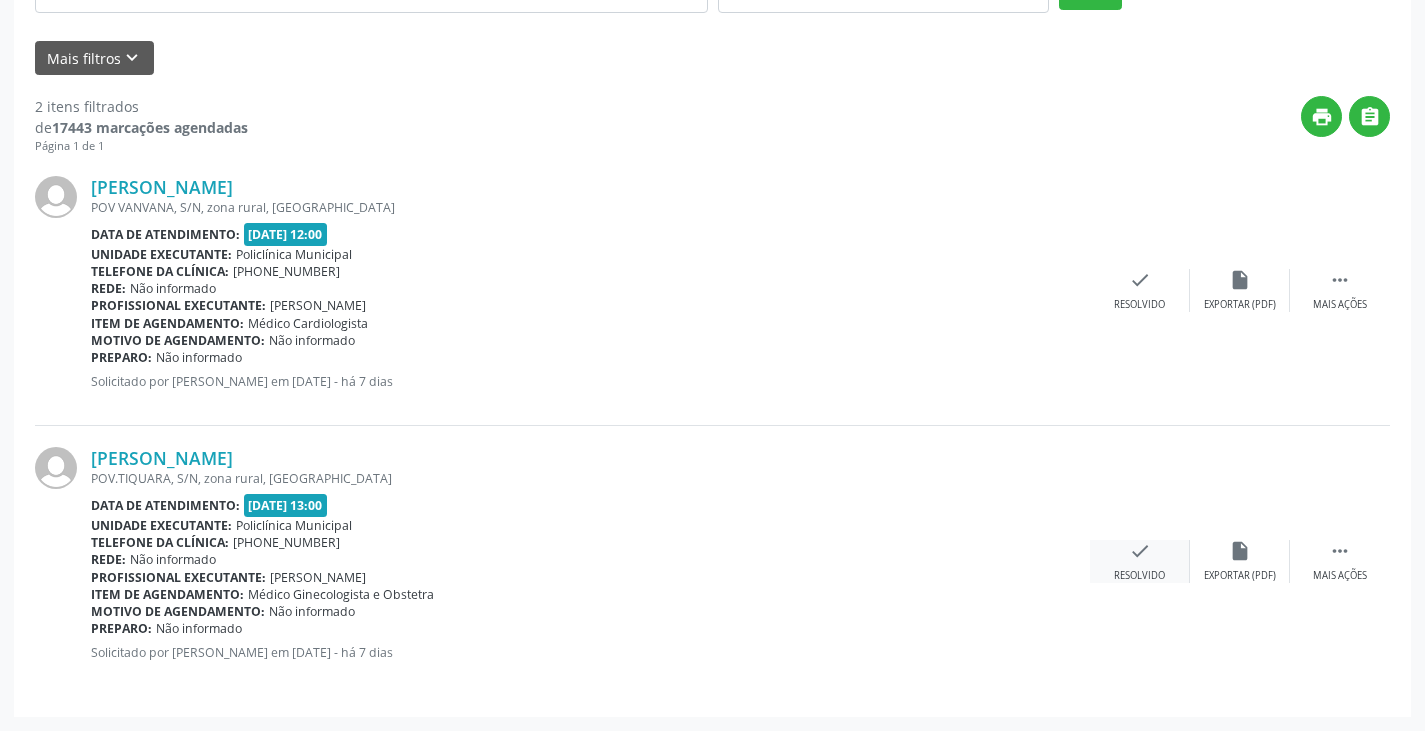 click on "check
Resolvido" at bounding box center [1140, 561] 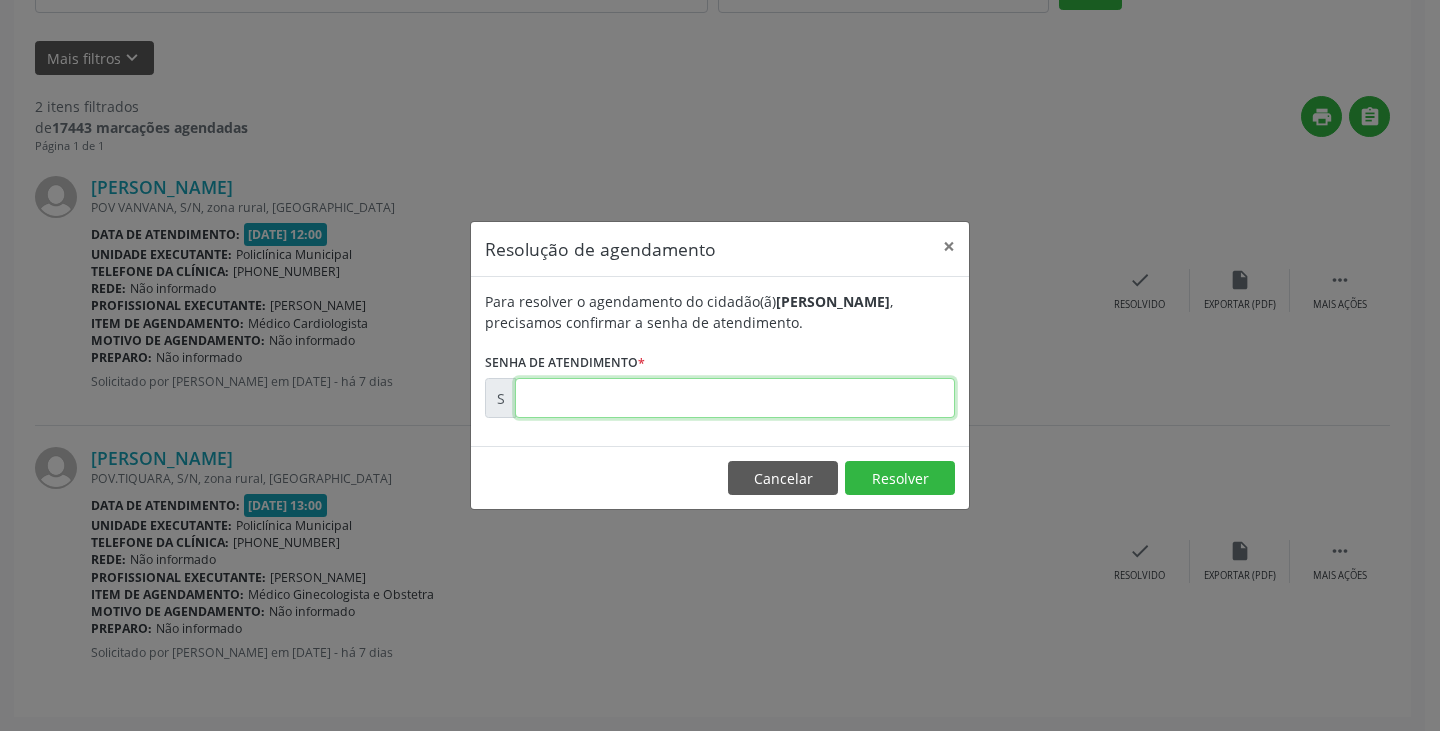 click at bounding box center (735, 398) 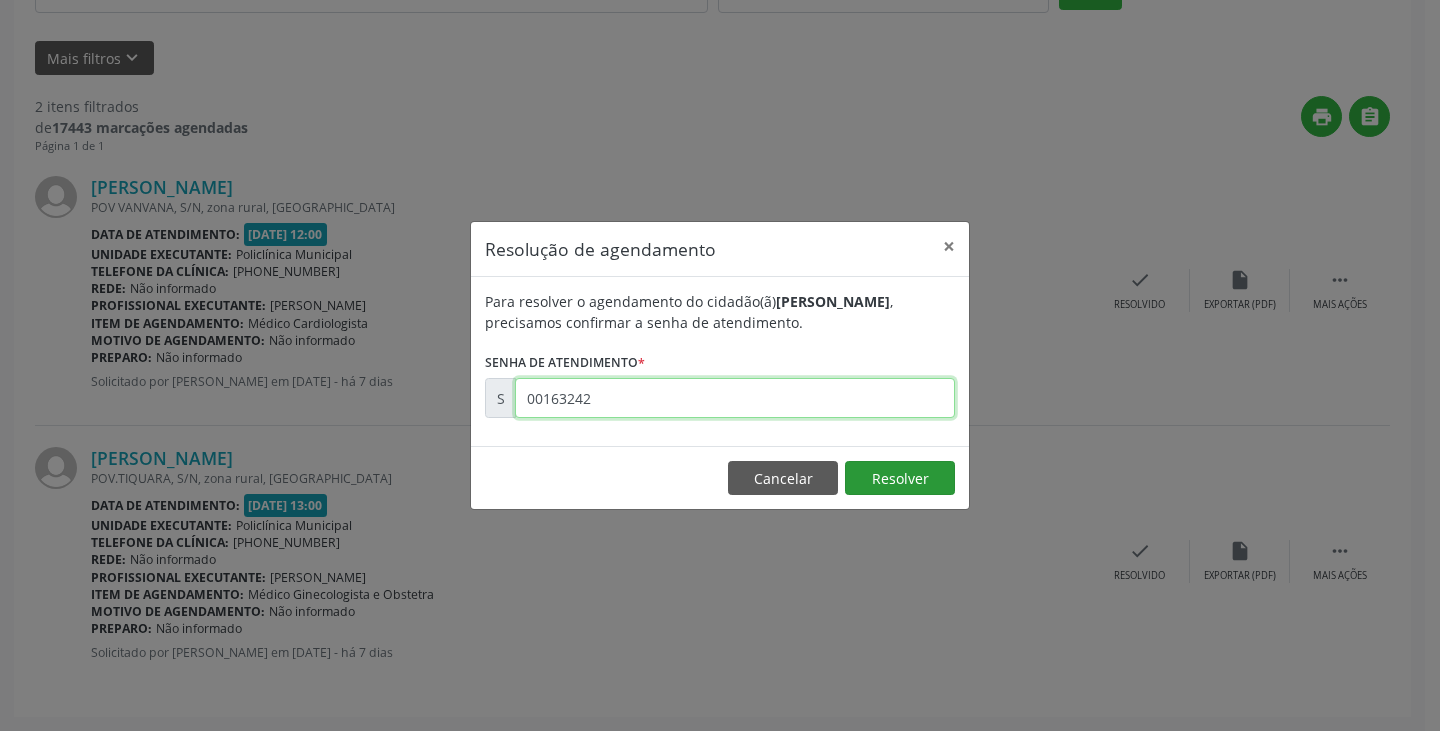type on "00163242" 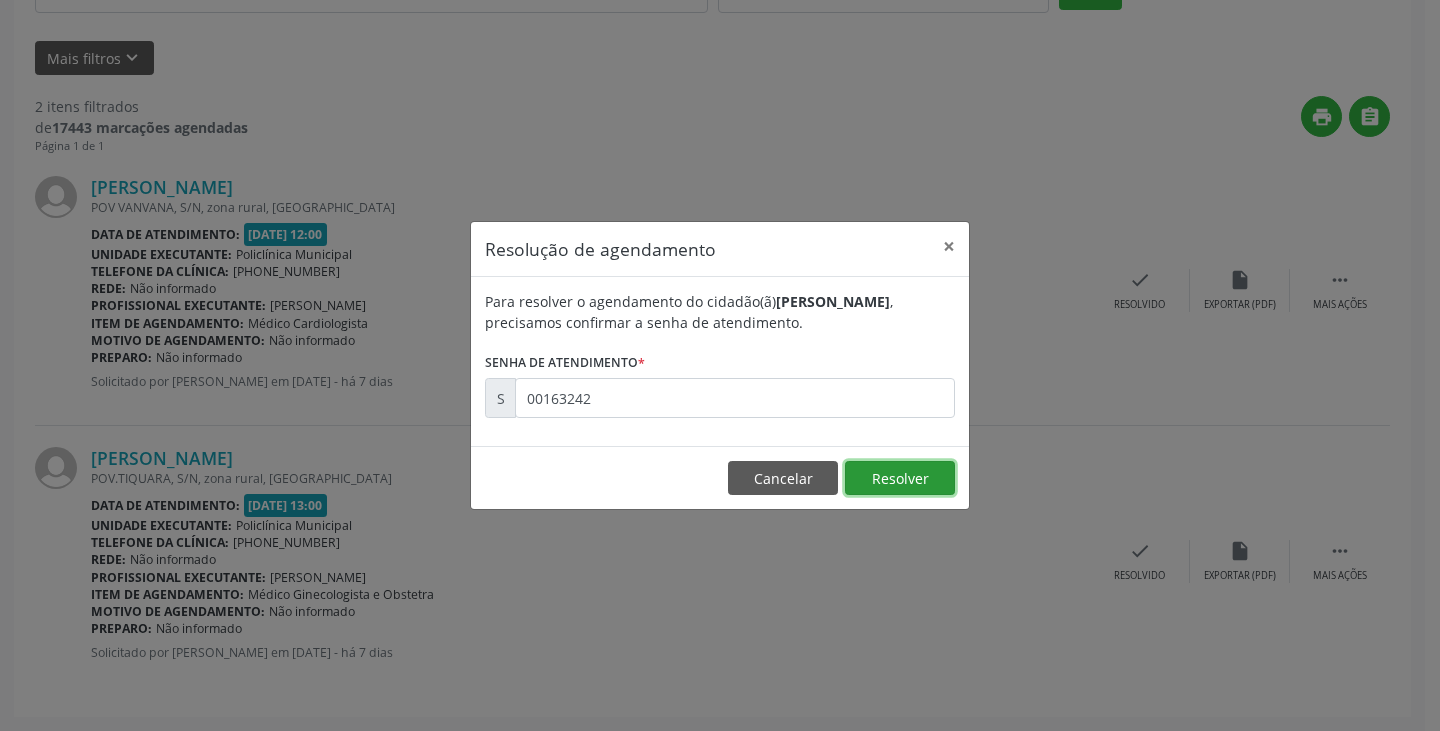 click on "Resolver" at bounding box center (900, 478) 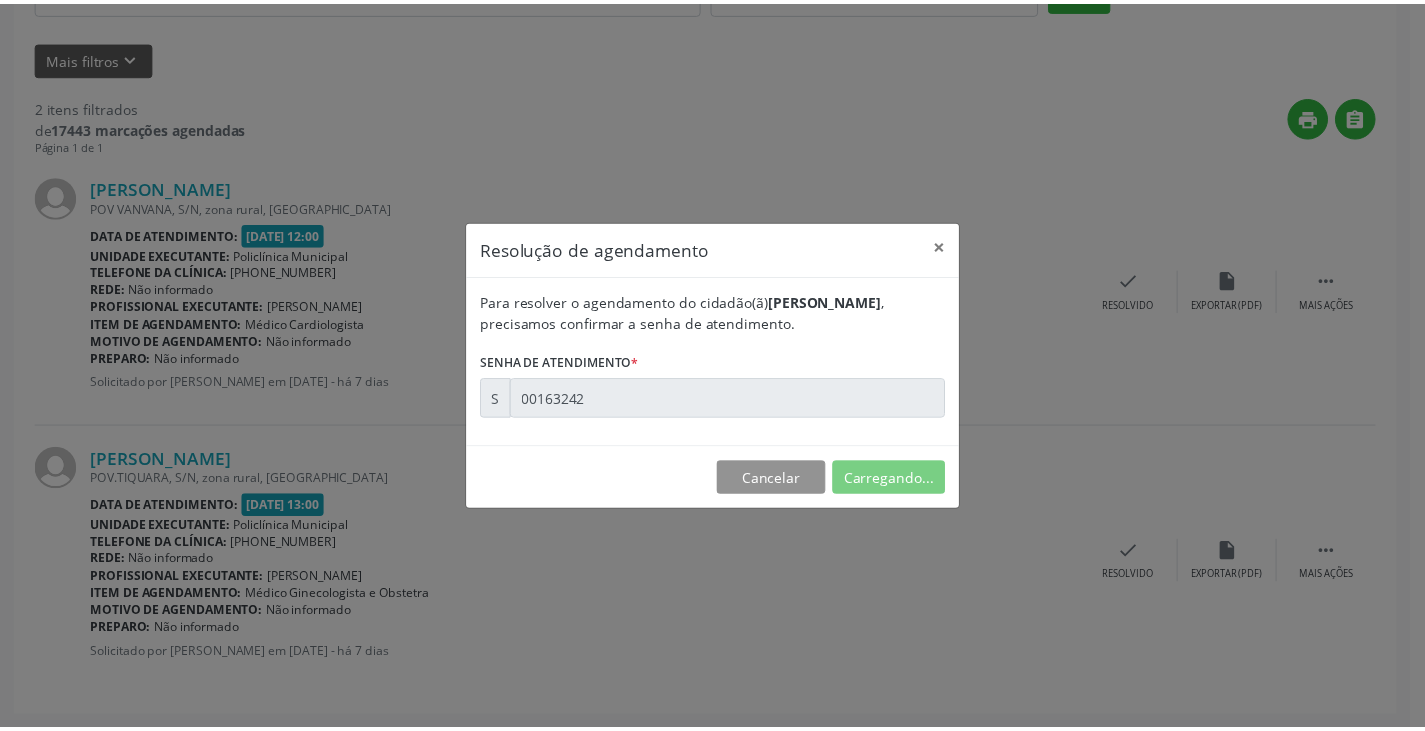 scroll, scrollTop: 0, scrollLeft: 0, axis: both 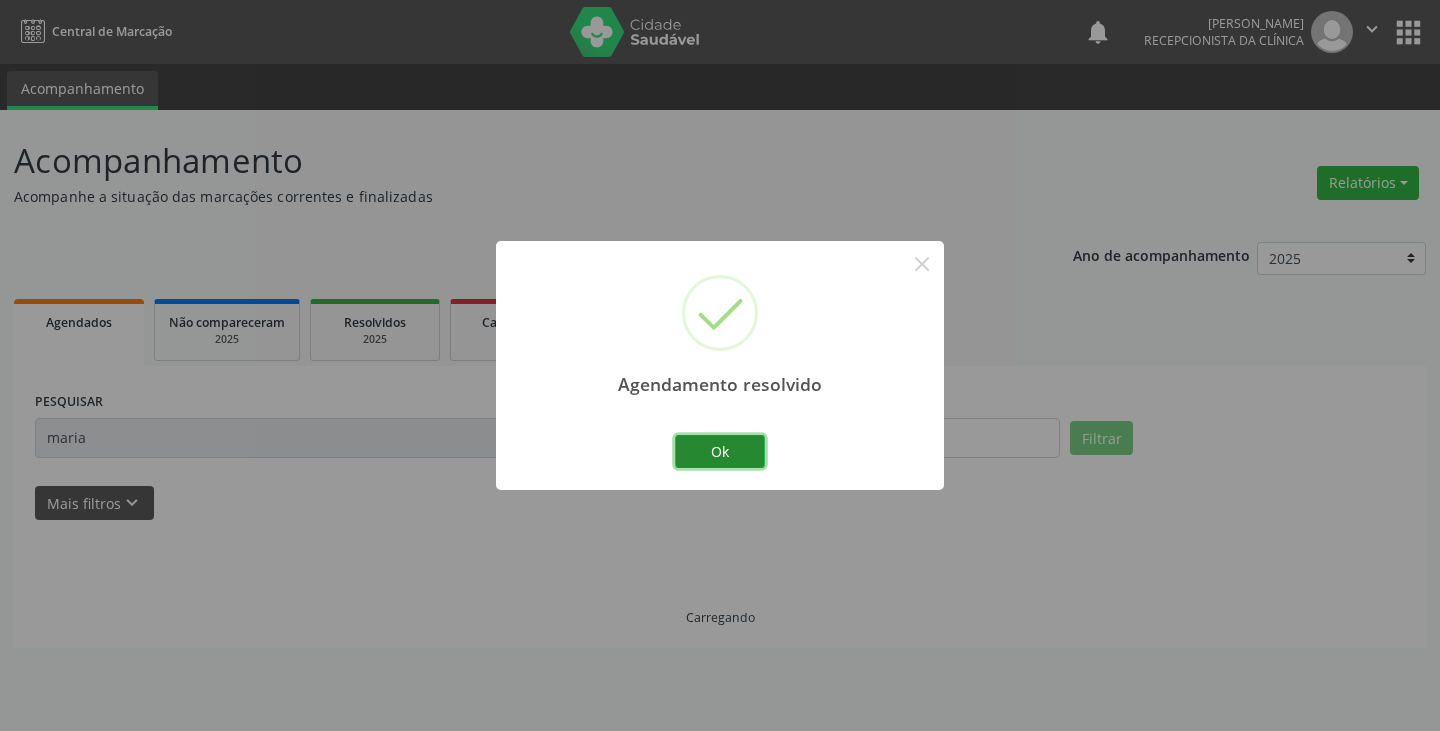 click on "Ok" at bounding box center [720, 452] 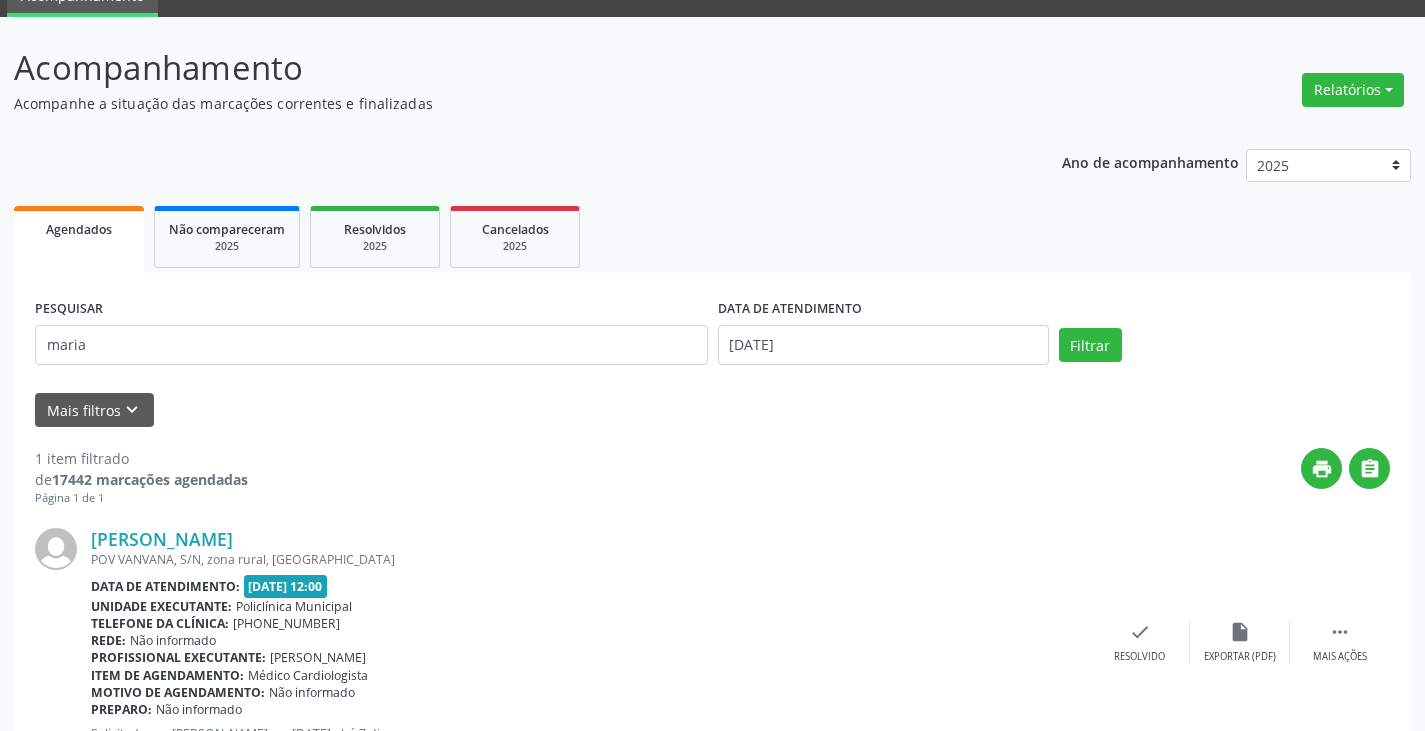 scroll, scrollTop: 174, scrollLeft: 0, axis: vertical 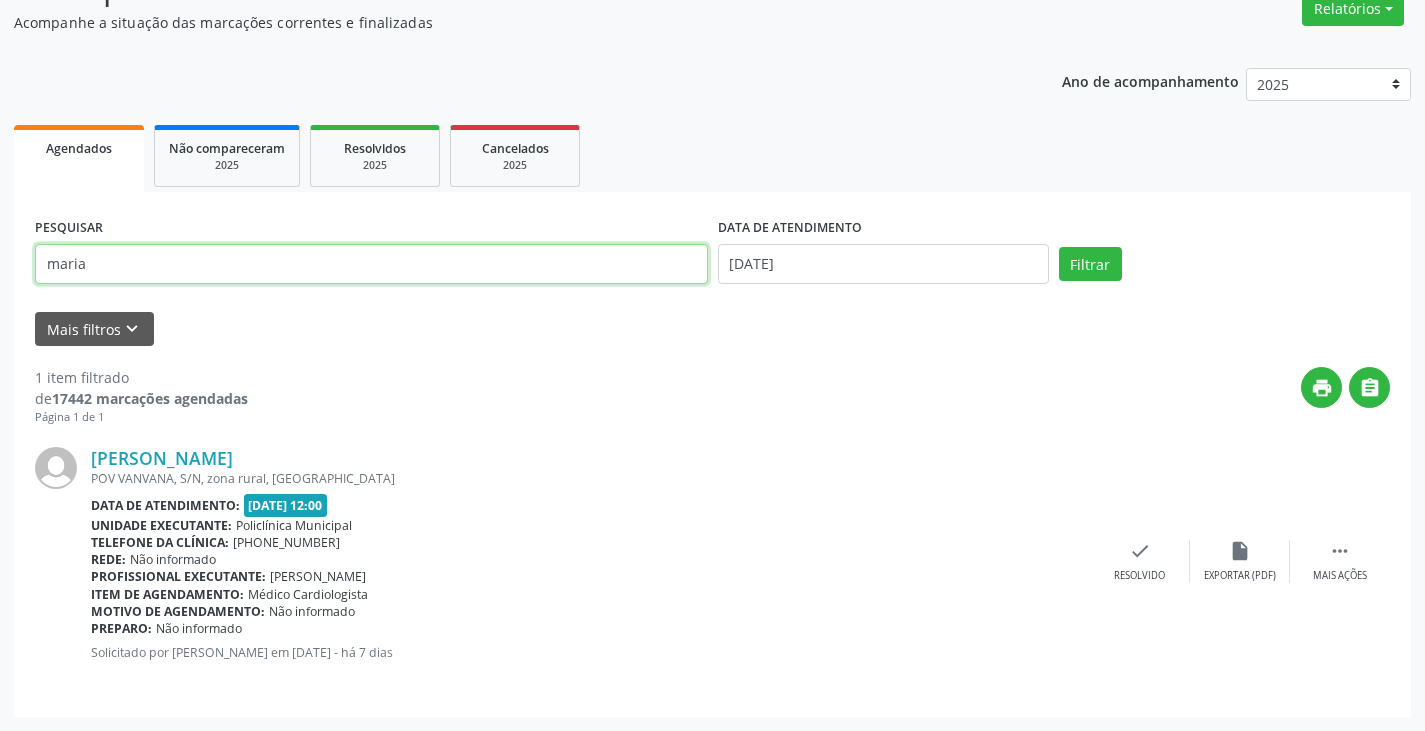 click on "maria" at bounding box center (371, 264) 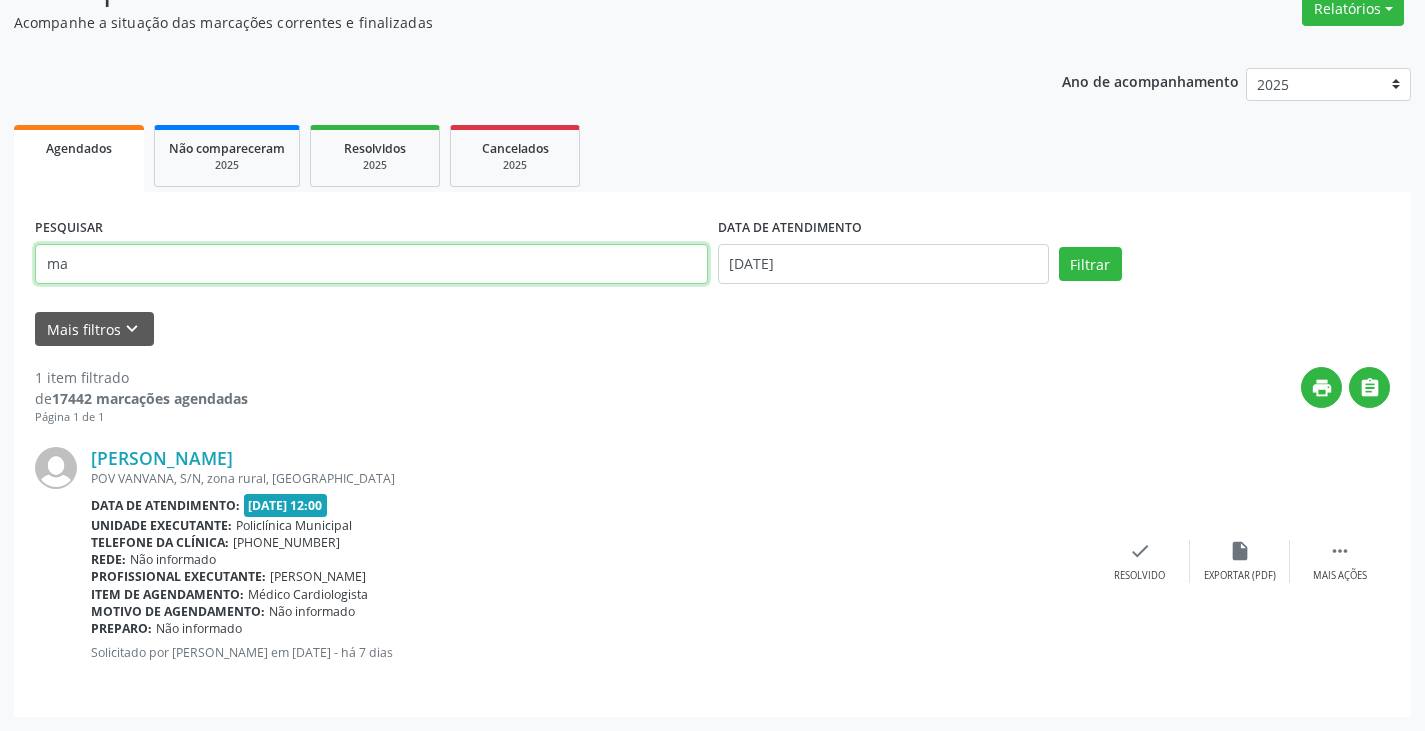 type on "m" 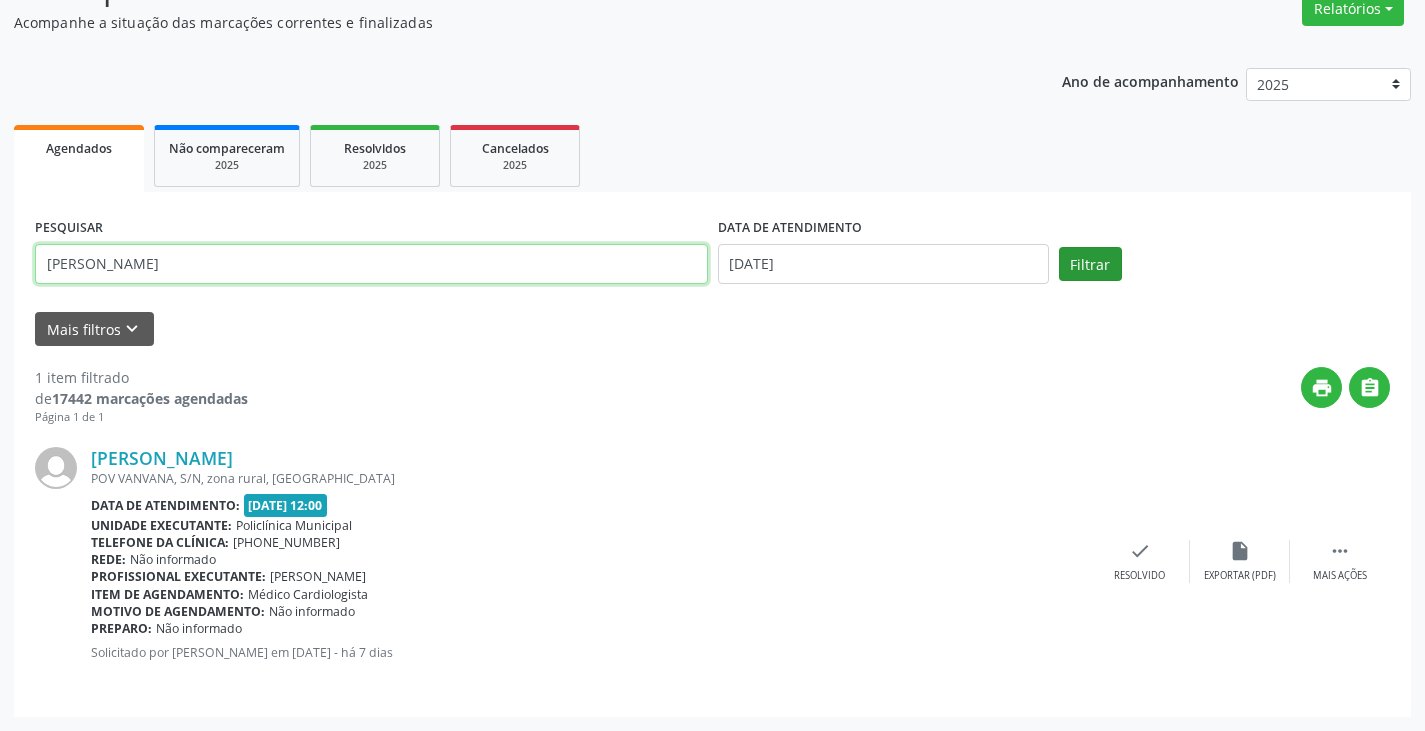 type on "[PERSON_NAME]" 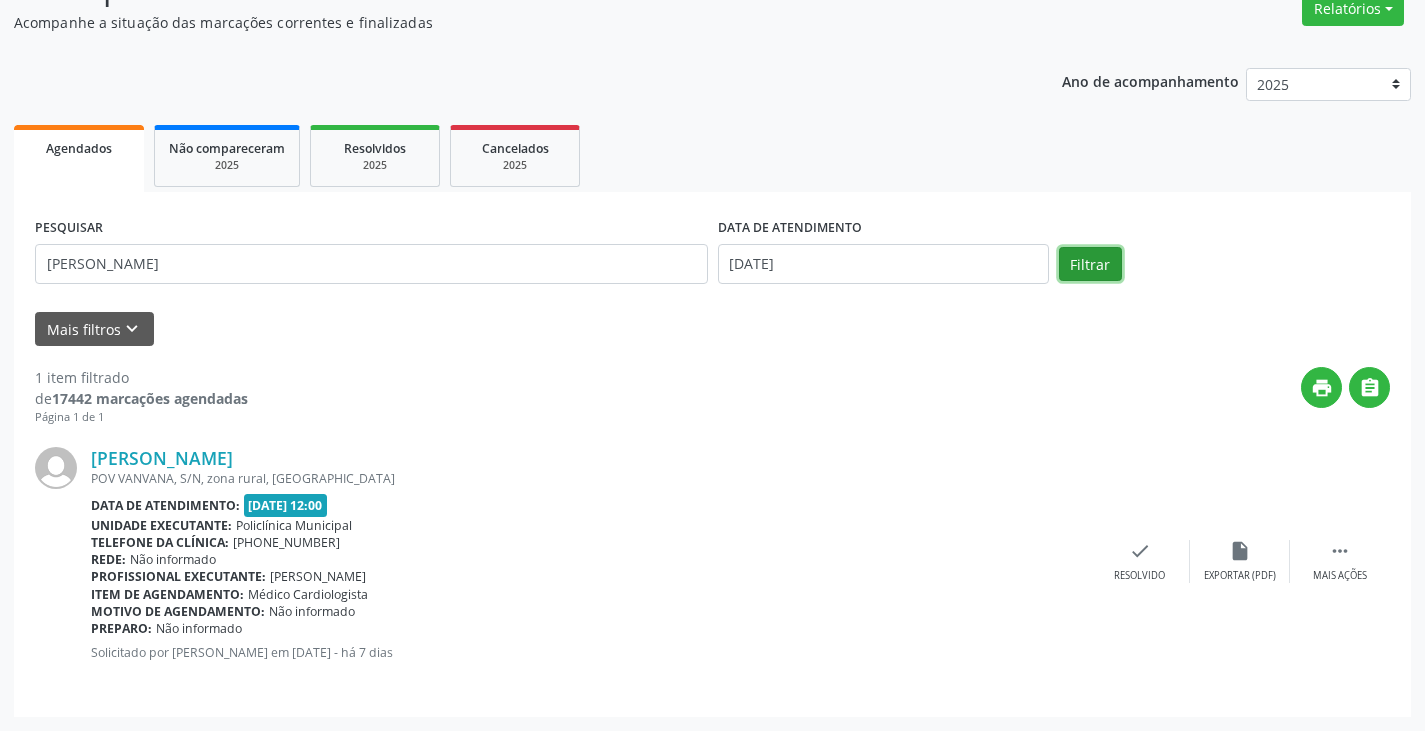 click on "Filtrar" at bounding box center [1090, 264] 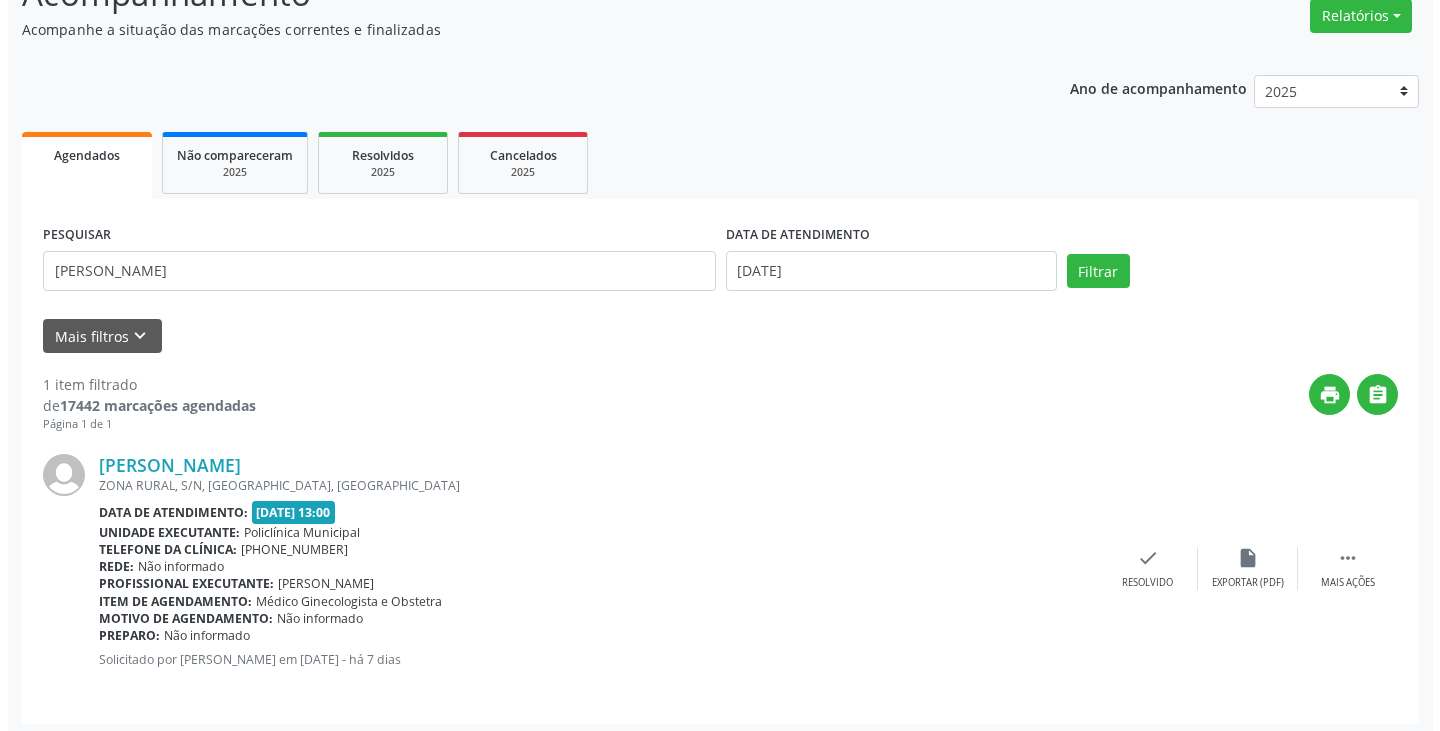 scroll, scrollTop: 174, scrollLeft: 0, axis: vertical 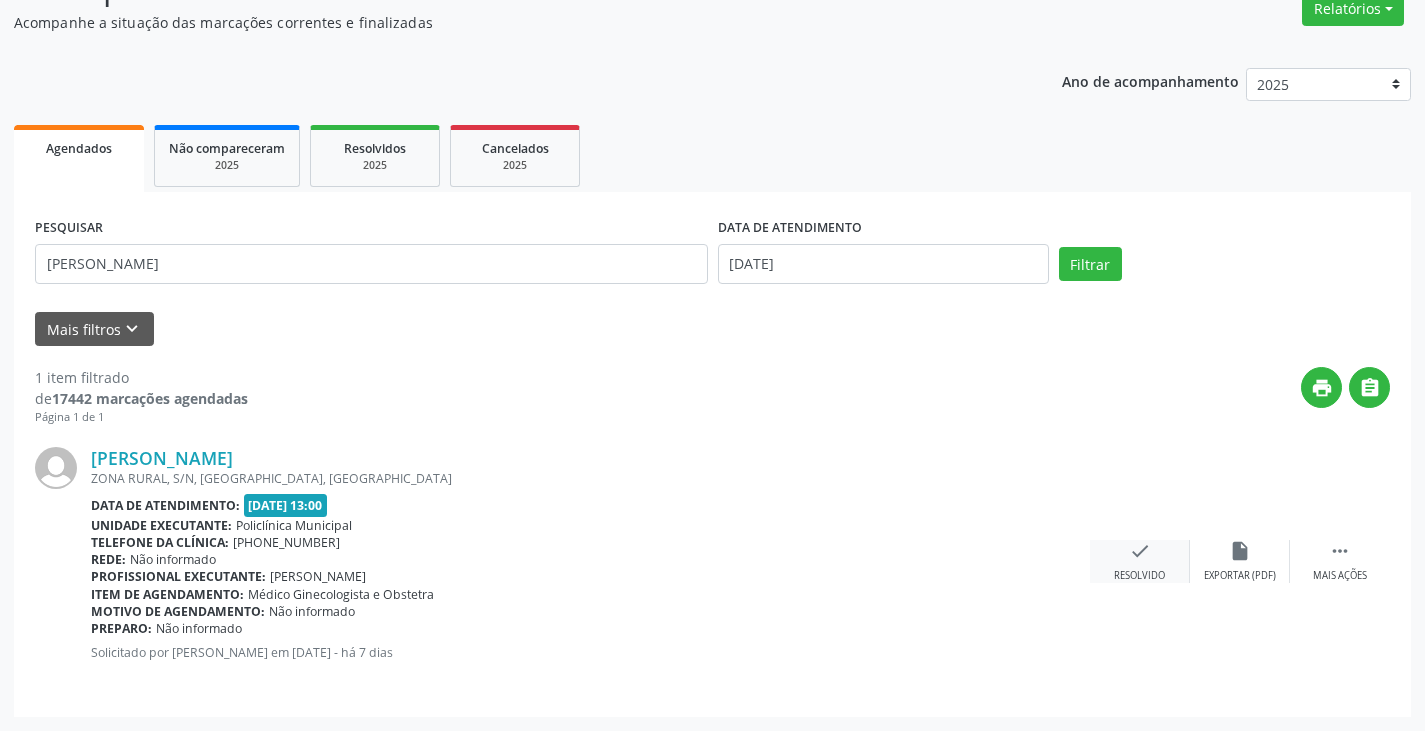 click on "check
Resolvido" at bounding box center [1140, 561] 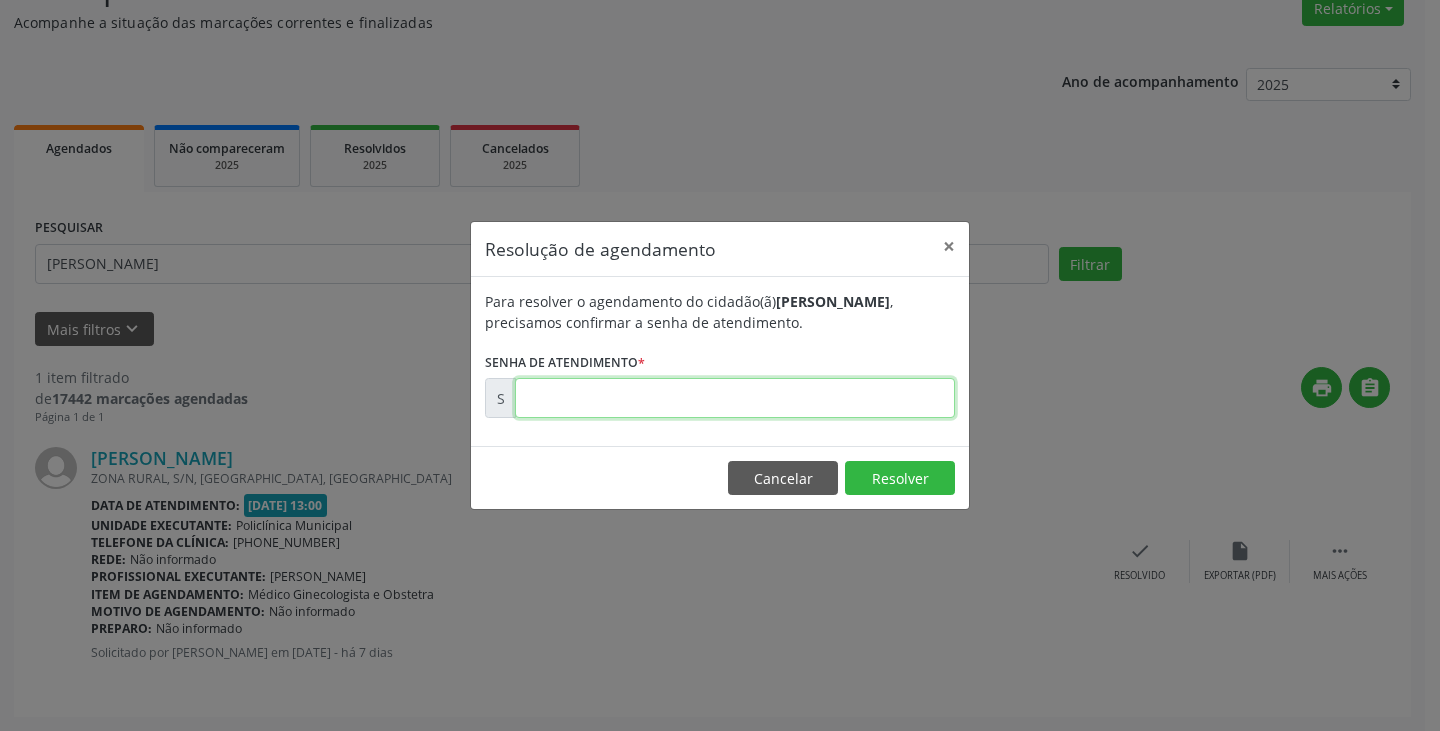 click at bounding box center (735, 398) 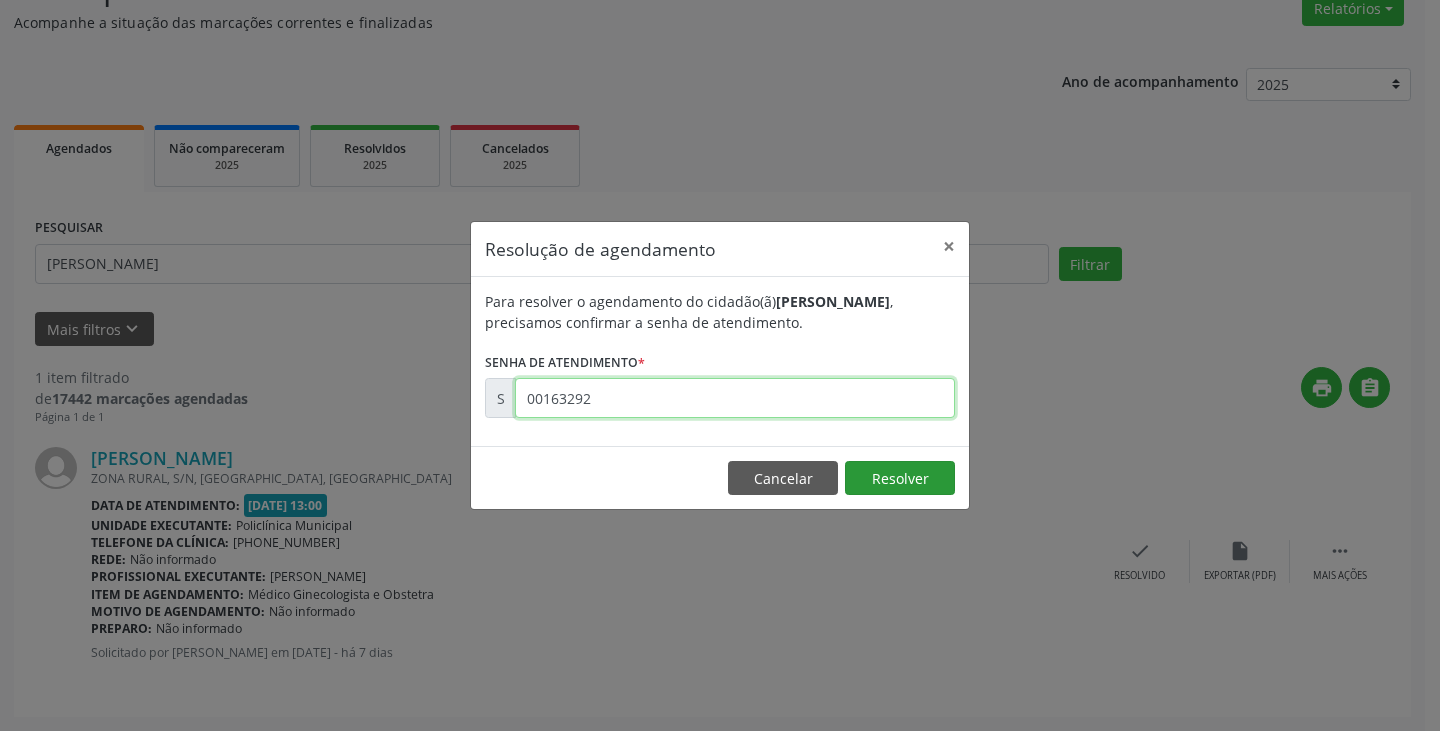 type on "00163292" 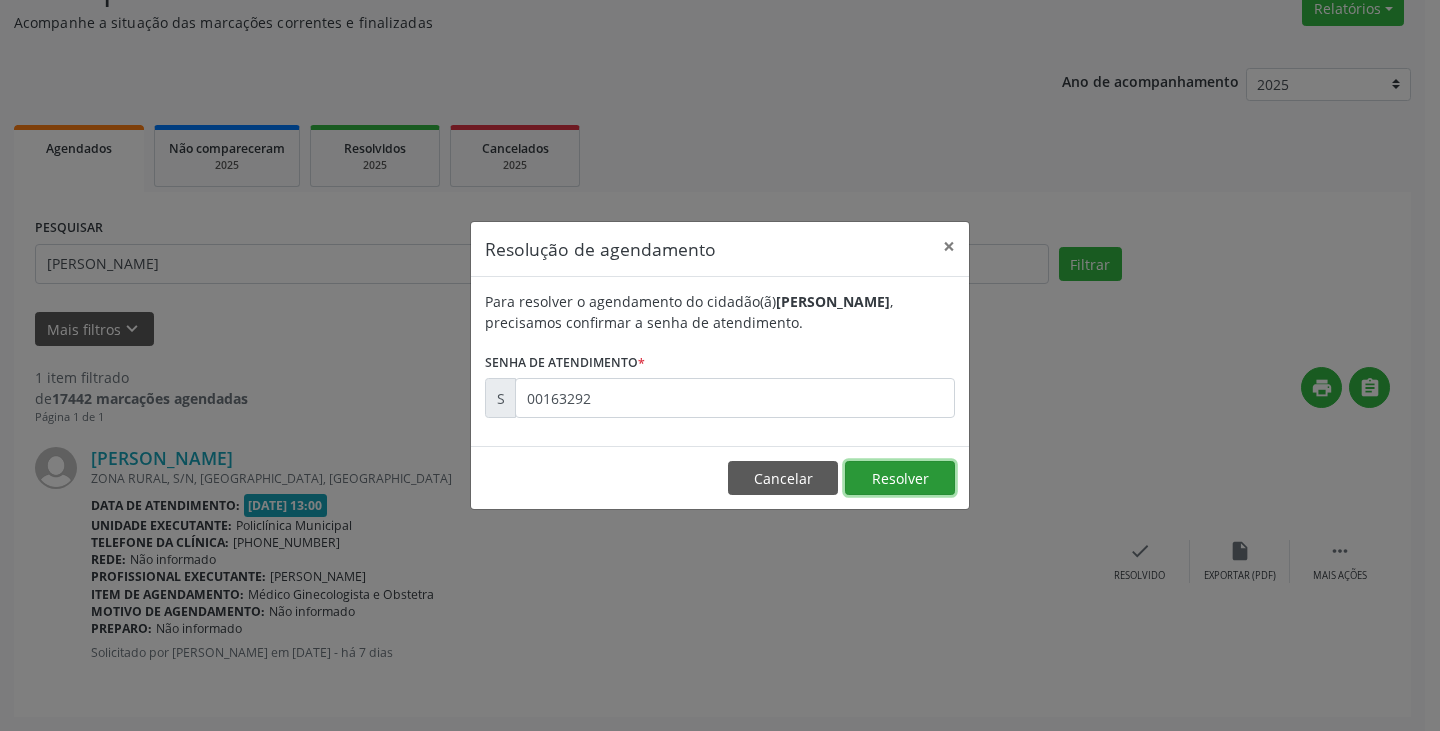 click on "Resolver" at bounding box center (900, 478) 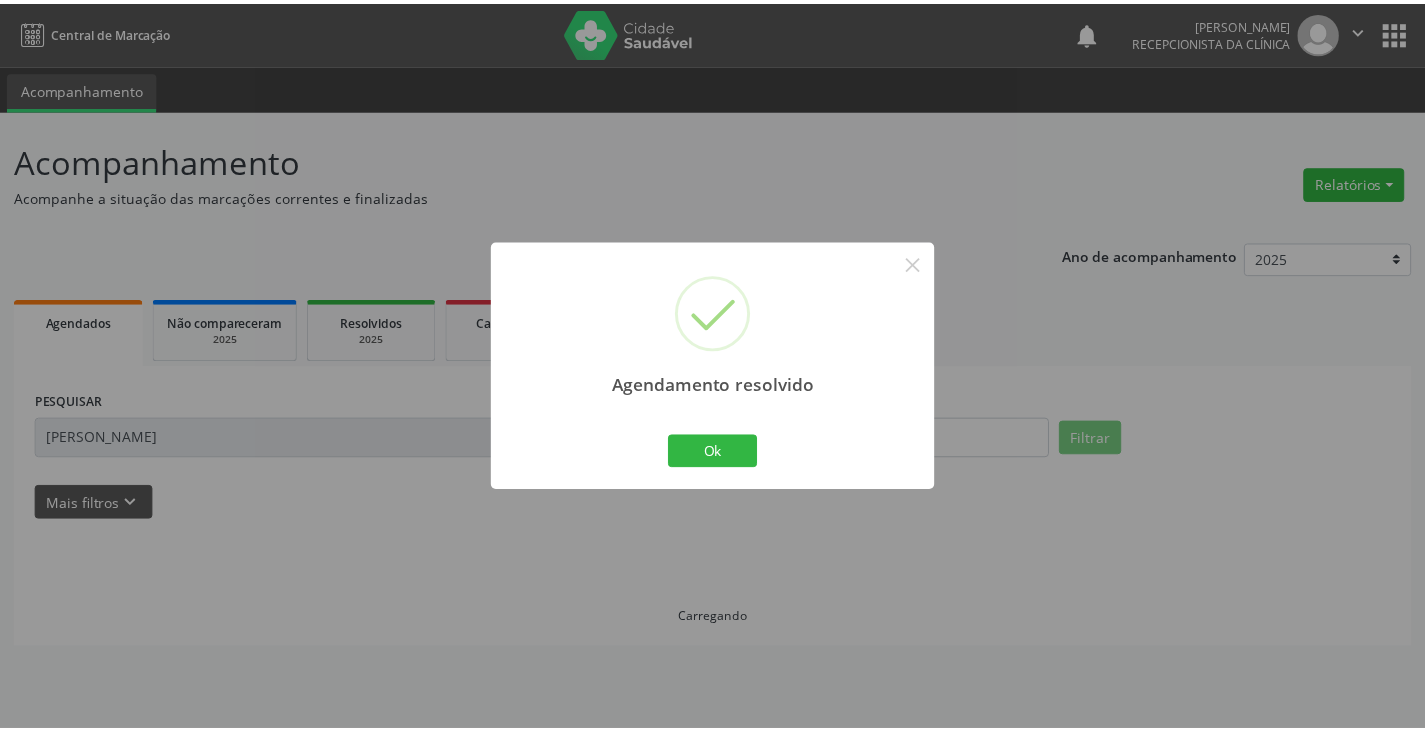 scroll, scrollTop: 0, scrollLeft: 0, axis: both 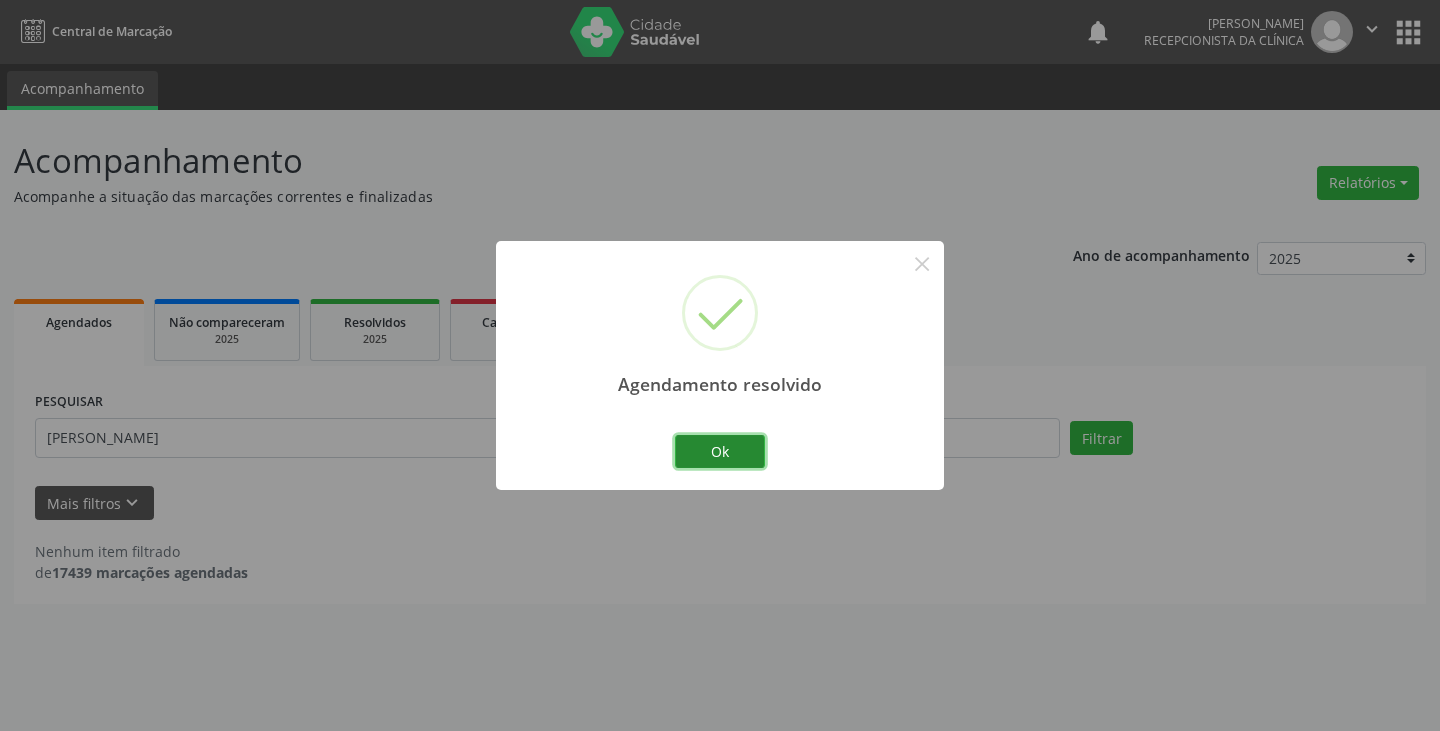 click on "Ok" at bounding box center (720, 452) 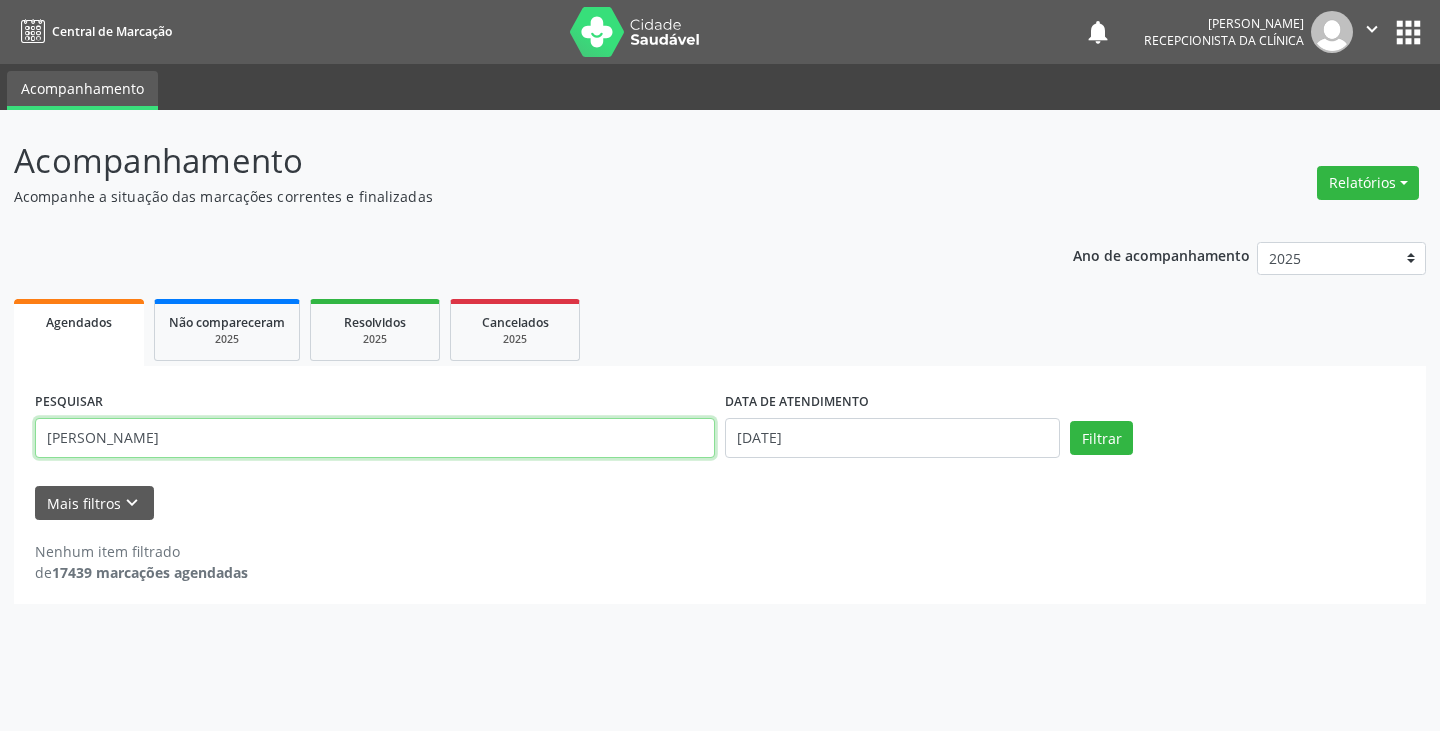 click on "[PERSON_NAME]" at bounding box center (375, 438) 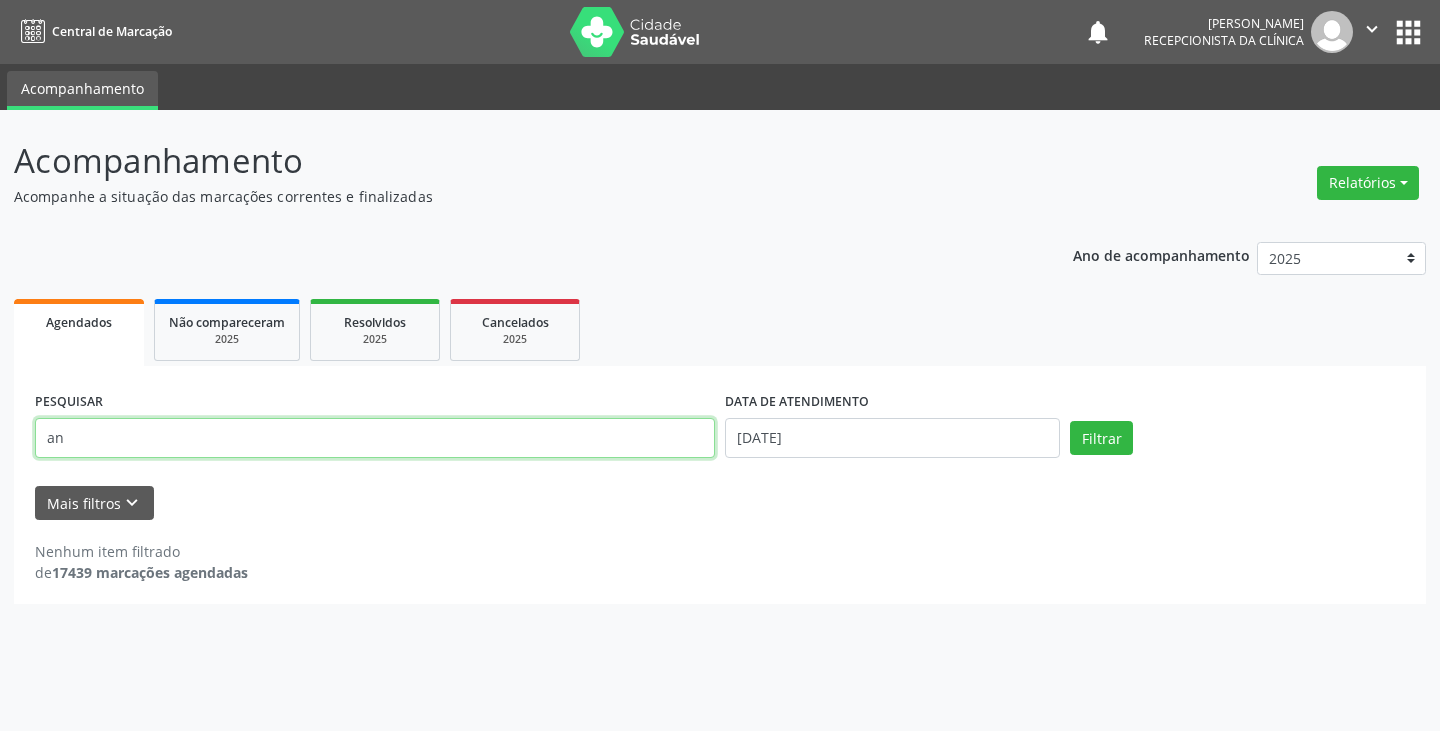 type on "a" 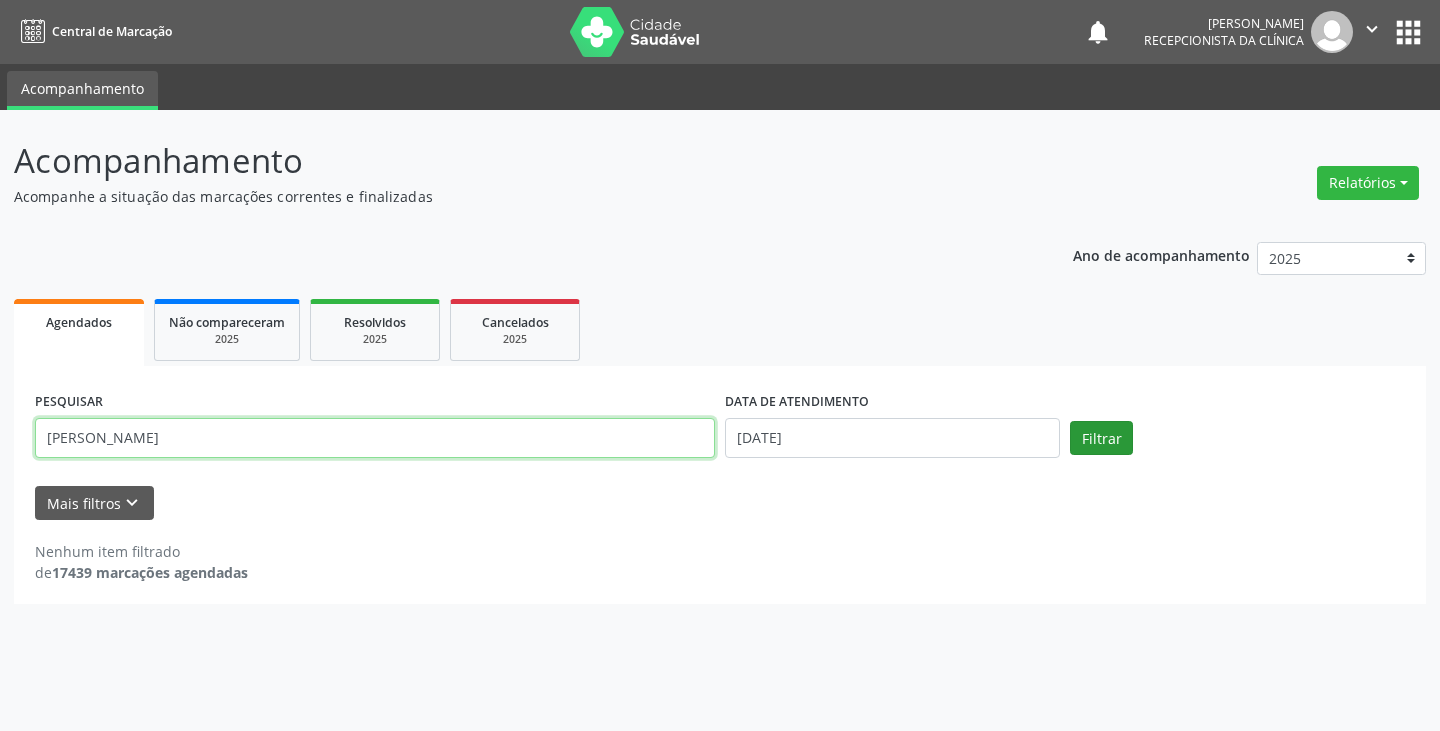 type on "[PERSON_NAME]" 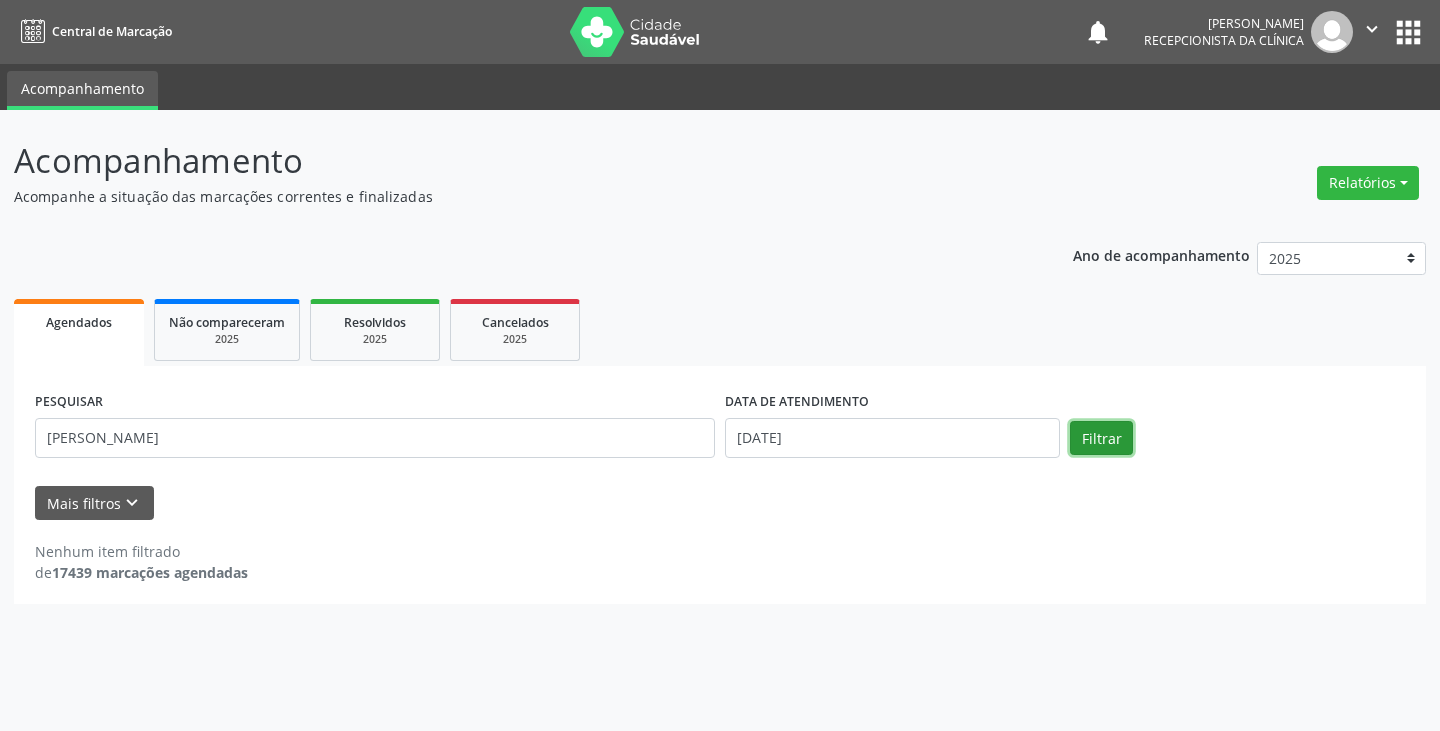 click on "Filtrar" at bounding box center [1101, 438] 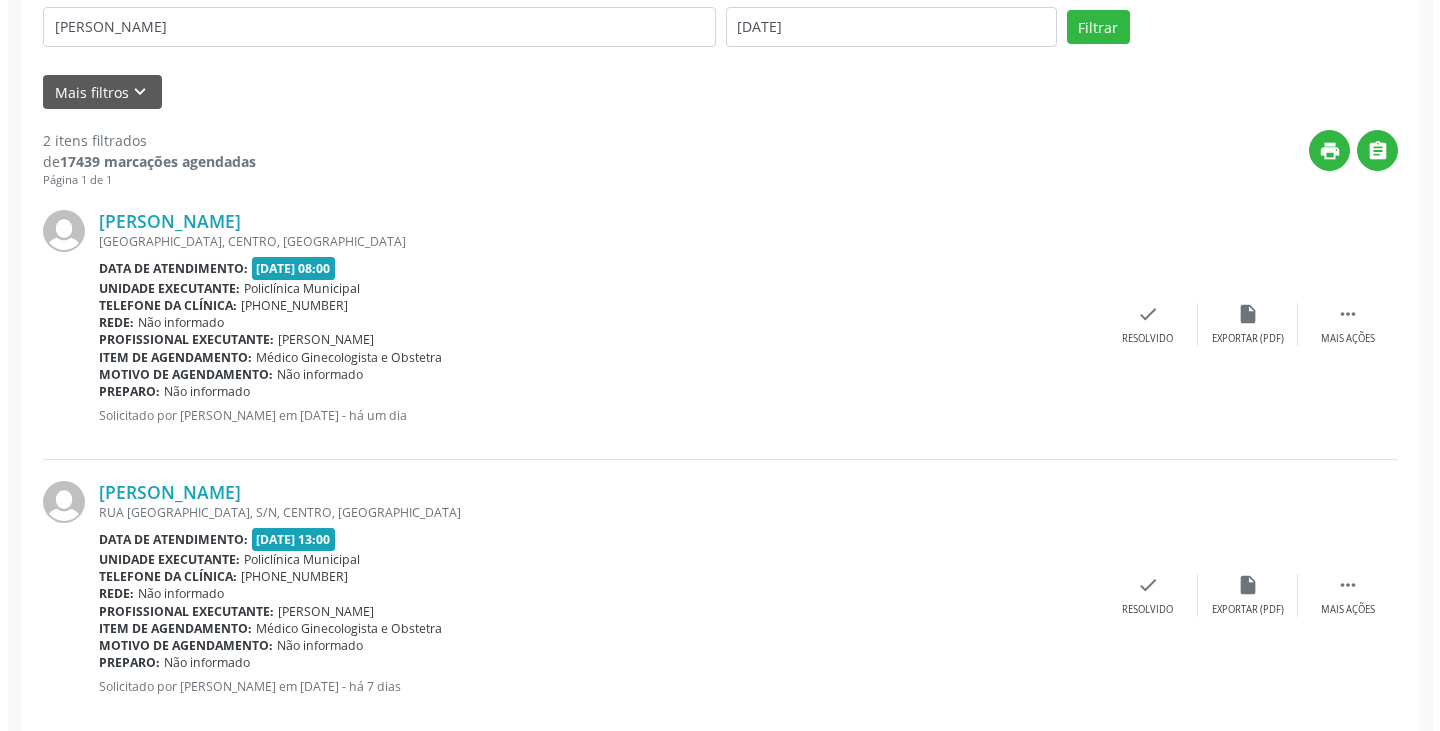 scroll, scrollTop: 445, scrollLeft: 0, axis: vertical 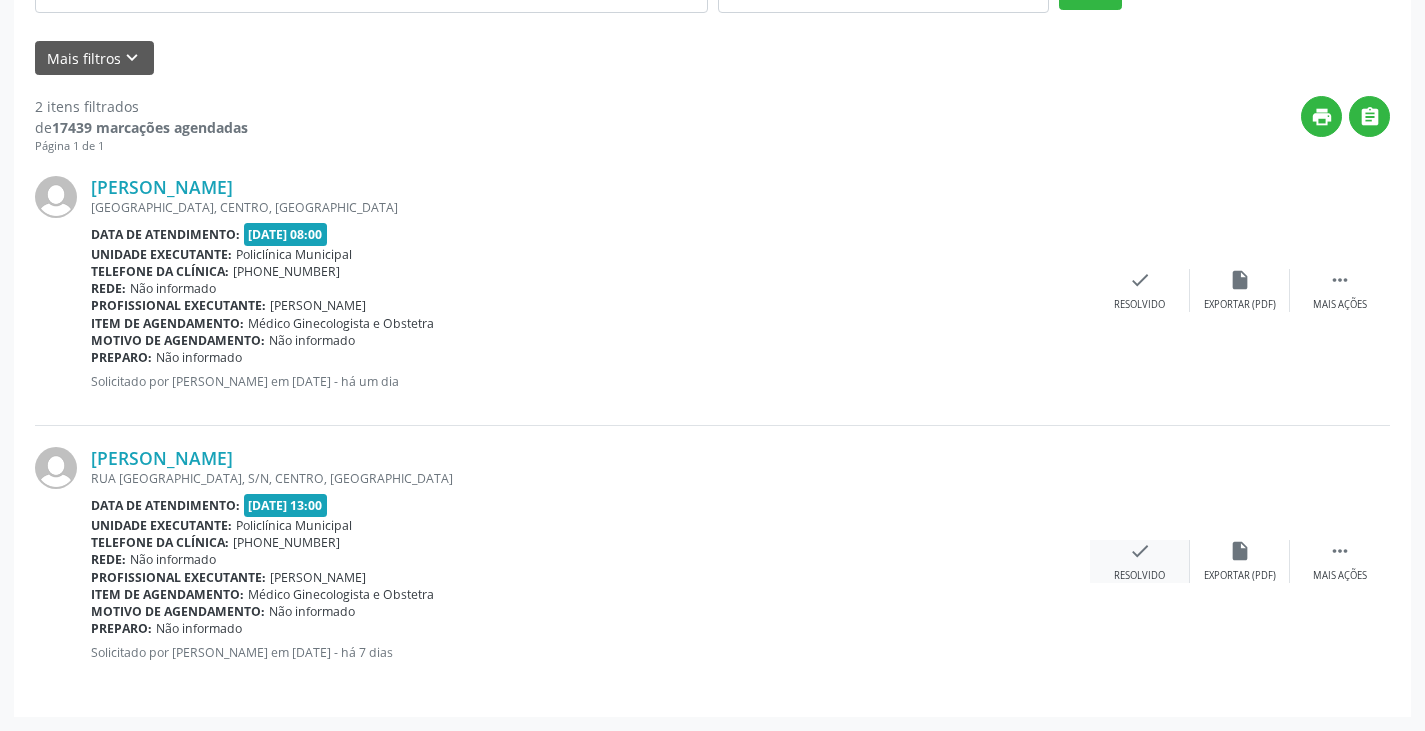 click on "Resolvido" at bounding box center [1139, 576] 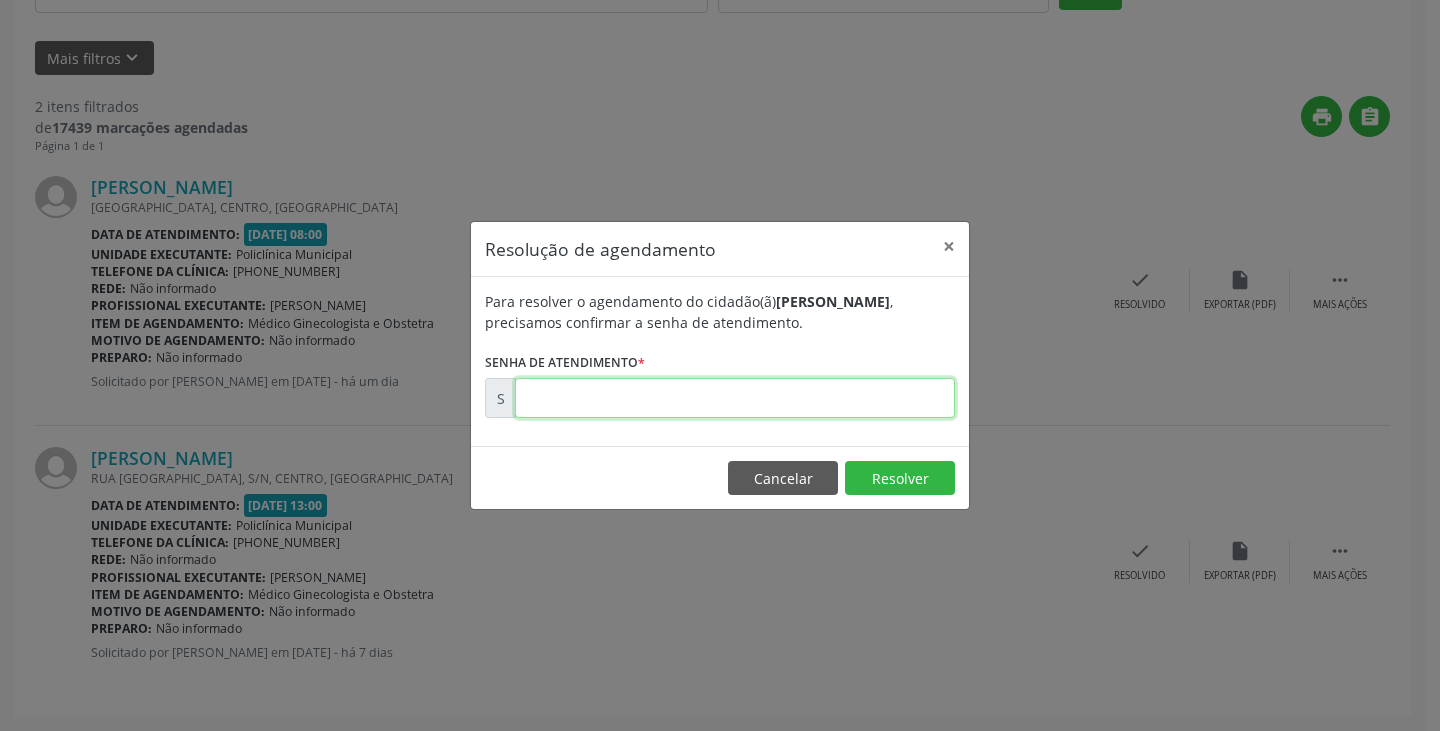 click at bounding box center [735, 398] 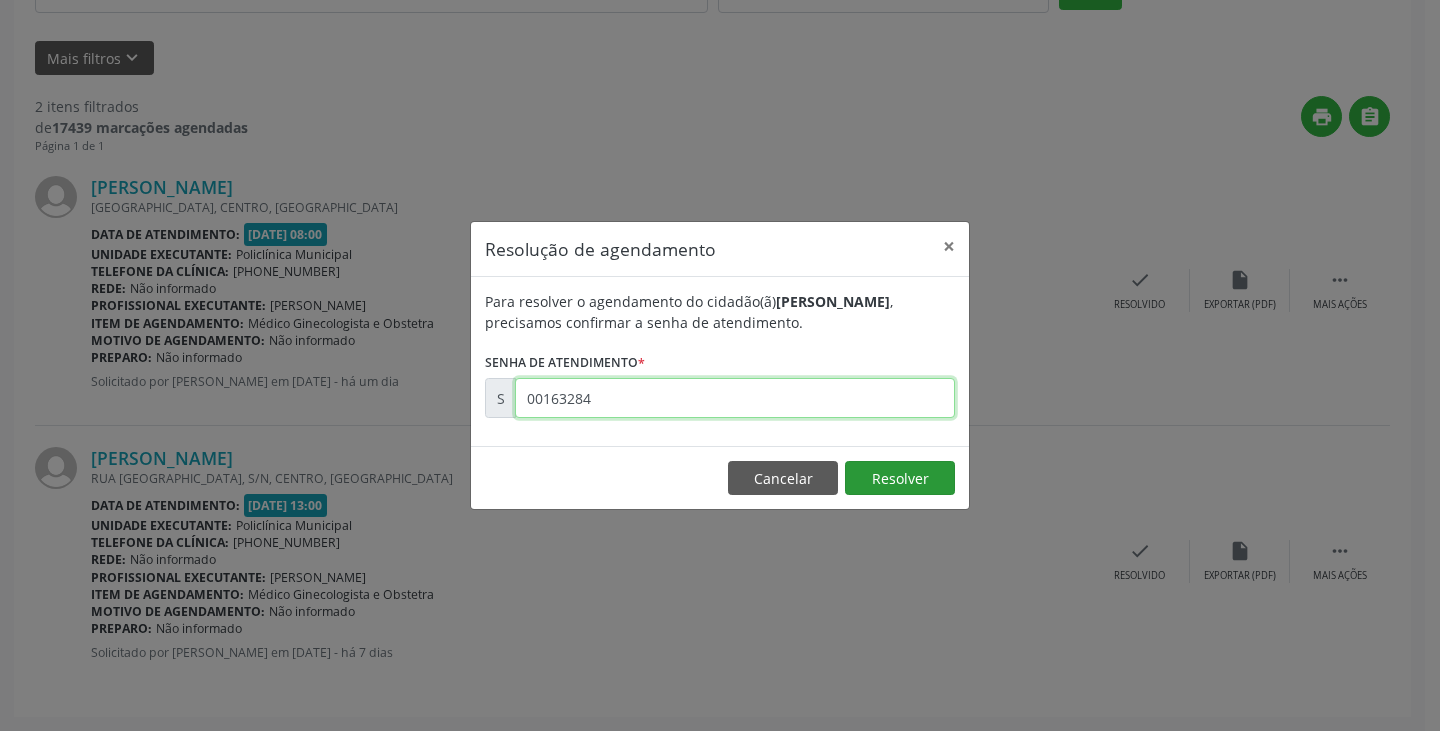 type on "00163284" 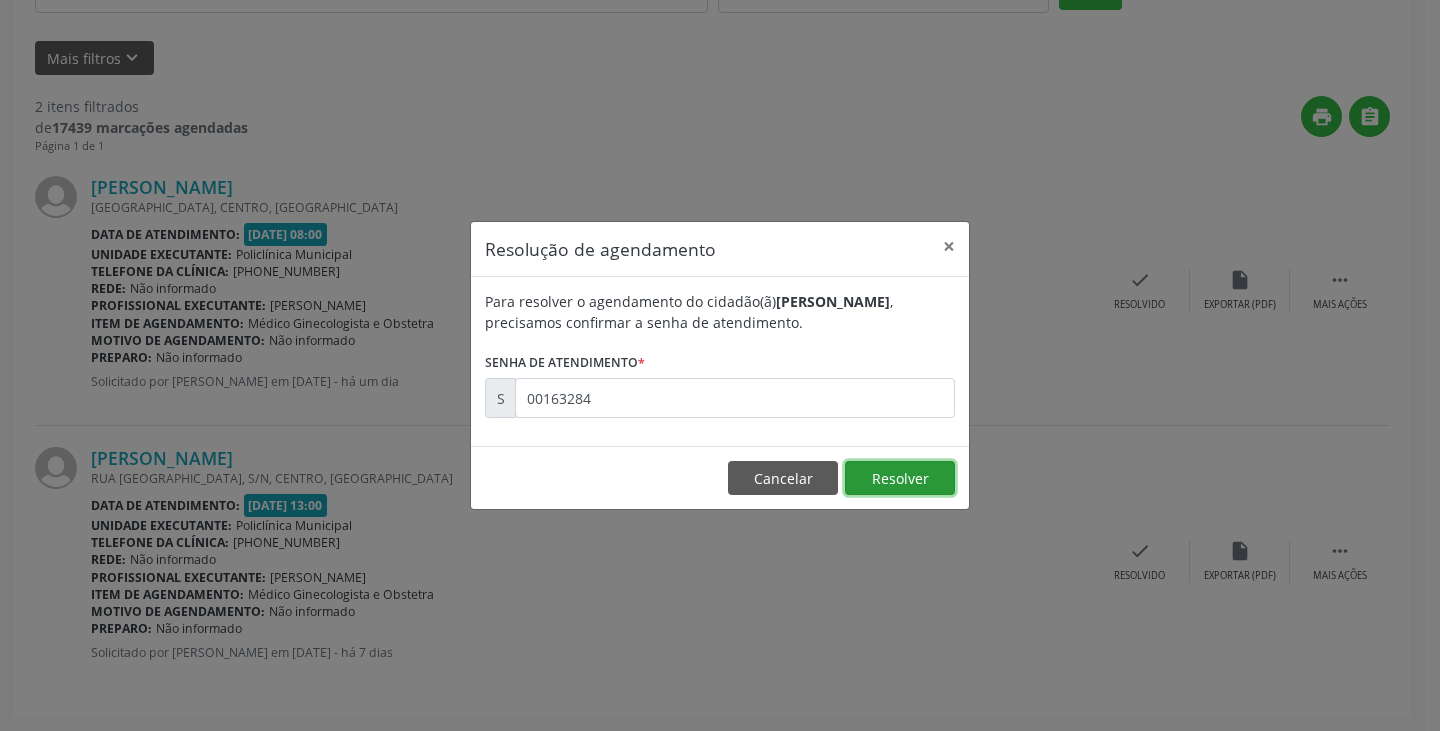 click on "Resolver" at bounding box center (900, 478) 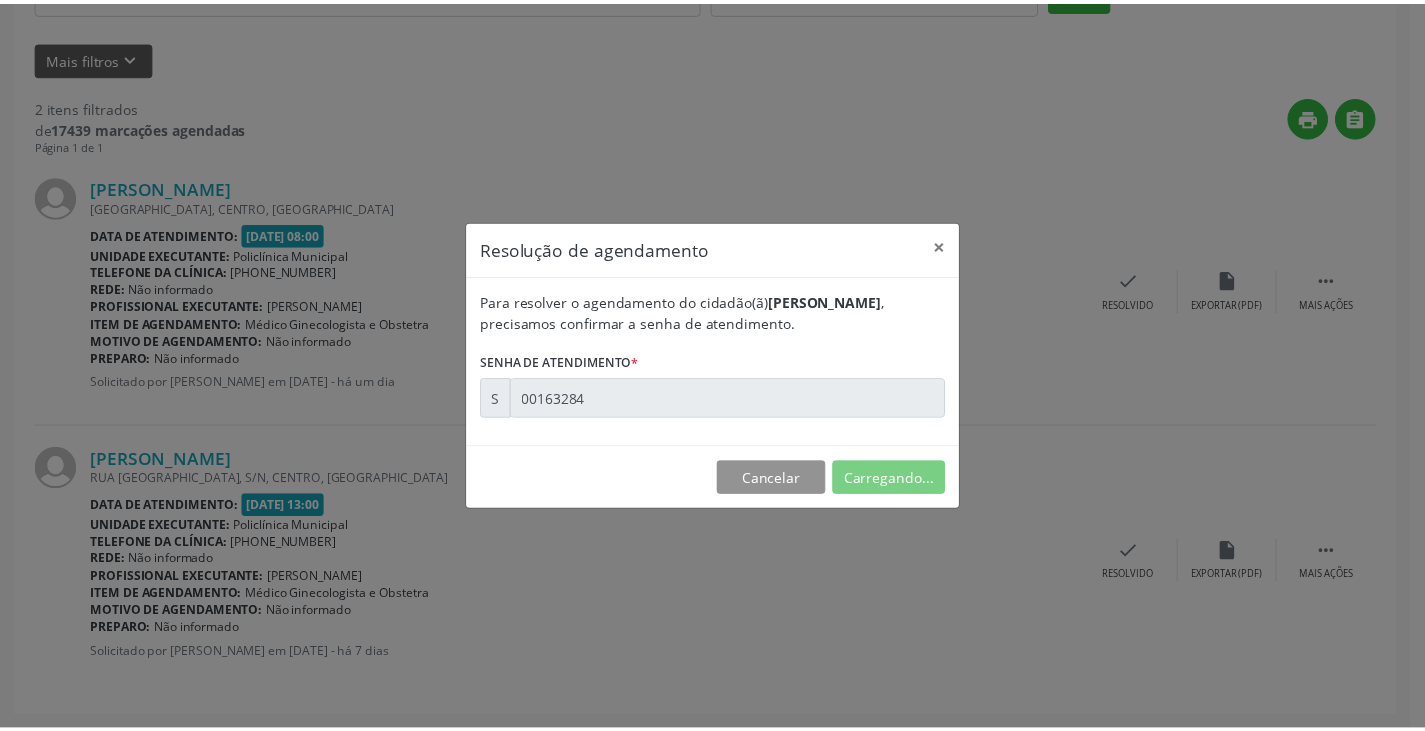 scroll, scrollTop: 0, scrollLeft: 0, axis: both 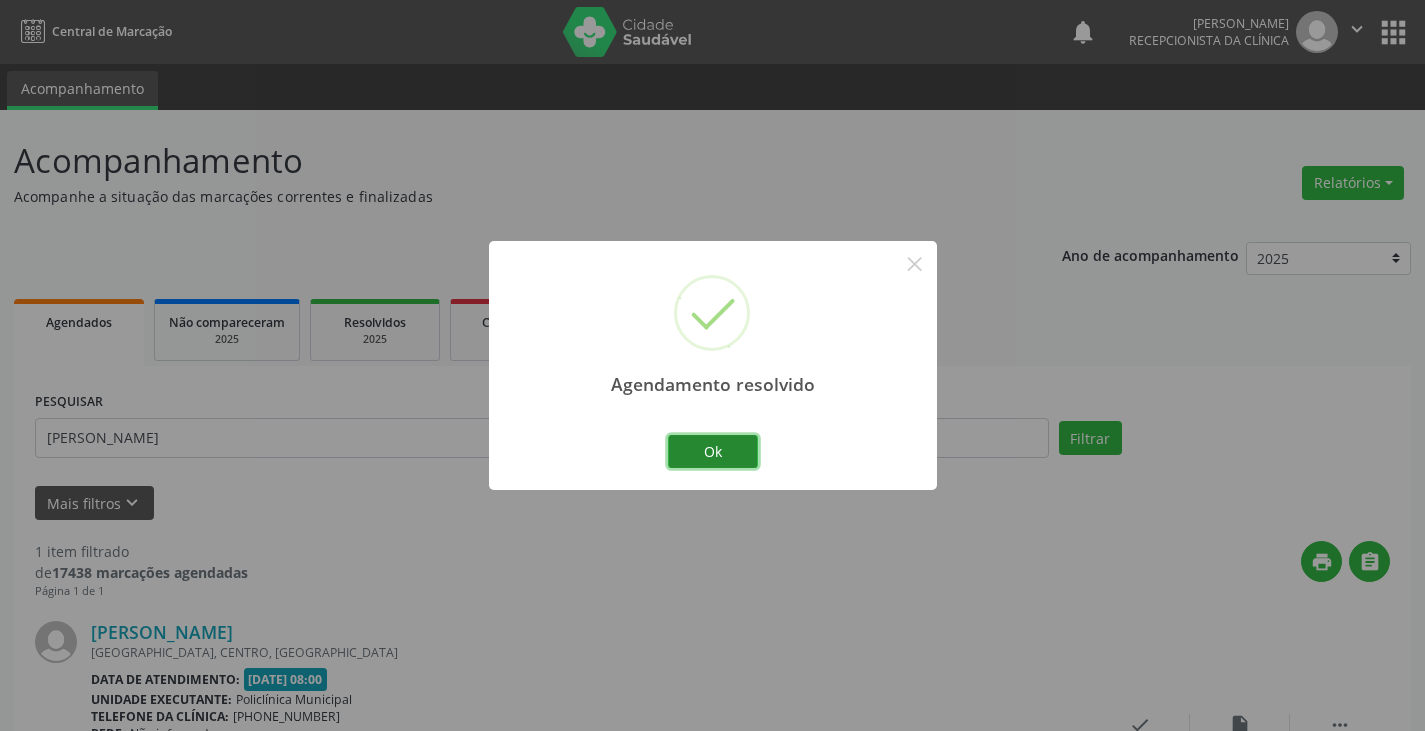 click on "Ok" at bounding box center (713, 452) 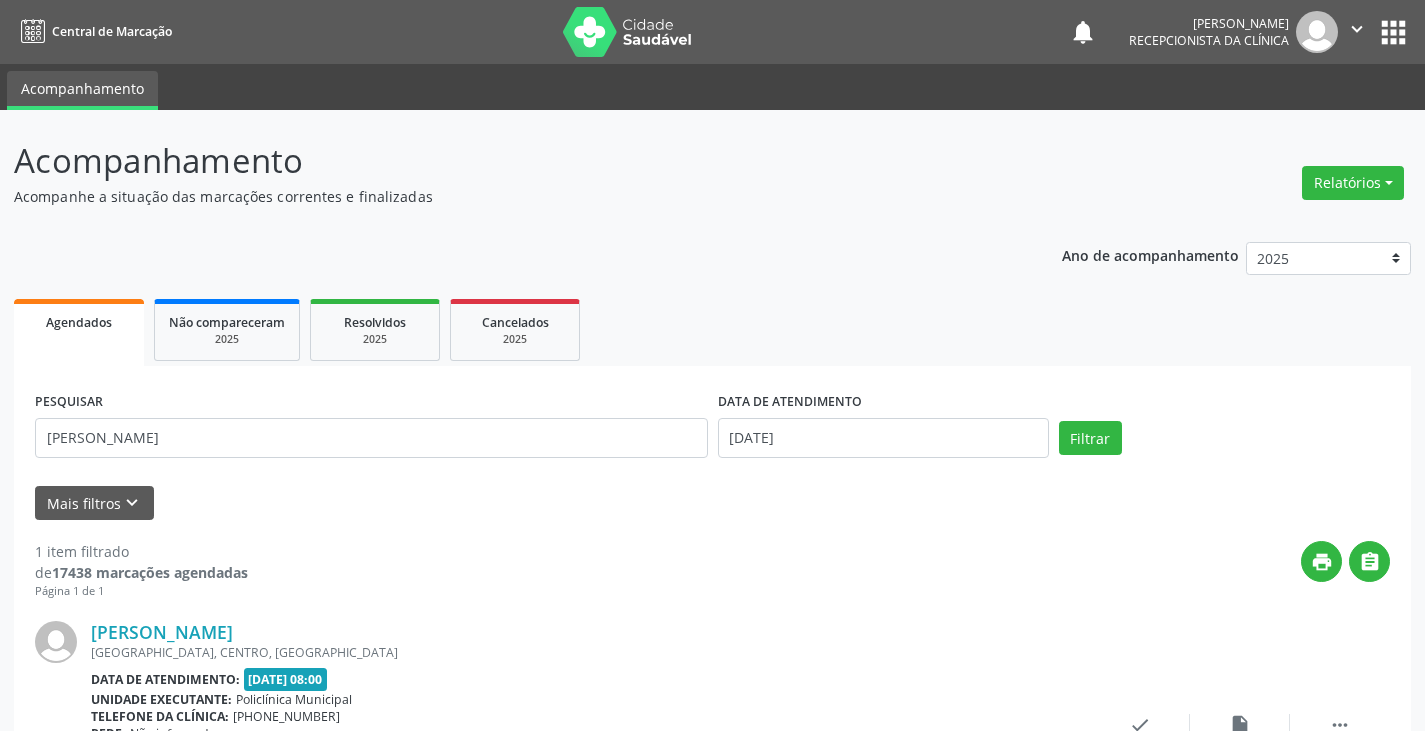 click on "PESQUISAR
[PERSON_NAME]" at bounding box center [371, 429] 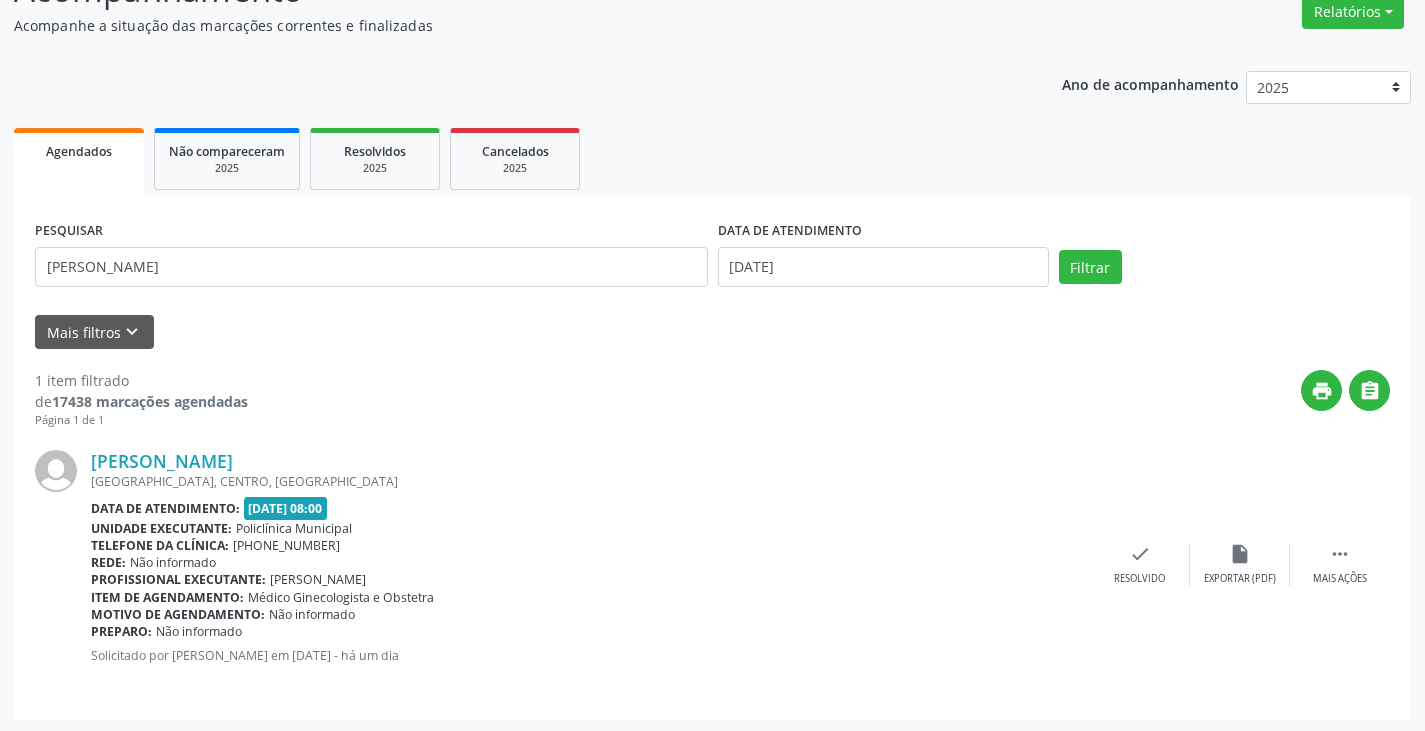 scroll, scrollTop: 174, scrollLeft: 0, axis: vertical 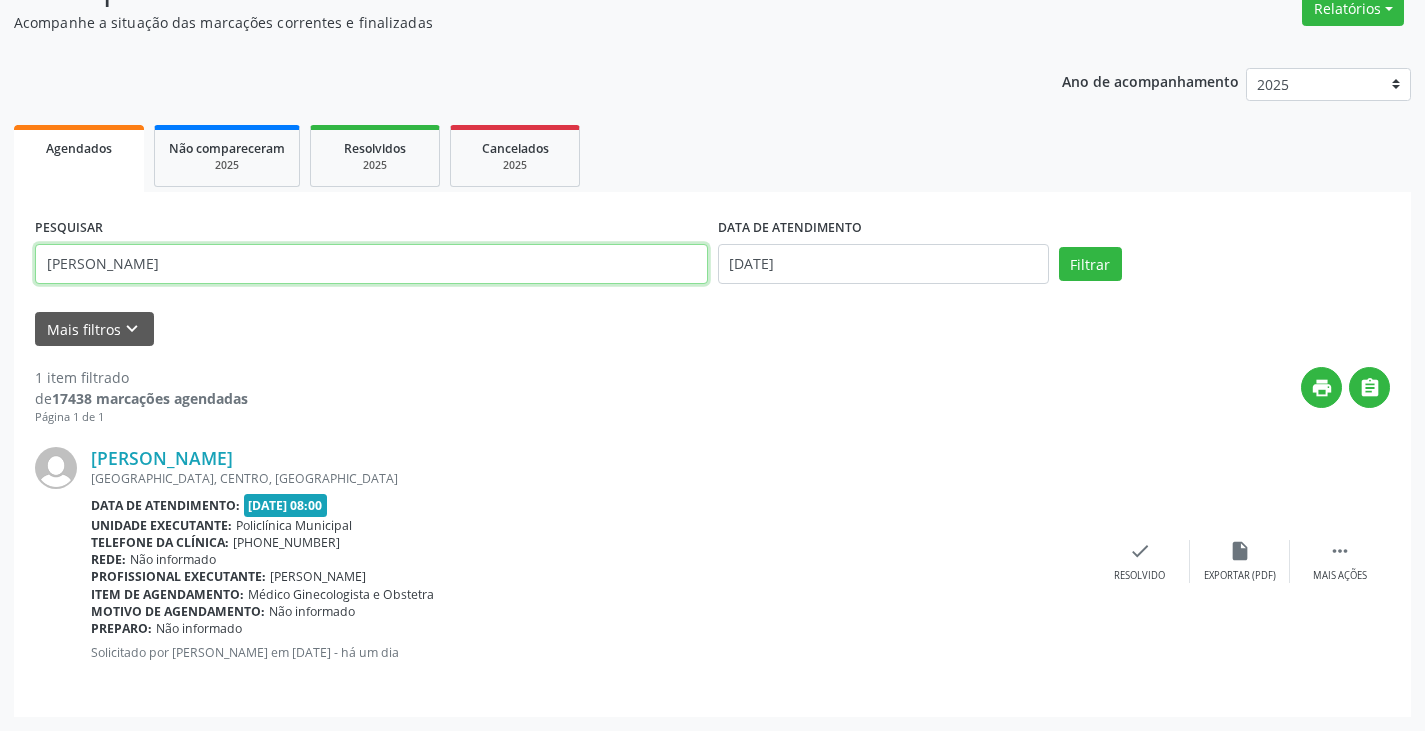 click on "[PERSON_NAME]" at bounding box center [371, 264] 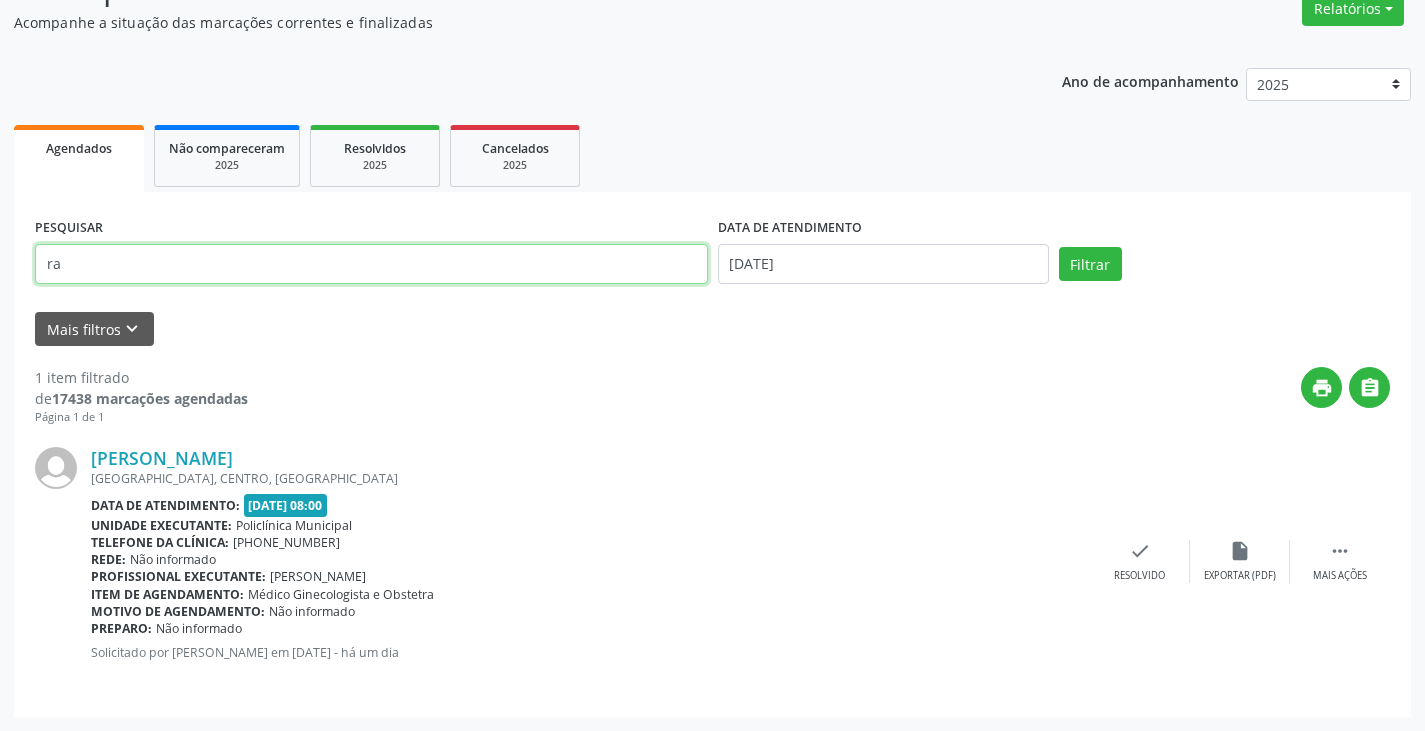 type on "r" 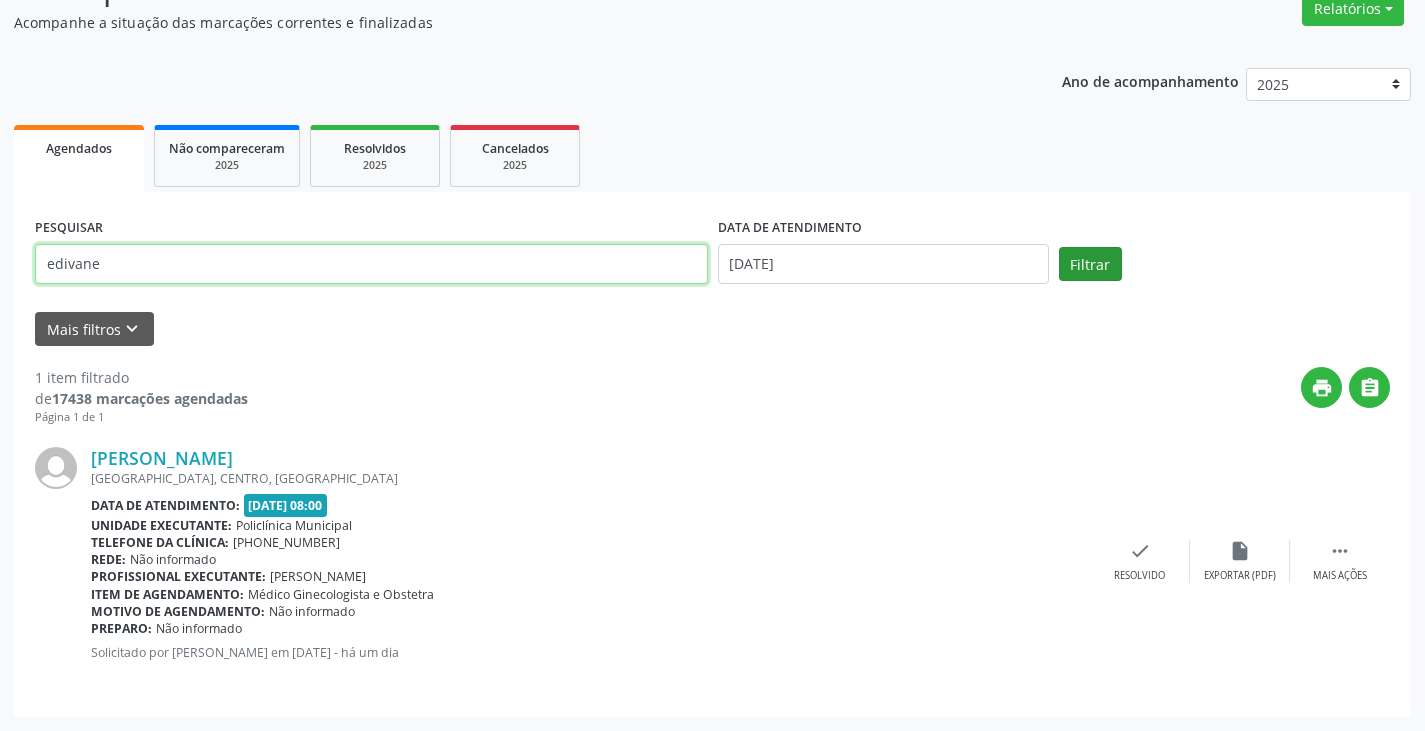 type on "edivane" 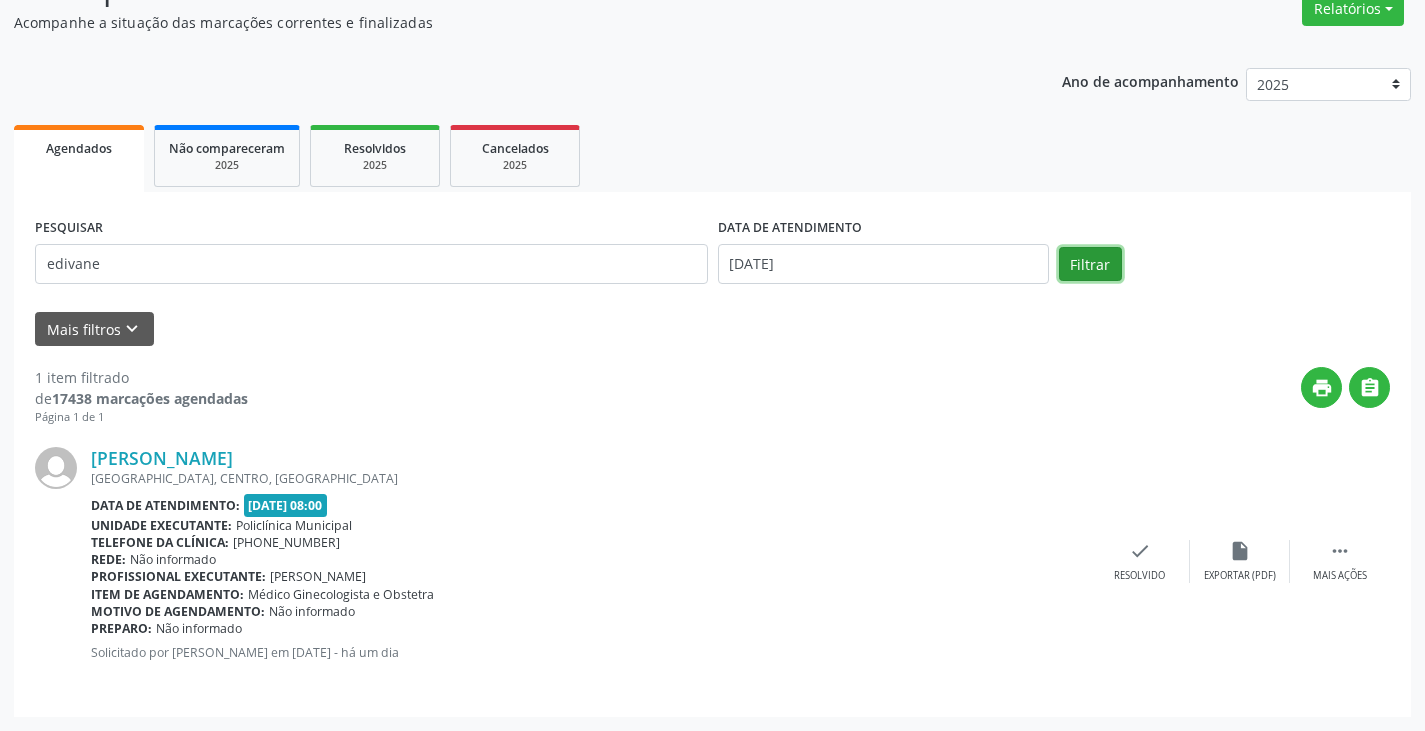 click on "Filtrar" at bounding box center [1090, 264] 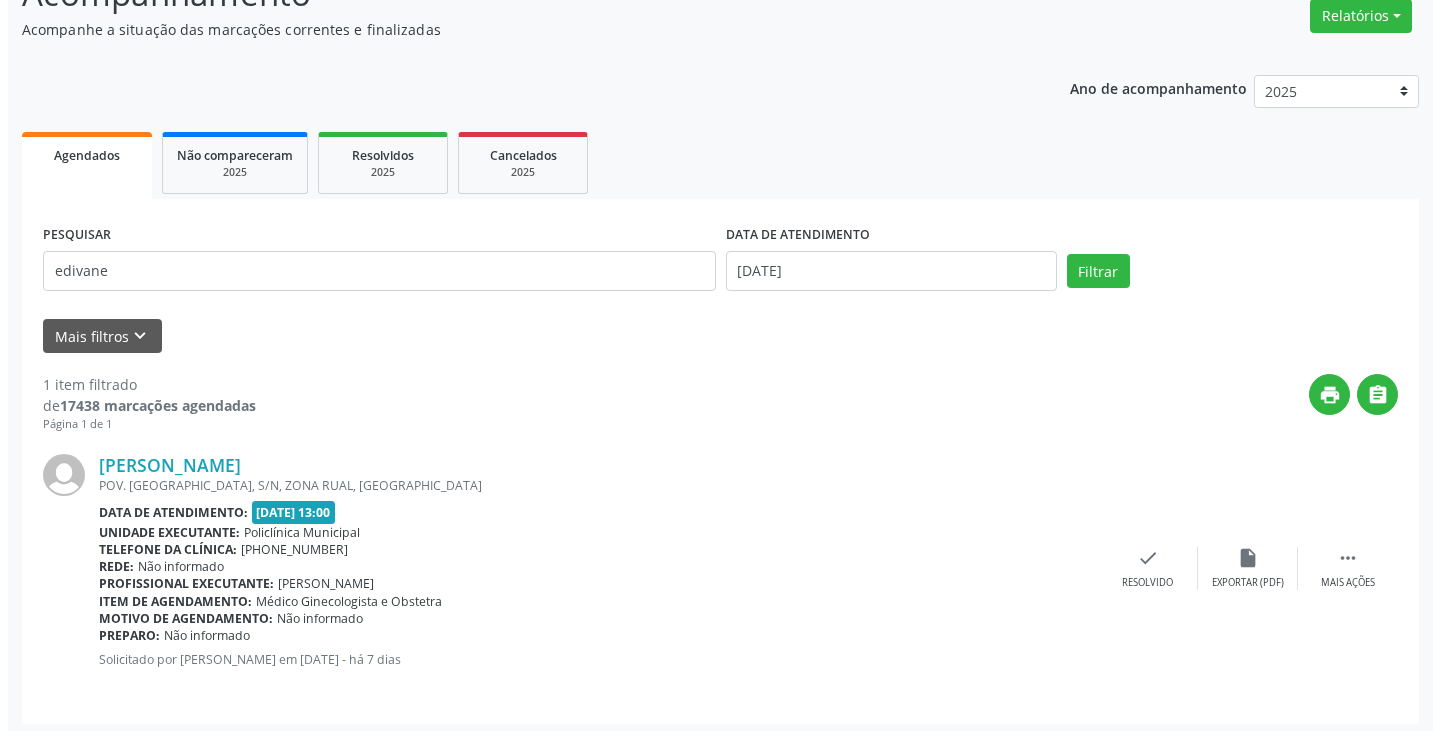 scroll, scrollTop: 174, scrollLeft: 0, axis: vertical 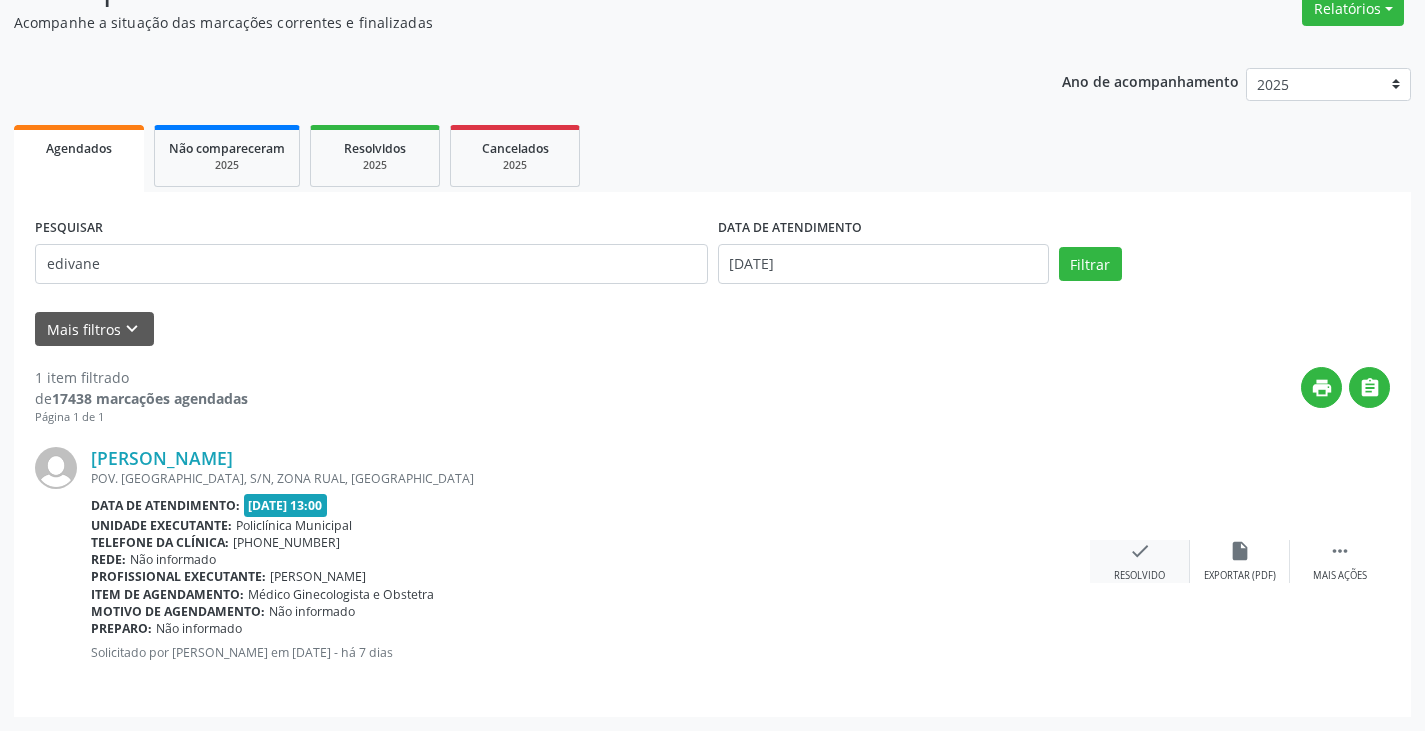 click on "check
Resolvido" at bounding box center (1140, 561) 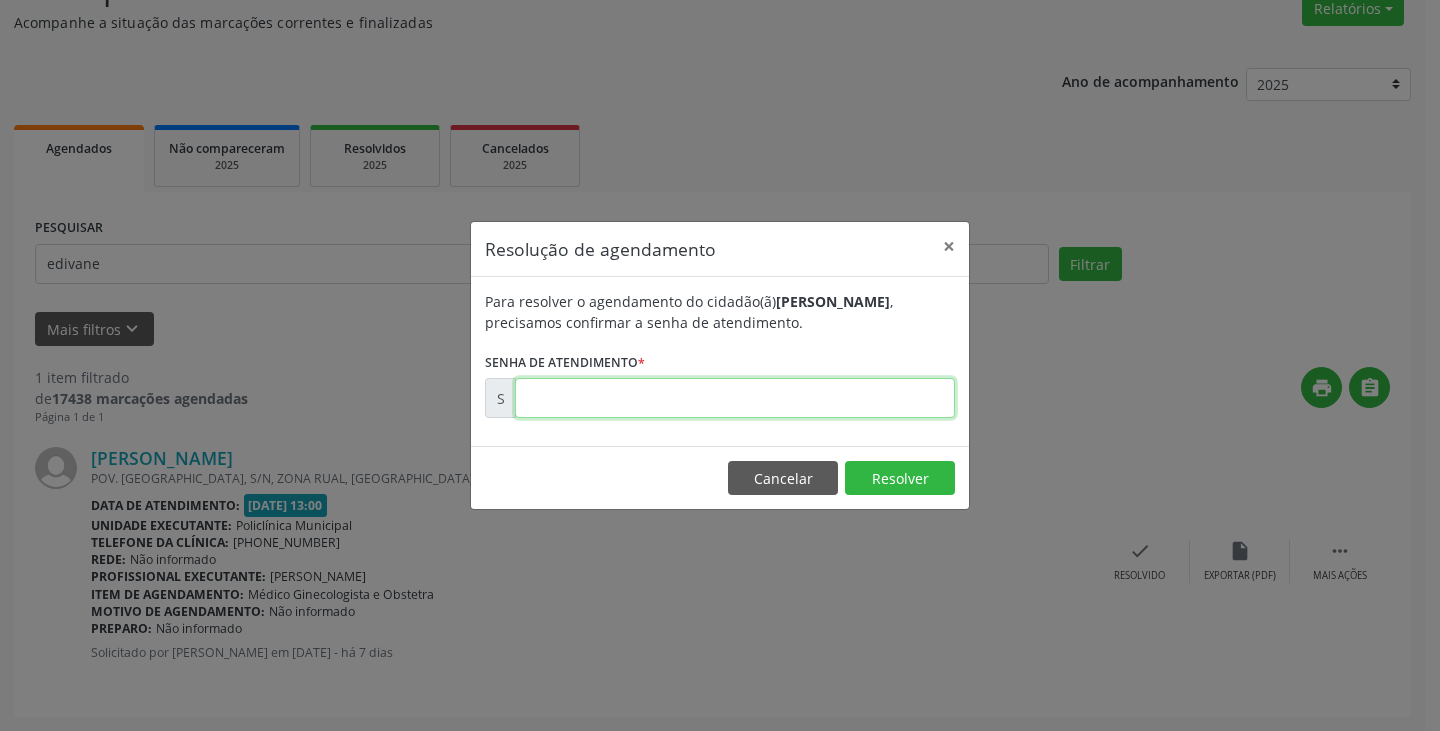 click at bounding box center (735, 398) 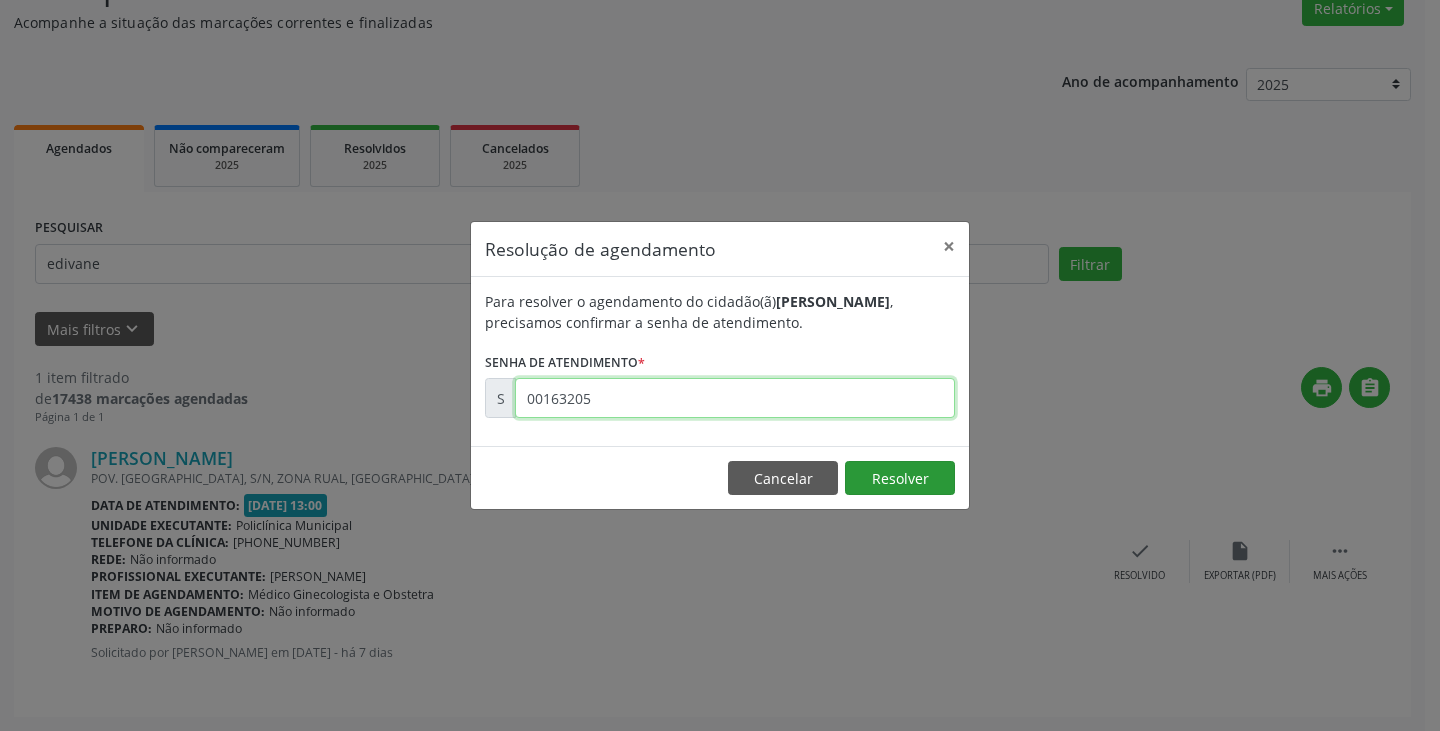 type on "00163205" 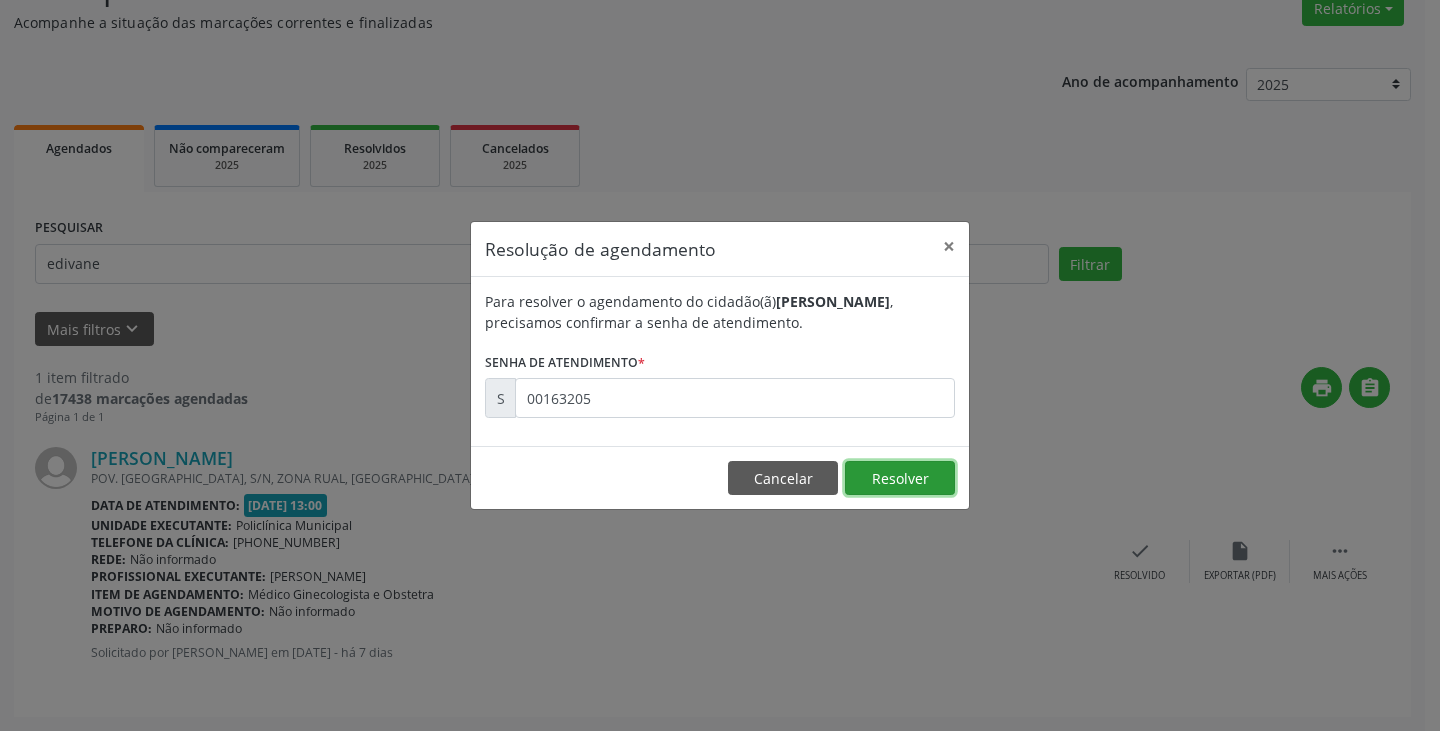 click on "Resolver" at bounding box center [900, 478] 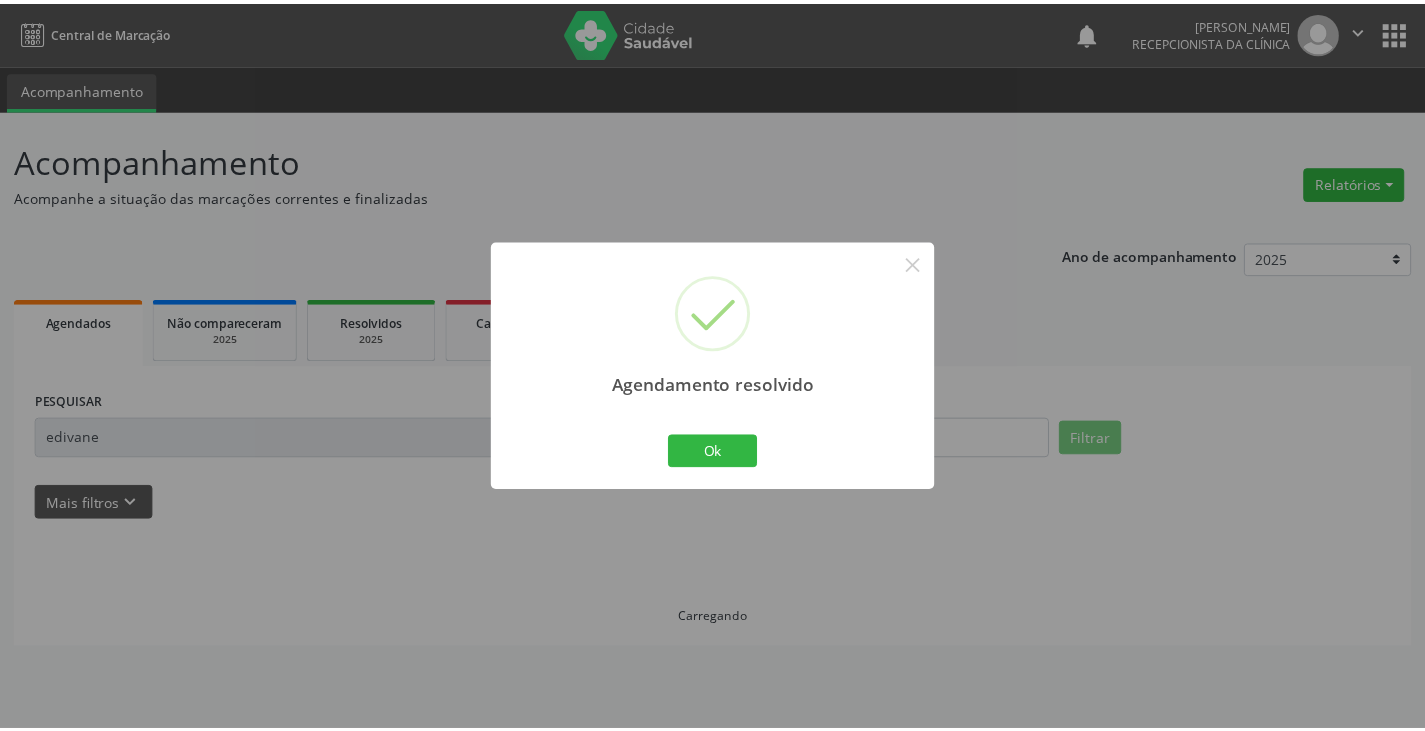 scroll, scrollTop: 0, scrollLeft: 0, axis: both 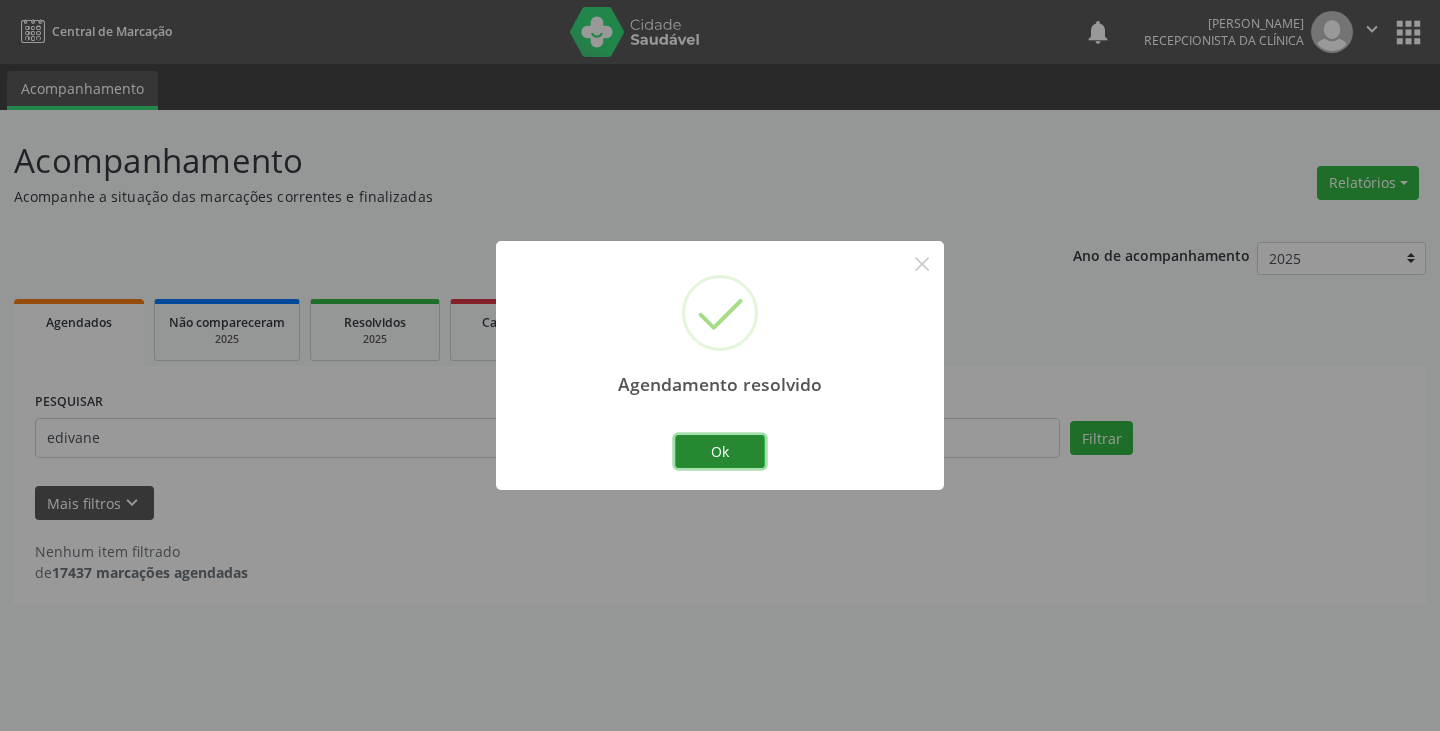 click on "Ok" at bounding box center (720, 452) 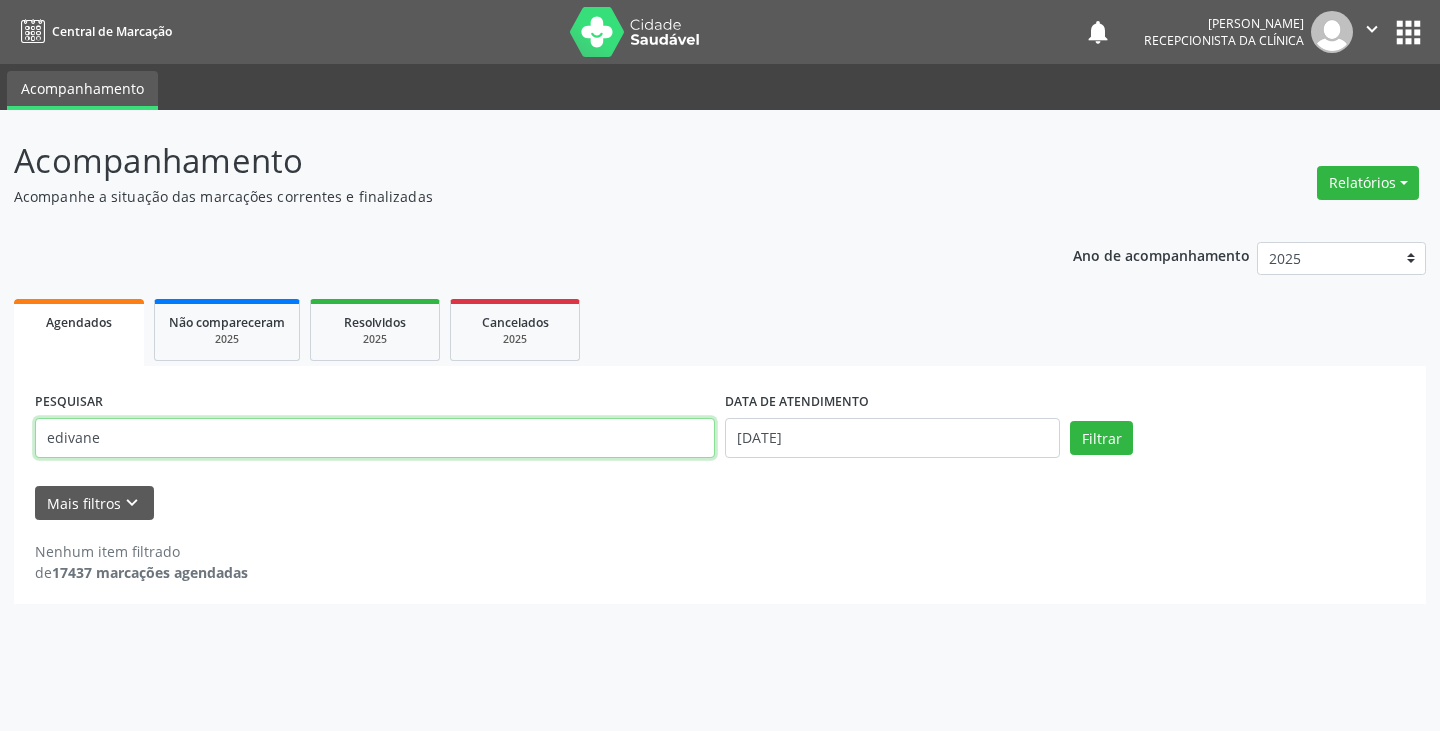 click on "edivane" at bounding box center [375, 438] 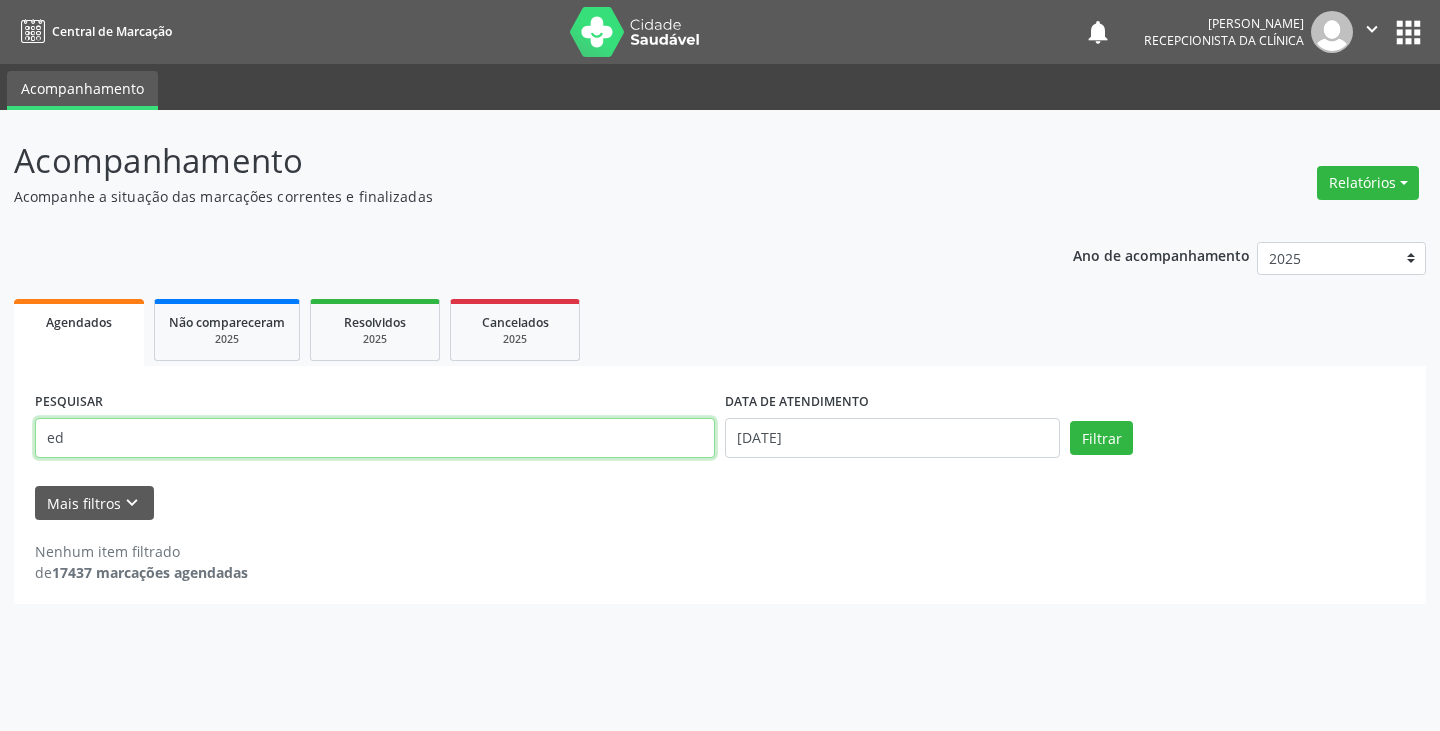 type on "e" 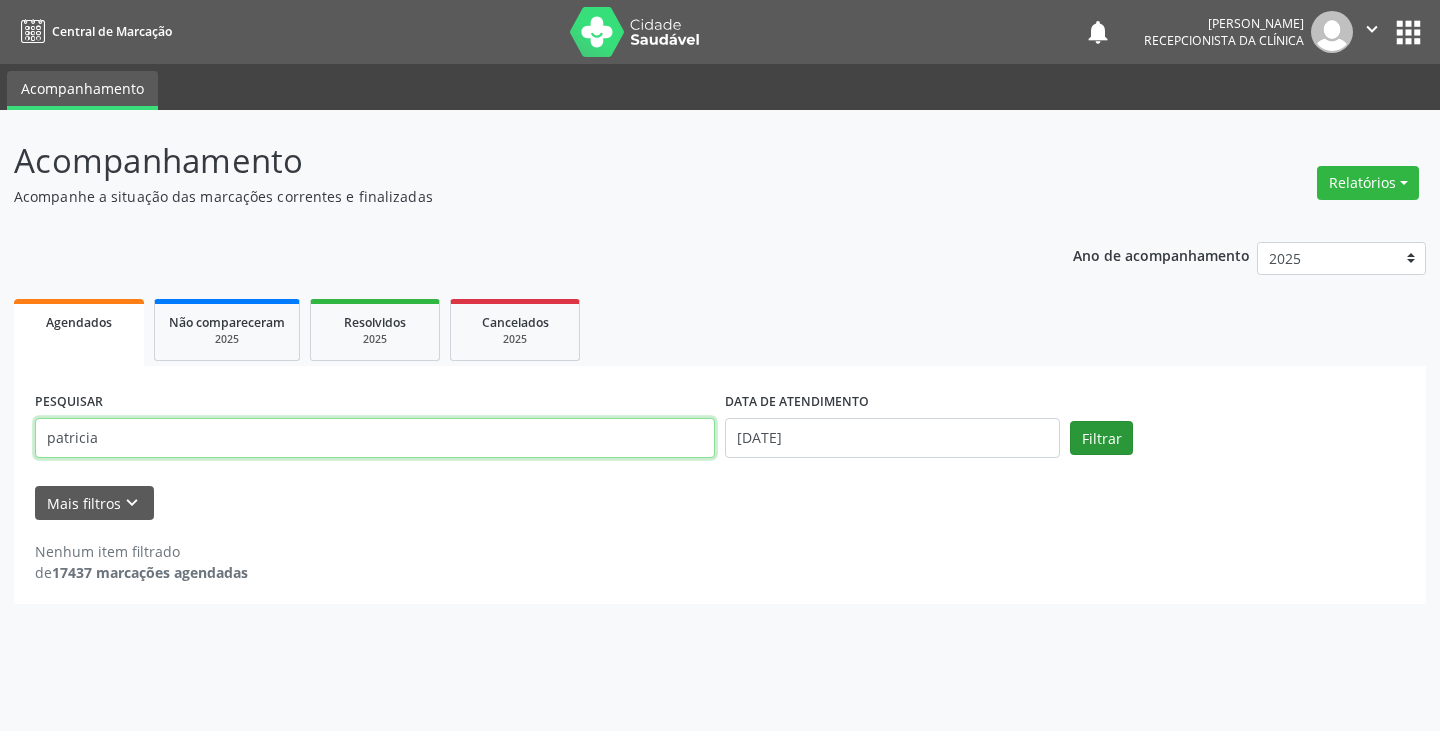 type on "patricia" 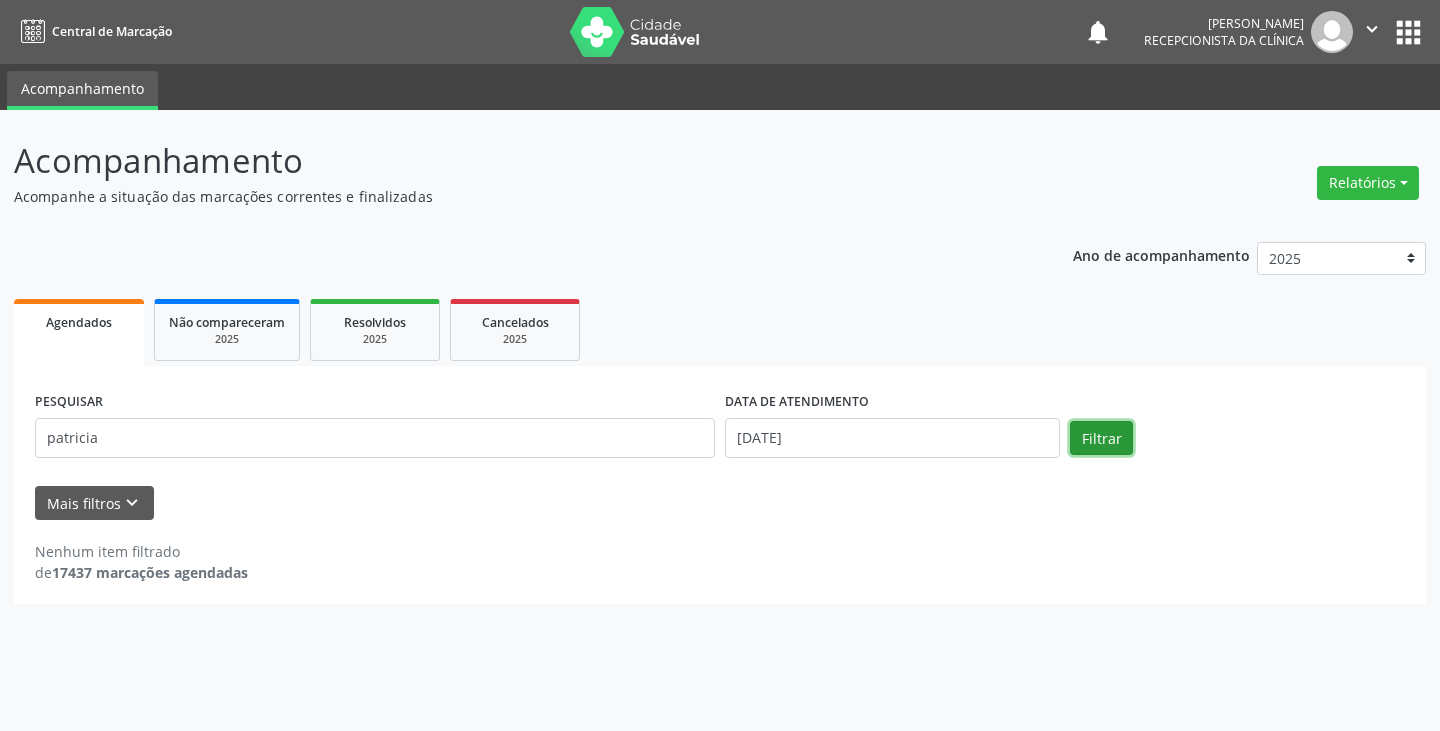 click on "Filtrar" at bounding box center (1101, 438) 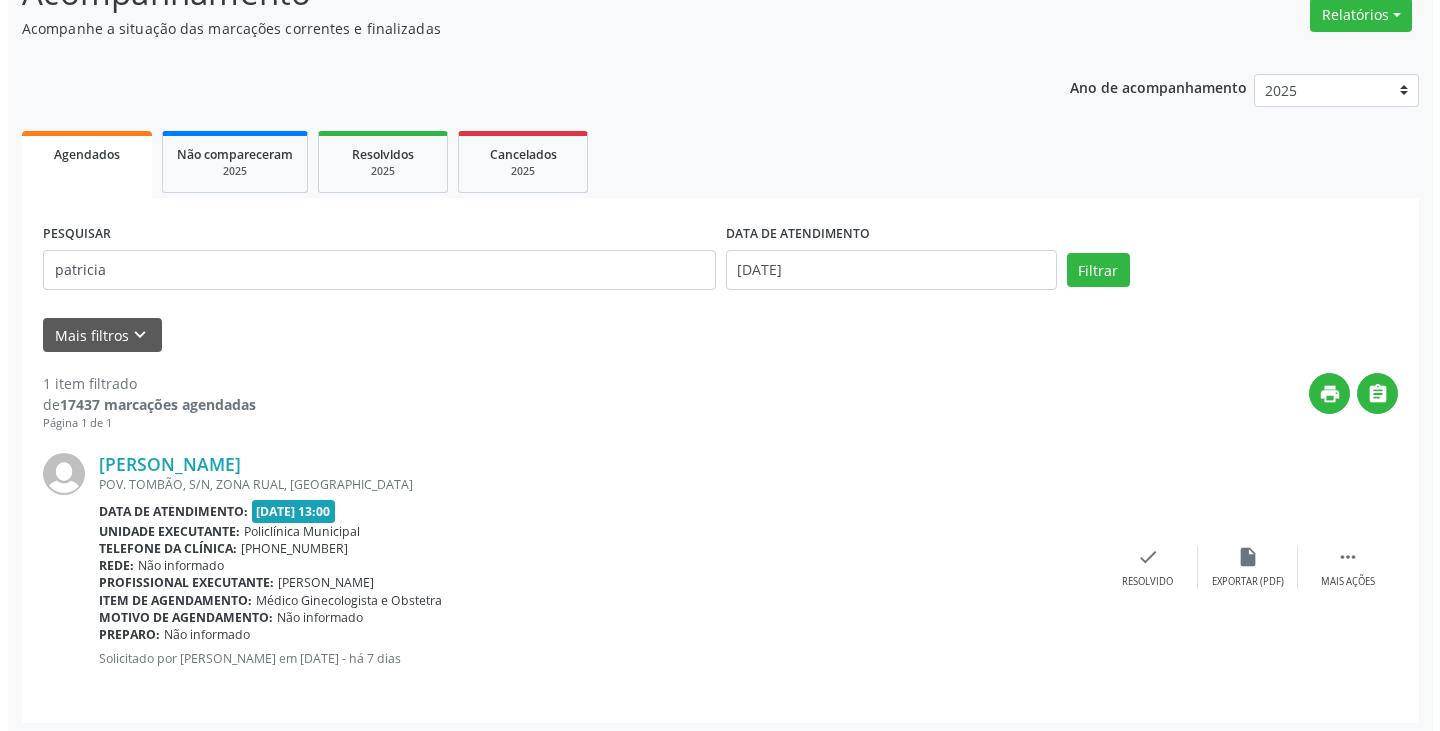 scroll, scrollTop: 174, scrollLeft: 0, axis: vertical 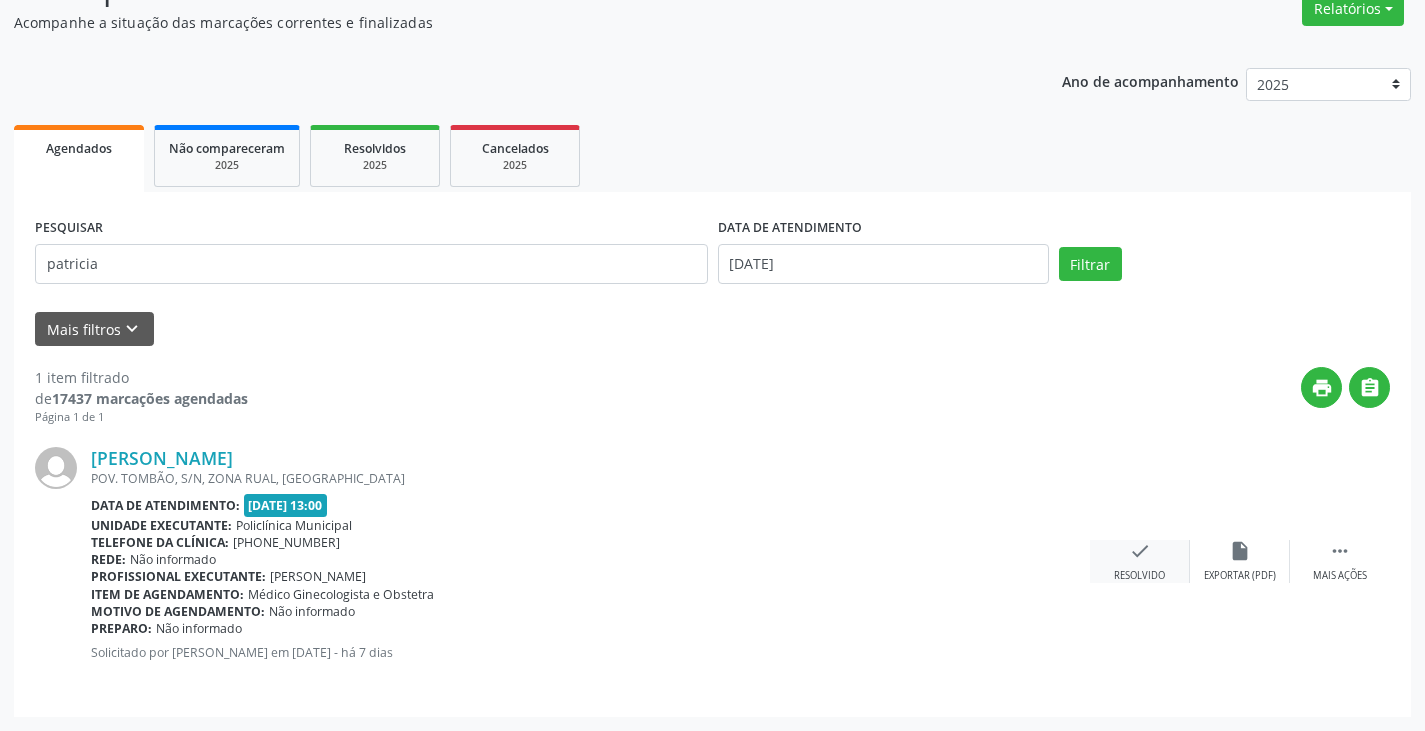 click on "check
Resolvido" at bounding box center [1140, 561] 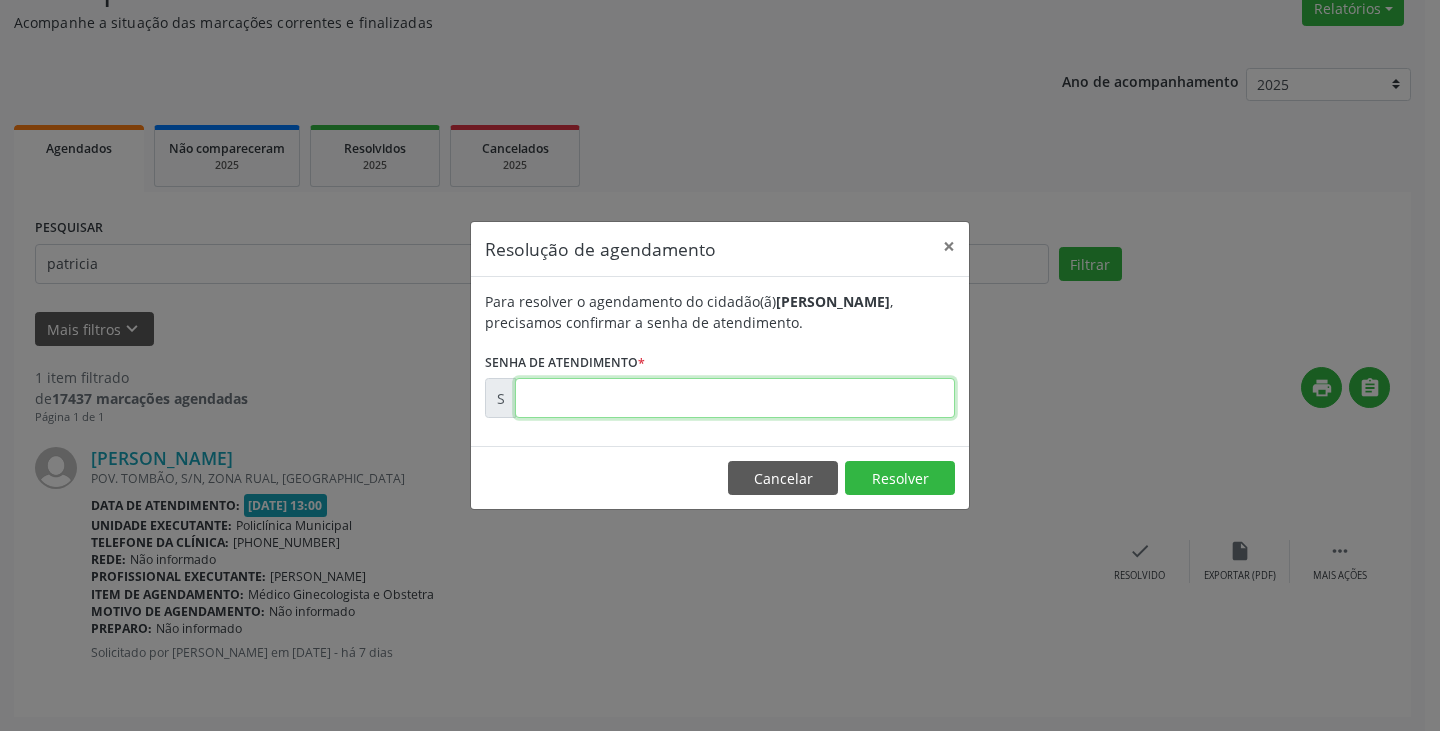click at bounding box center (735, 398) 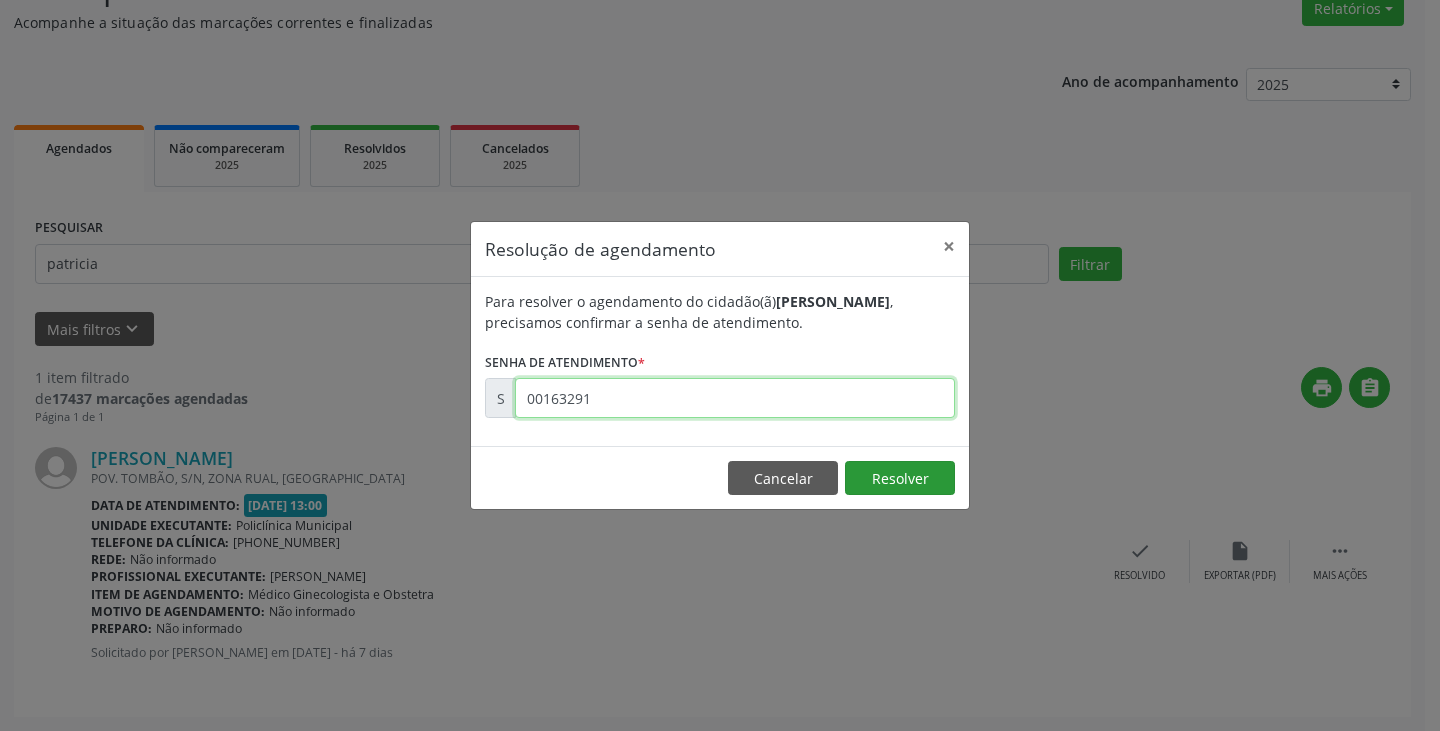 type on "00163291" 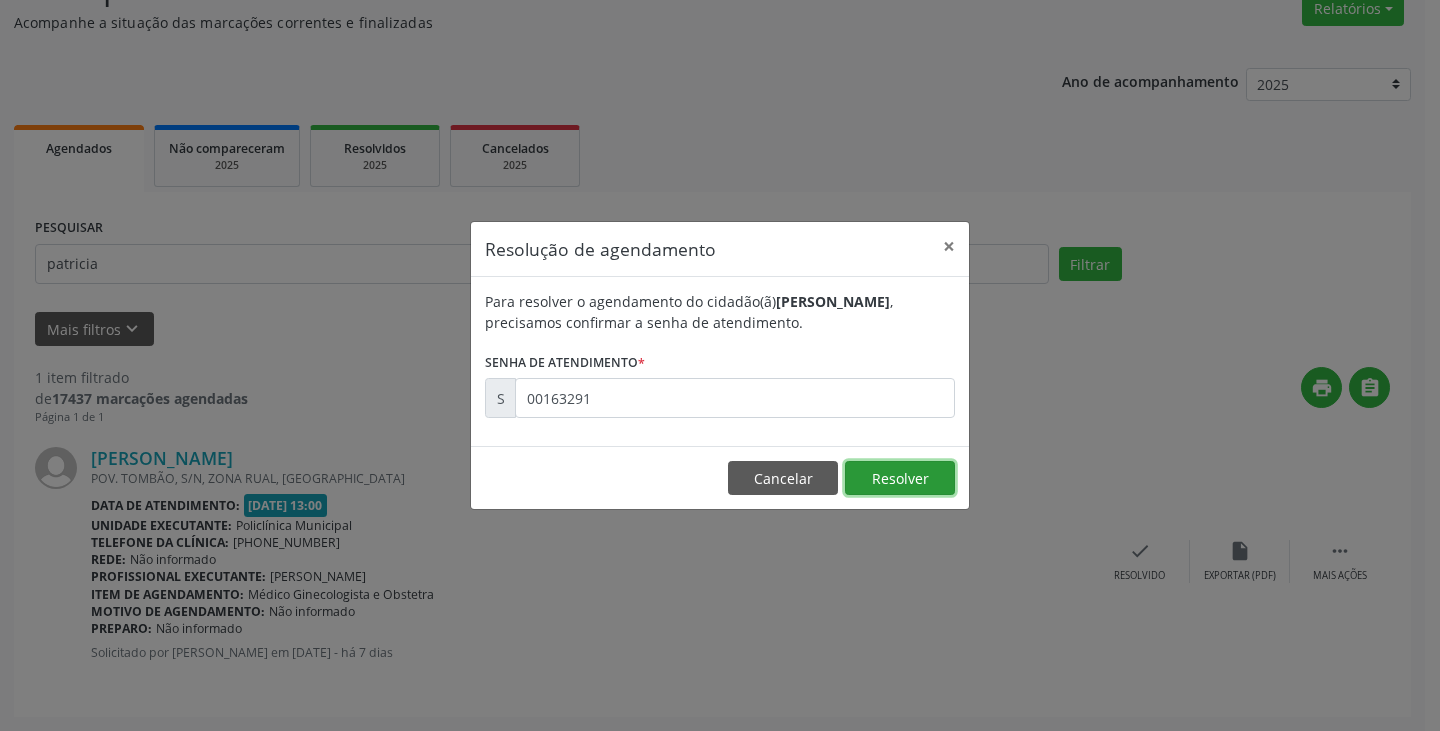 click on "Resolver" at bounding box center (900, 478) 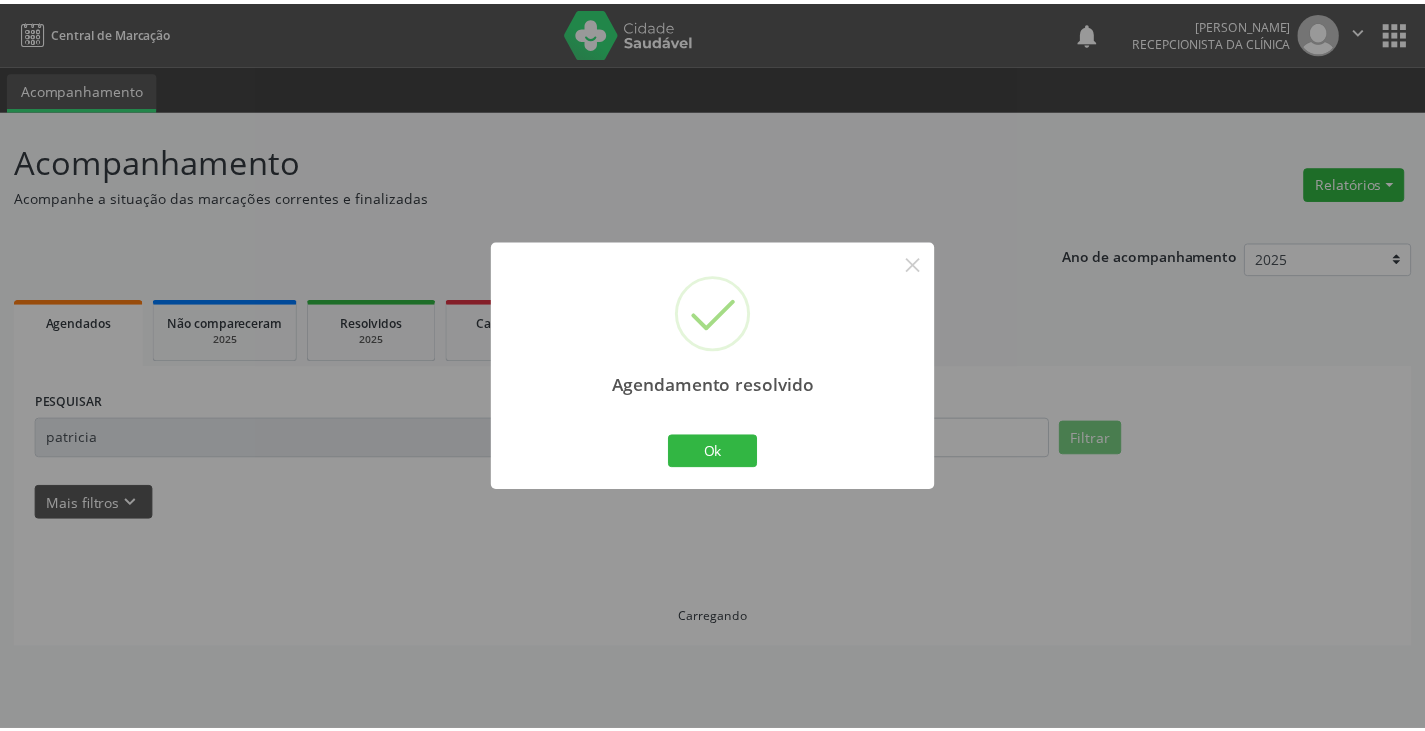 scroll, scrollTop: 0, scrollLeft: 0, axis: both 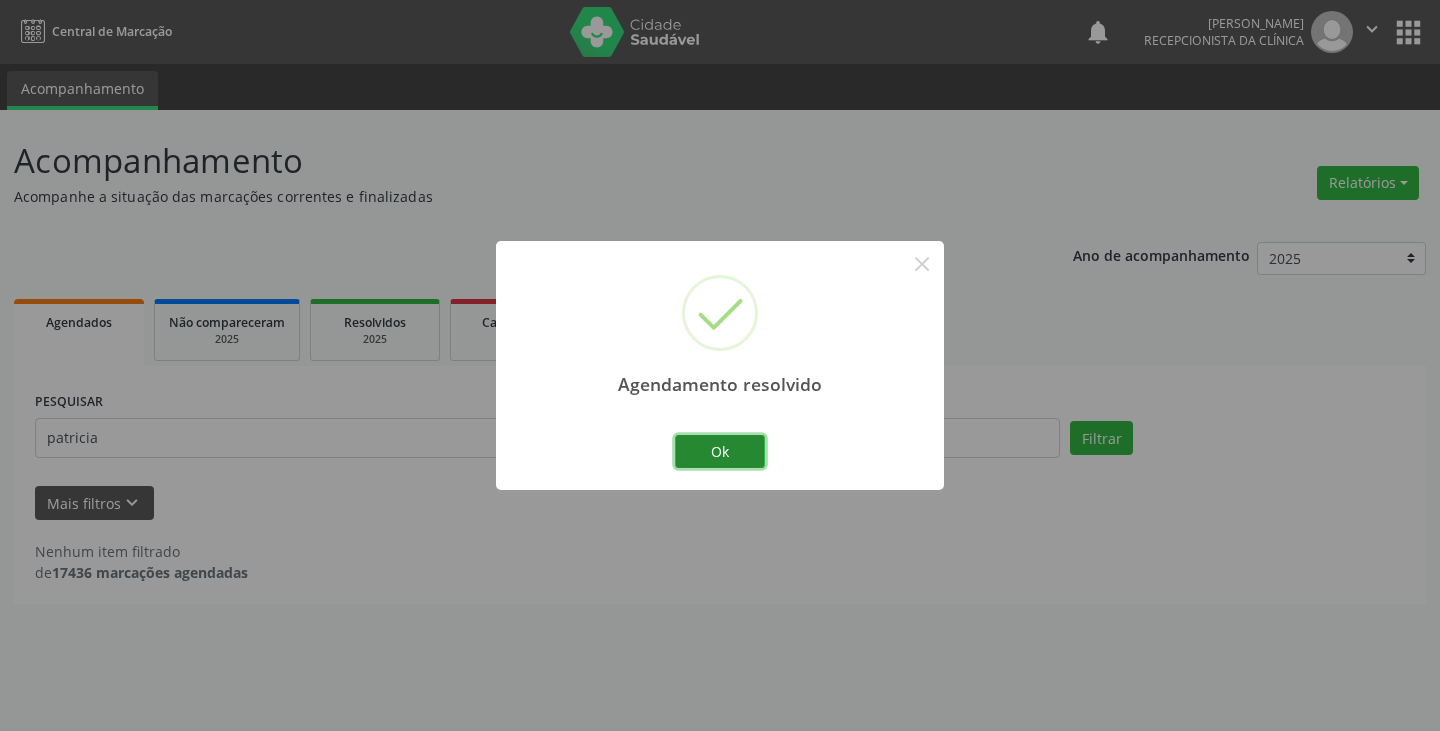 click on "Ok" at bounding box center (720, 452) 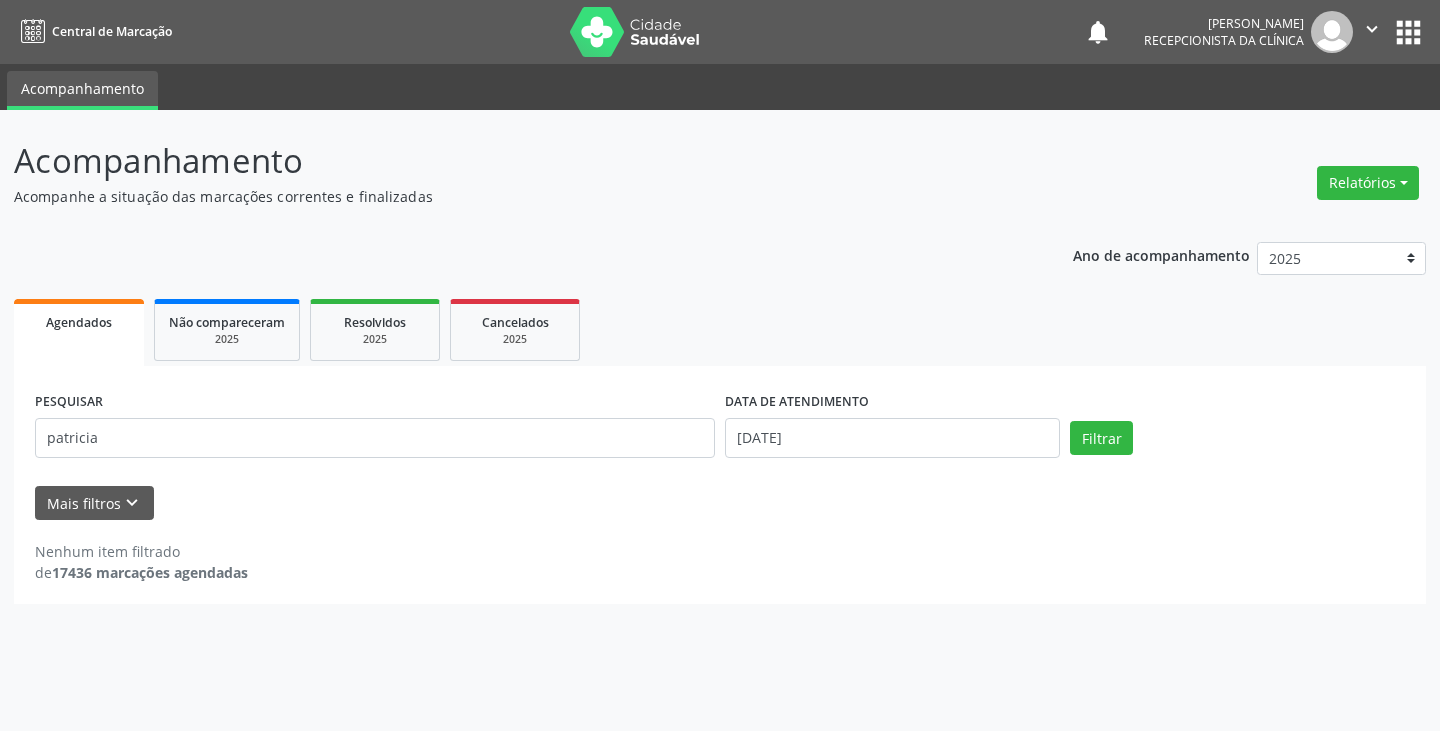 click on "PESQUISAR
[PERSON_NAME]" at bounding box center (375, 429) 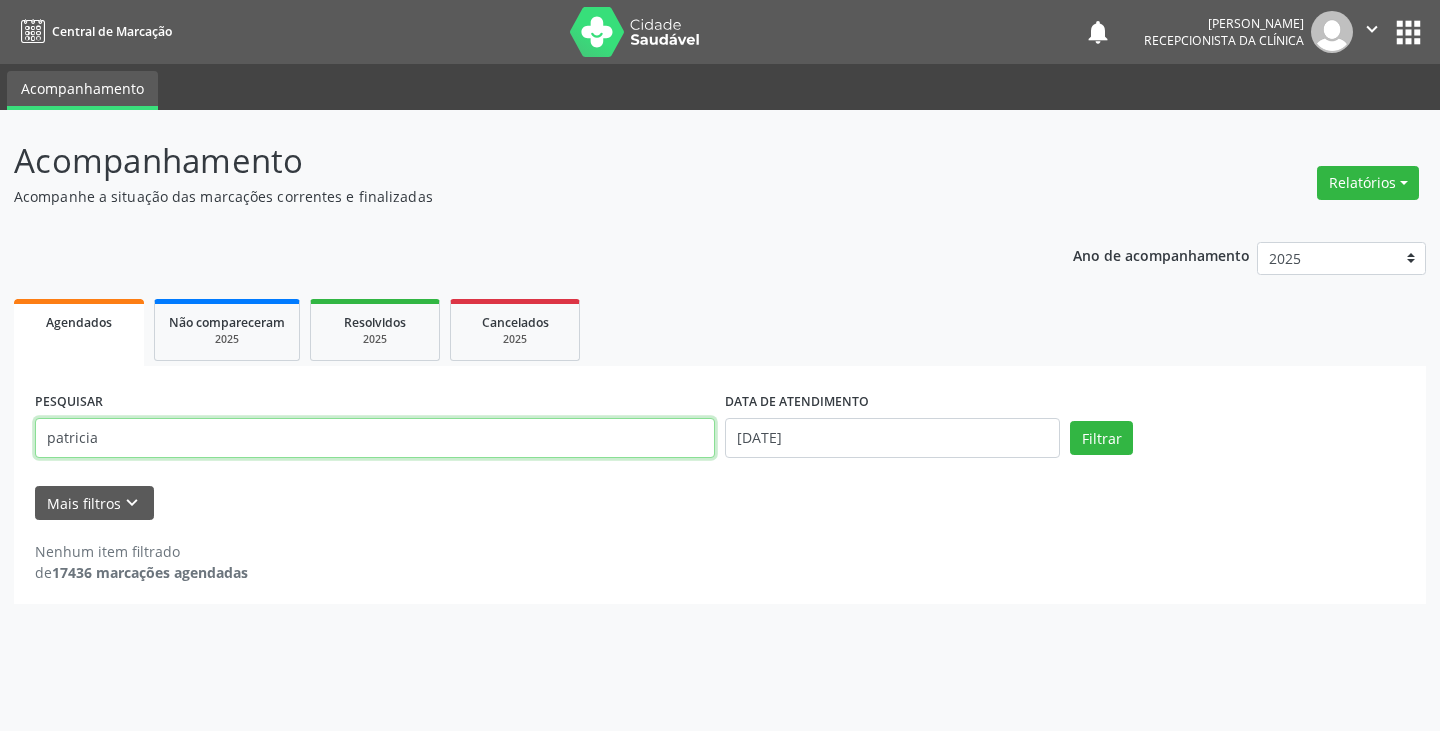 click on "patricia" at bounding box center (375, 438) 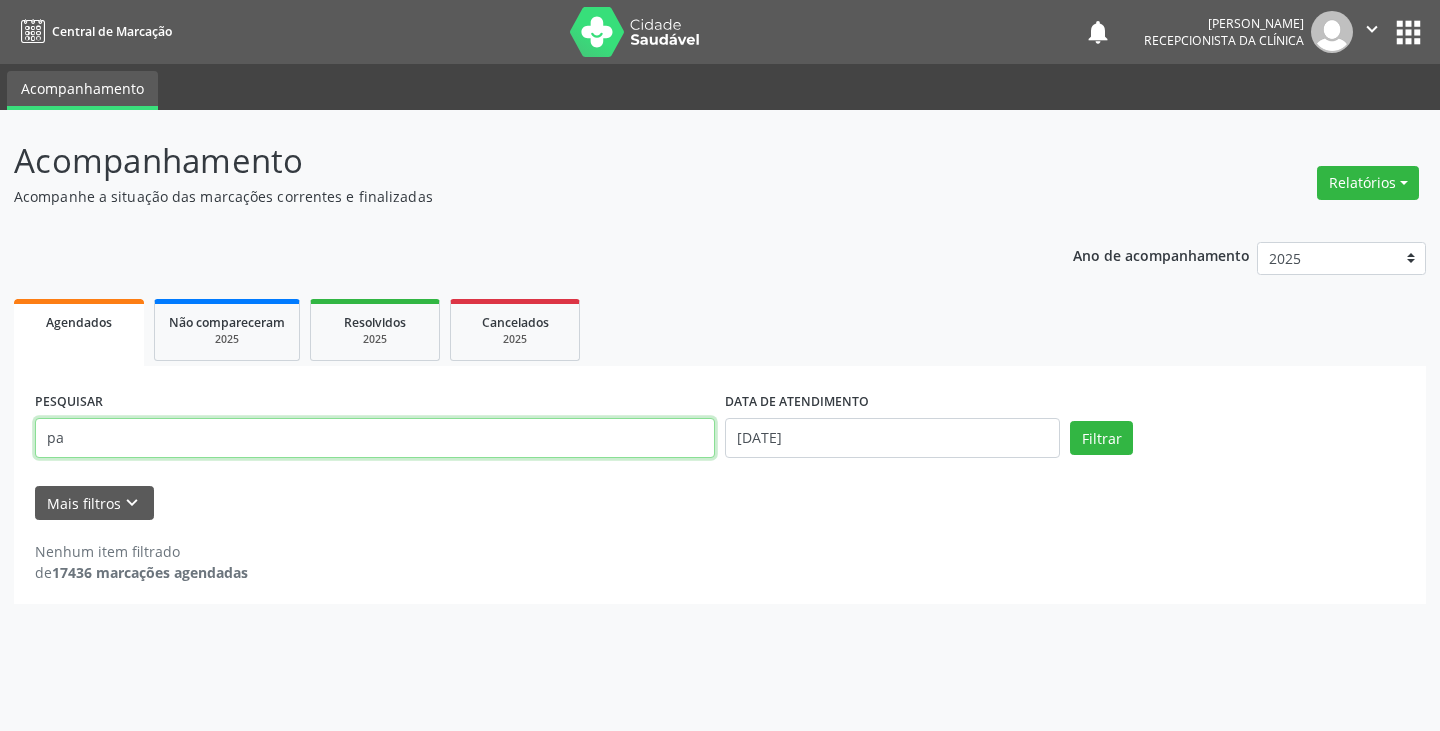 type on "p" 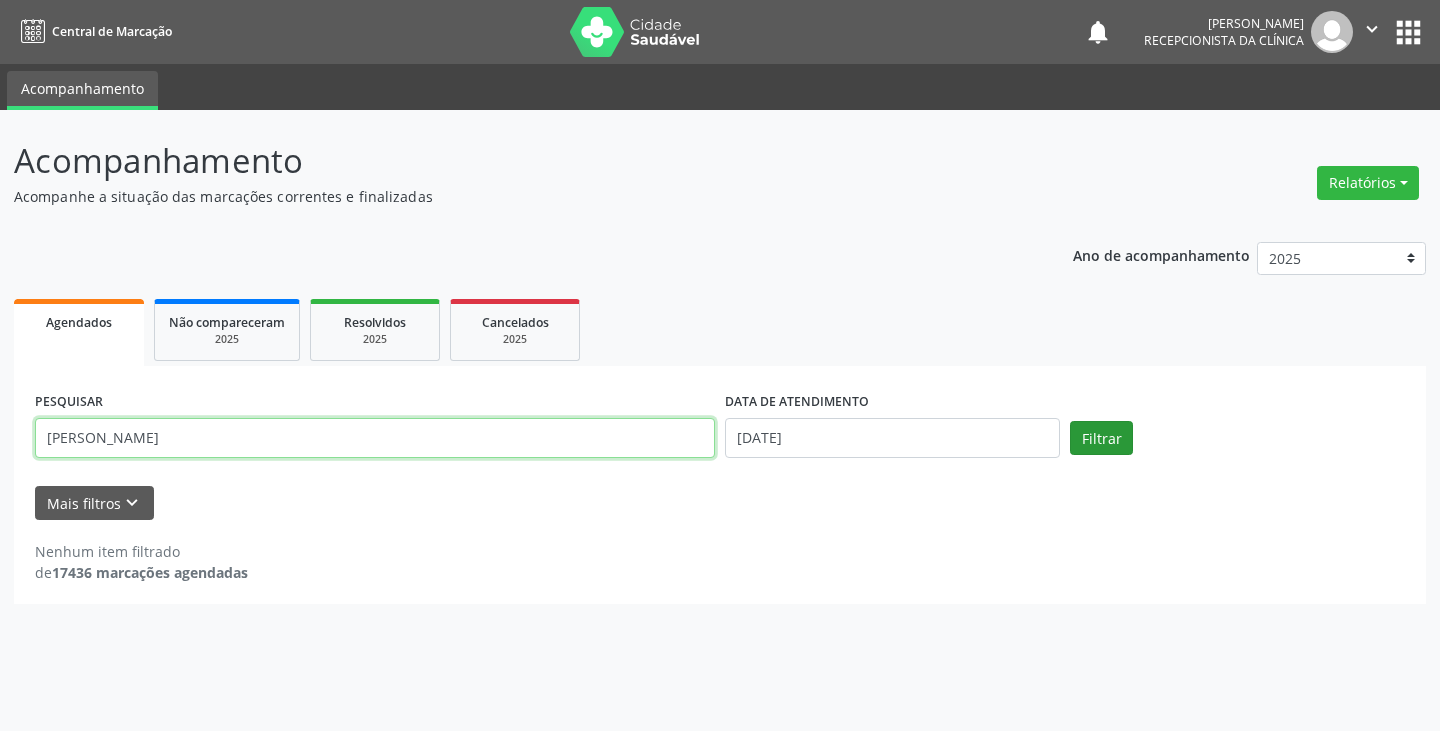 type on "[PERSON_NAME]" 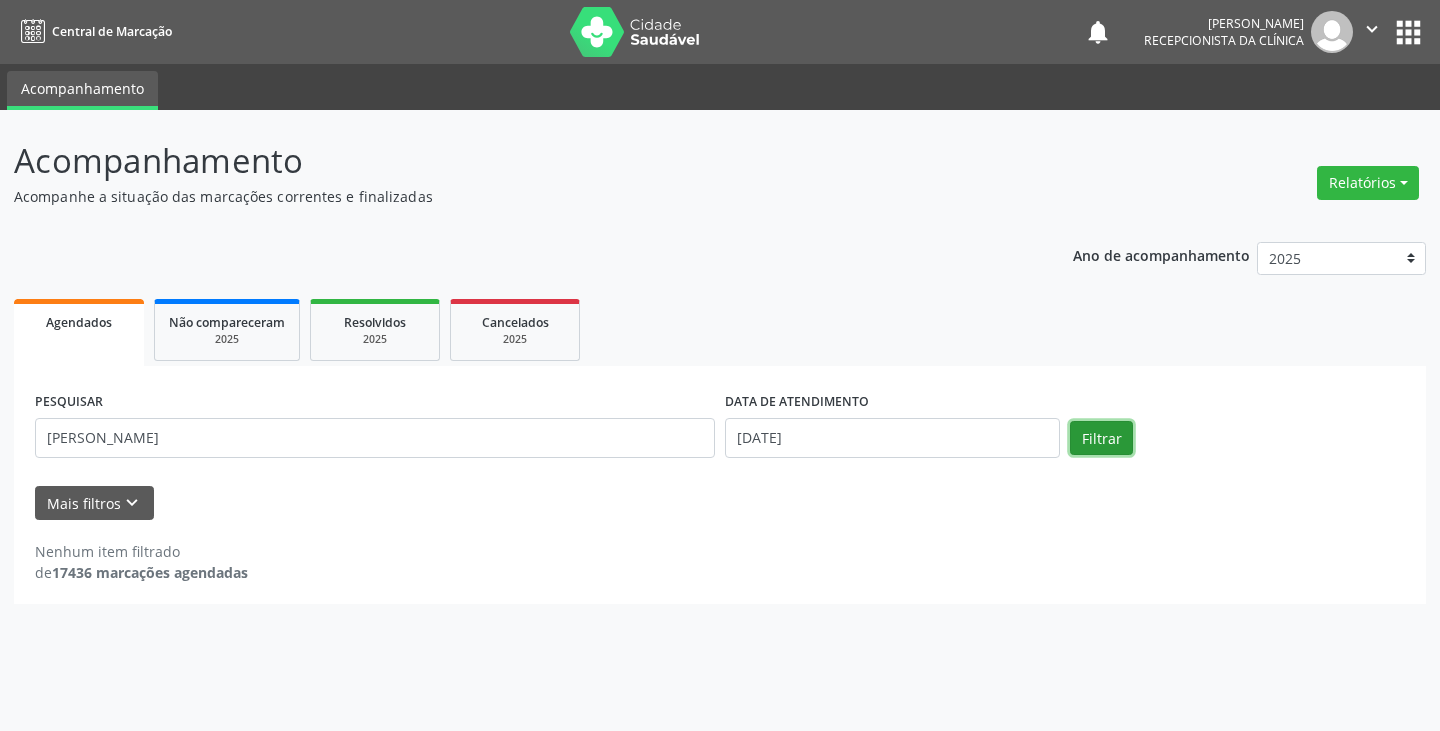 click on "Filtrar" at bounding box center [1101, 438] 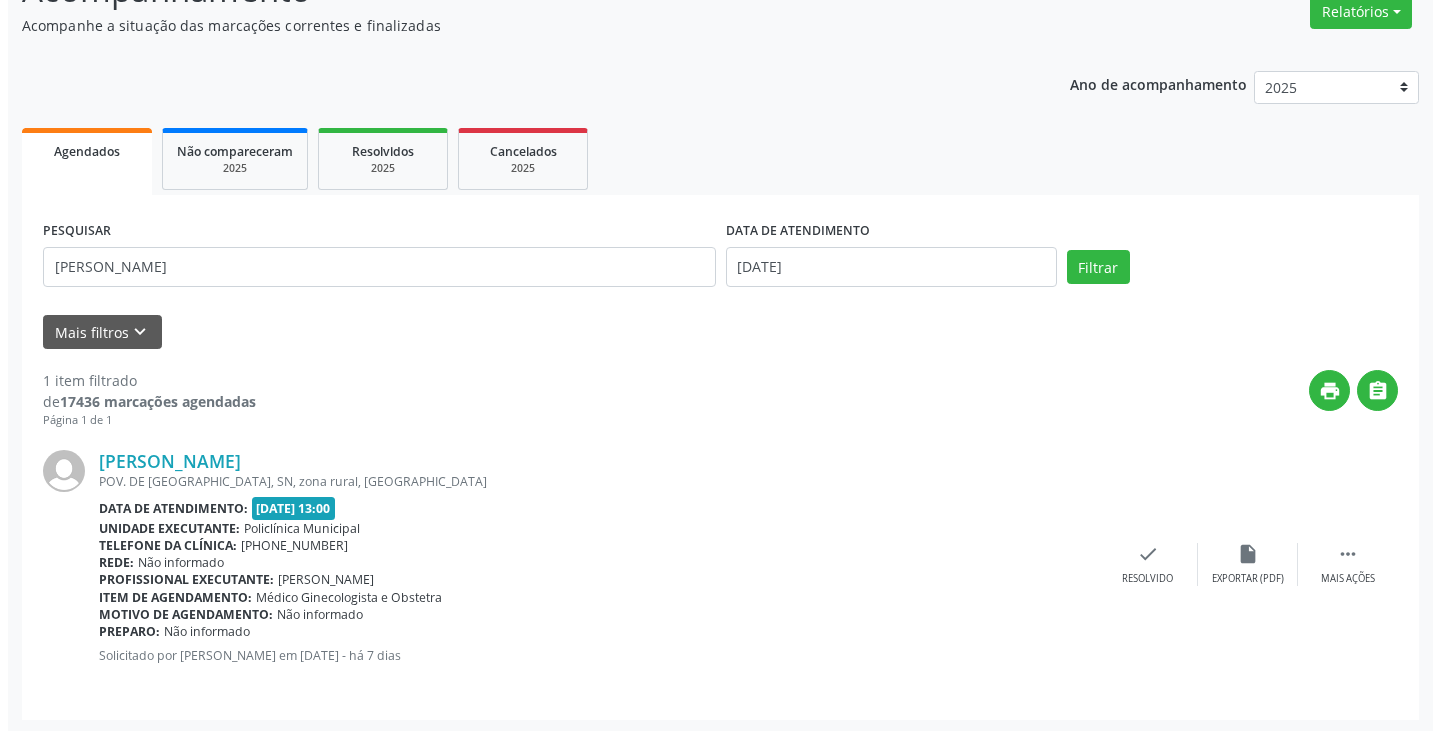 scroll, scrollTop: 174, scrollLeft: 0, axis: vertical 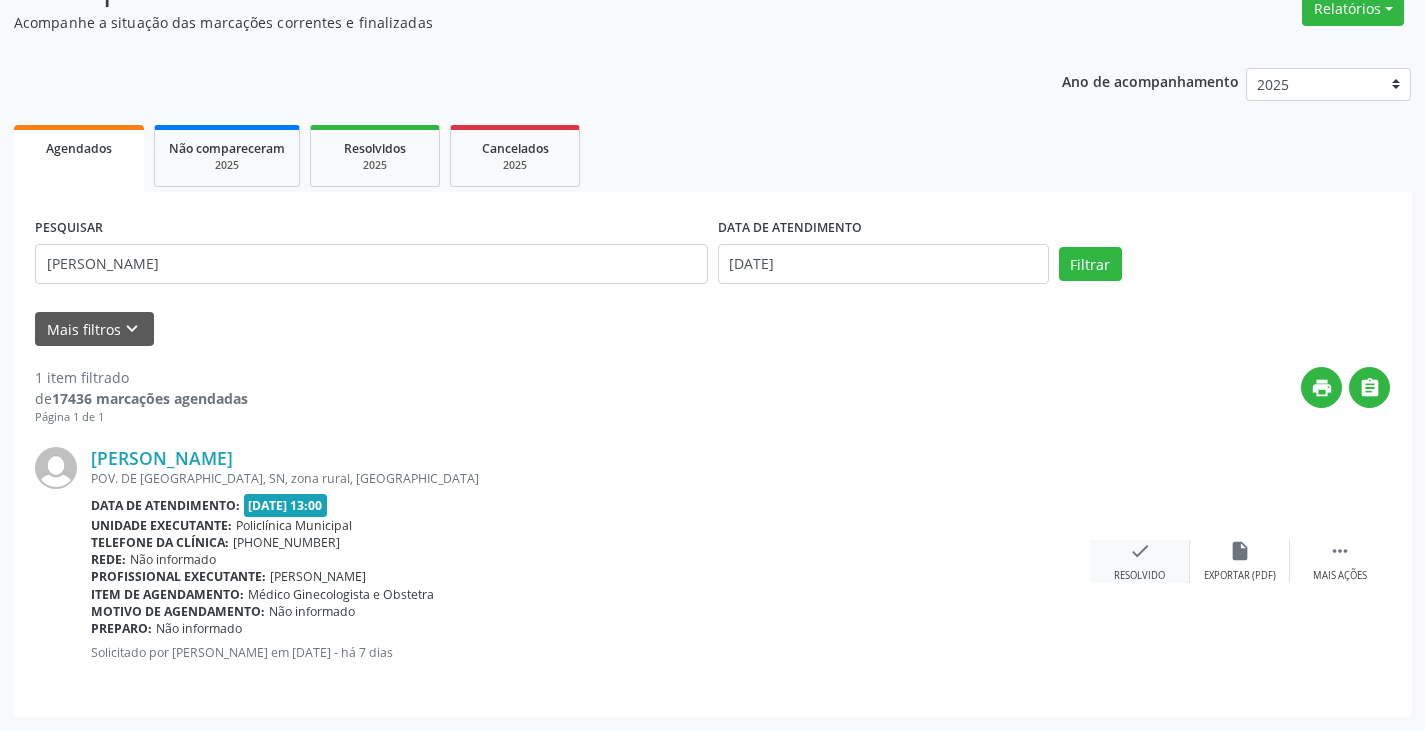 click on "check
Resolvido" at bounding box center (1140, 561) 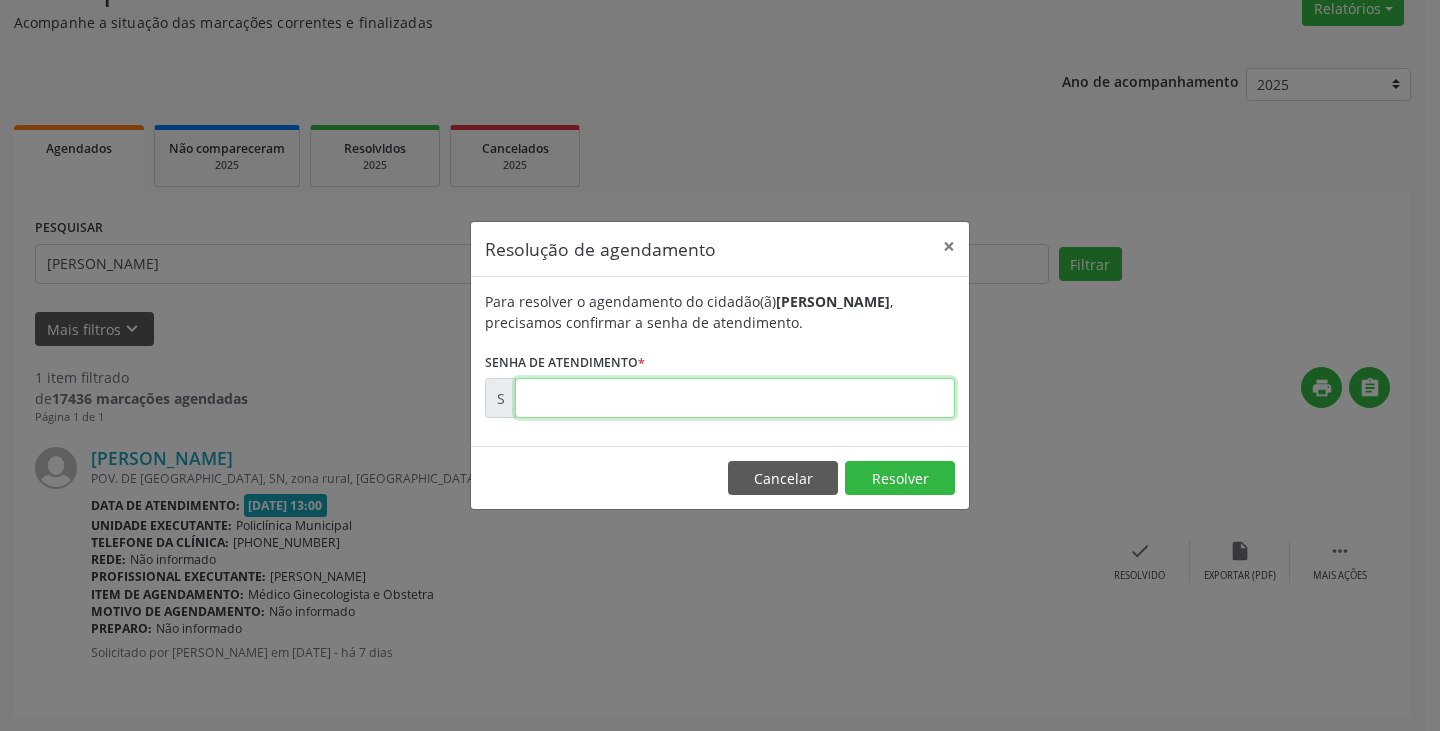click at bounding box center [735, 398] 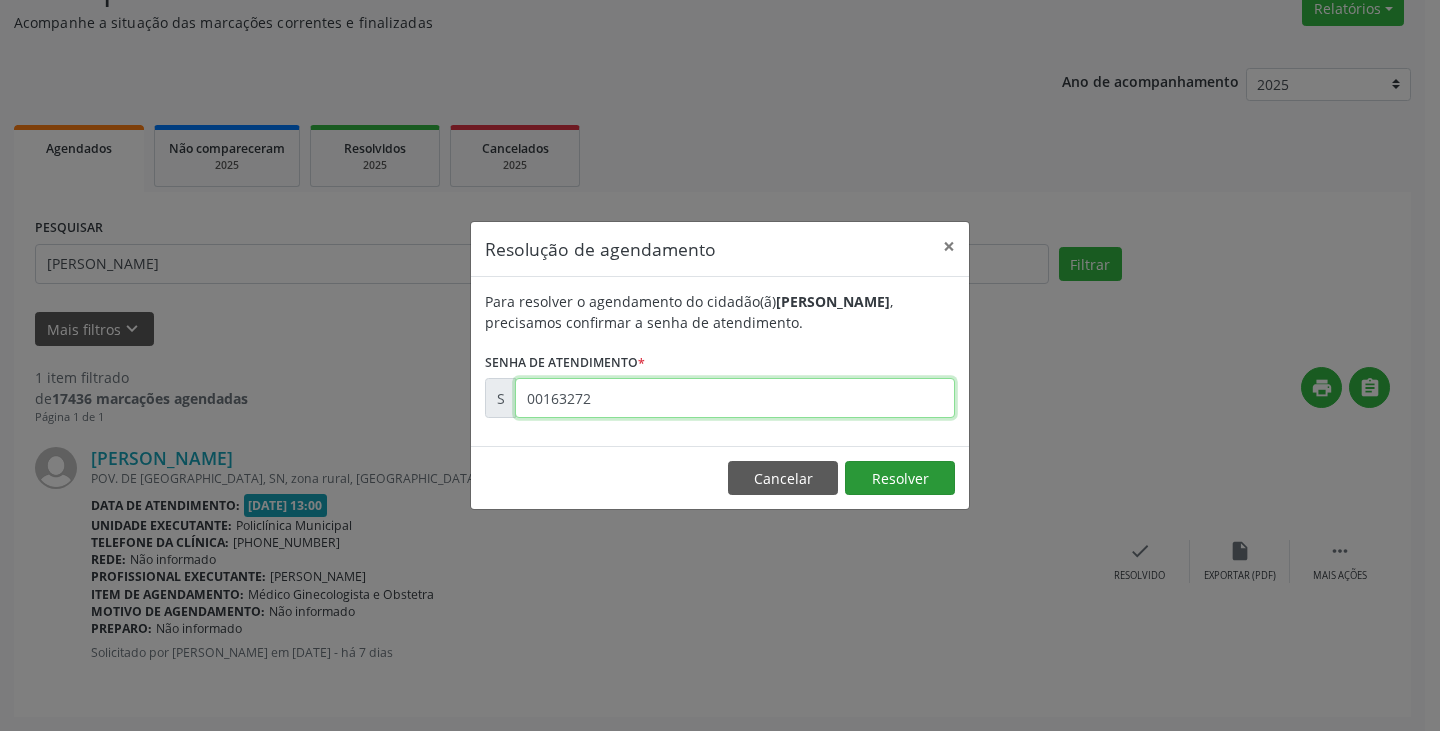 type on "00163272" 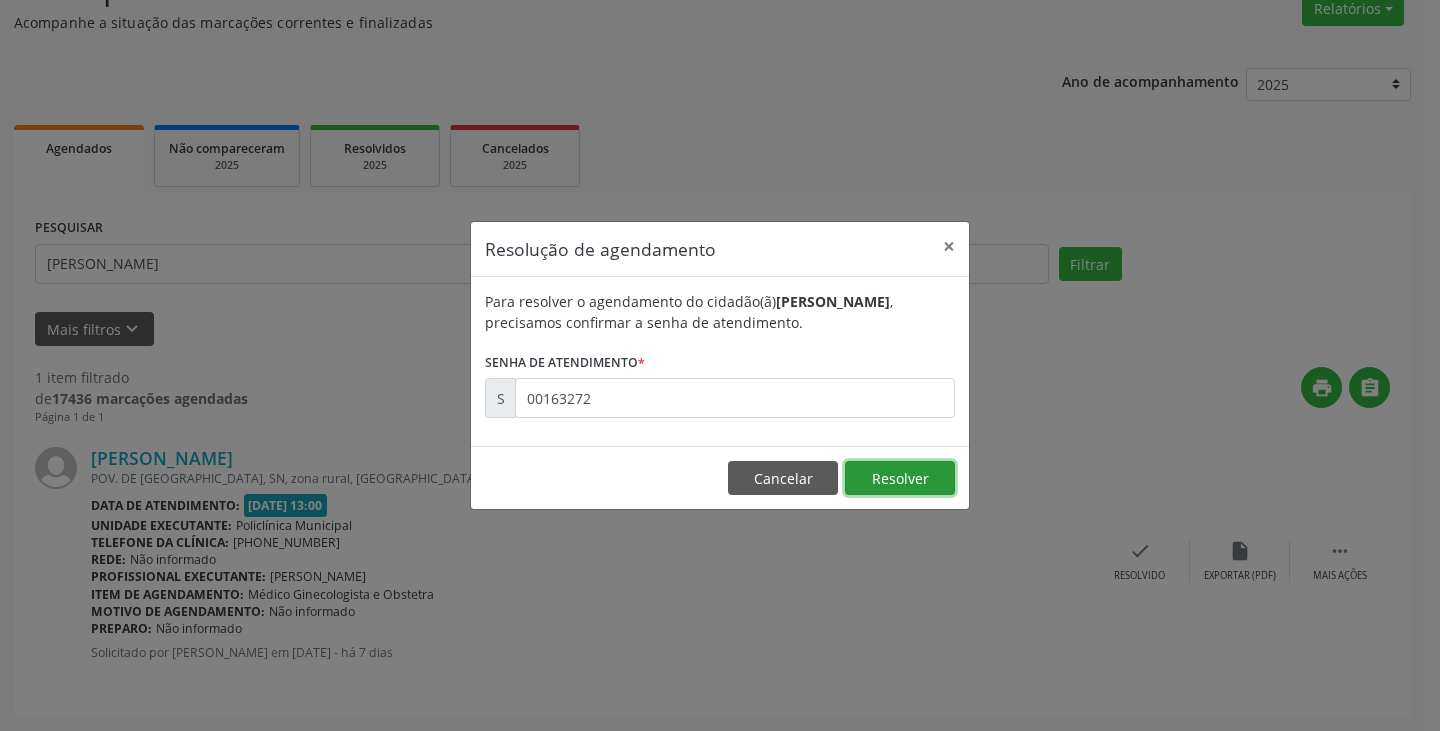 click on "Resolver" at bounding box center [900, 478] 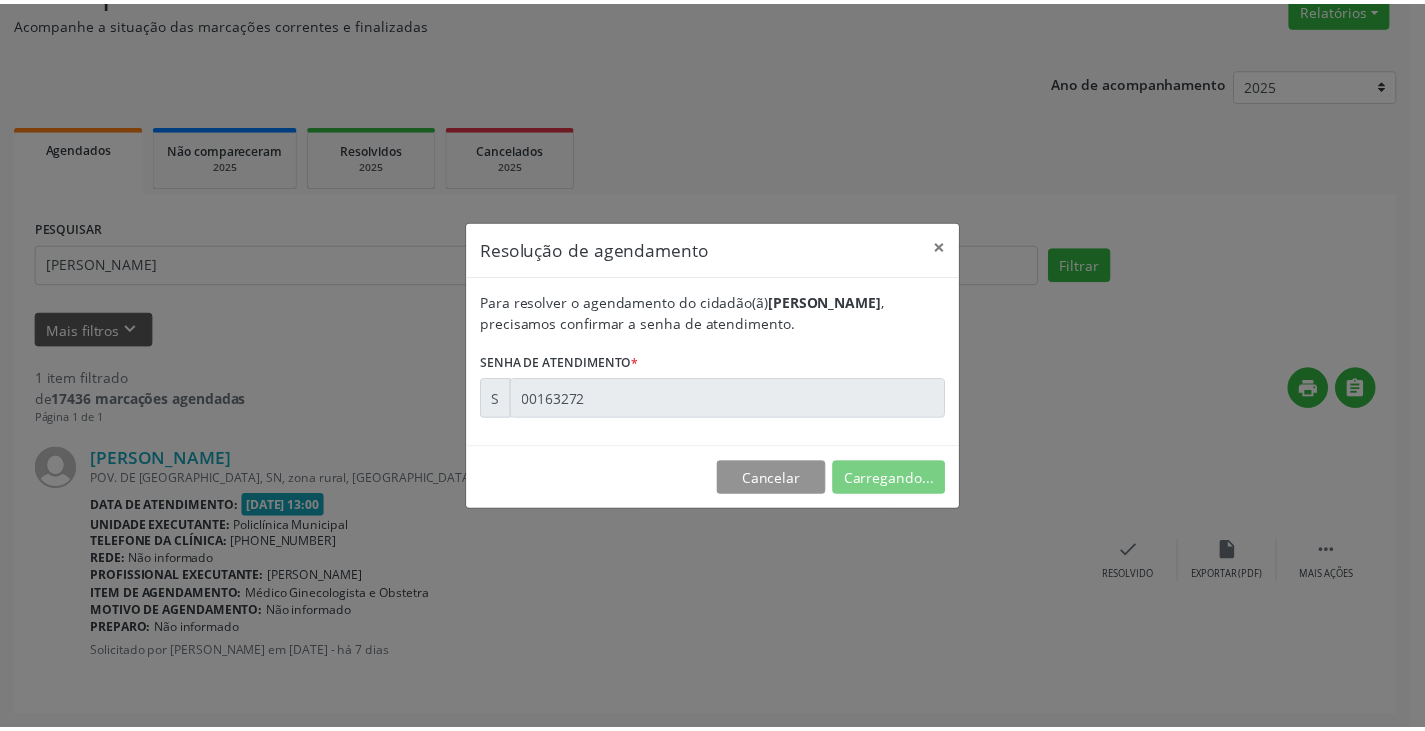 scroll, scrollTop: 0, scrollLeft: 0, axis: both 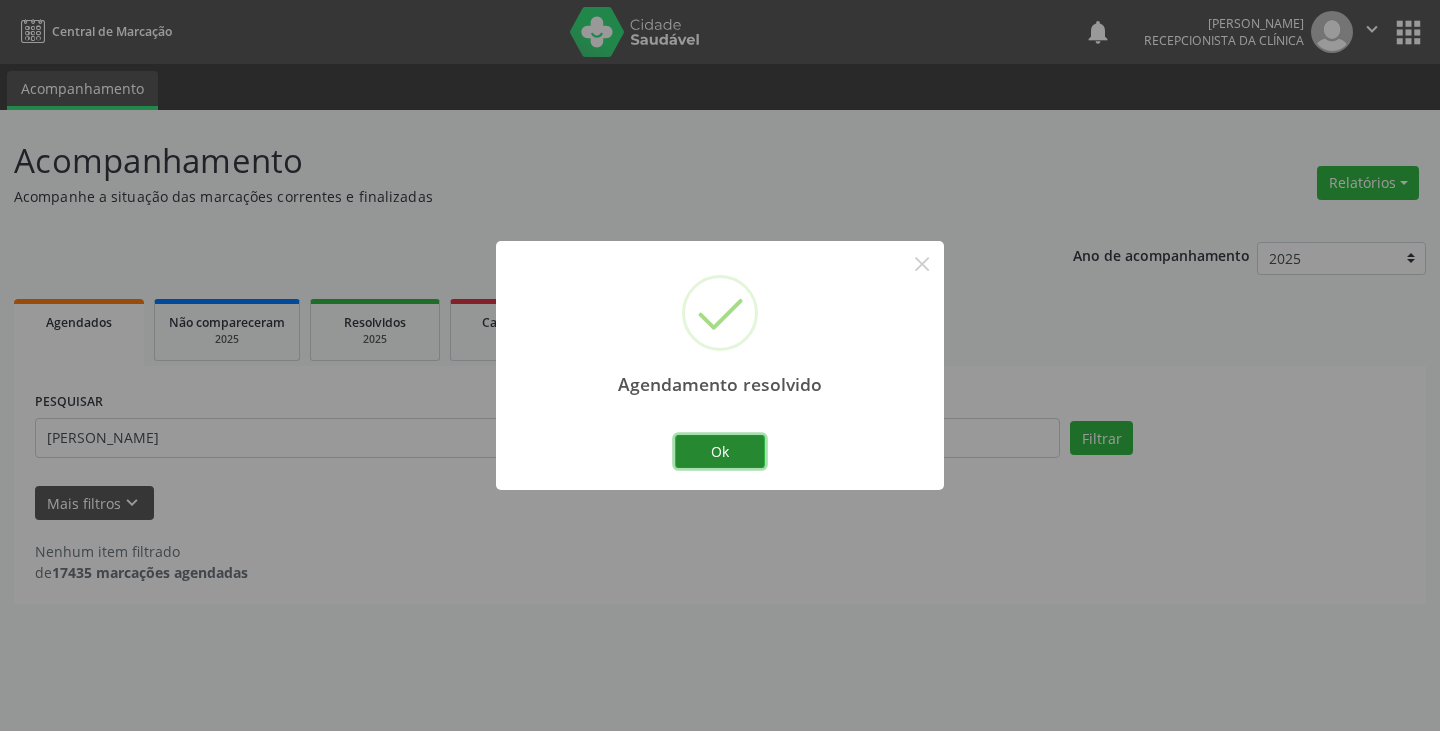 click on "Ok" at bounding box center (720, 452) 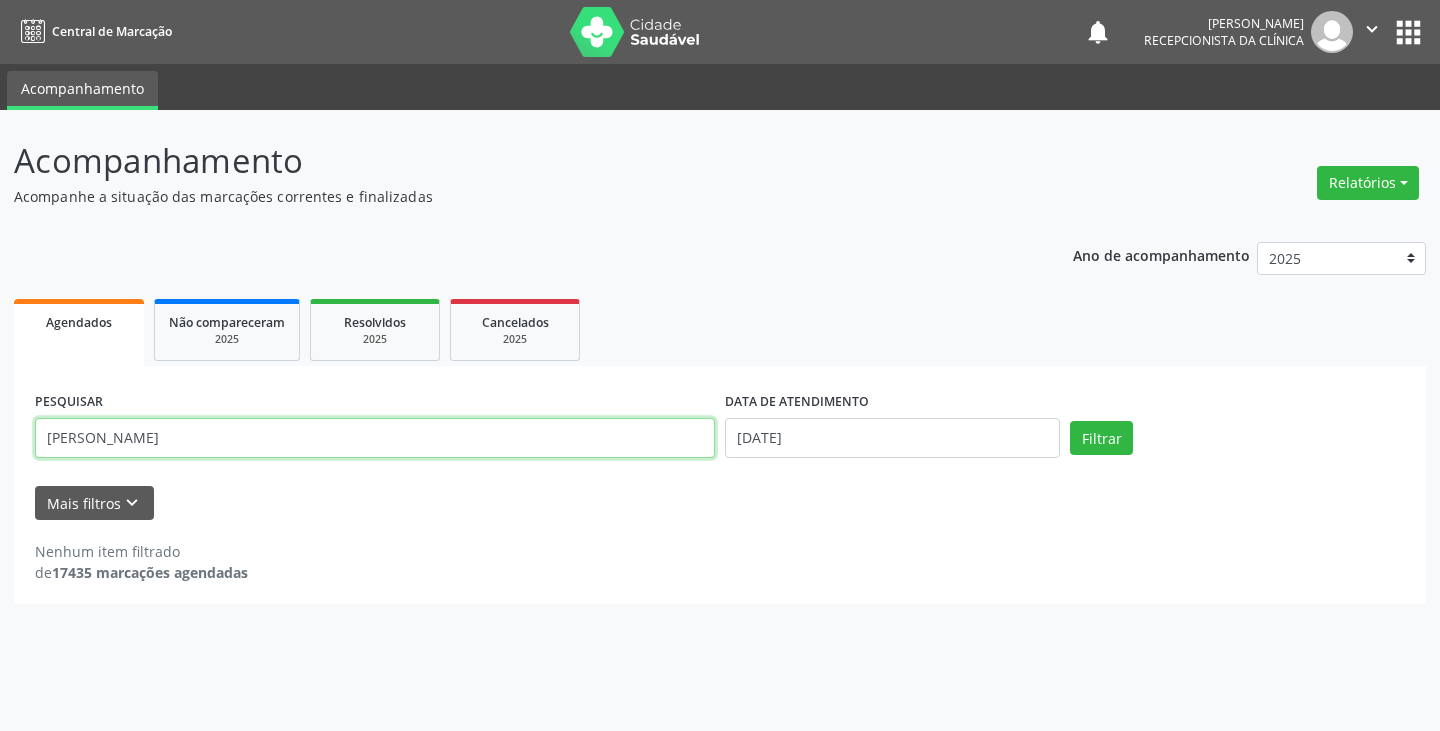 click on "[PERSON_NAME]" at bounding box center (375, 438) 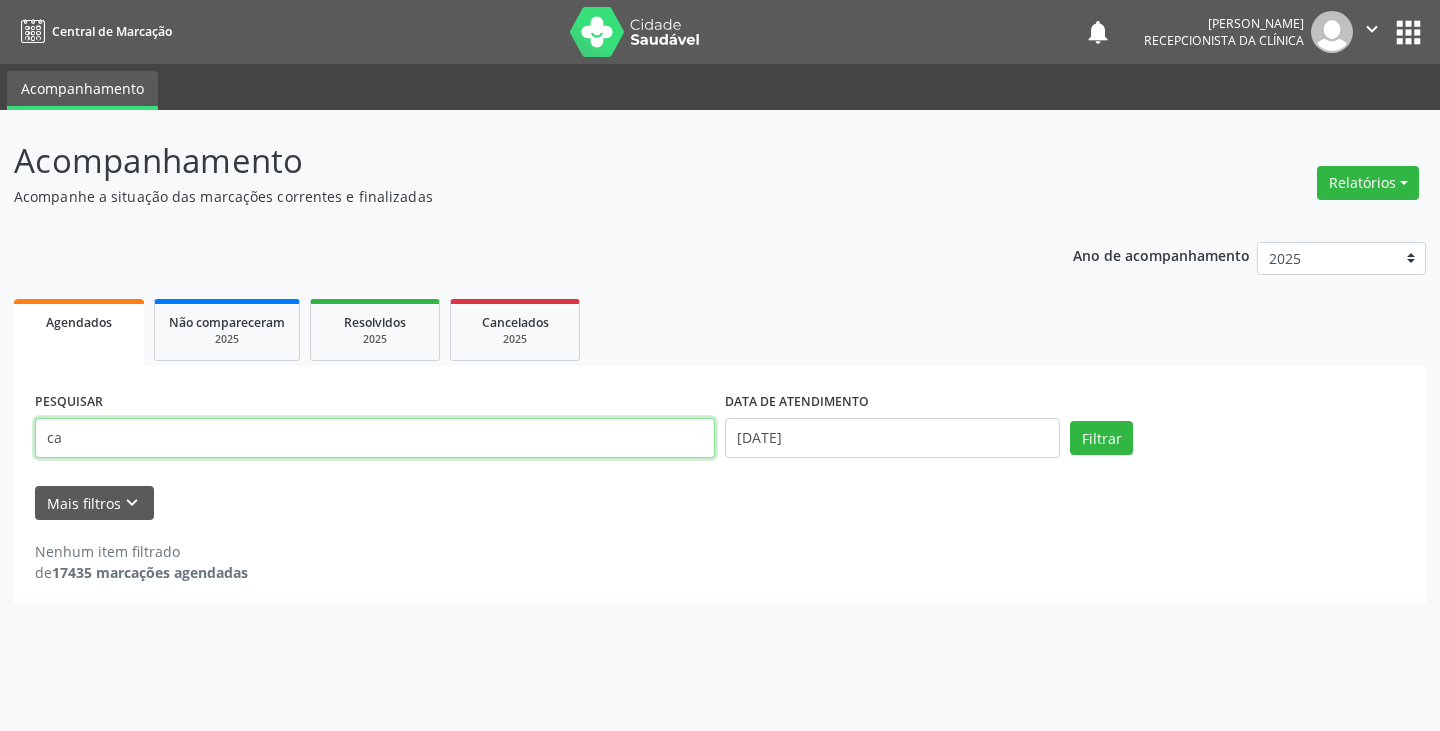 type on "c" 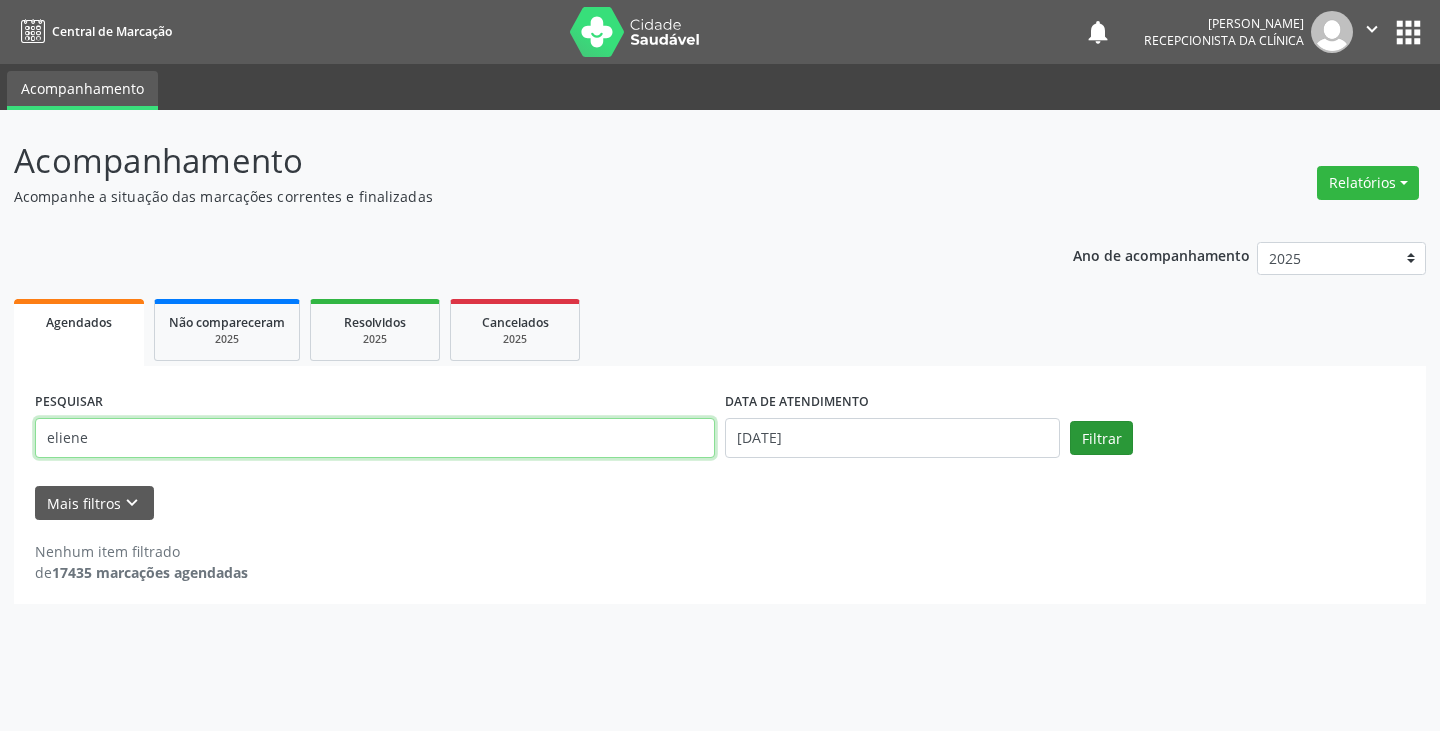type on "eliene" 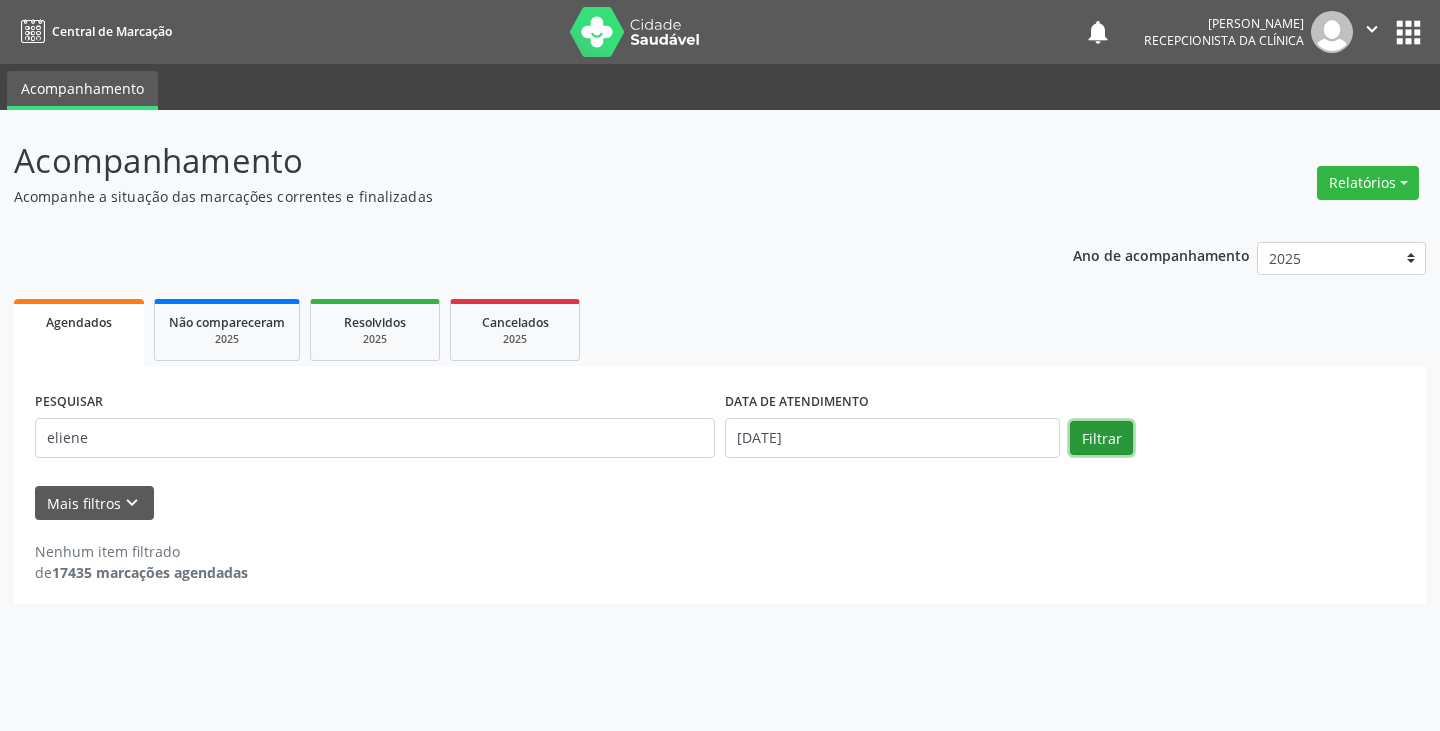 click on "Filtrar" at bounding box center (1101, 438) 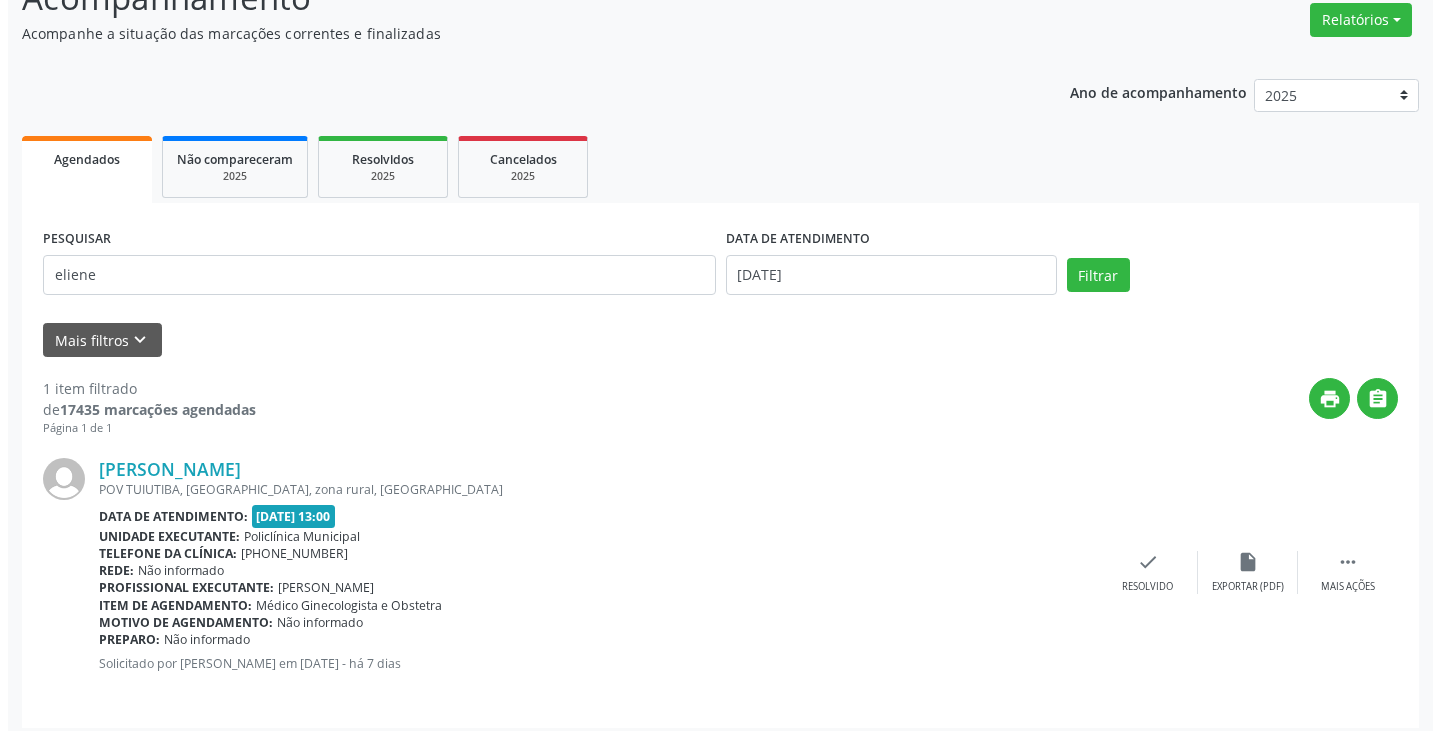 scroll, scrollTop: 174, scrollLeft: 0, axis: vertical 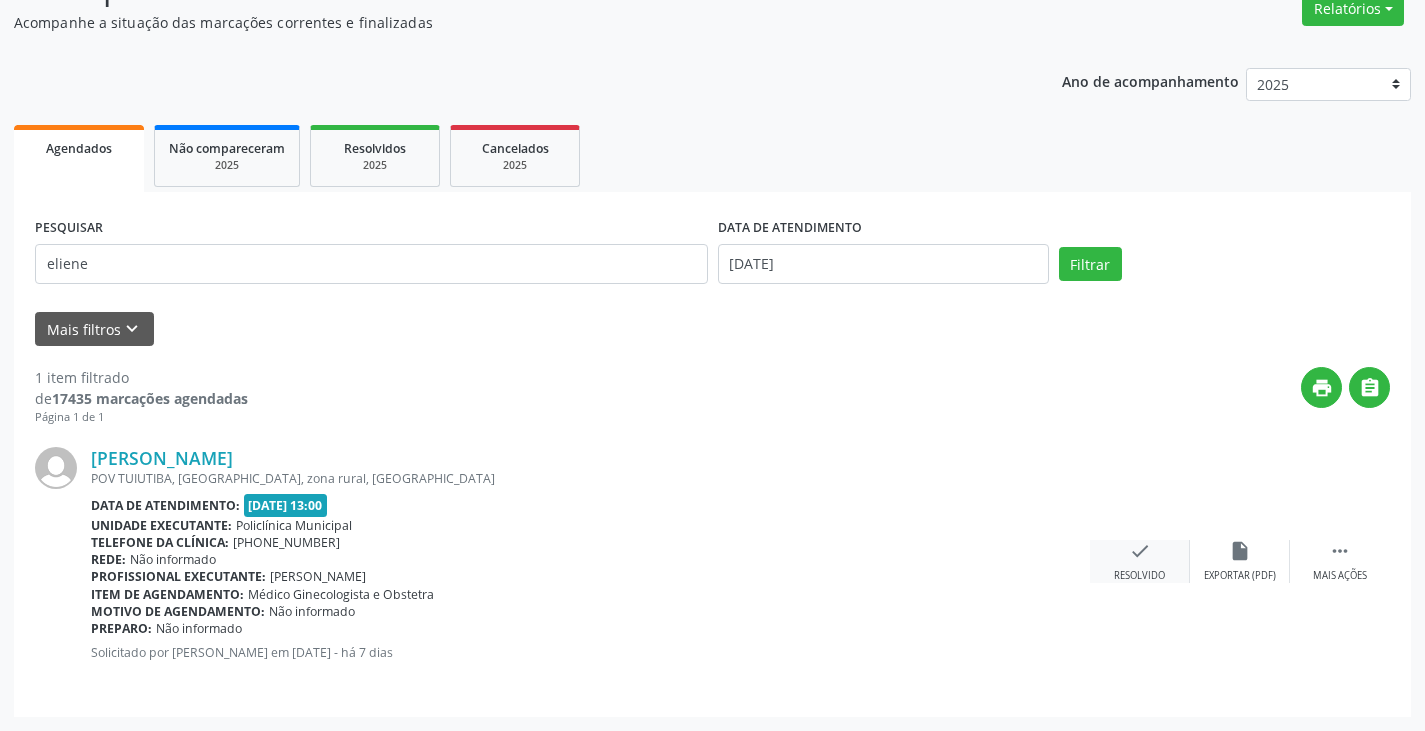 click on "check" at bounding box center [1140, 551] 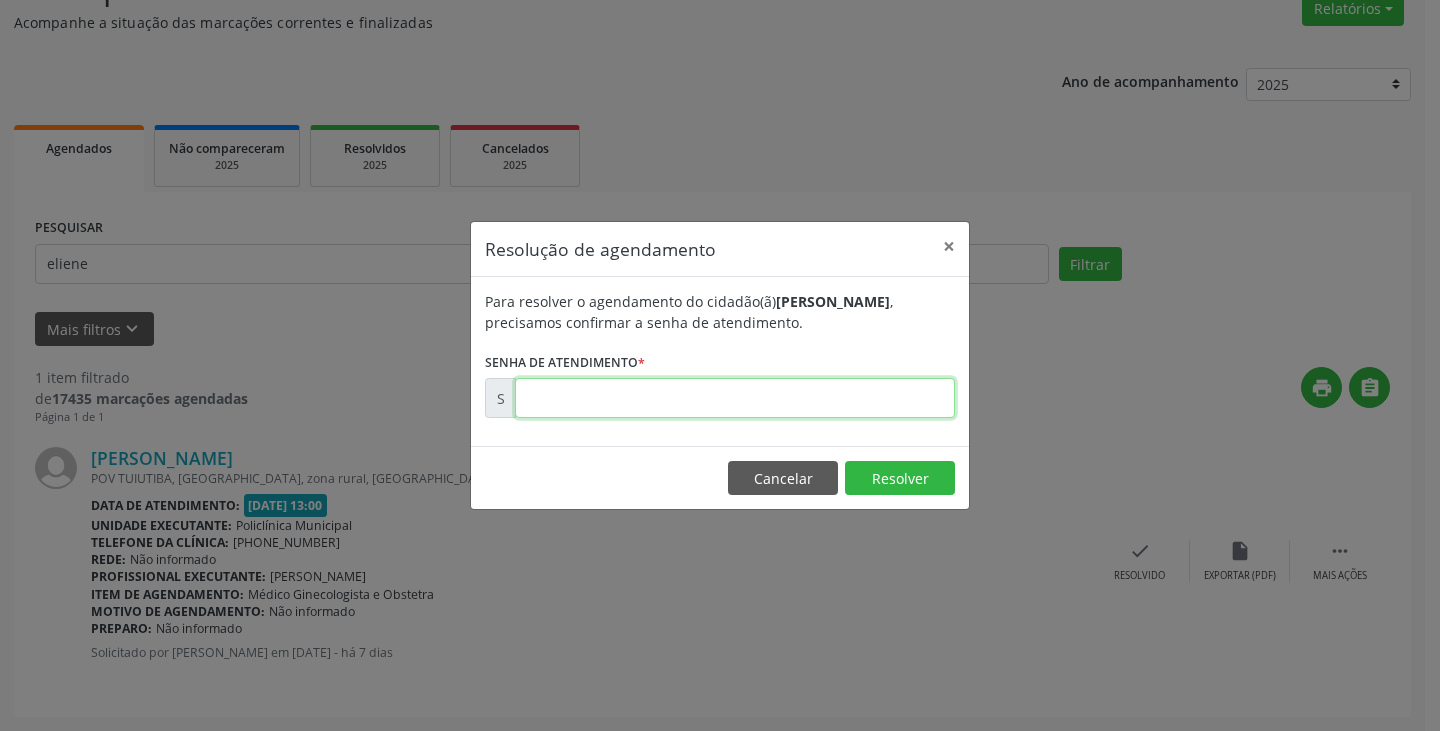 click at bounding box center (735, 398) 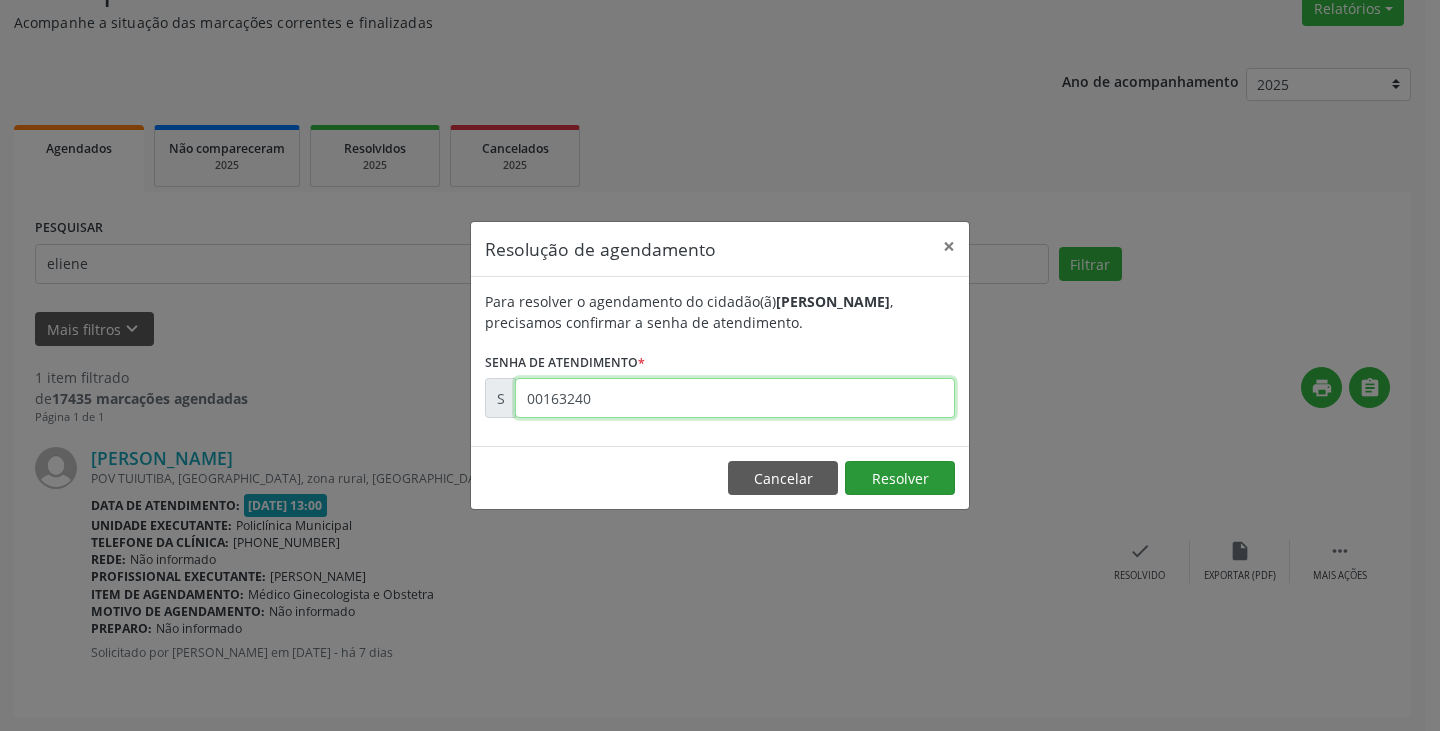 type on "00163240" 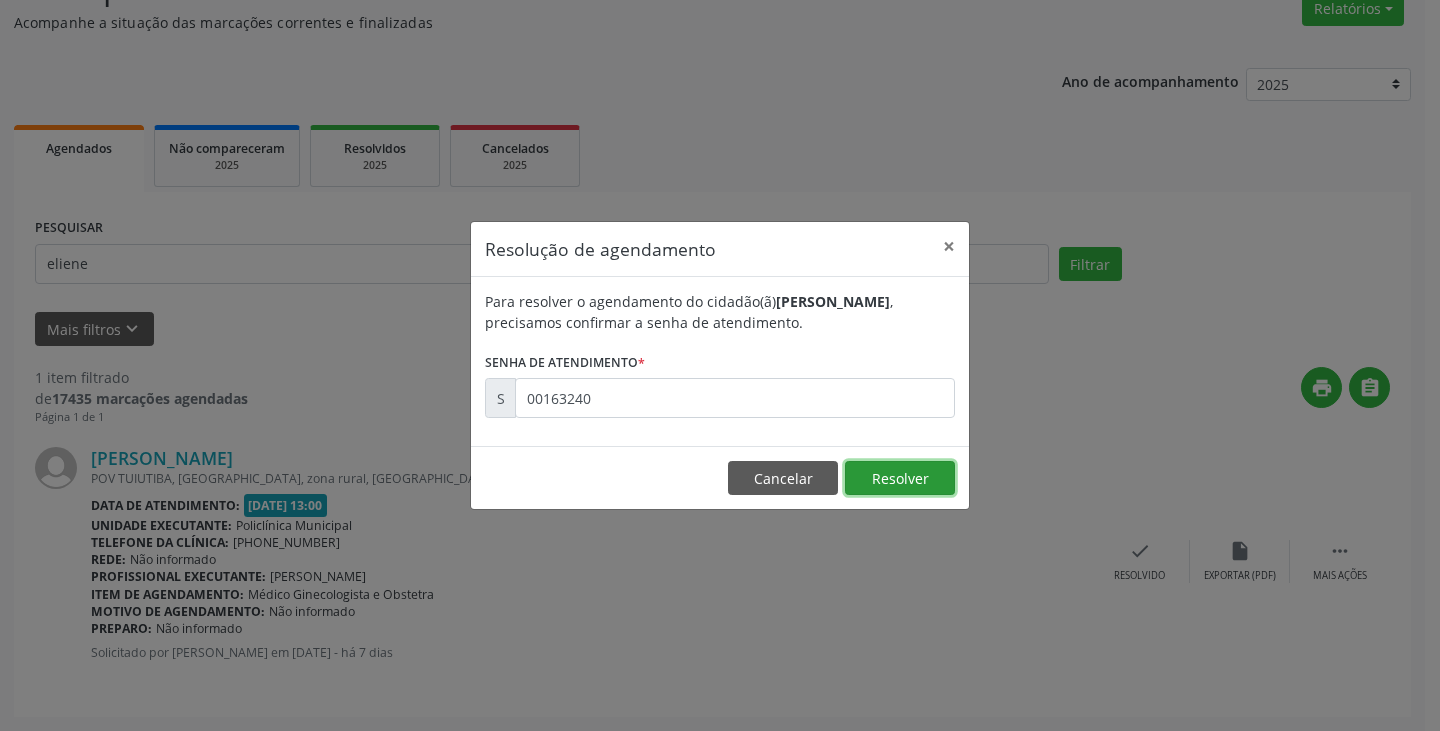 click on "Resolver" at bounding box center (900, 478) 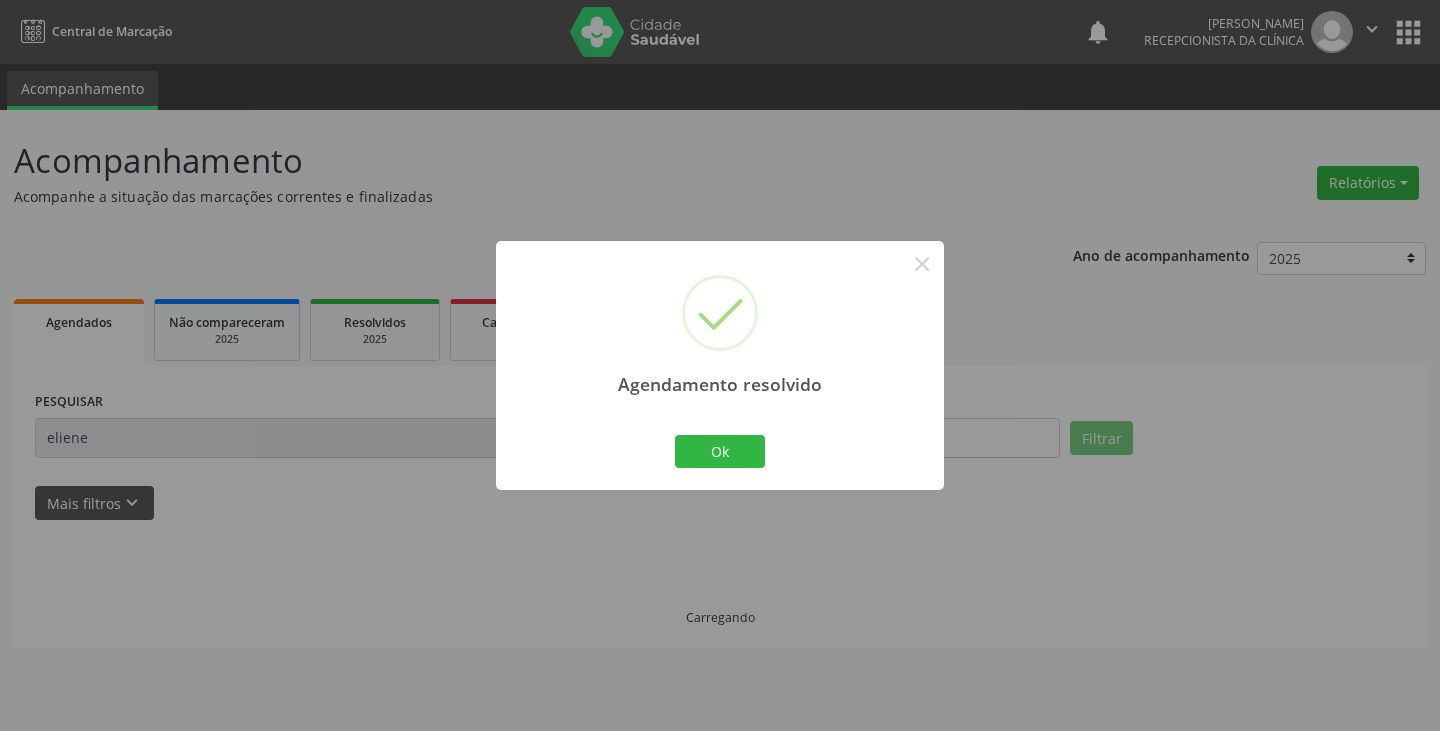 scroll, scrollTop: 0, scrollLeft: 0, axis: both 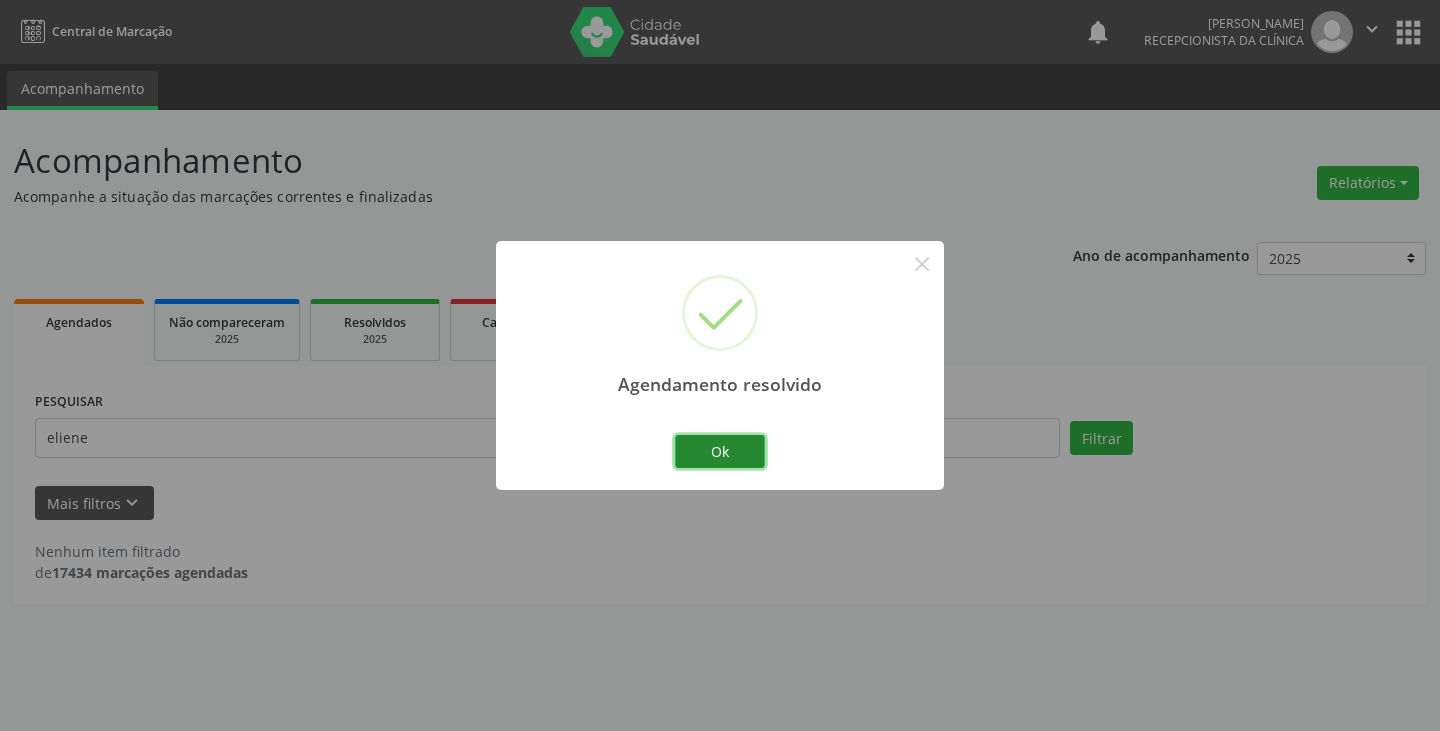 click on "Ok" at bounding box center (720, 452) 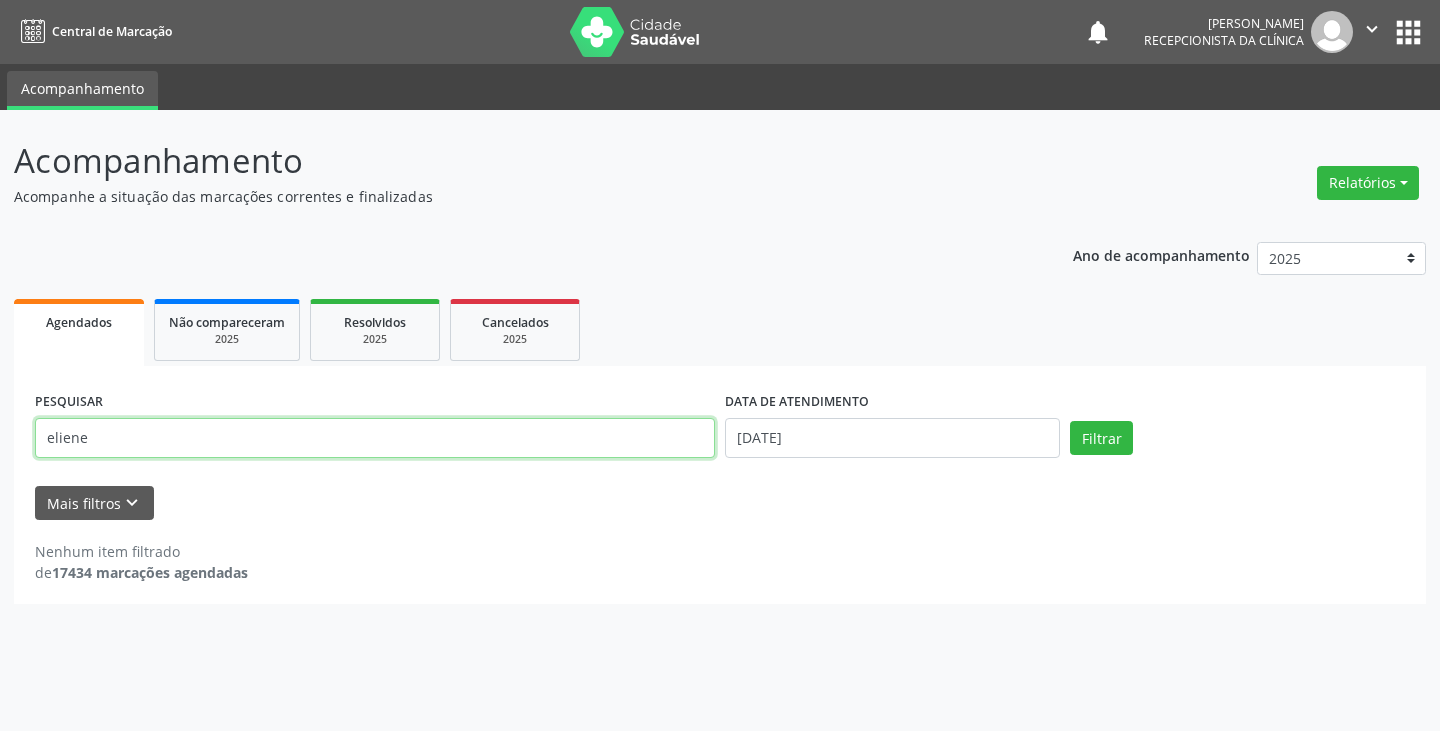 click on "eliene" at bounding box center [375, 438] 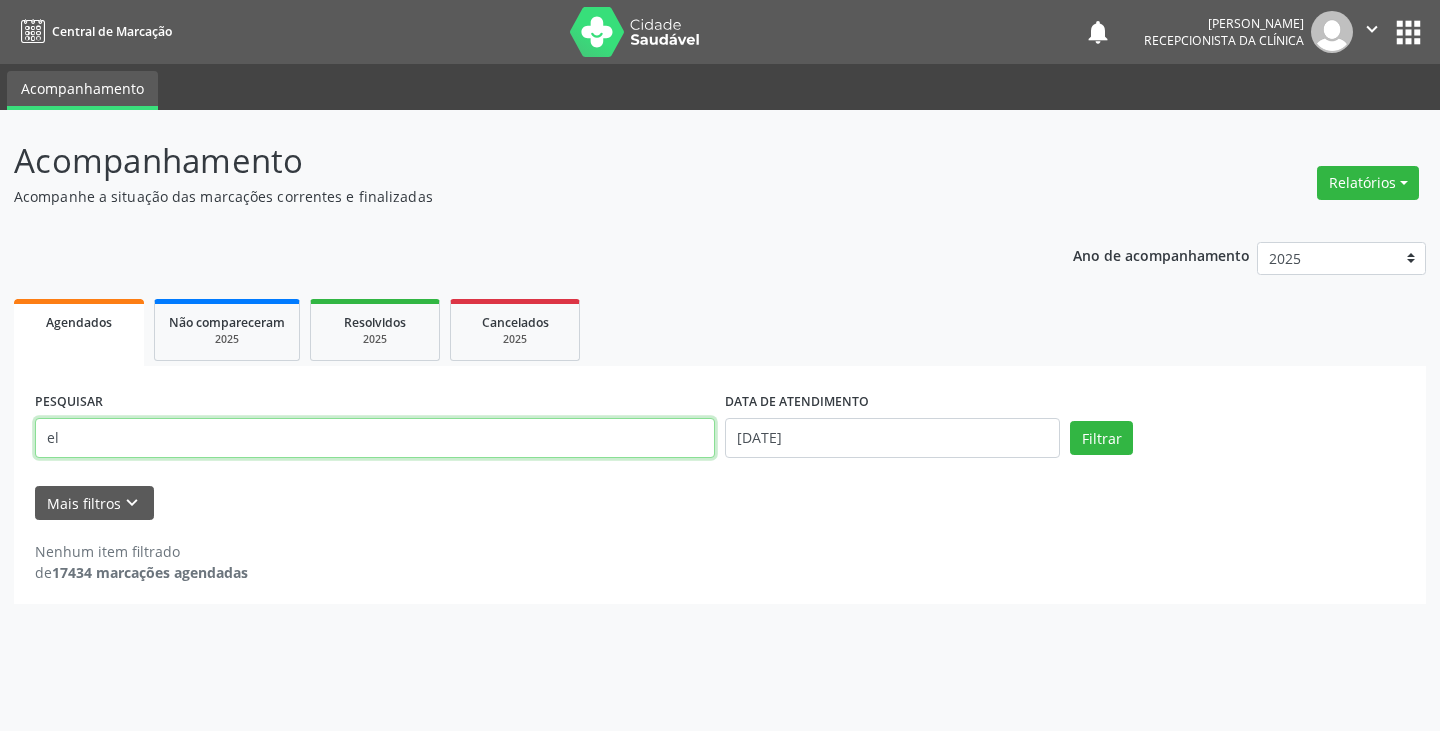 type on "e" 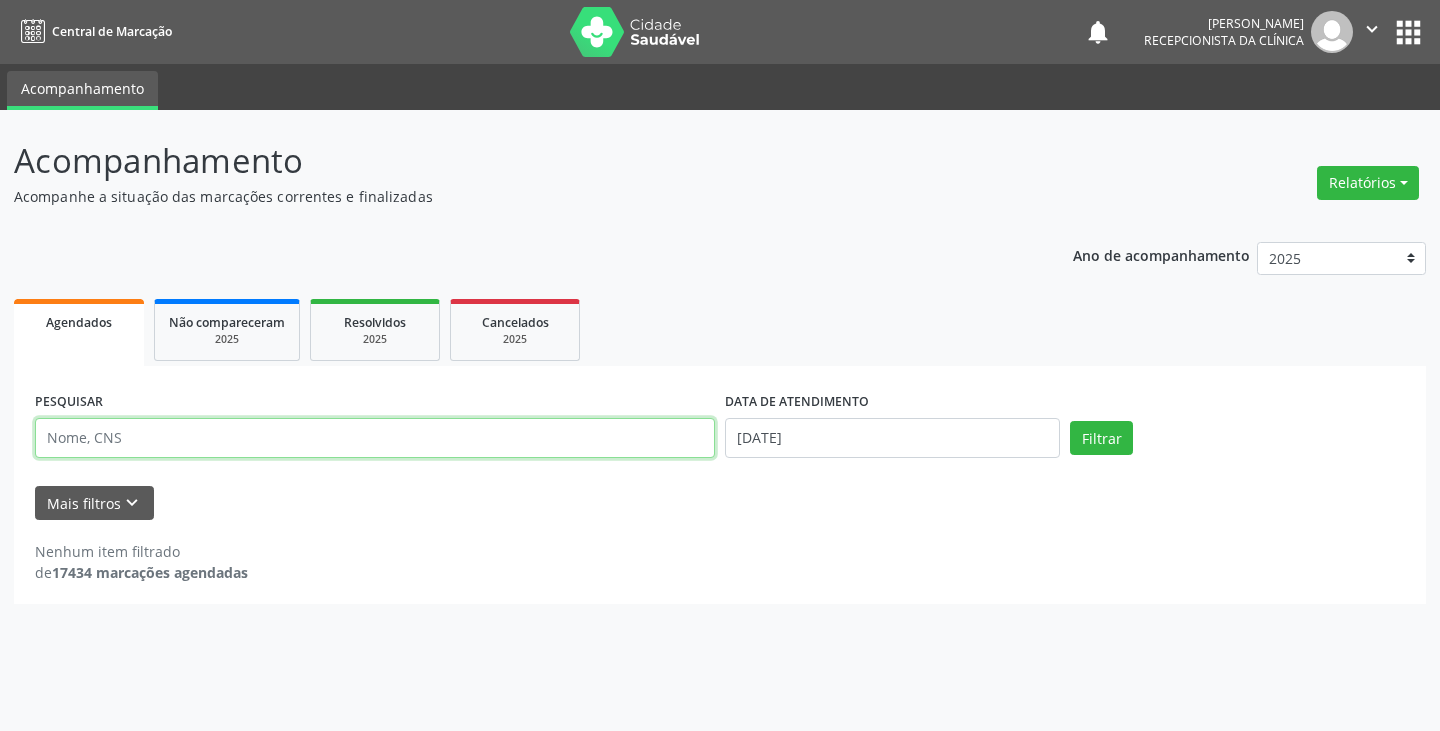 click at bounding box center [375, 438] 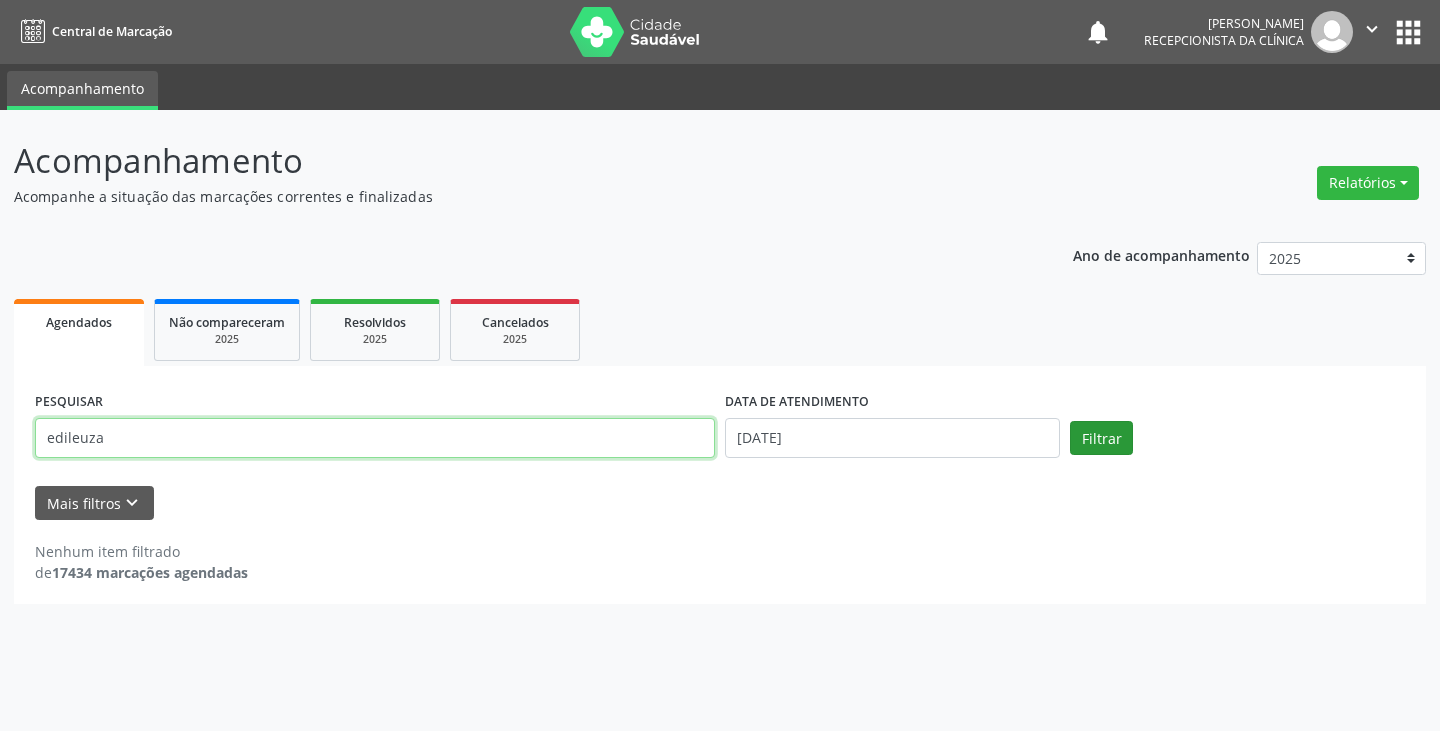type on "edileuza" 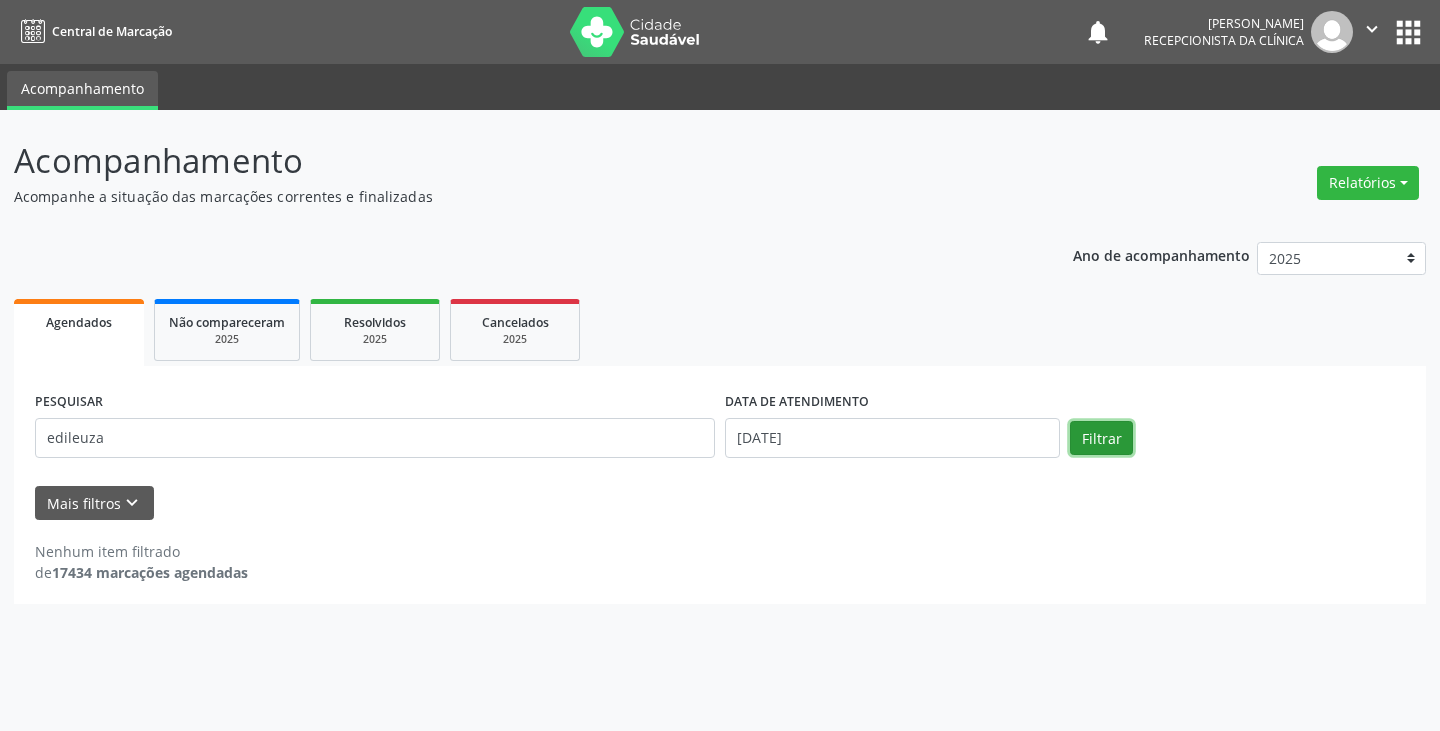 click on "Filtrar" at bounding box center (1101, 438) 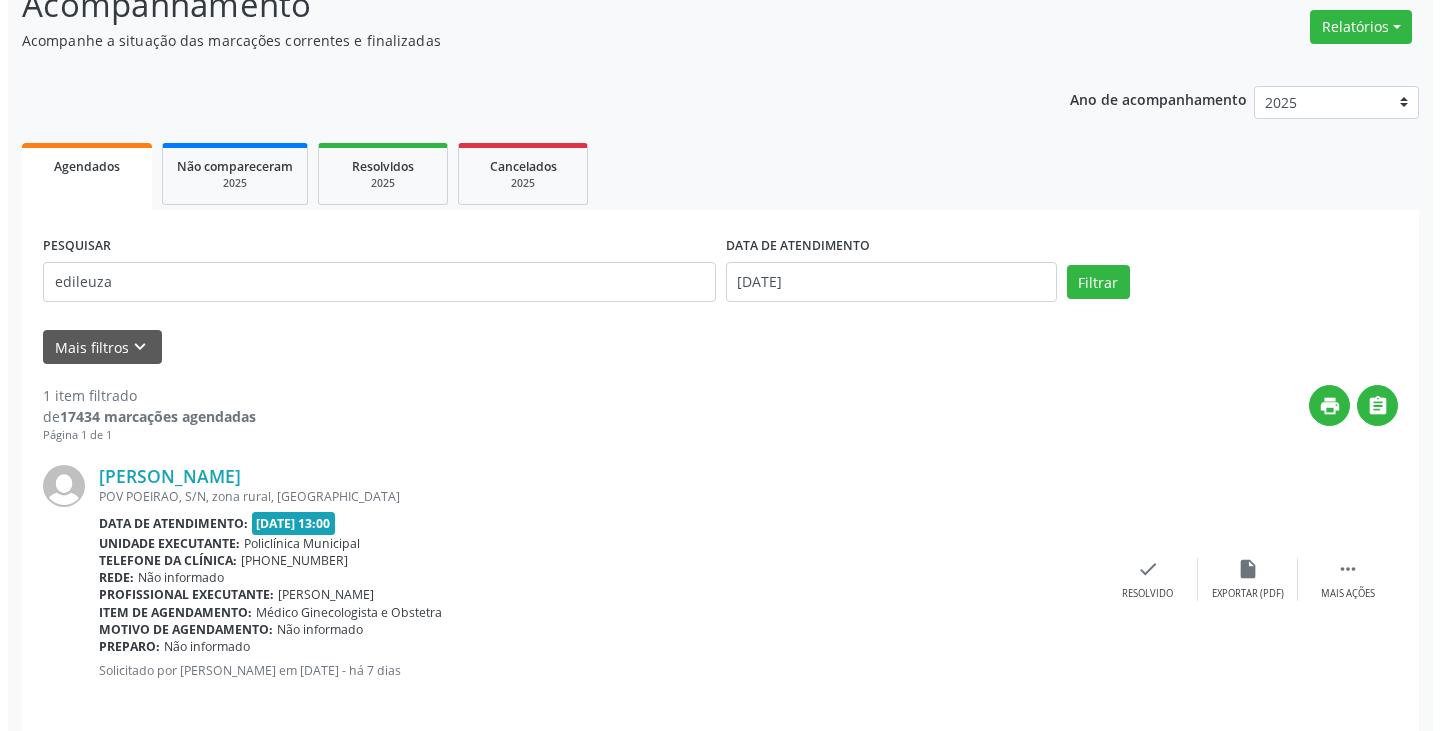 scroll, scrollTop: 174, scrollLeft: 0, axis: vertical 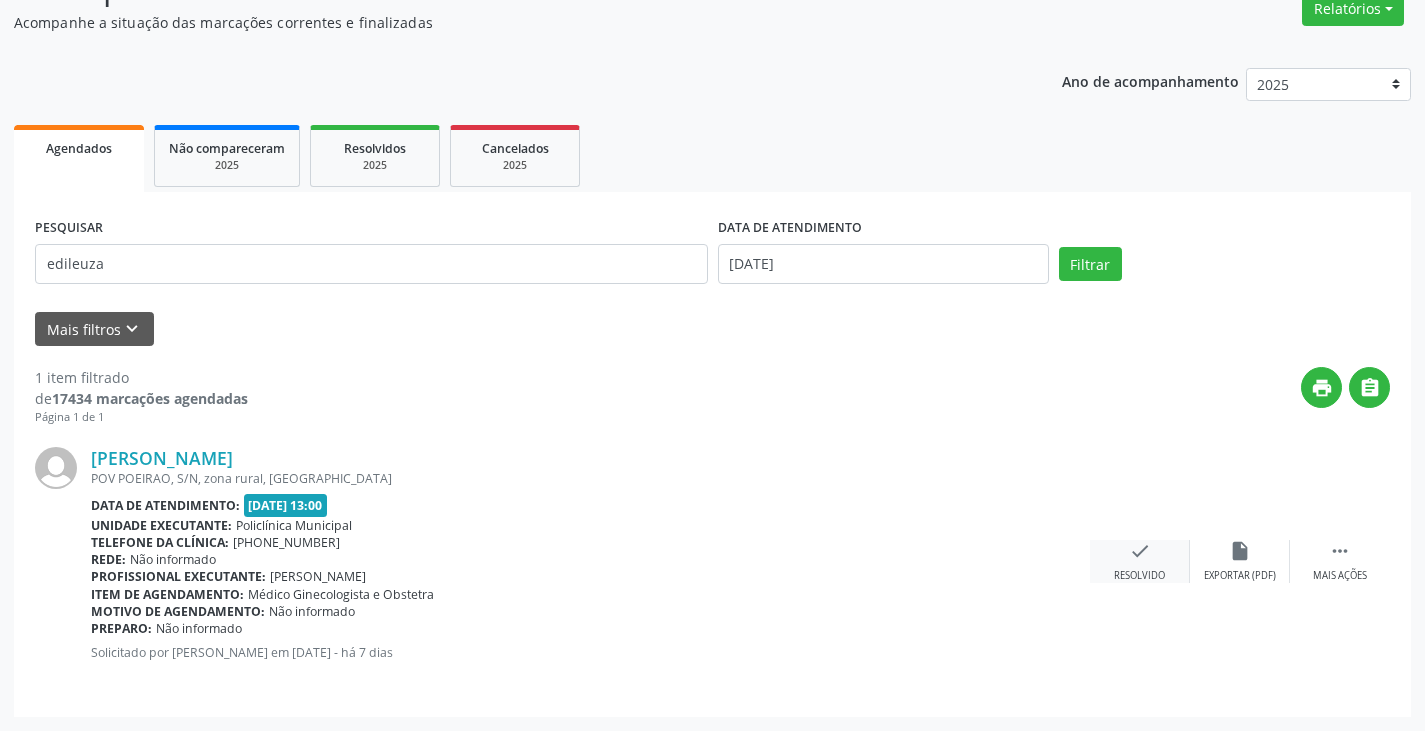 click on "check" at bounding box center (1140, 551) 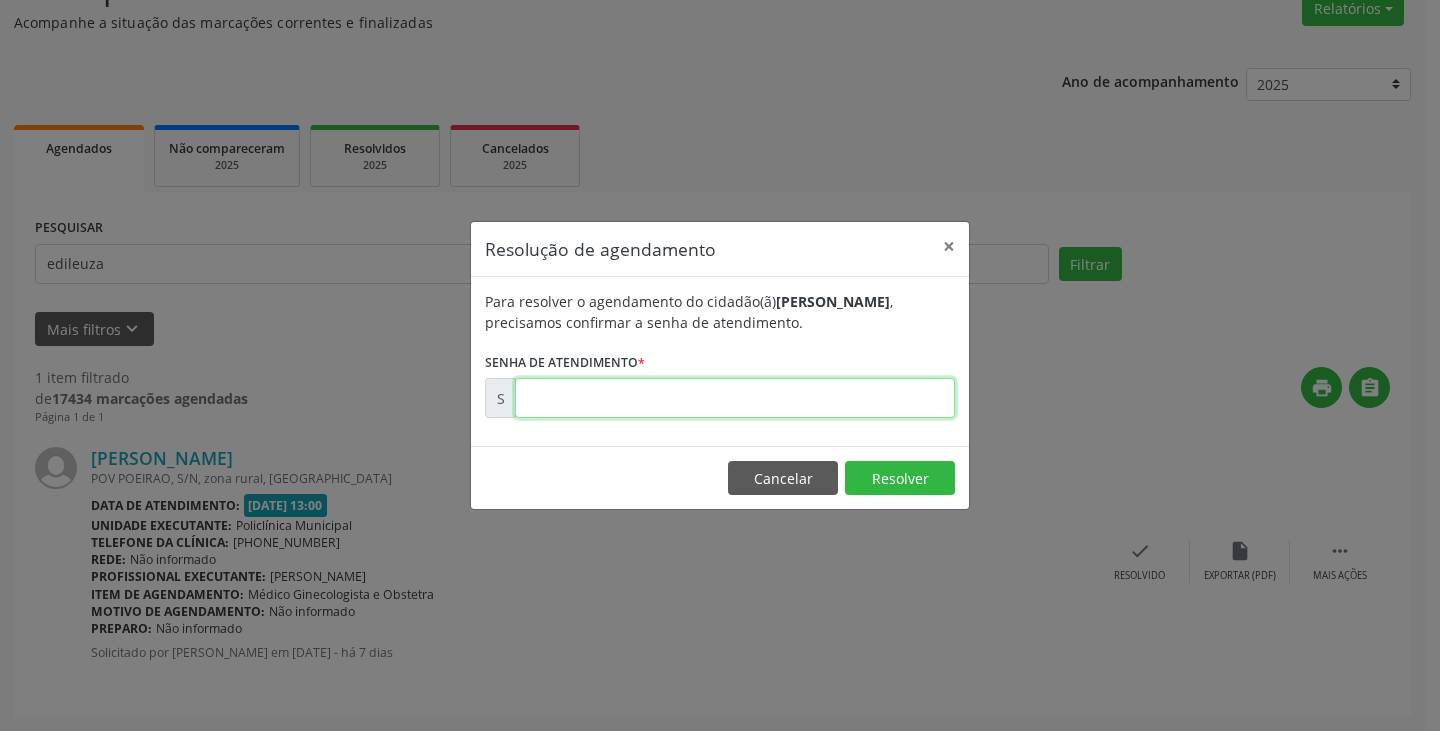 click at bounding box center (735, 398) 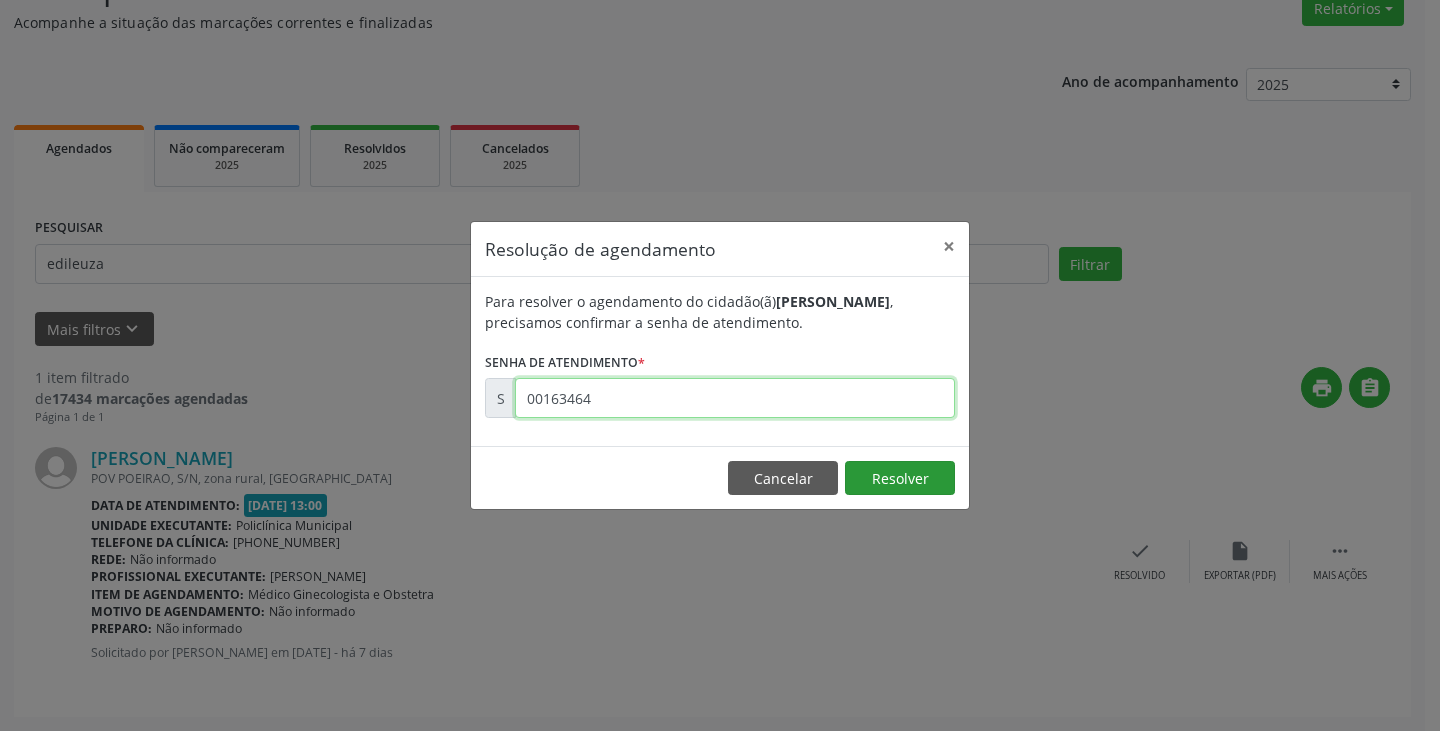 type on "00163464" 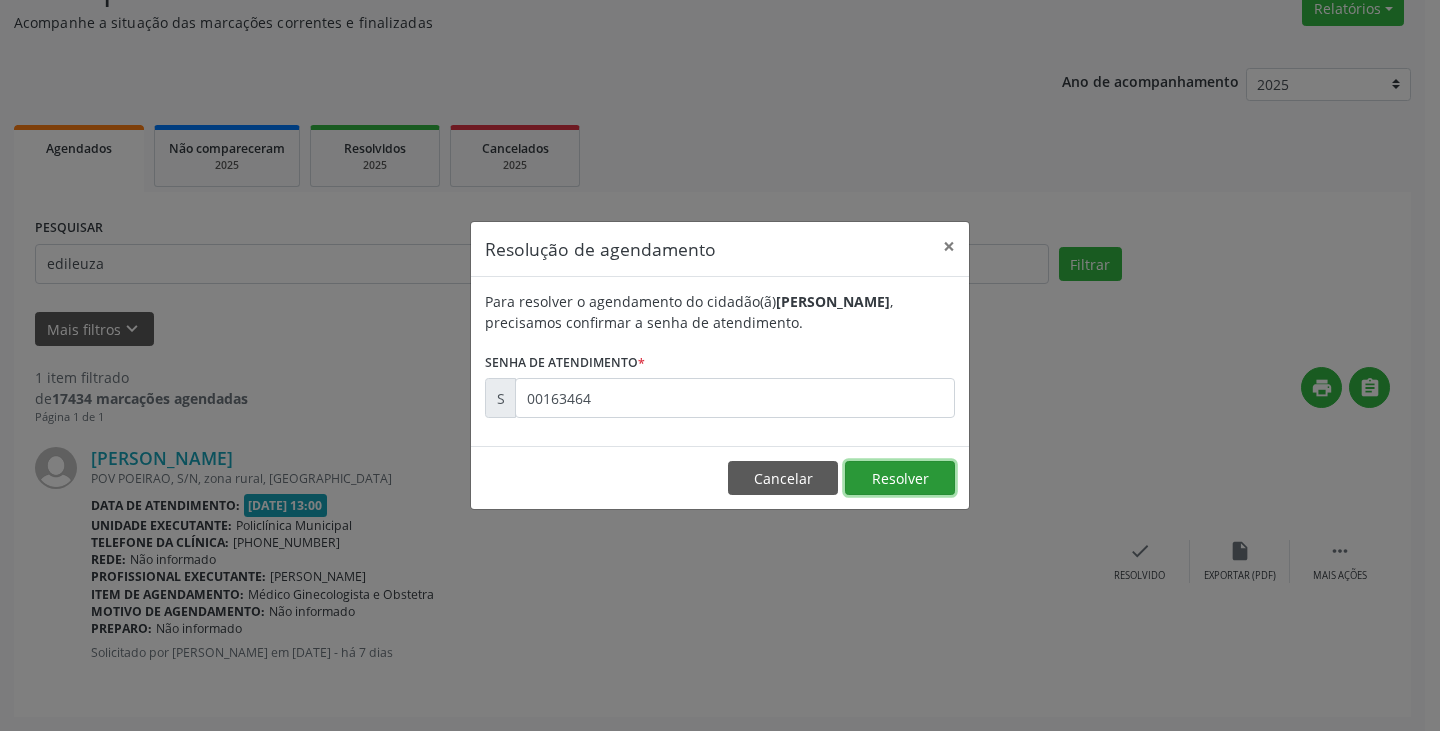 click on "Resolver" at bounding box center (900, 478) 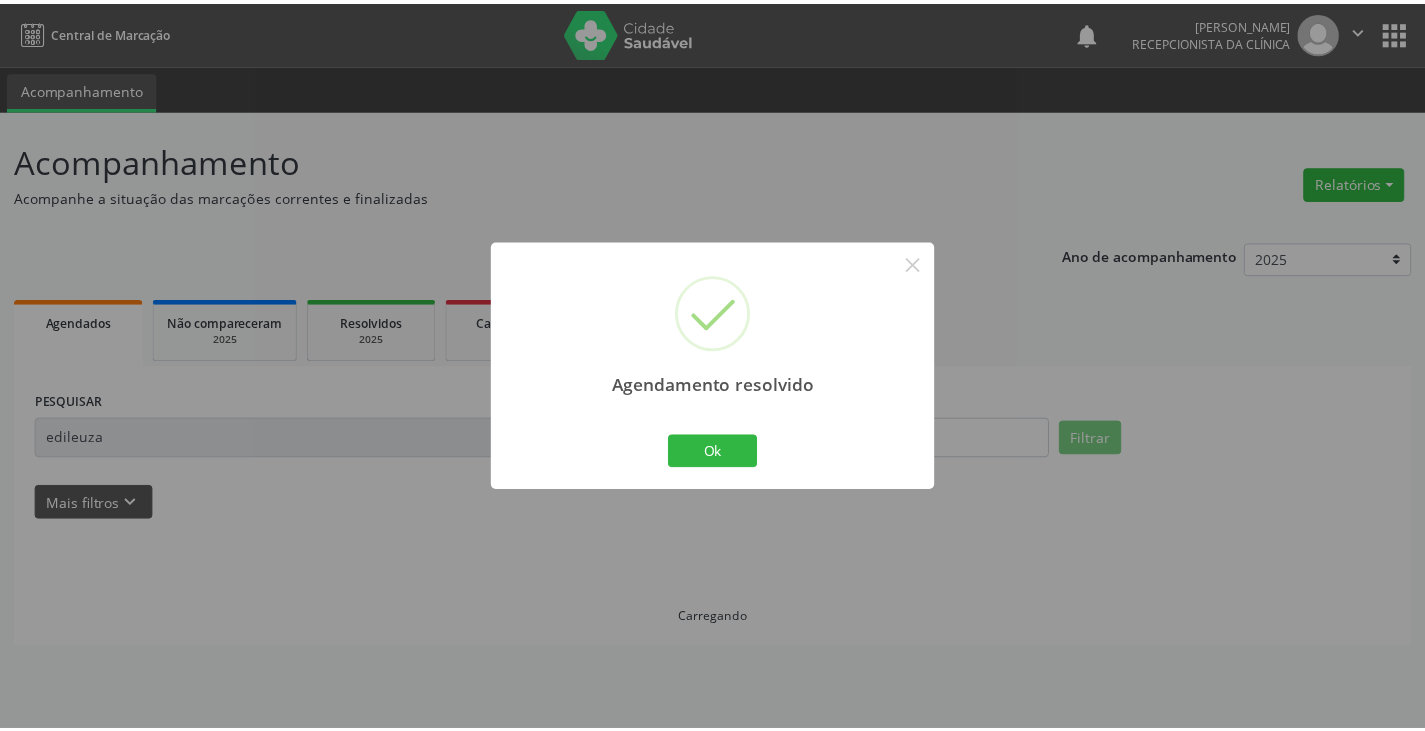 scroll, scrollTop: 0, scrollLeft: 0, axis: both 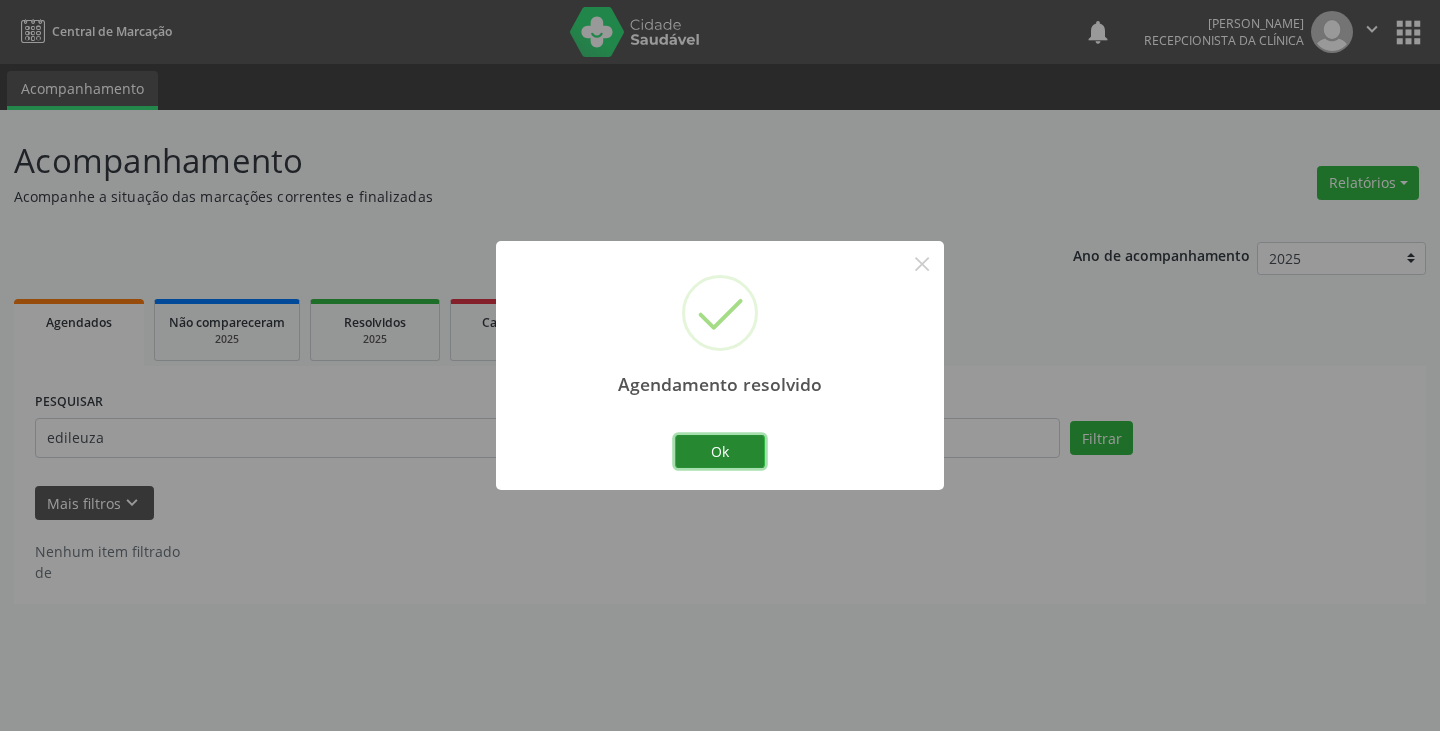 click on "Ok" at bounding box center [720, 452] 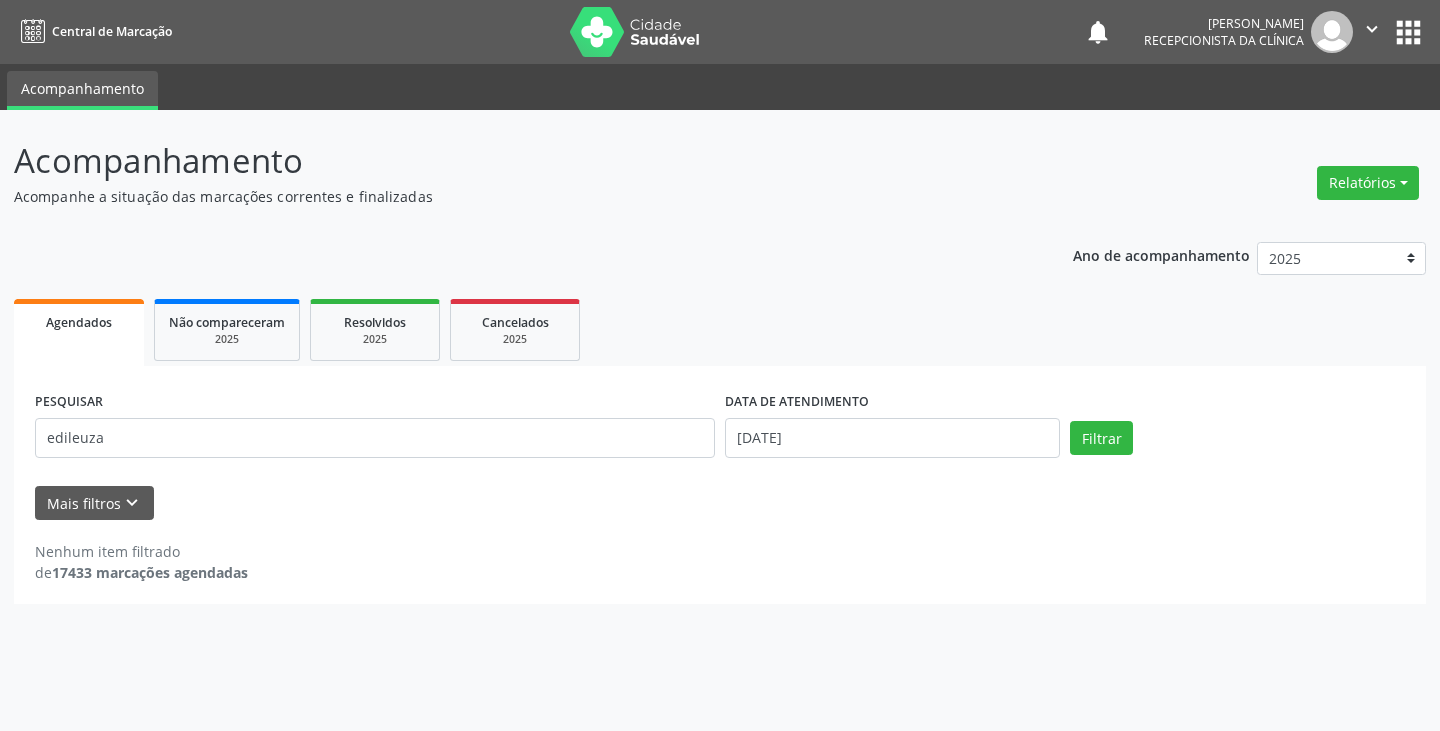 click on "PESQUISAR
edileuza" at bounding box center (375, 429) 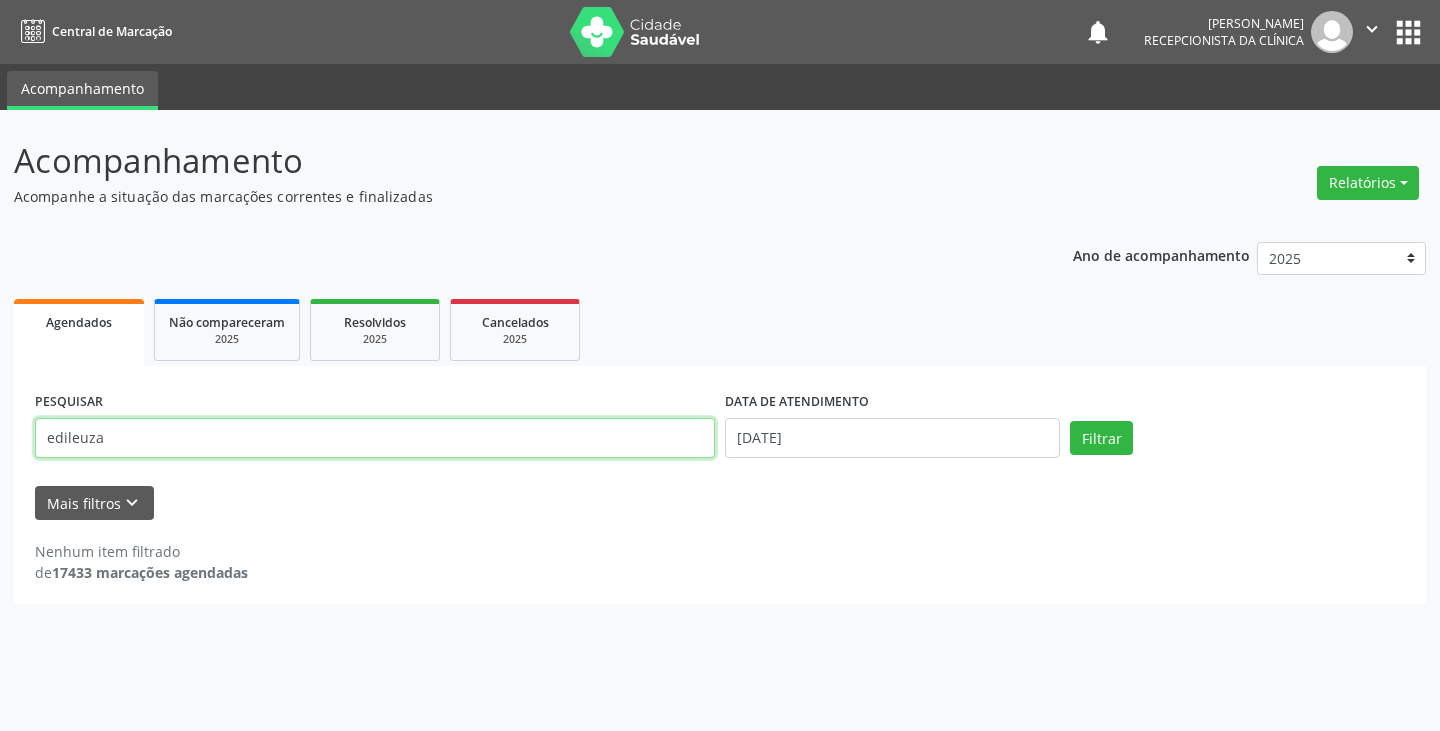 click on "edileuza" at bounding box center (375, 438) 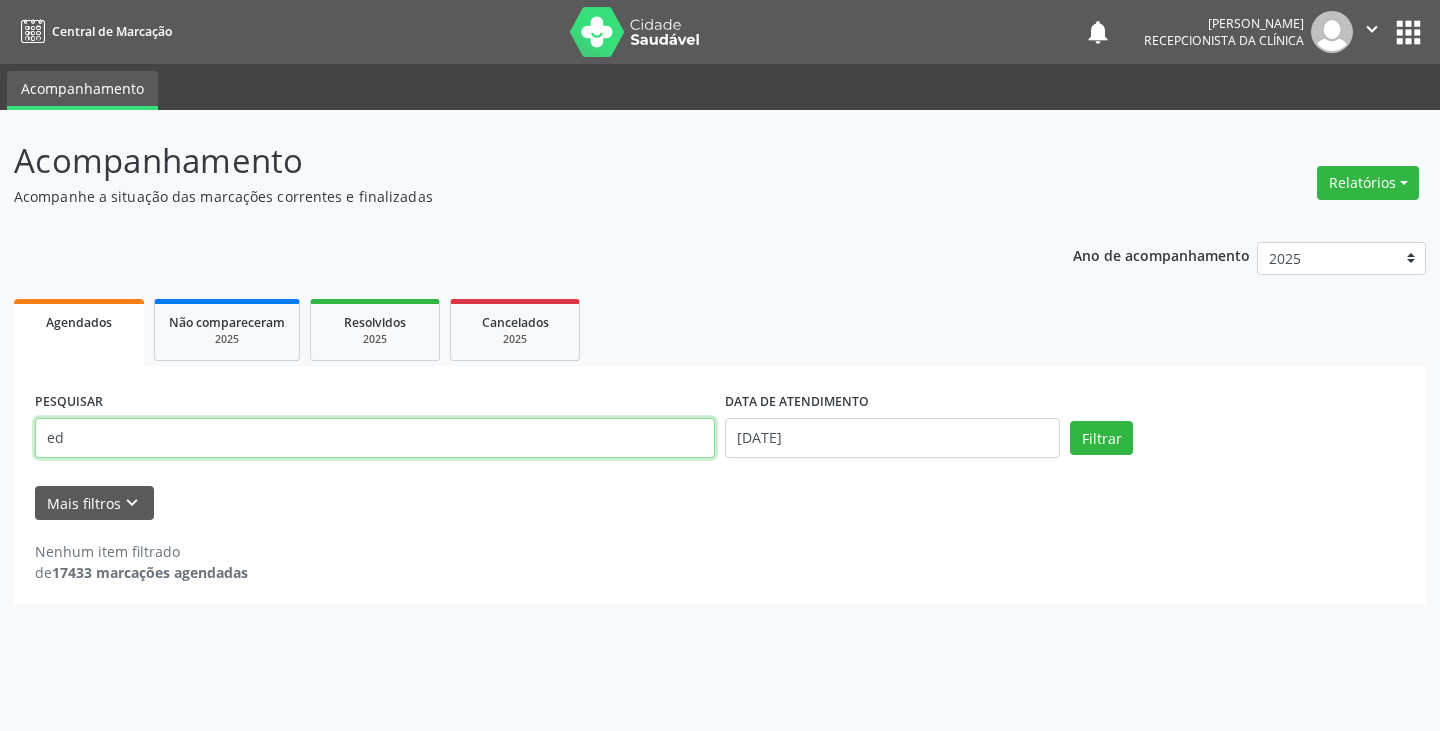 type on "e" 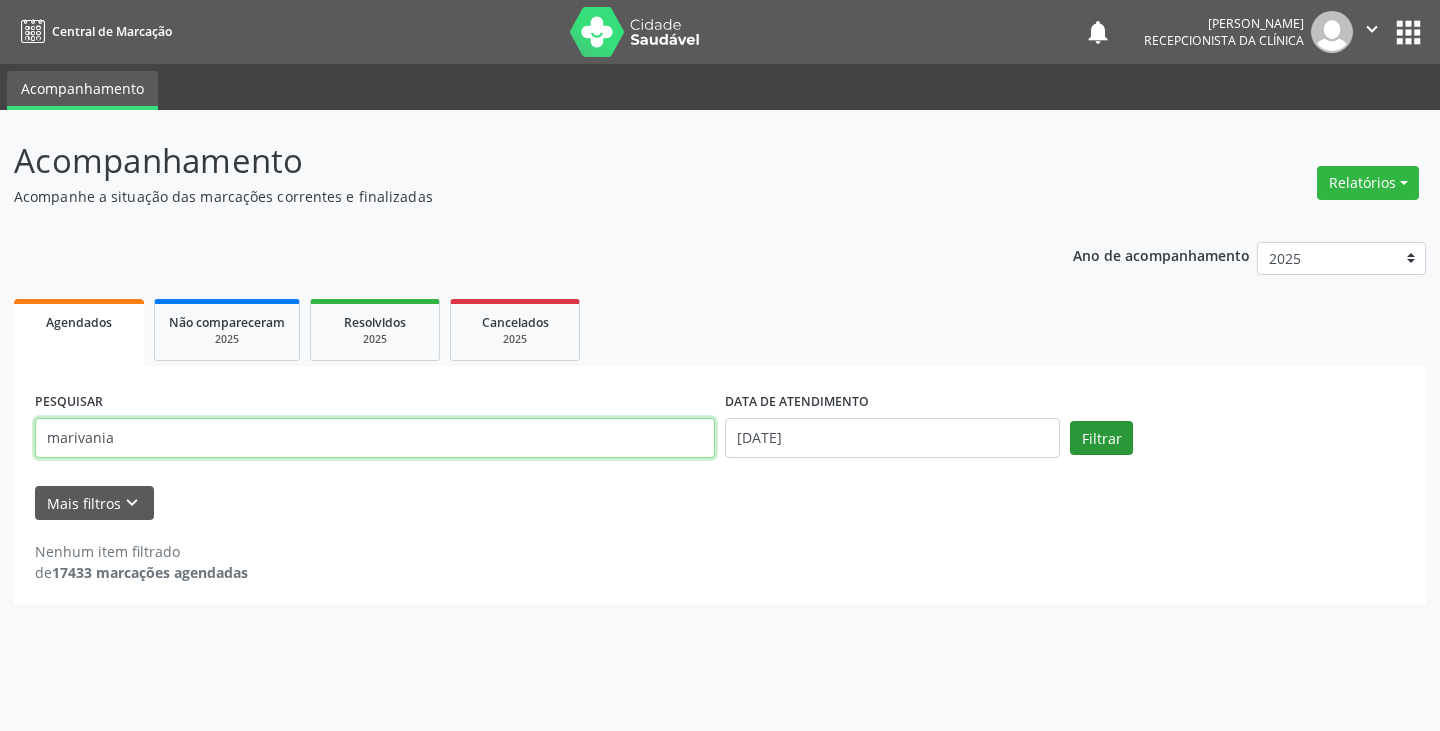 type on "marivania" 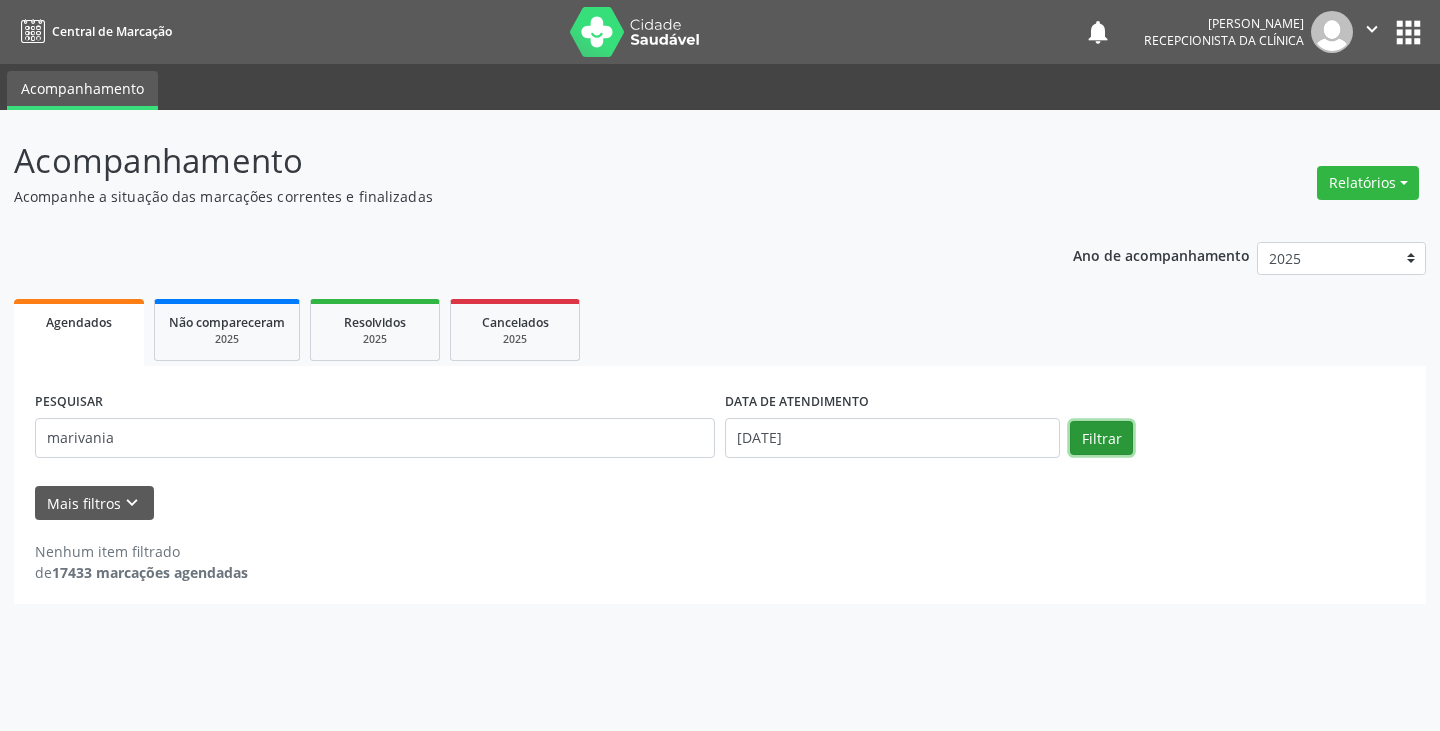 click on "Filtrar" at bounding box center (1101, 438) 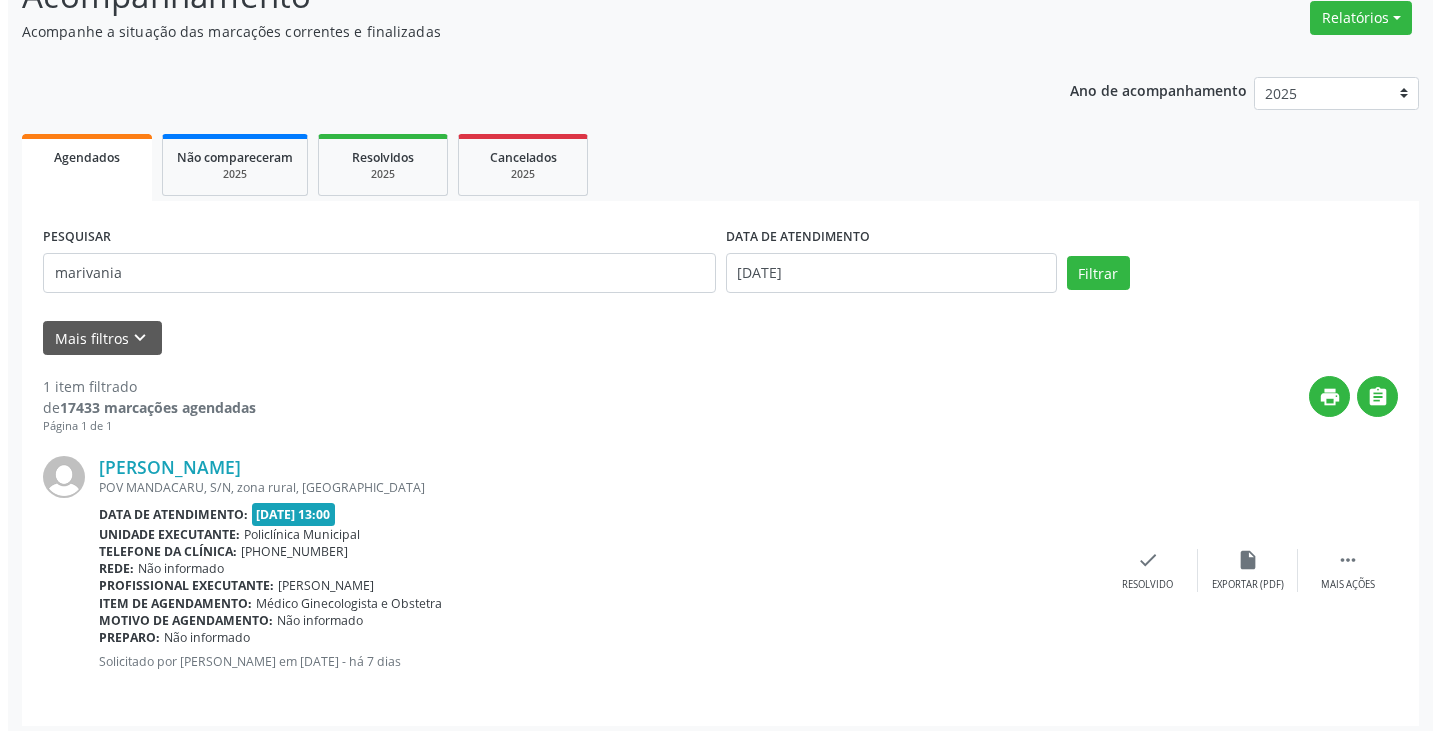 scroll, scrollTop: 174, scrollLeft: 0, axis: vertical 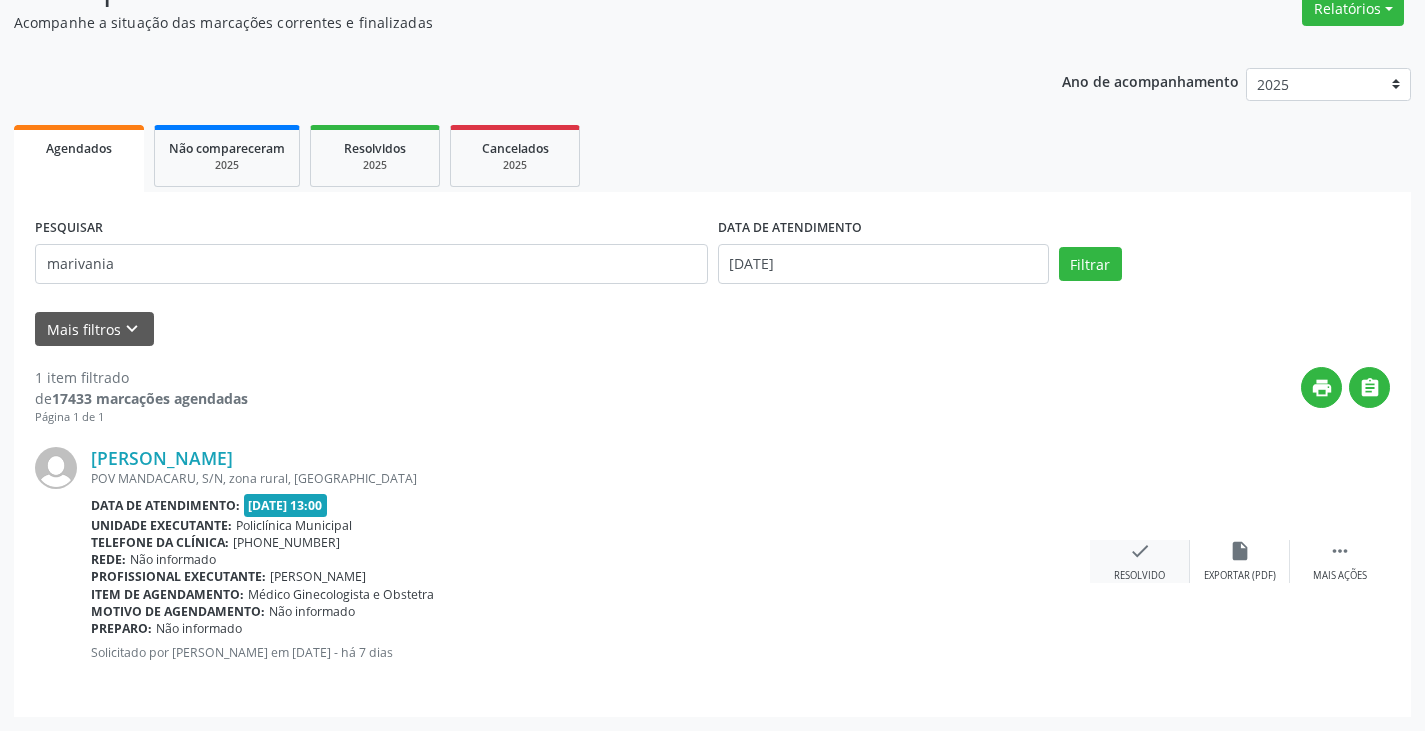 click on "check" at bounding box center [1140, 551] 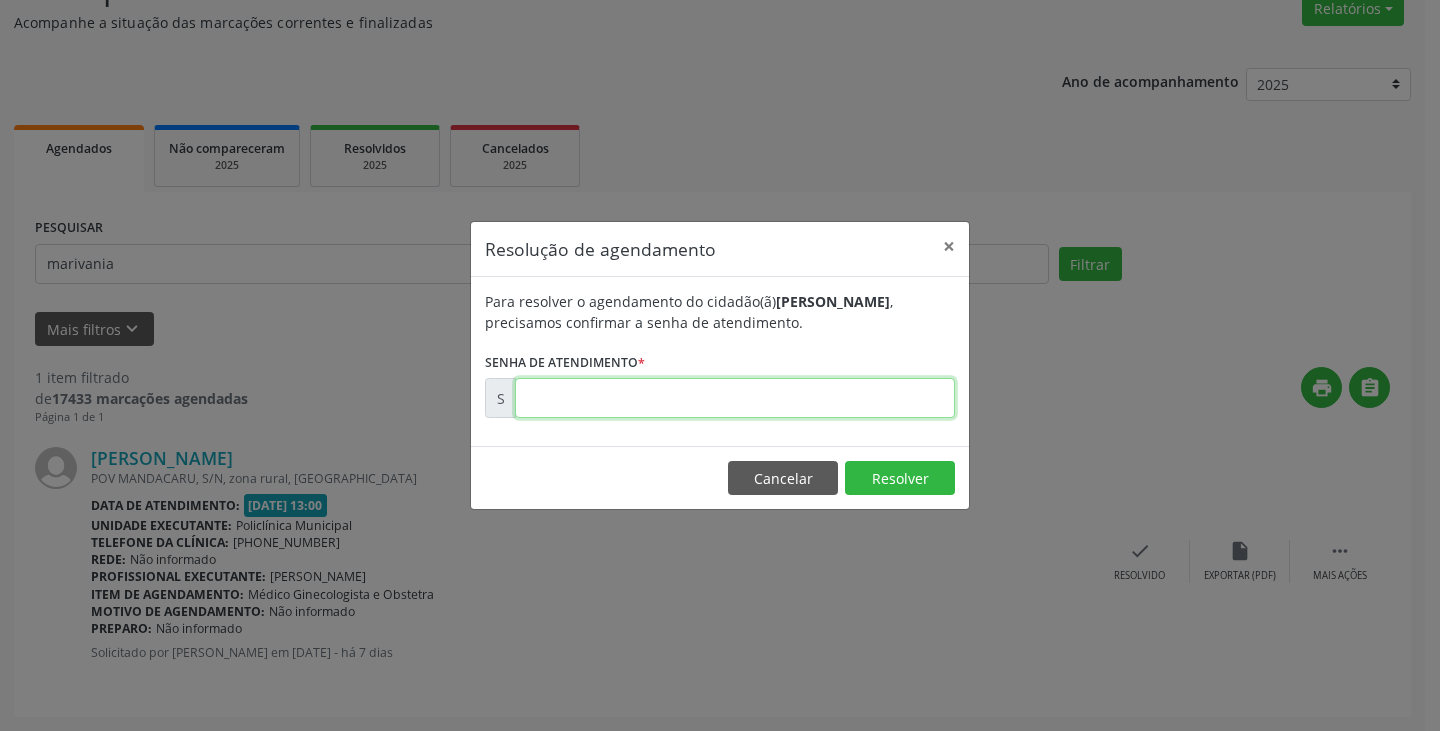 click at bounding box center [735, 398] 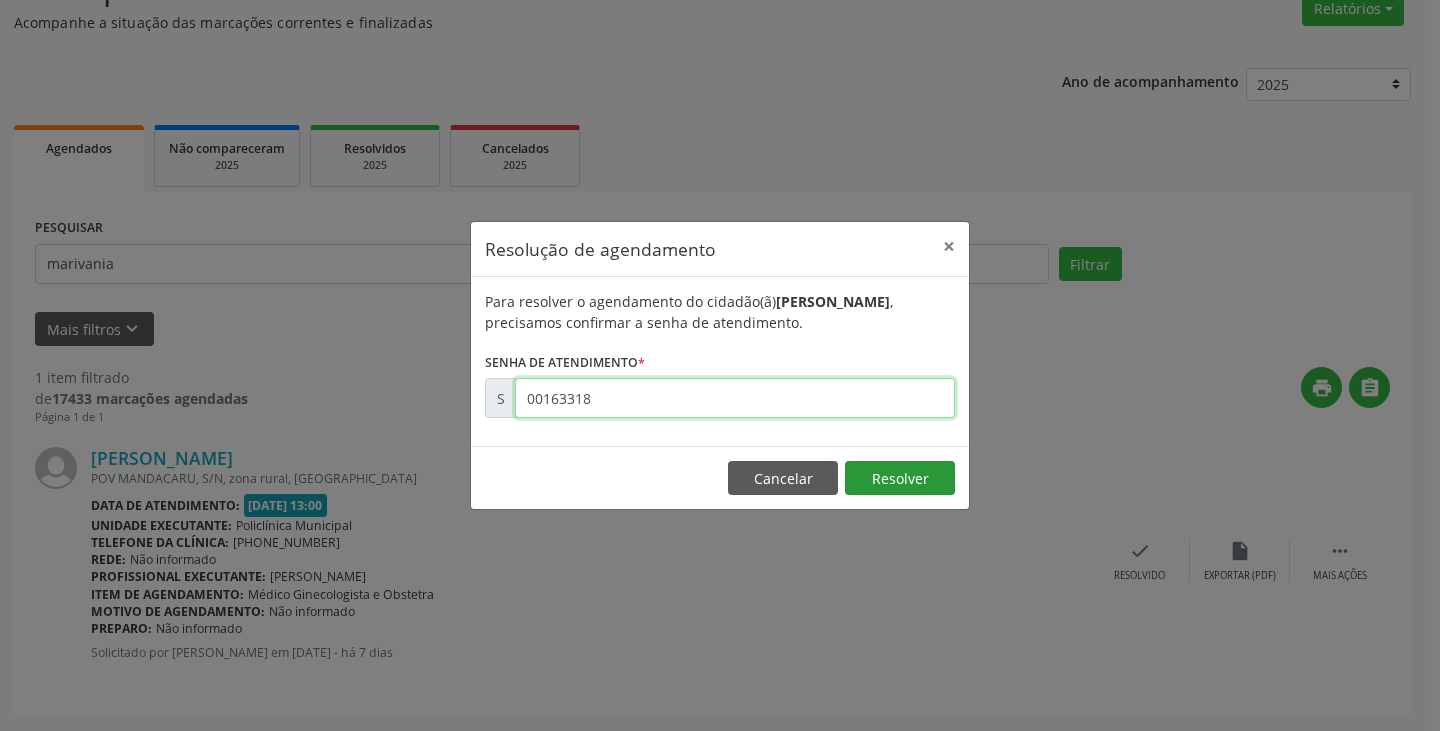 type on "00163318" 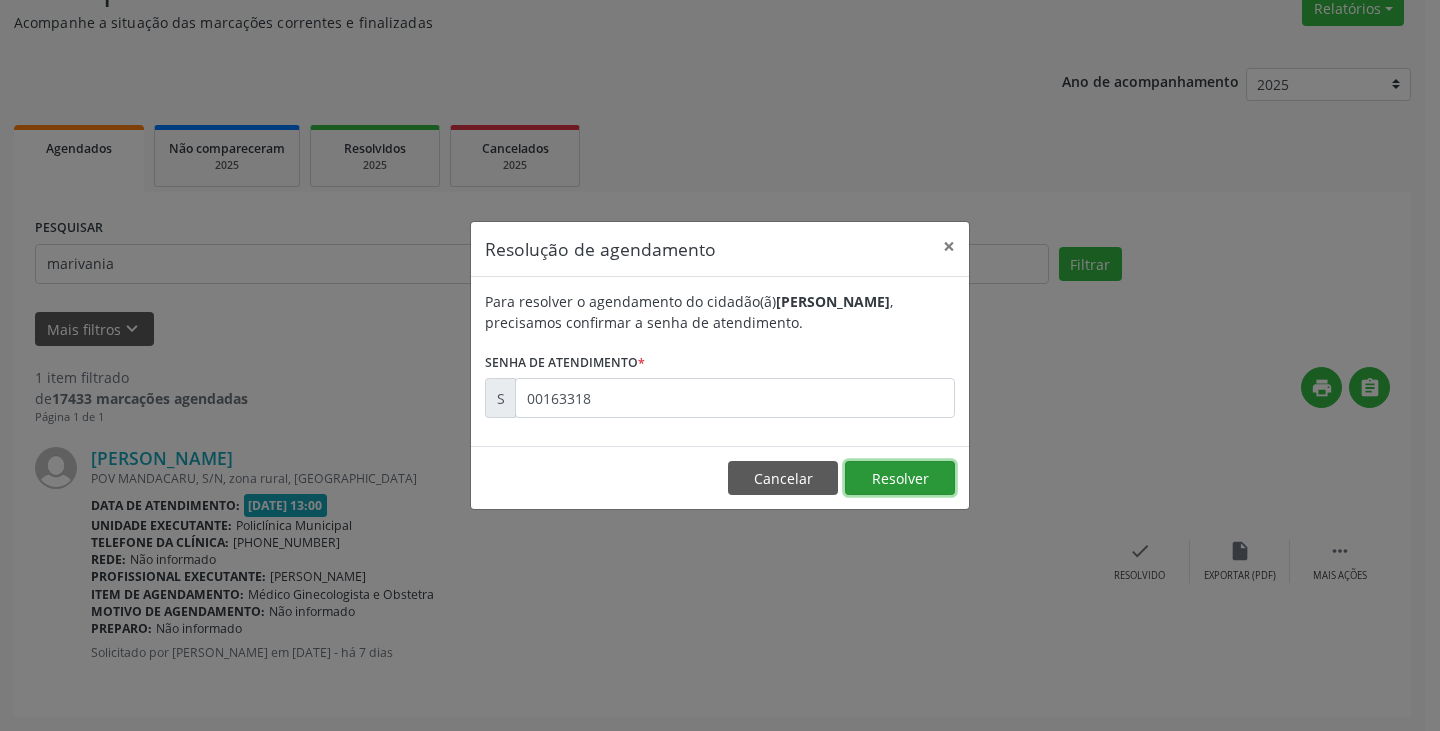 click on "Resolver" at bounding box center (900, 478) 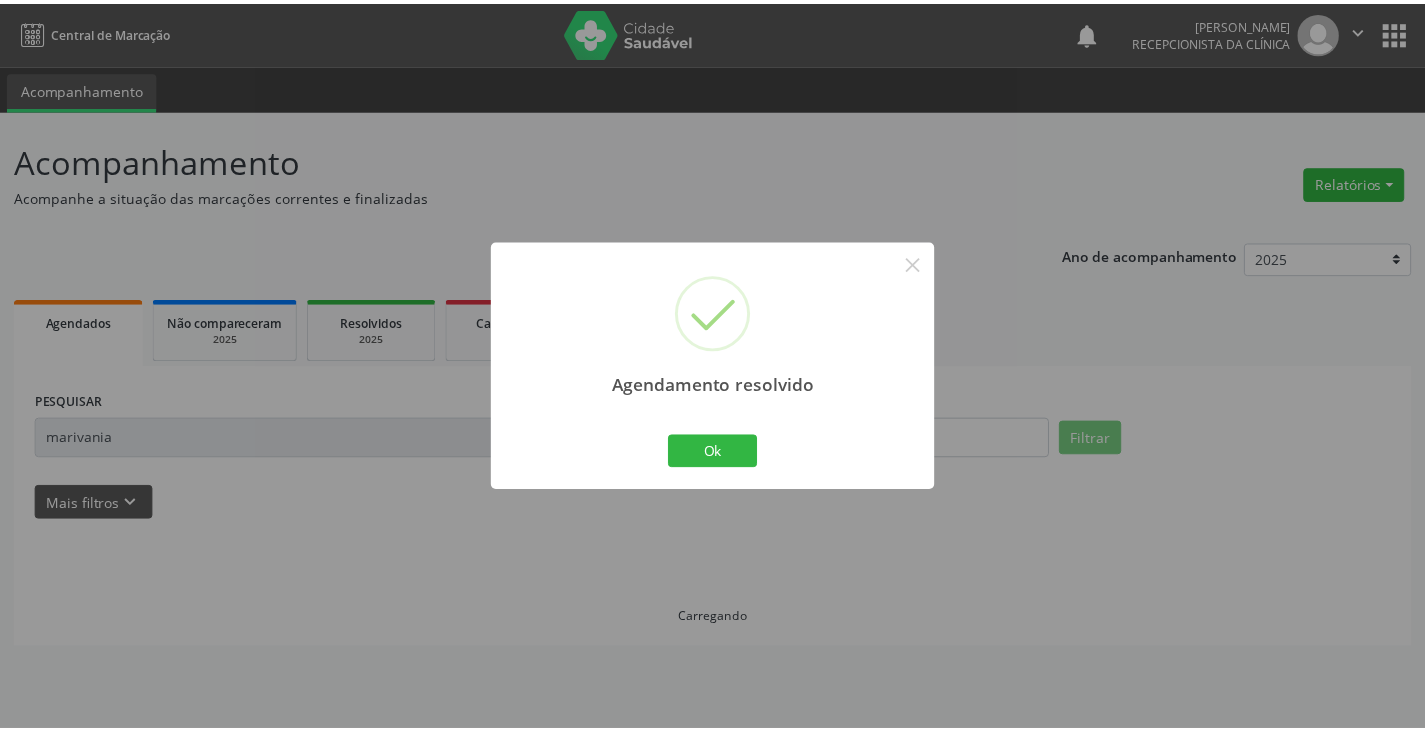 scroll, scrollTop: 0, scrollLeft: 0, axis: both 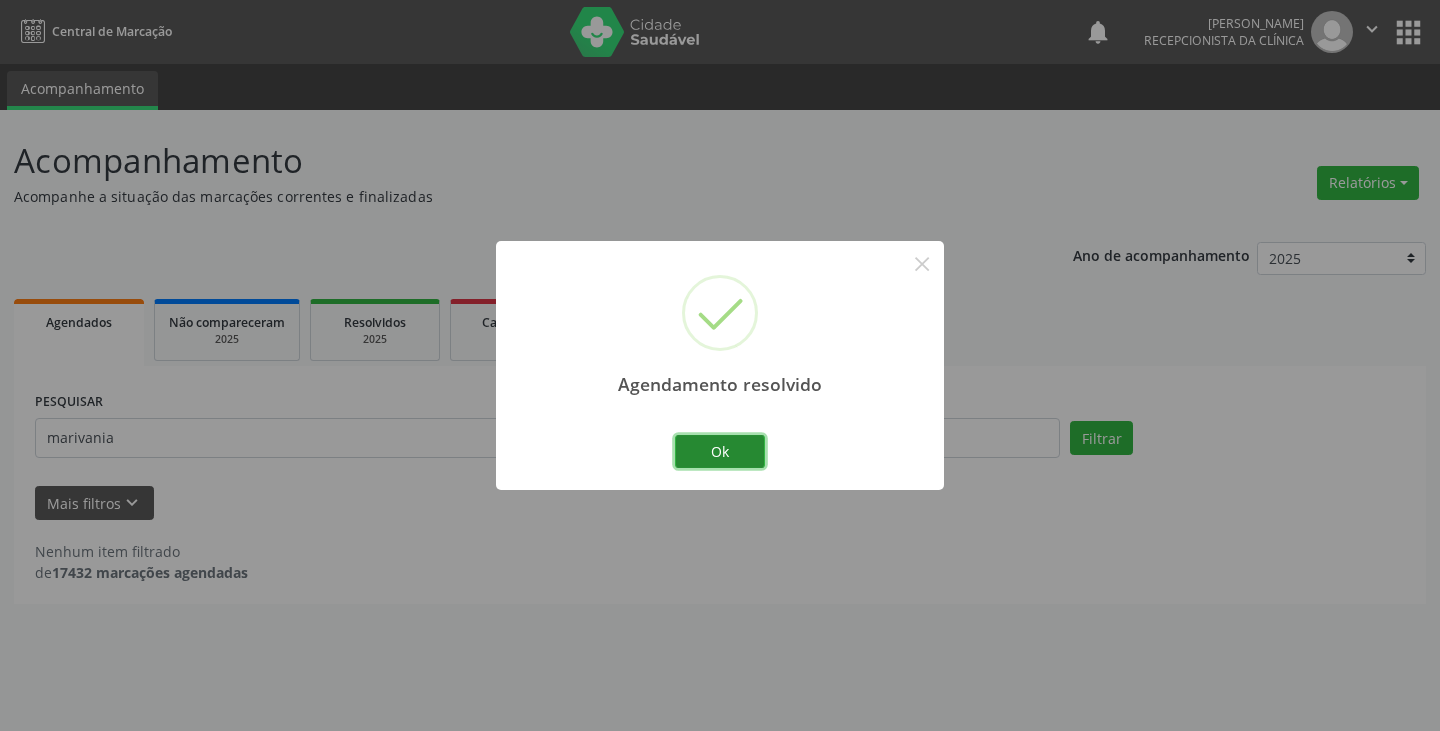 click on "Ok" at bounding box center (720, 452) 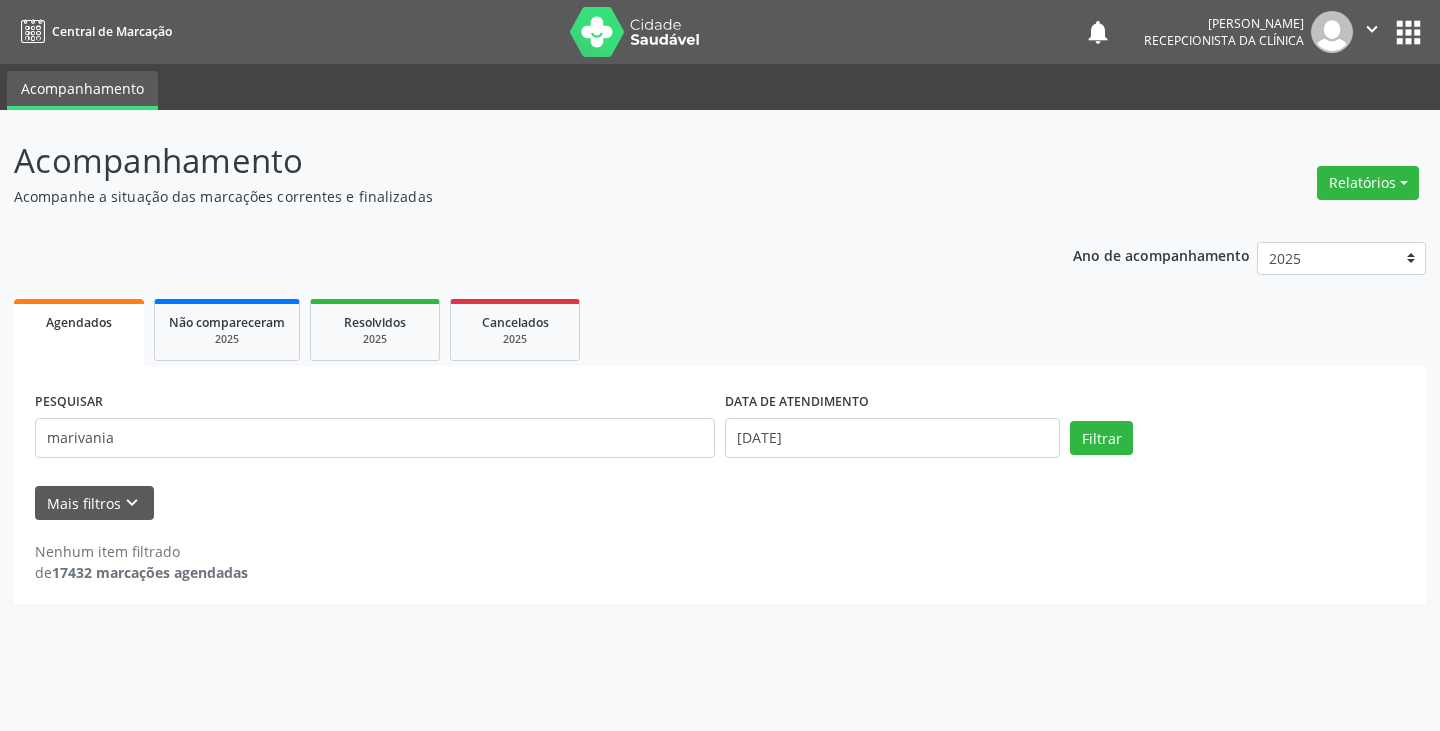 click on "PESQUISAR
marivania" at bounding box center (375, 429) 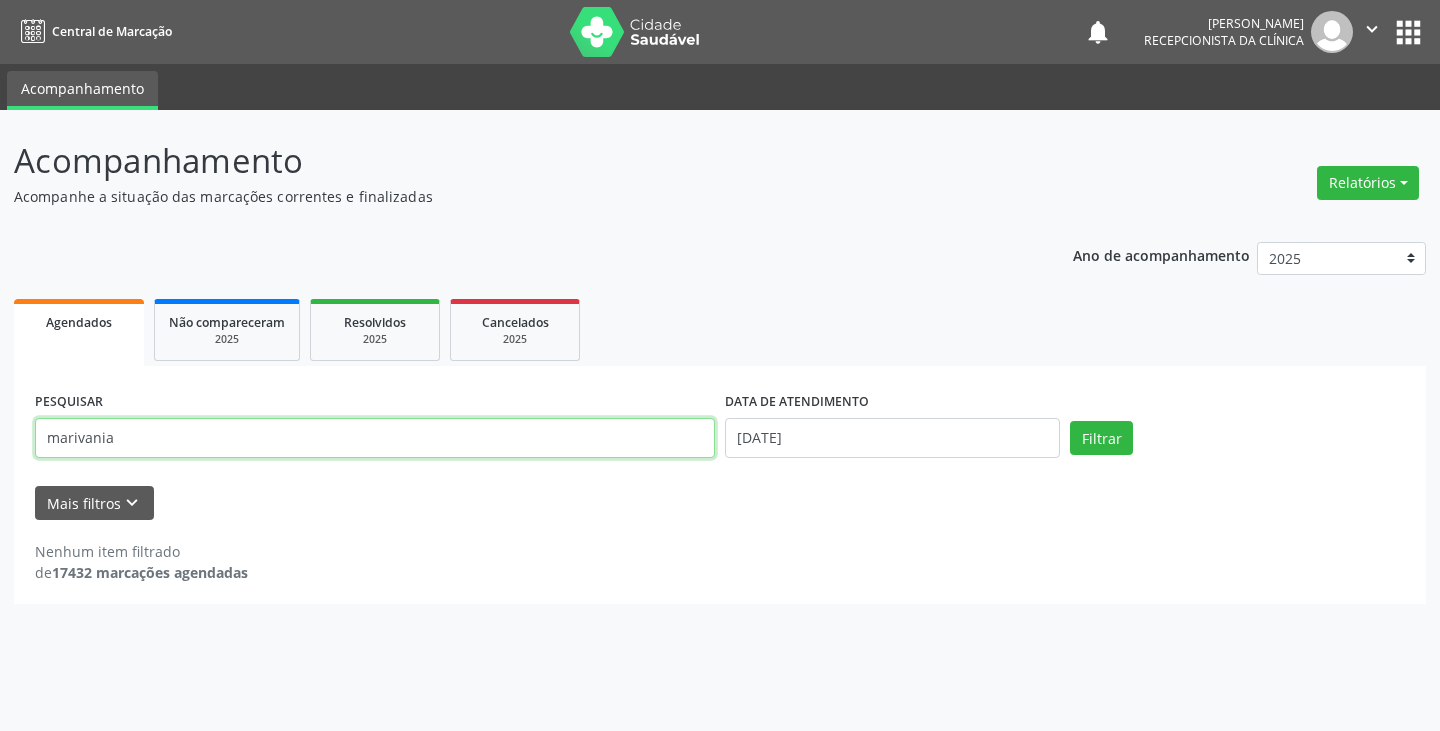 click on "marivania" at bounding box center [375, 438] 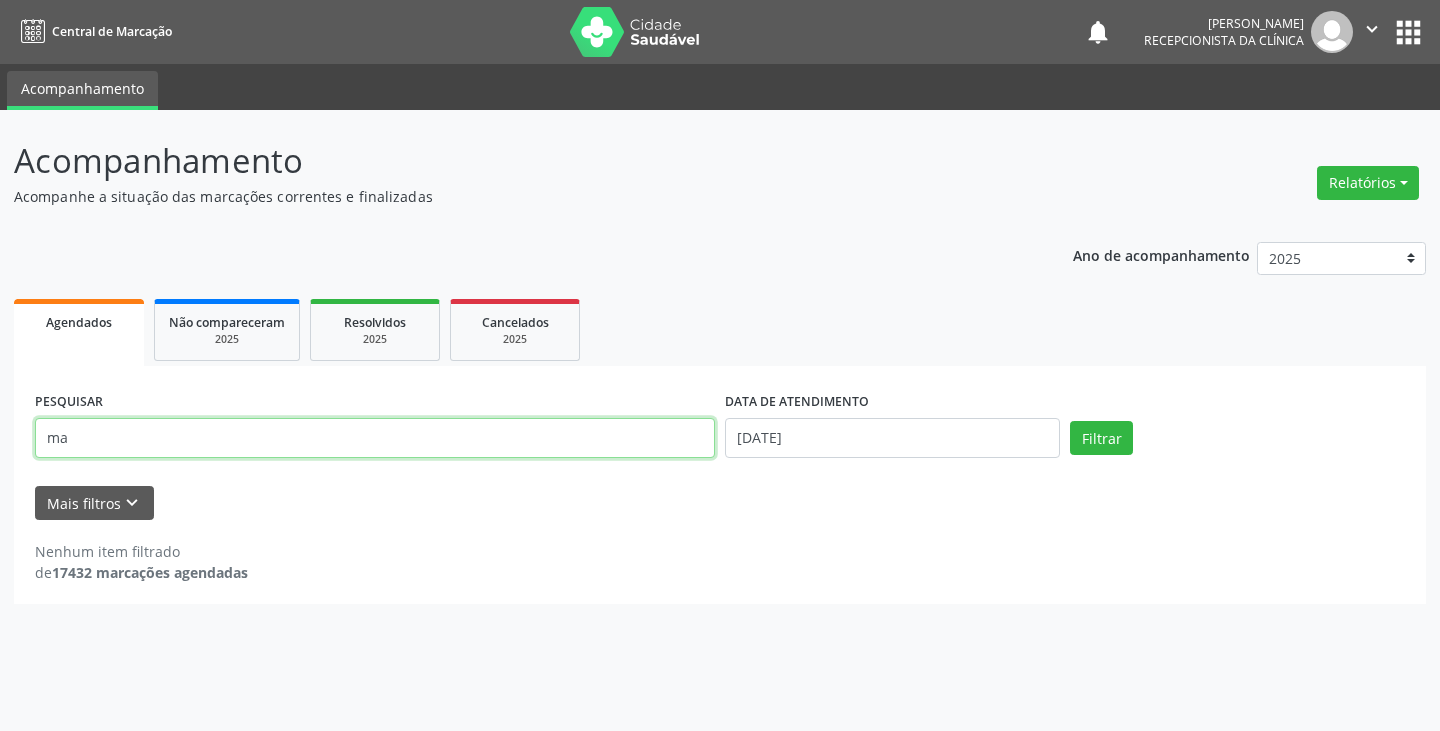 type on "m" 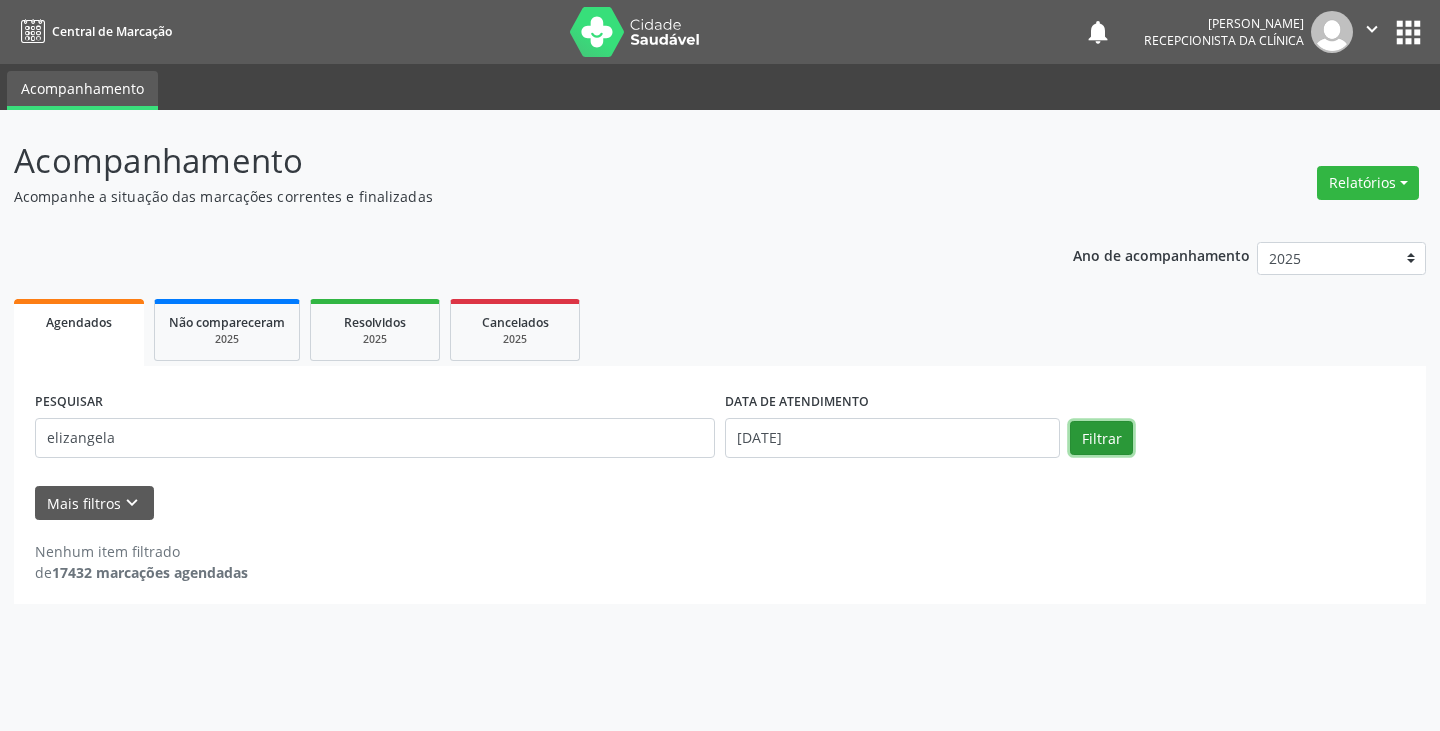 click on "Filtrar" at bounding box center (1101, 438) 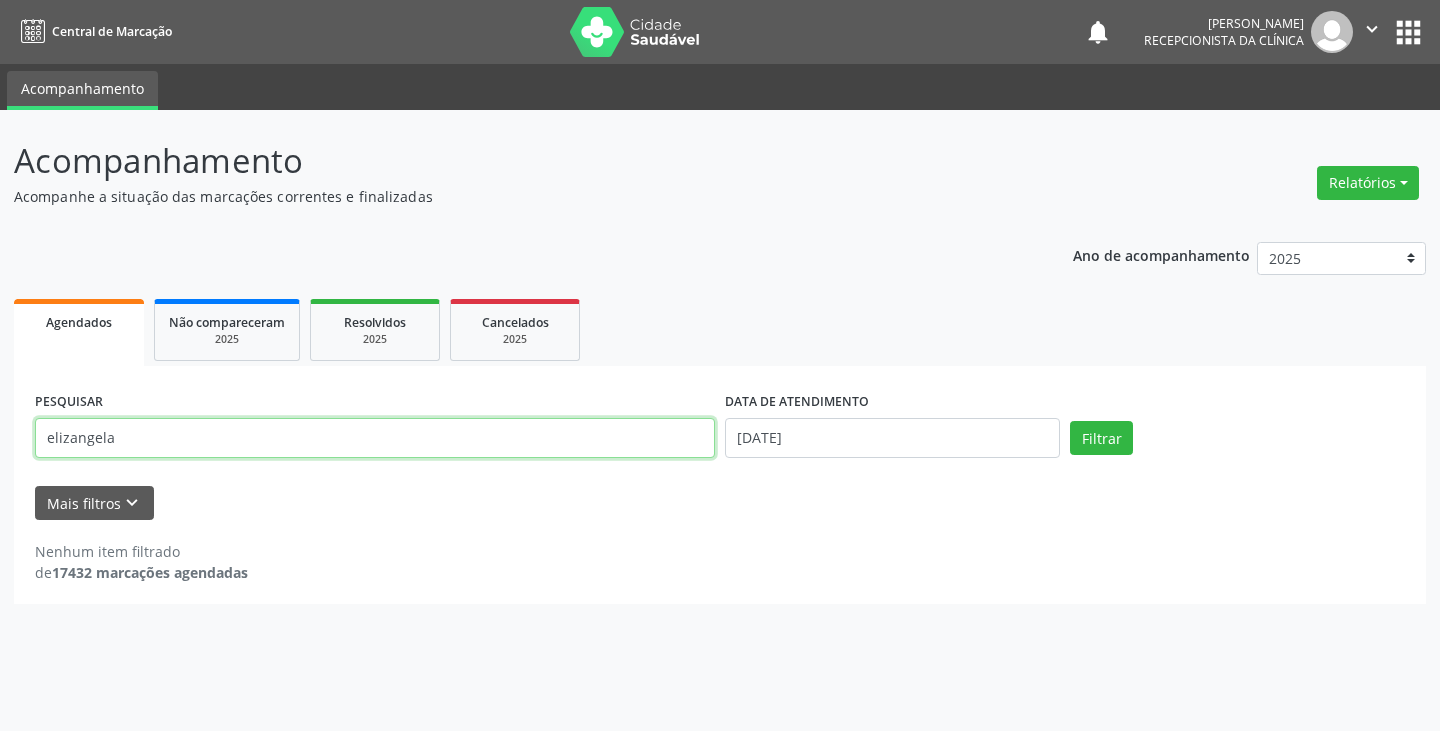 click on "elizangela" at bounding box center [375, 438] 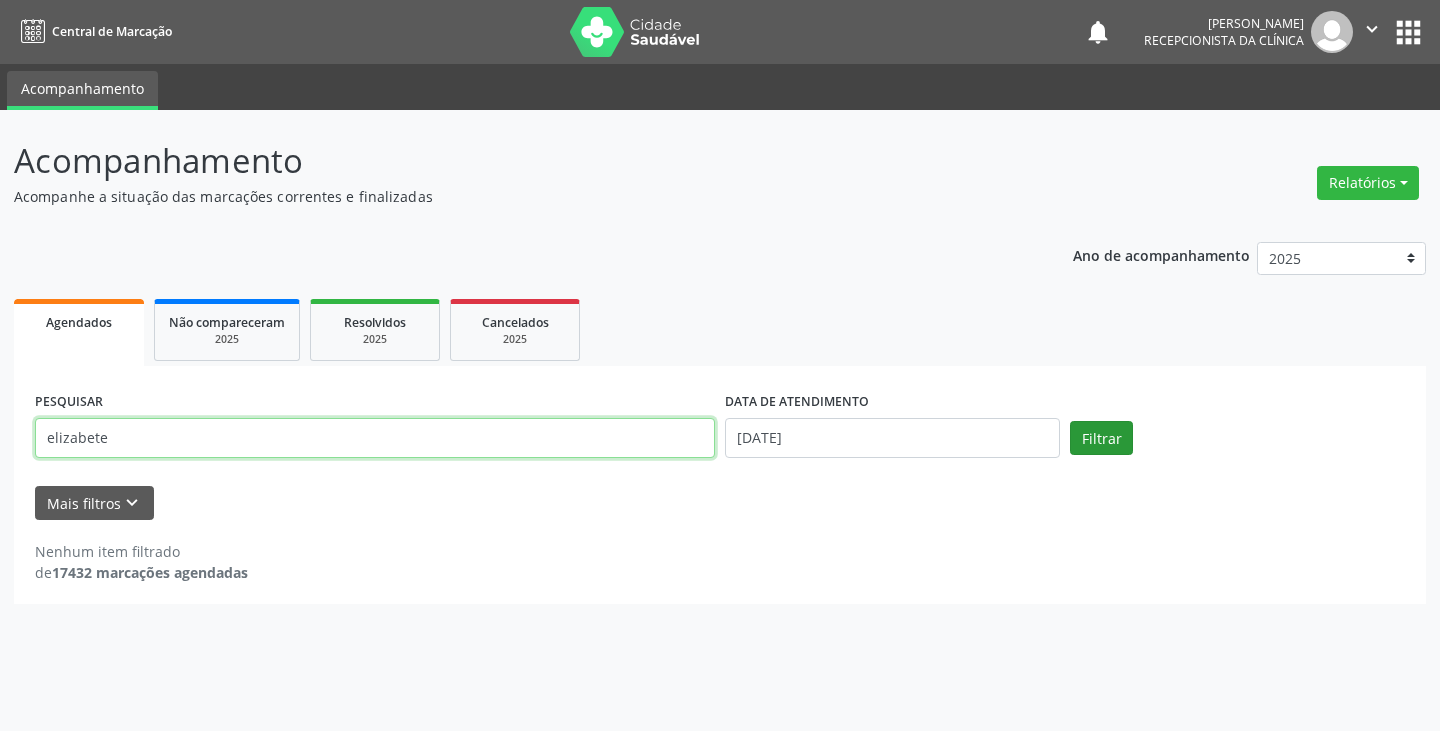type on "elizabete" 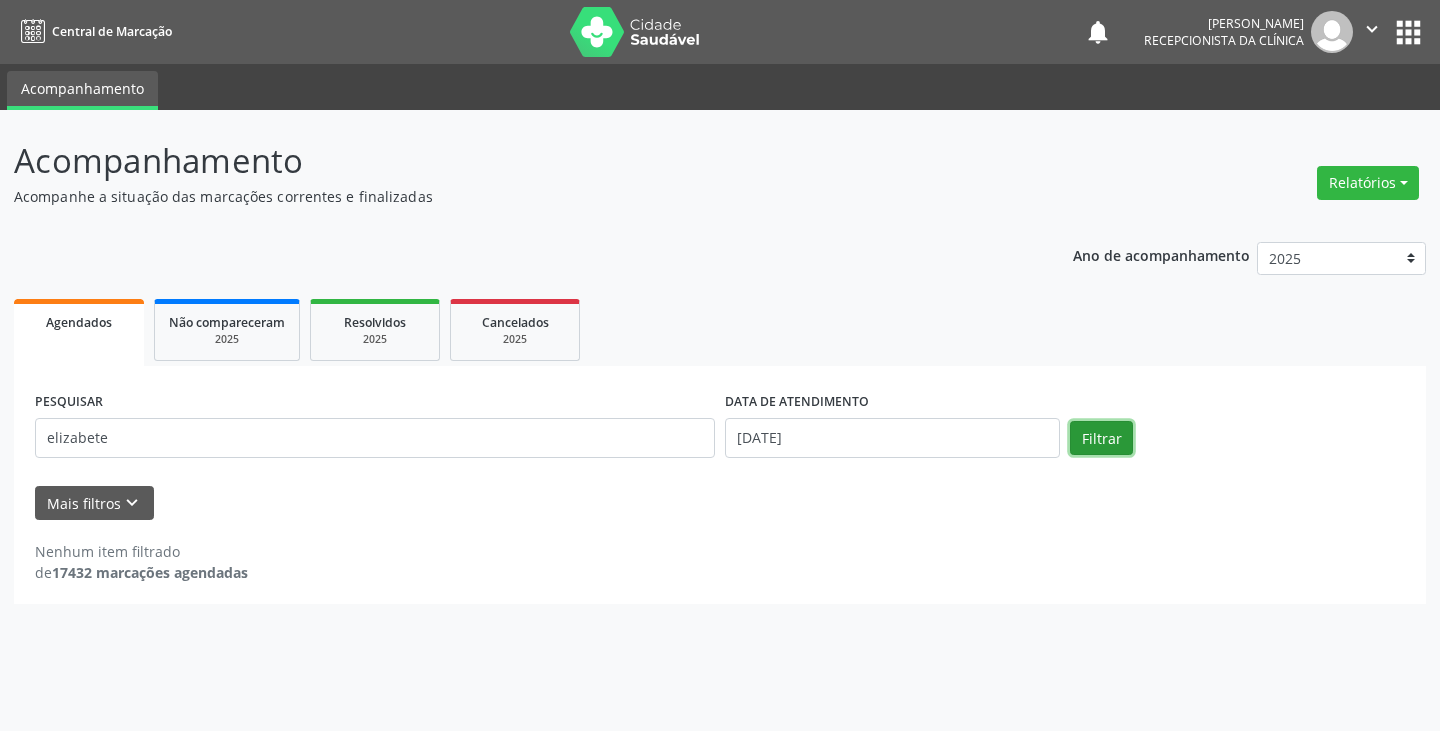click on "Filtrar" at bounding box center [1101, 438] 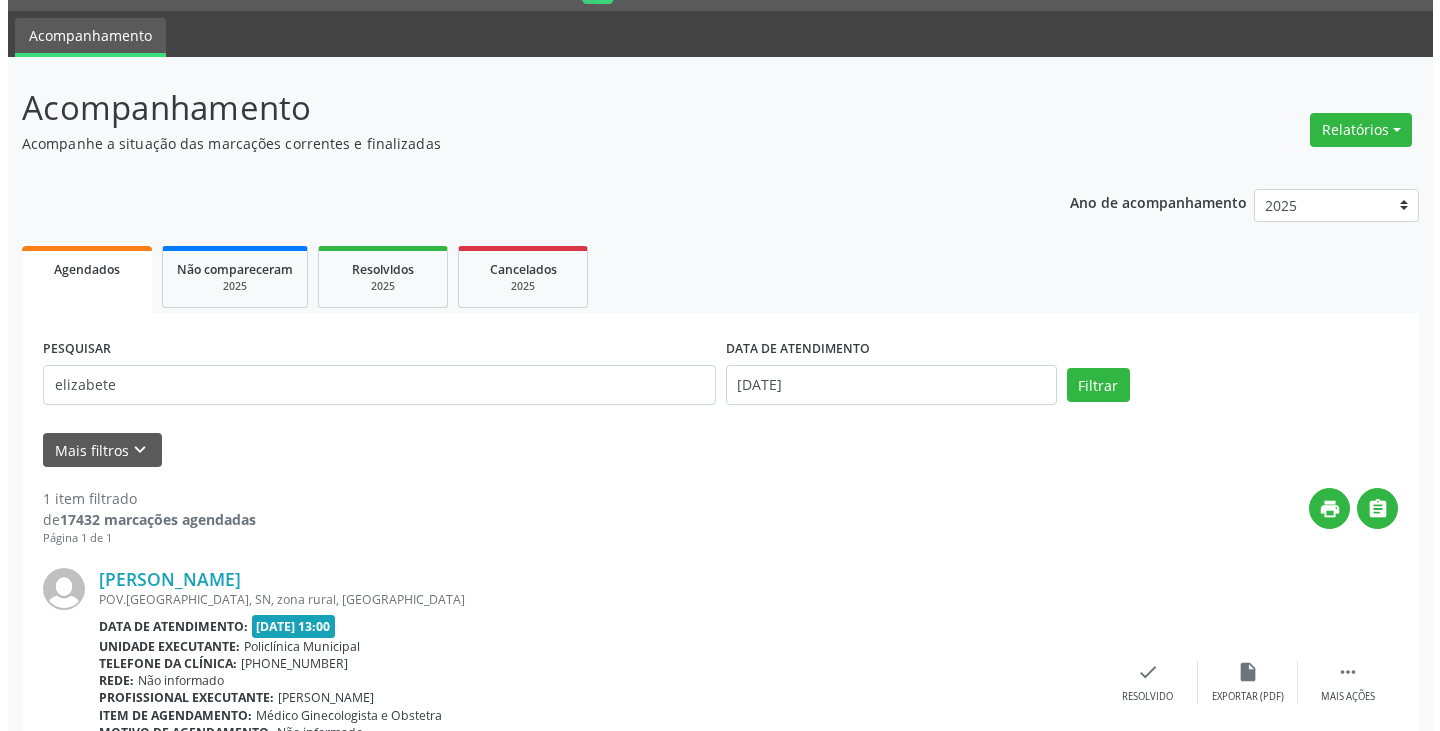 scroll, scrollTop: 174, scrollLeft: 0, axis: vertical 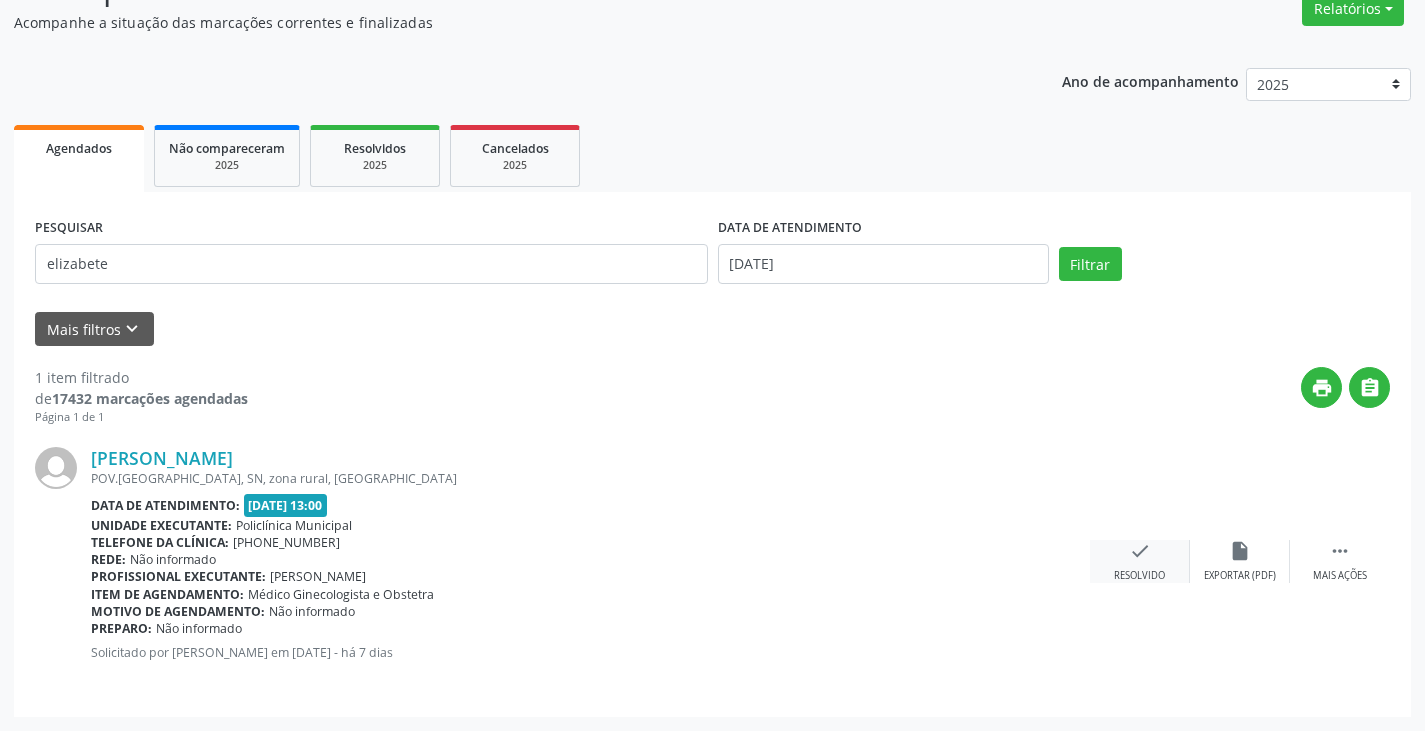 click on "check
Resolvido" at bounding box center [1140, 561] 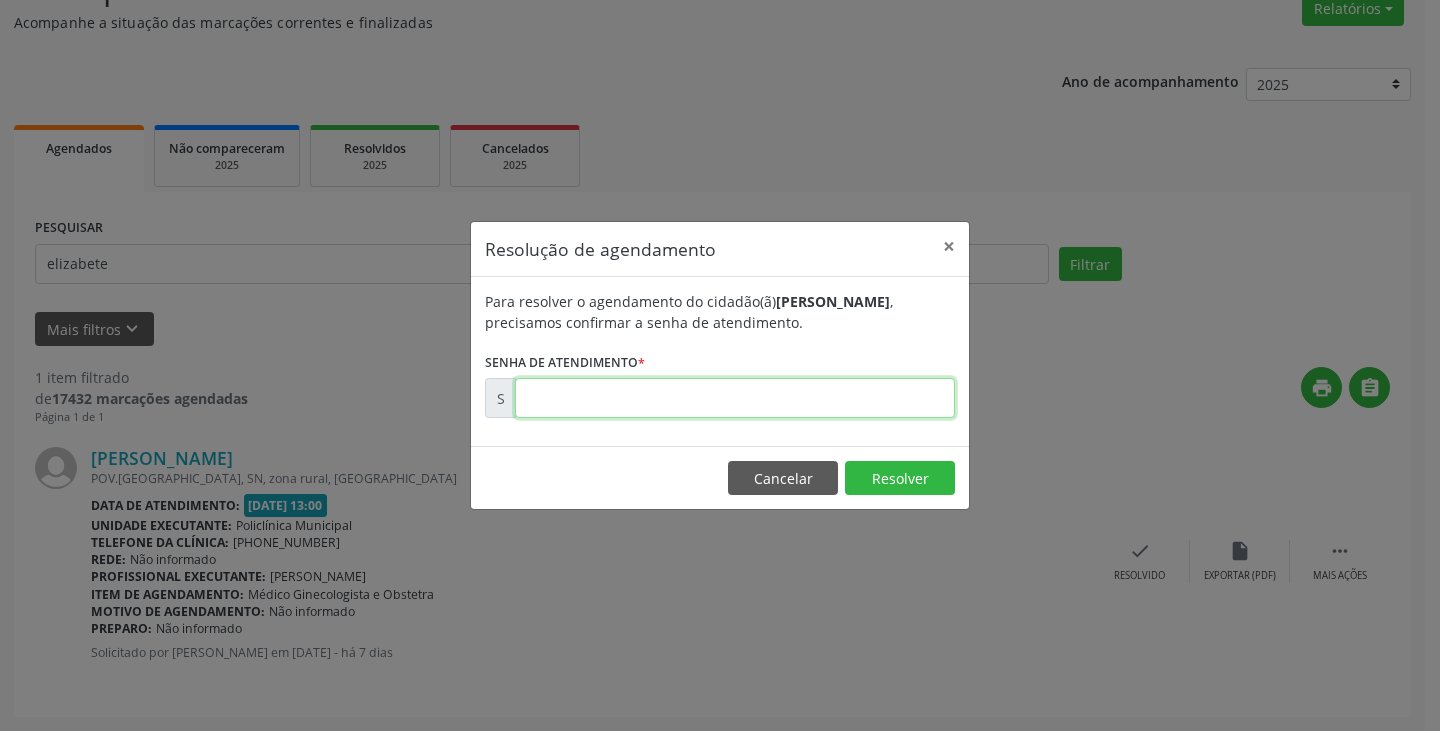 click at bounding box center [735, 398] 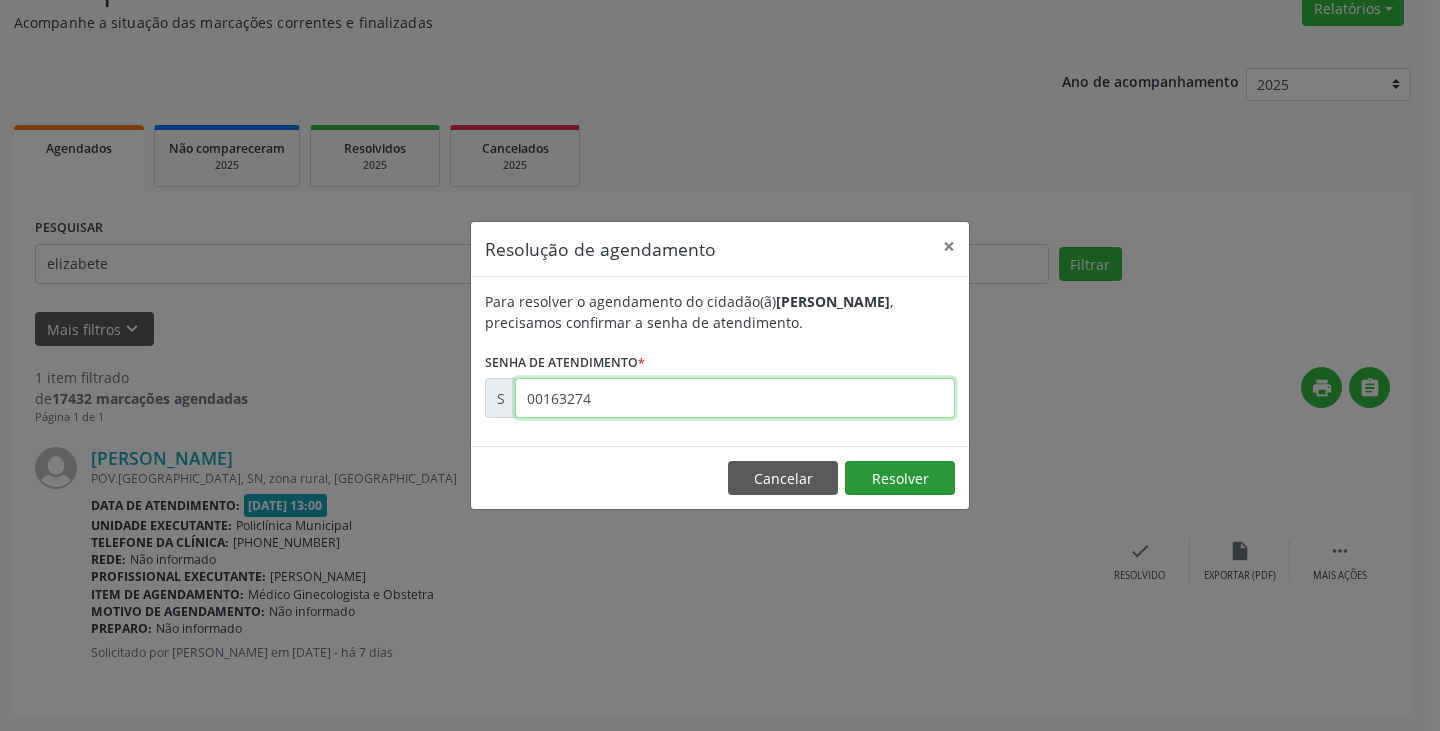 type on "00163274" 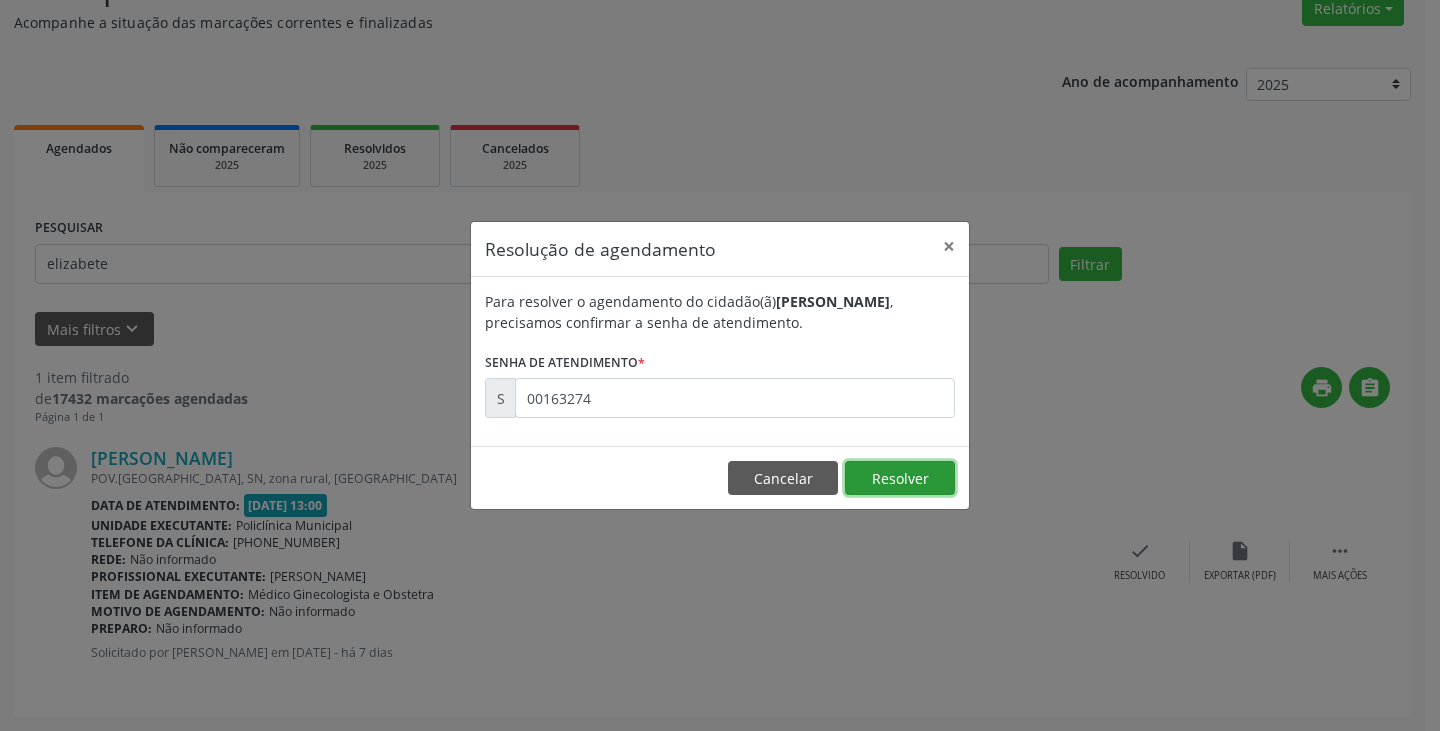 click on "Resolver" at bounding box center (900, 478) 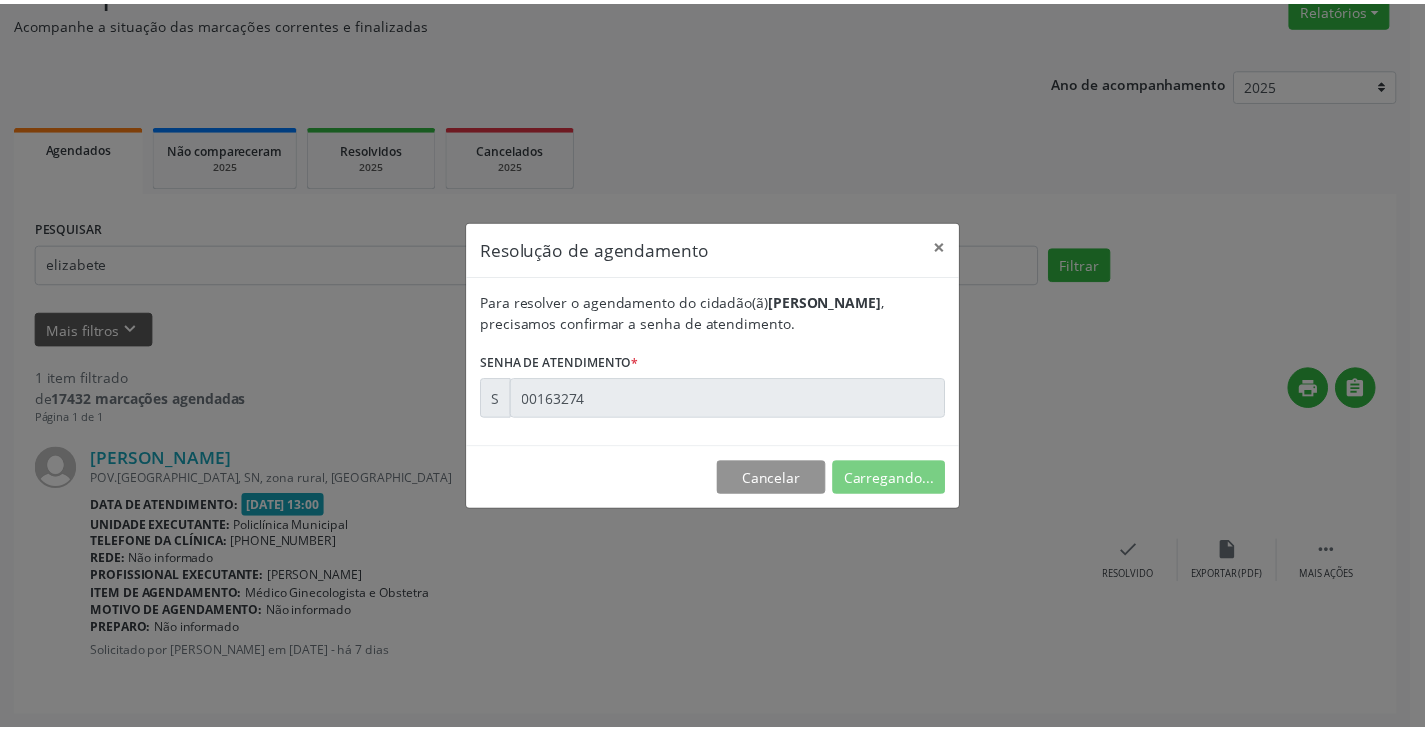 scroll, scrollTop: 0, scrollLeft: 0, axis: both 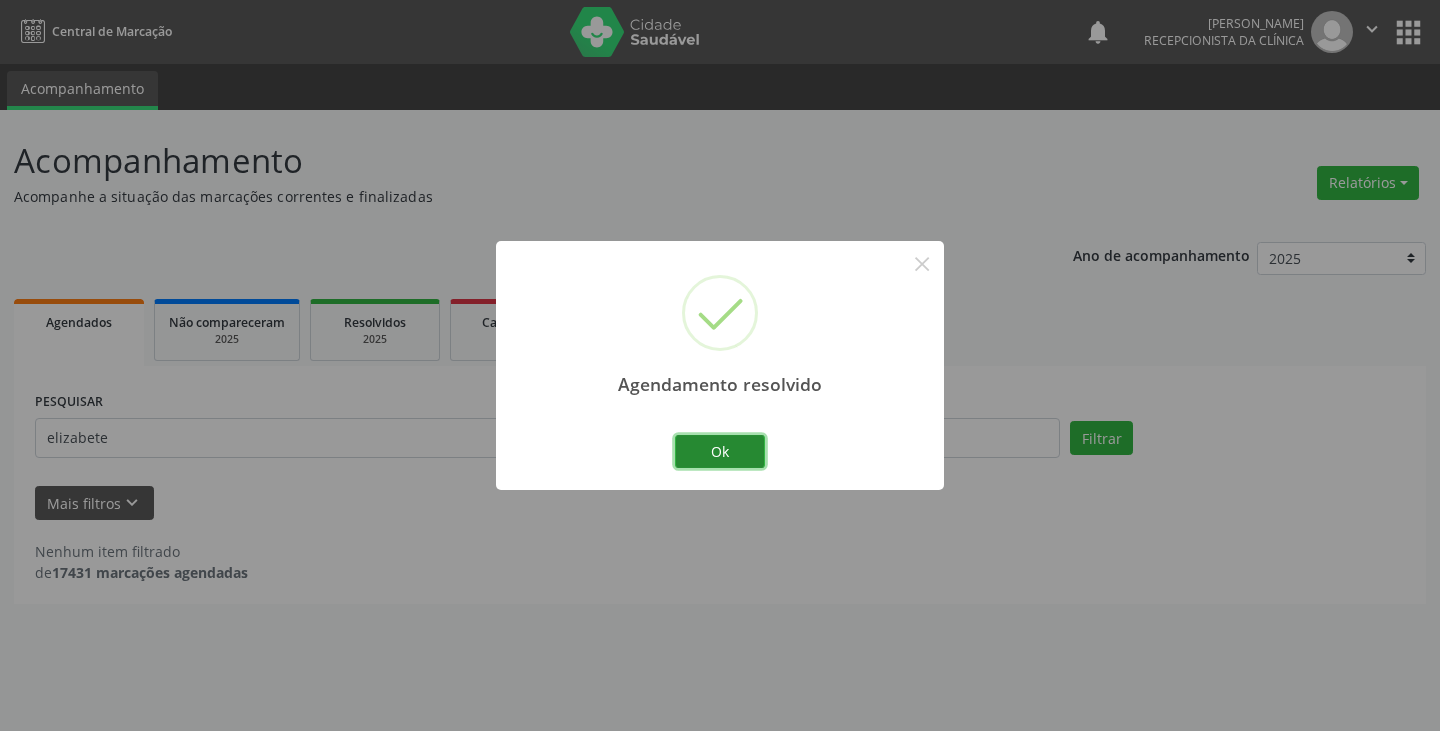 click on "Ok" at bounding box center [720, 452] 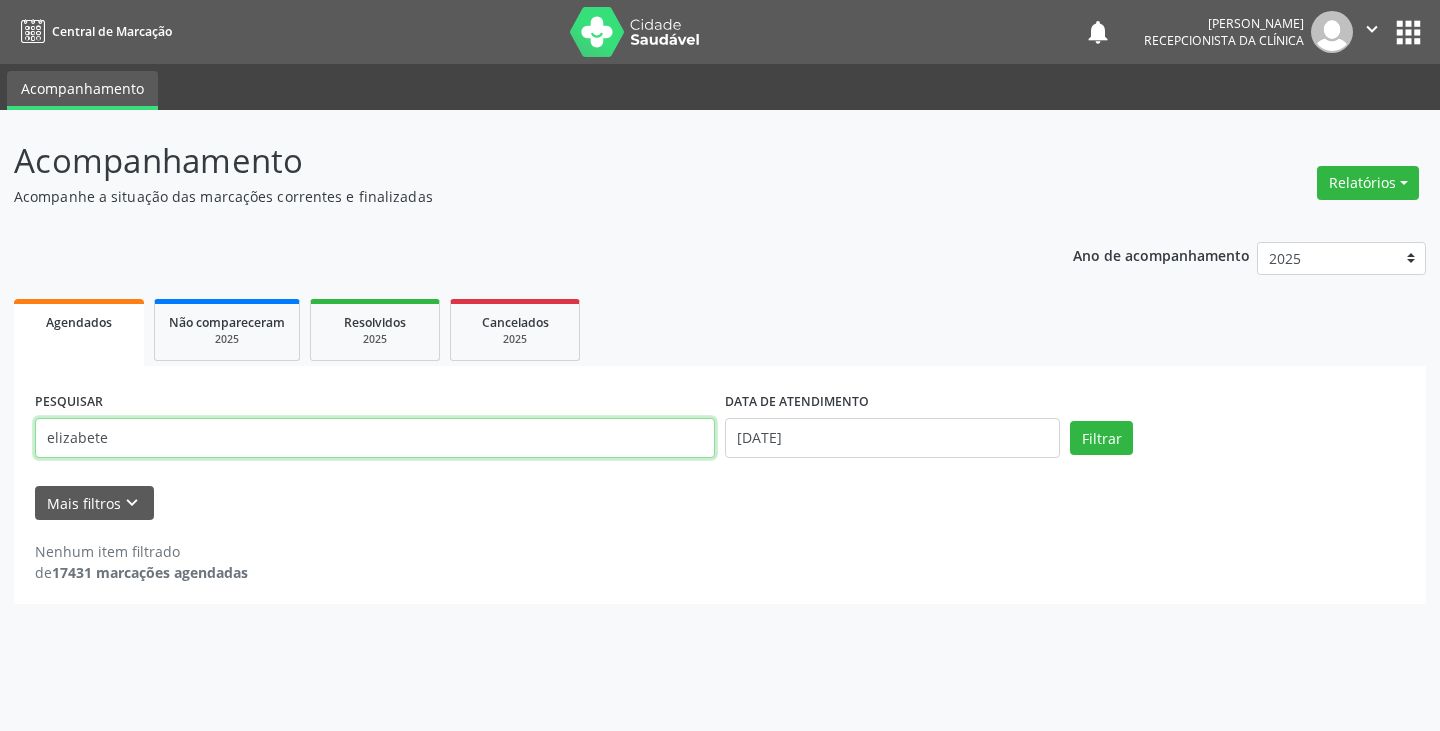 click on "elizabete" at bounding box center [375, 438] 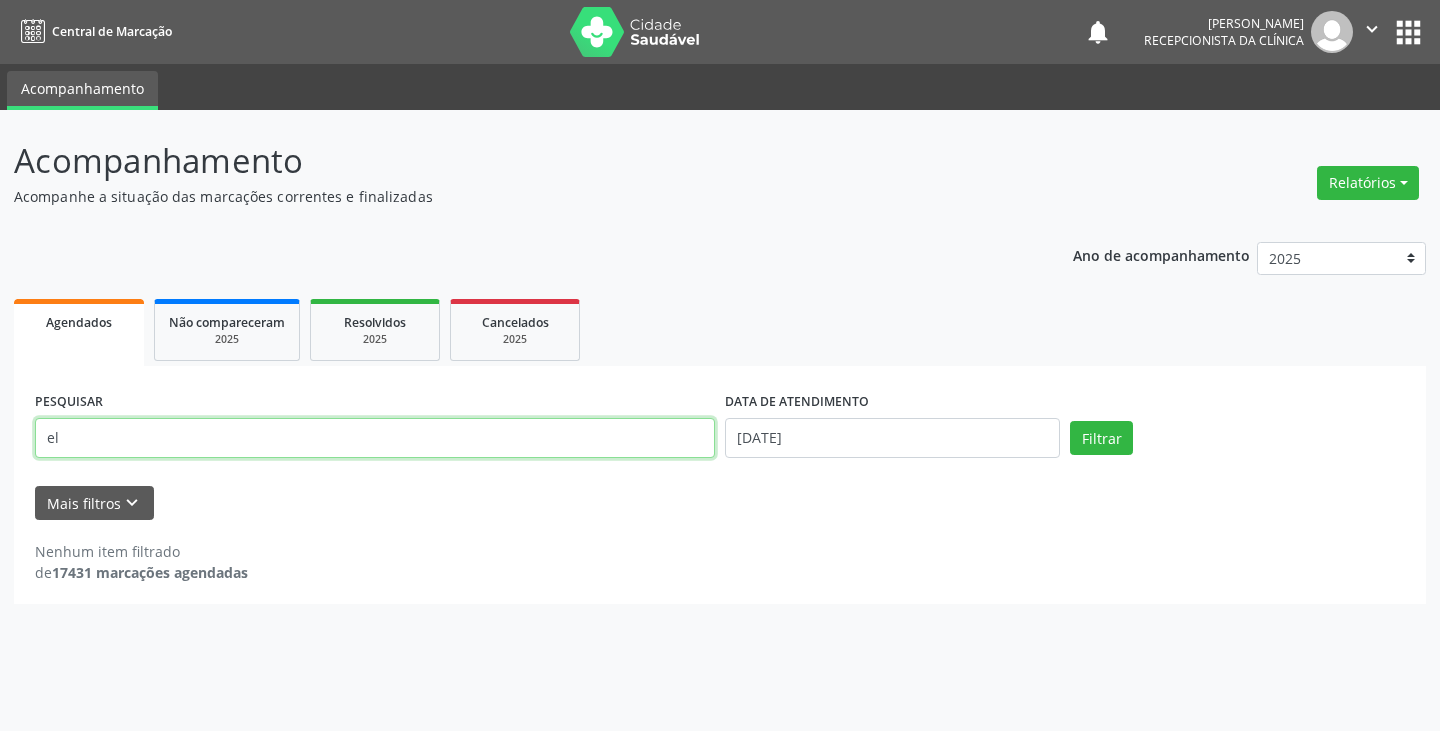 type on "e" 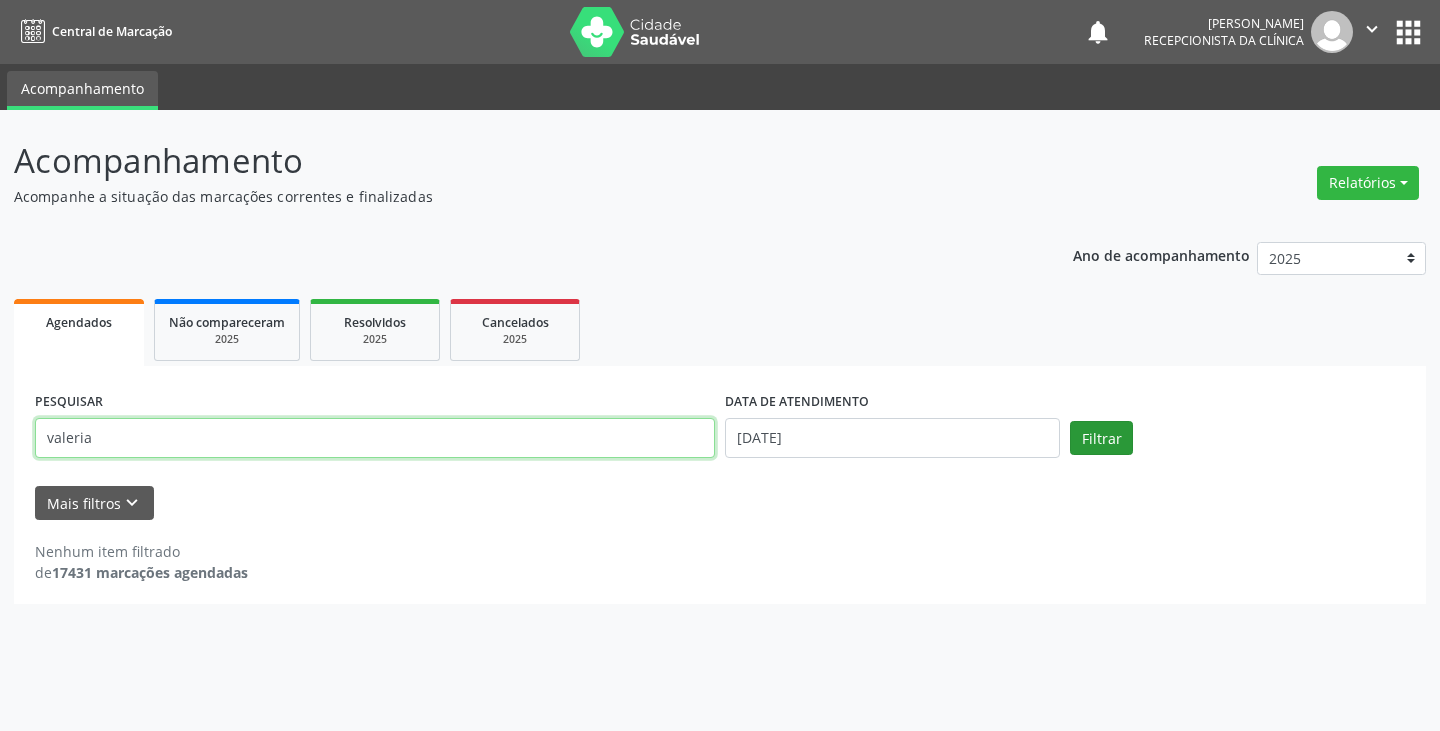 type on "valeria" 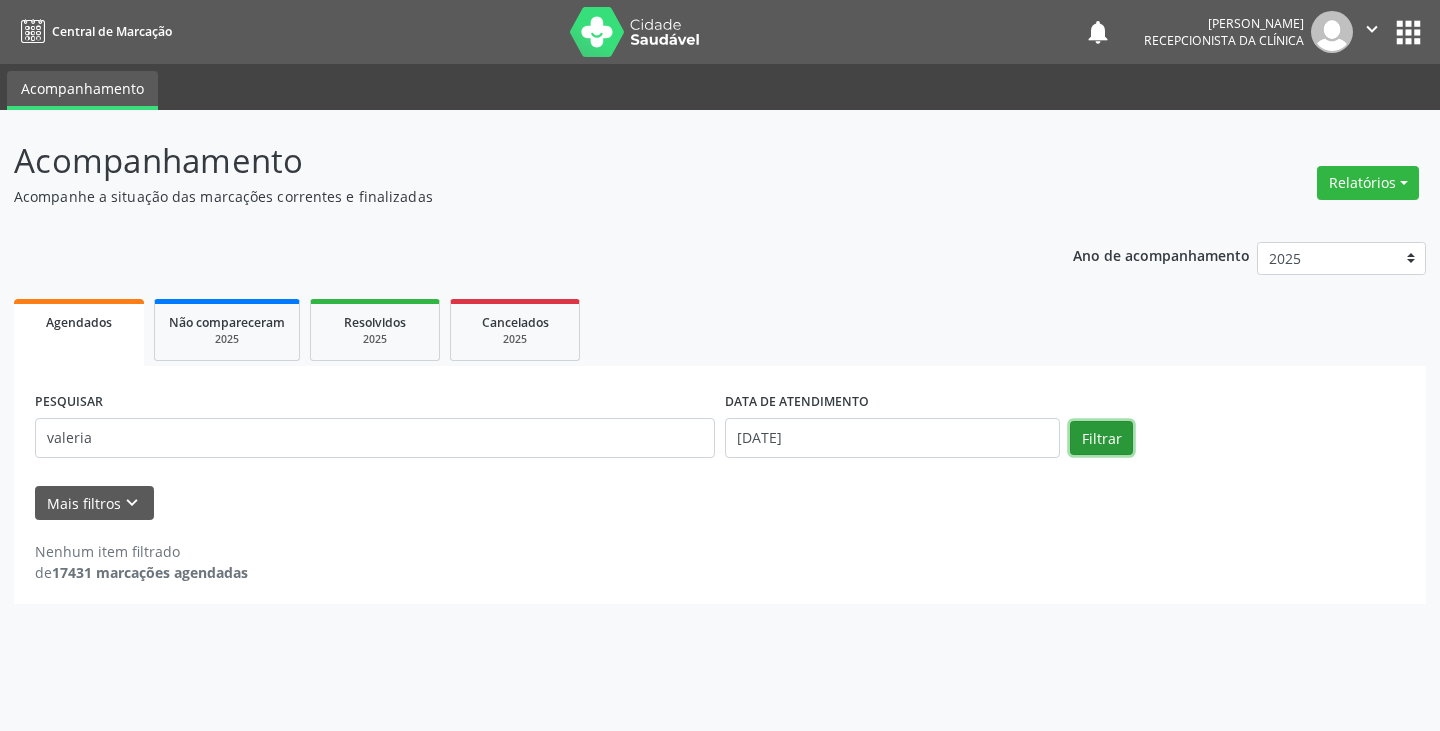 click on "Filtrar" at bounding box center [1101, 438] 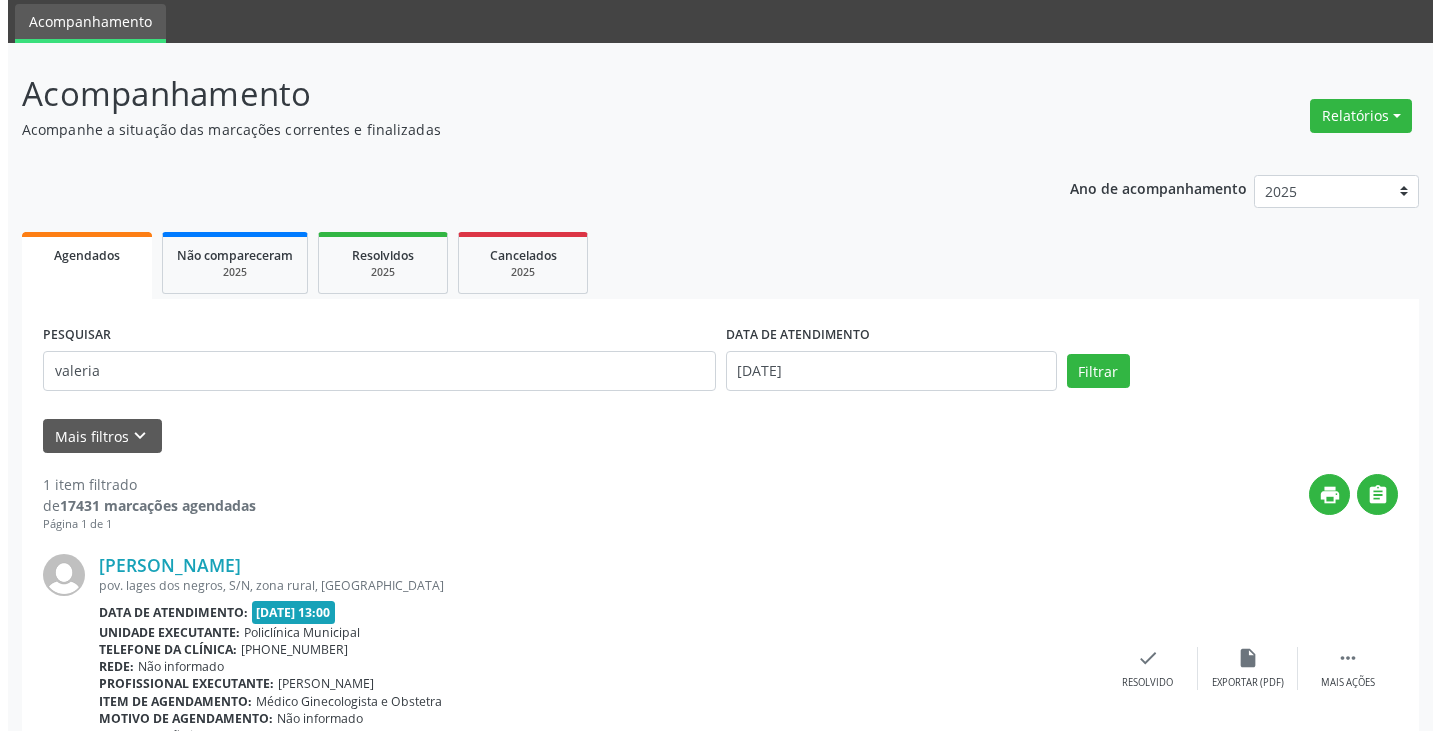 scroll, scrollTop: 174, scrollLeft: 0, axis: vertical 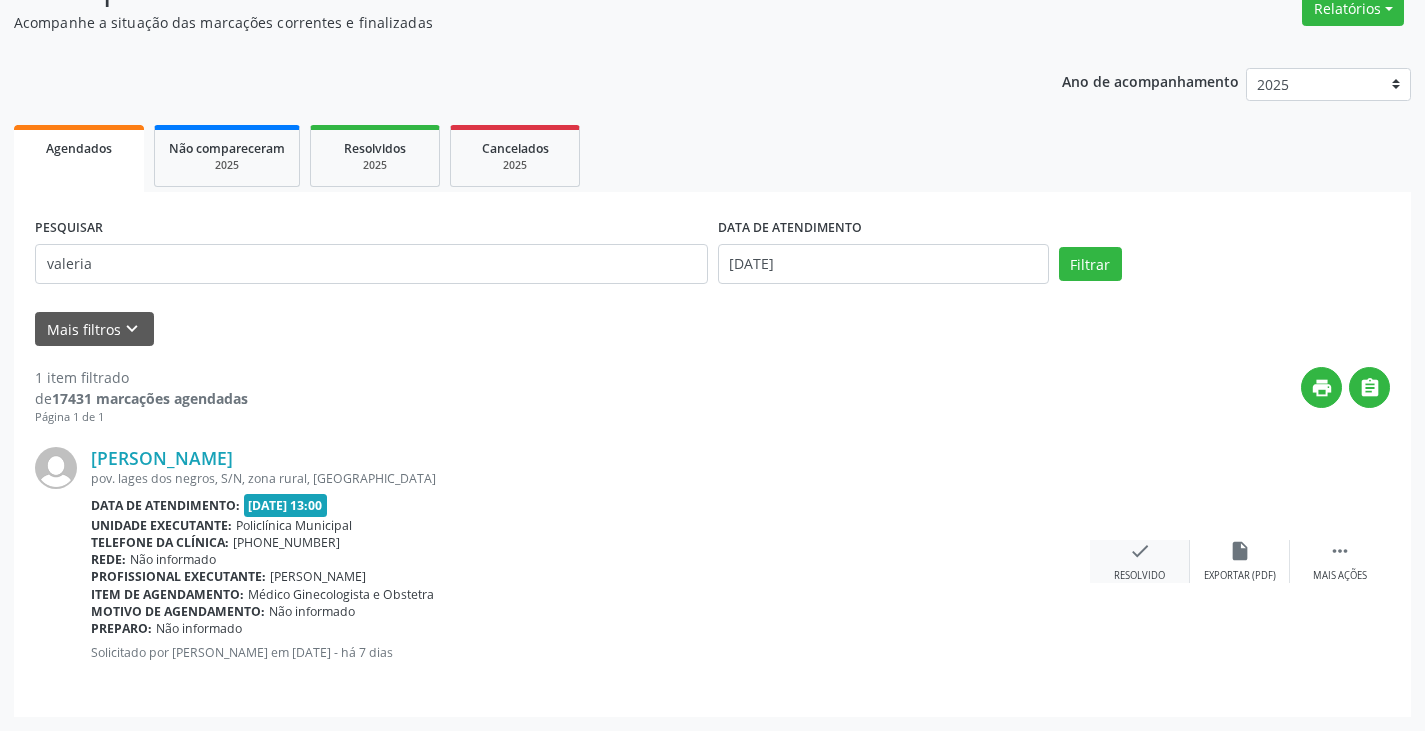 click on "check" at bounding box center (1140, 551) 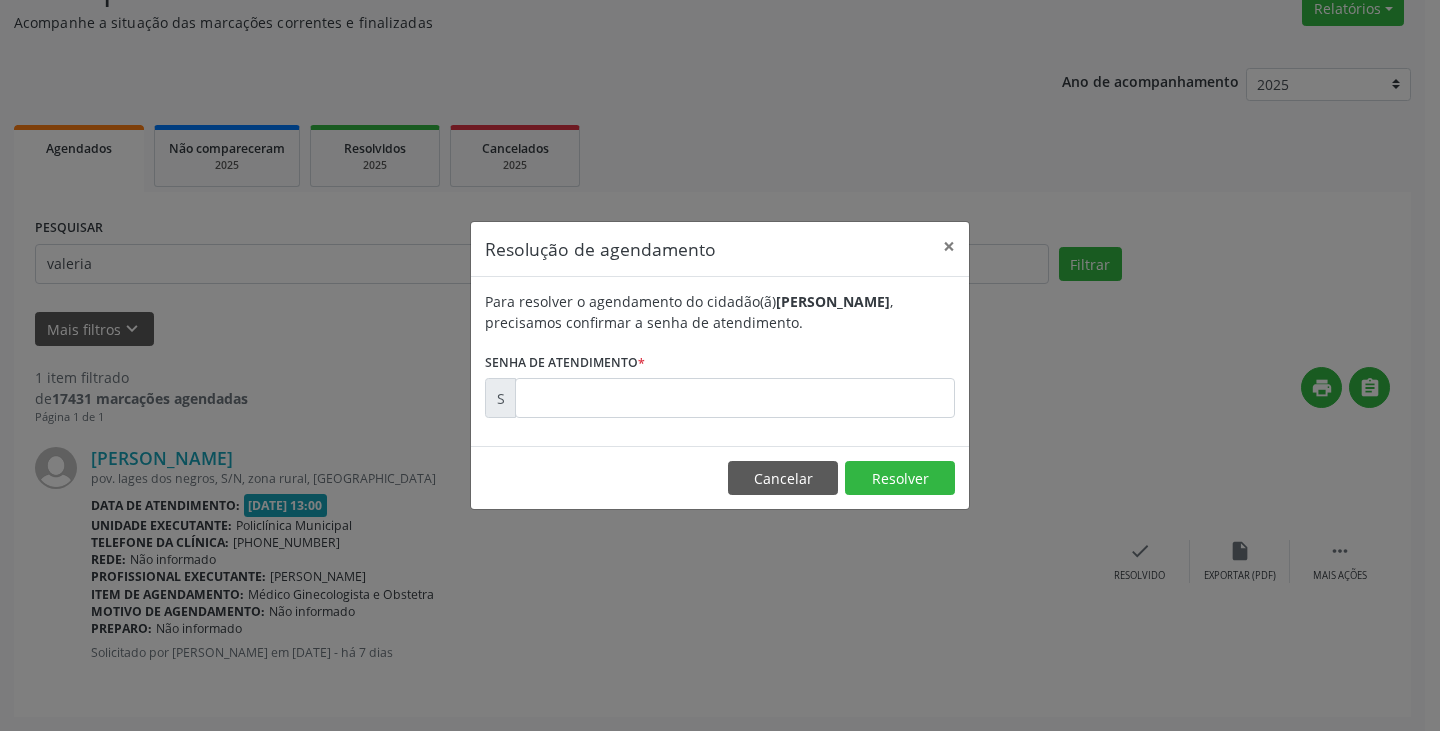 click on "Para resolver o agendamento do cidadão(ã)  [PERSON_NAME] ,
precisamos confirmar a senha de atendimento.
Senha de atendimento
*
S" at bounding box center (720, 354) 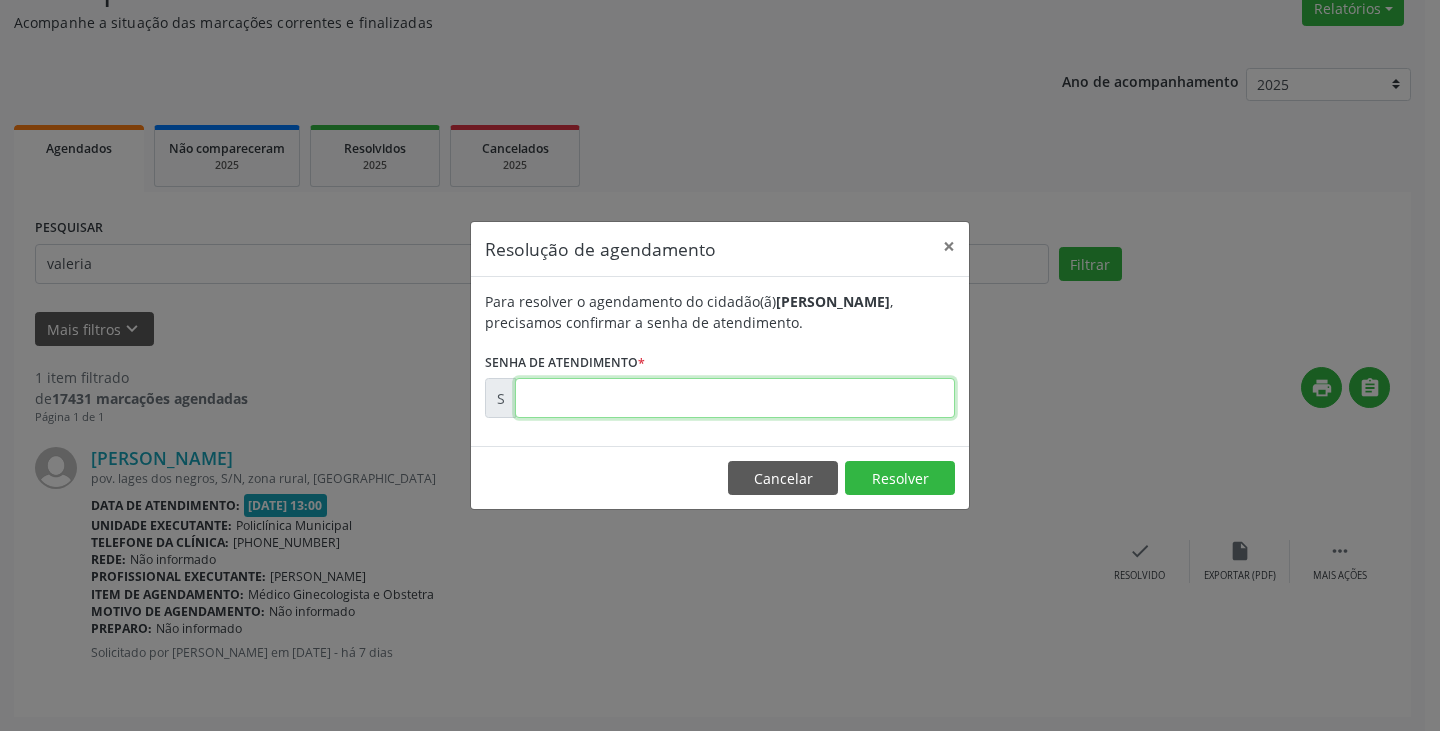 click at bounding box center (735, 398) 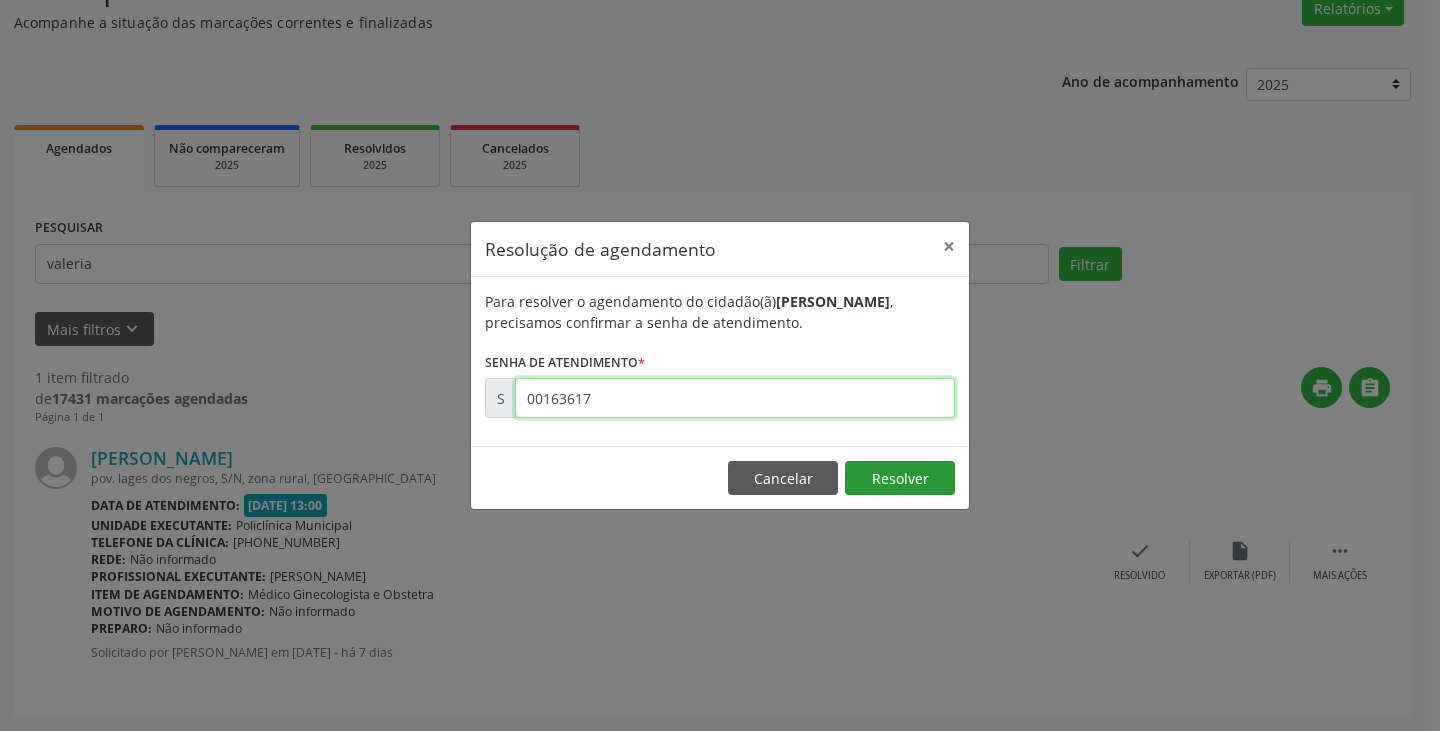 type on "00163617" 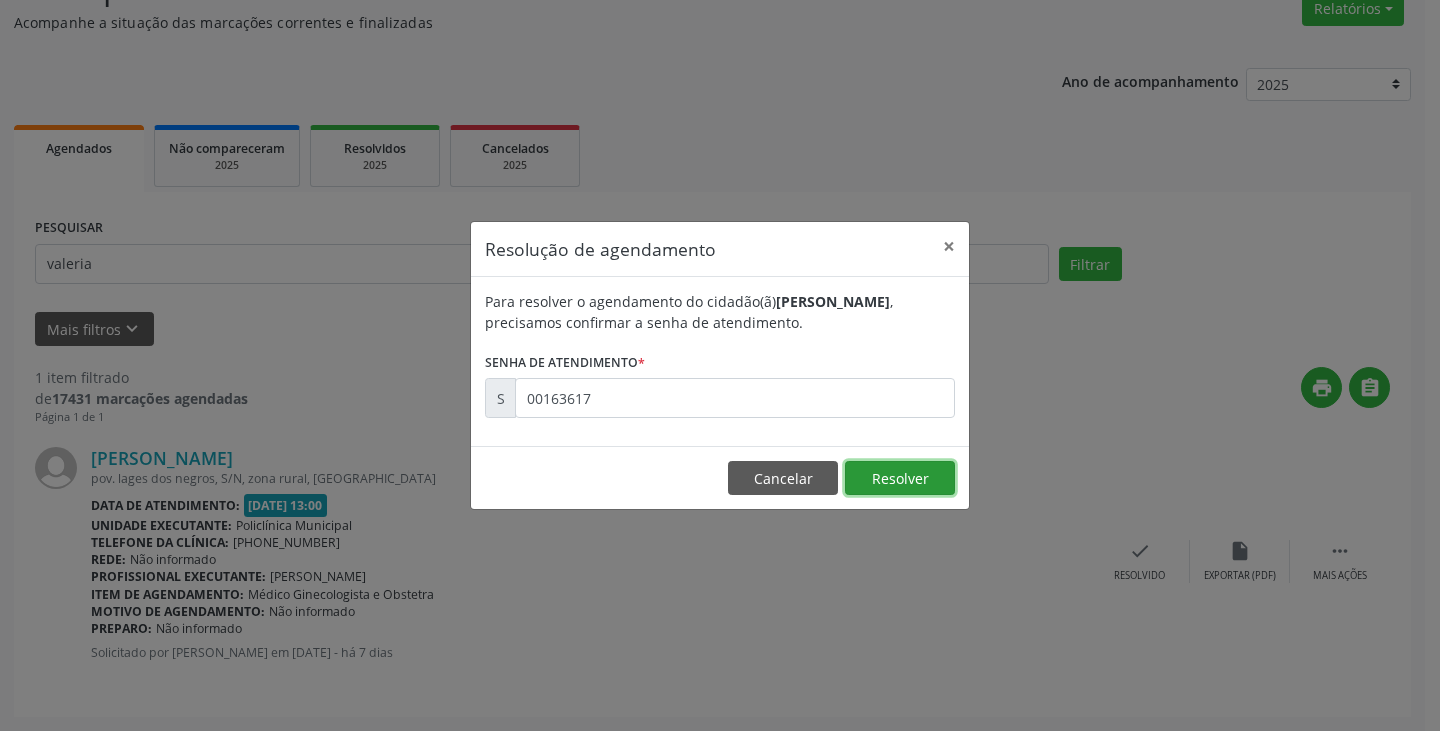 click on "Resolver" at bounding box center (900, 478) 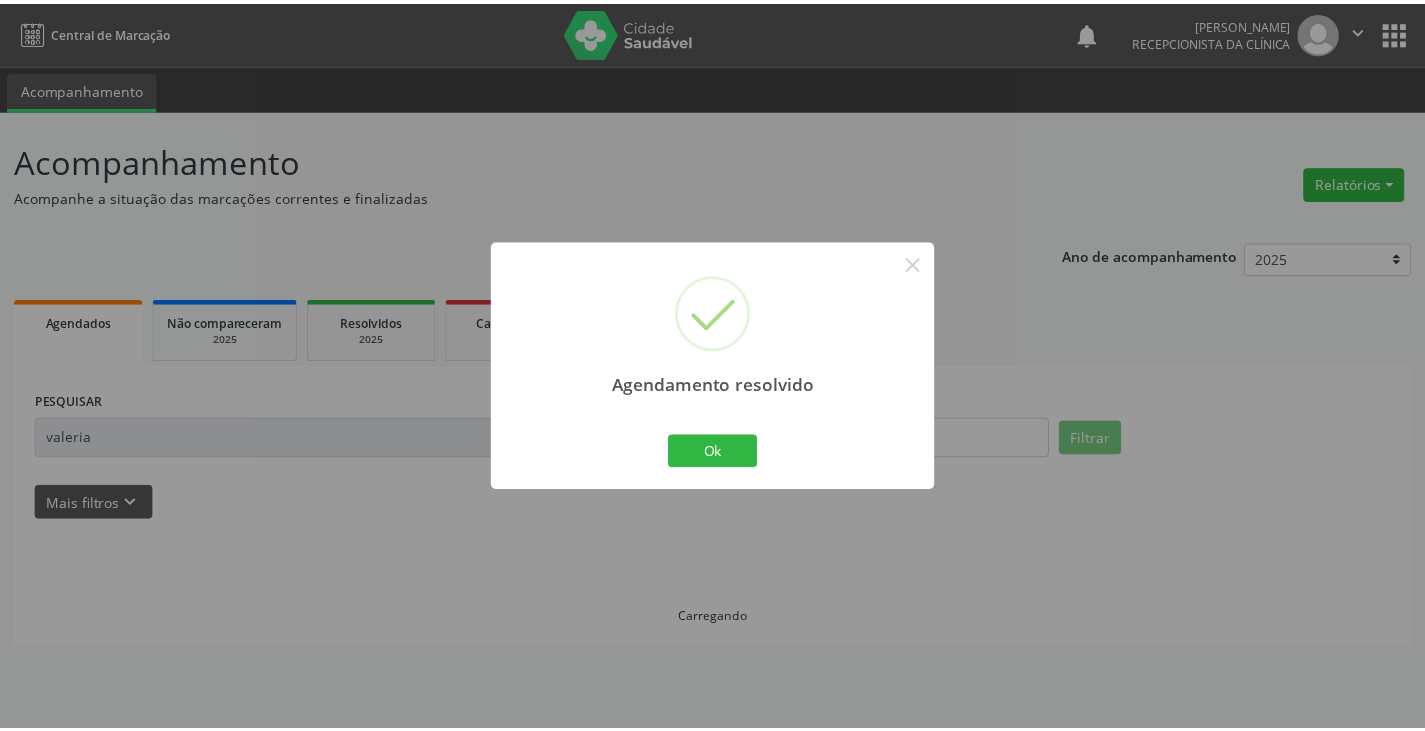 scroll, scrollTop: 0, scrollLeft: 0, axis: both 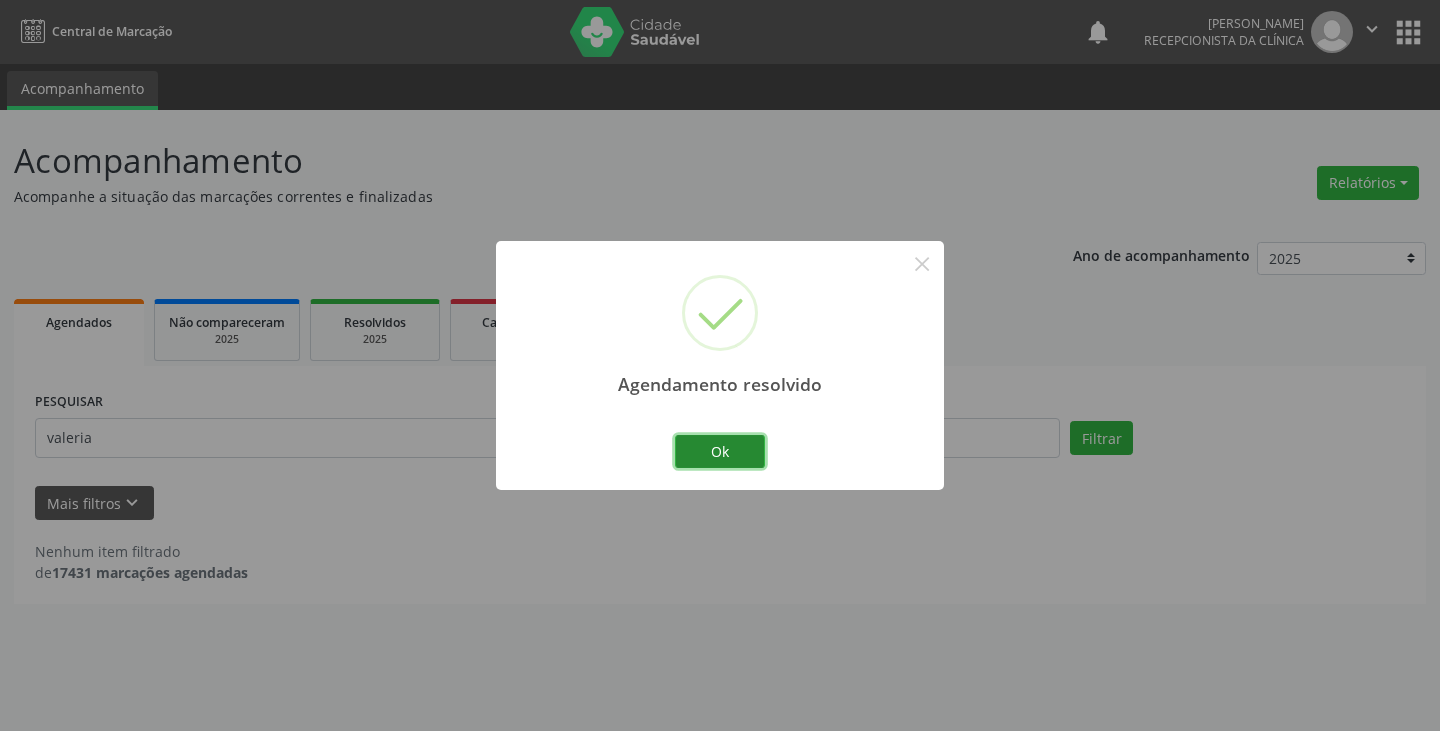 click on "Ok" at bounding box center (720, 452) 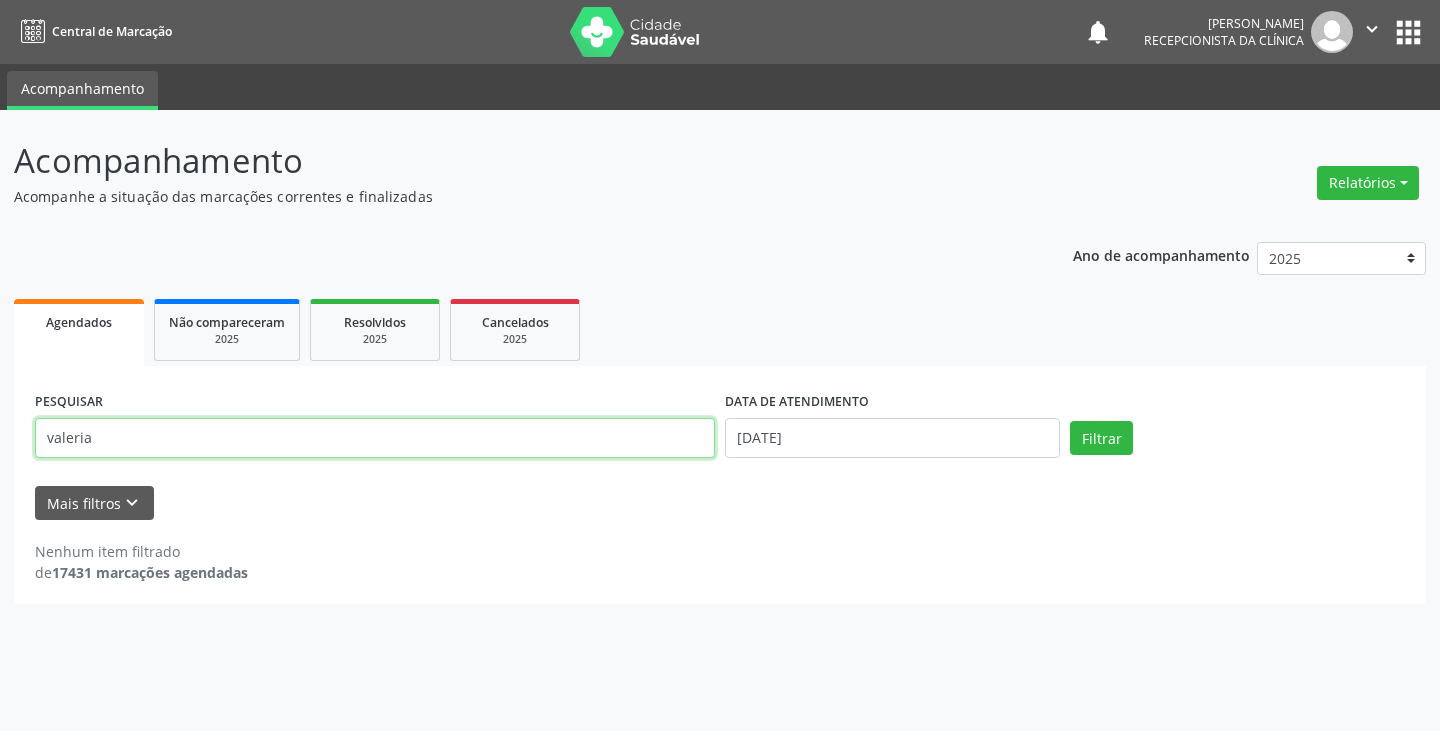 click on "valeria" at bounding box center (375, 438) 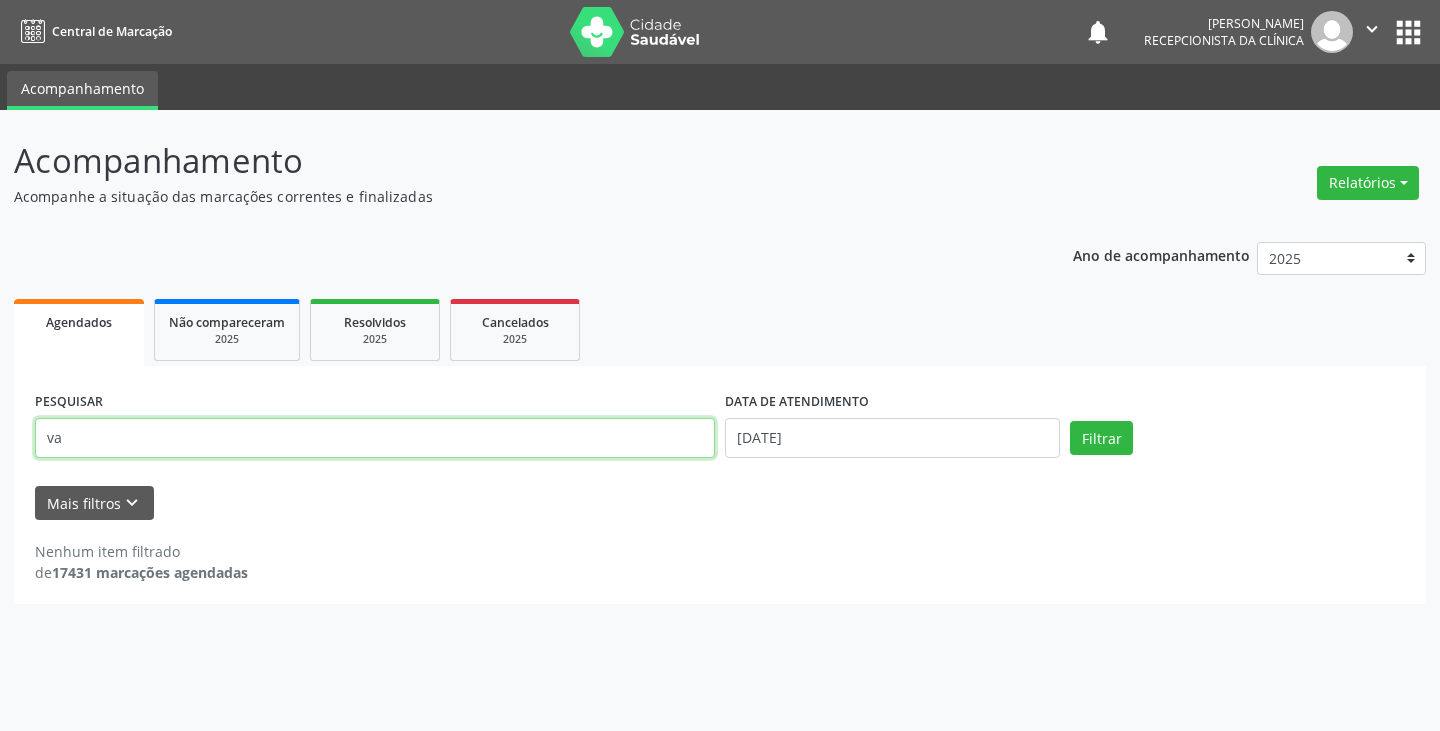 type on "v" 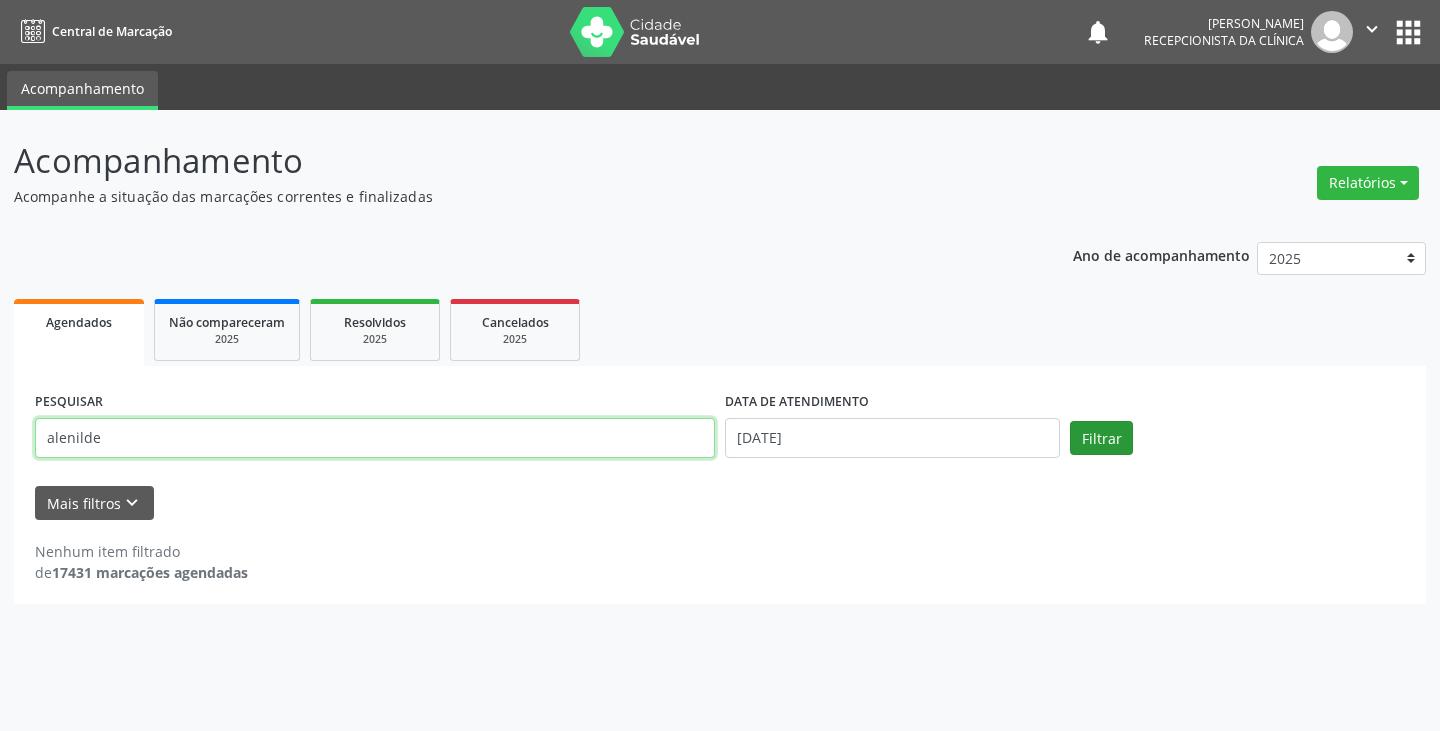 type on "alenilde" 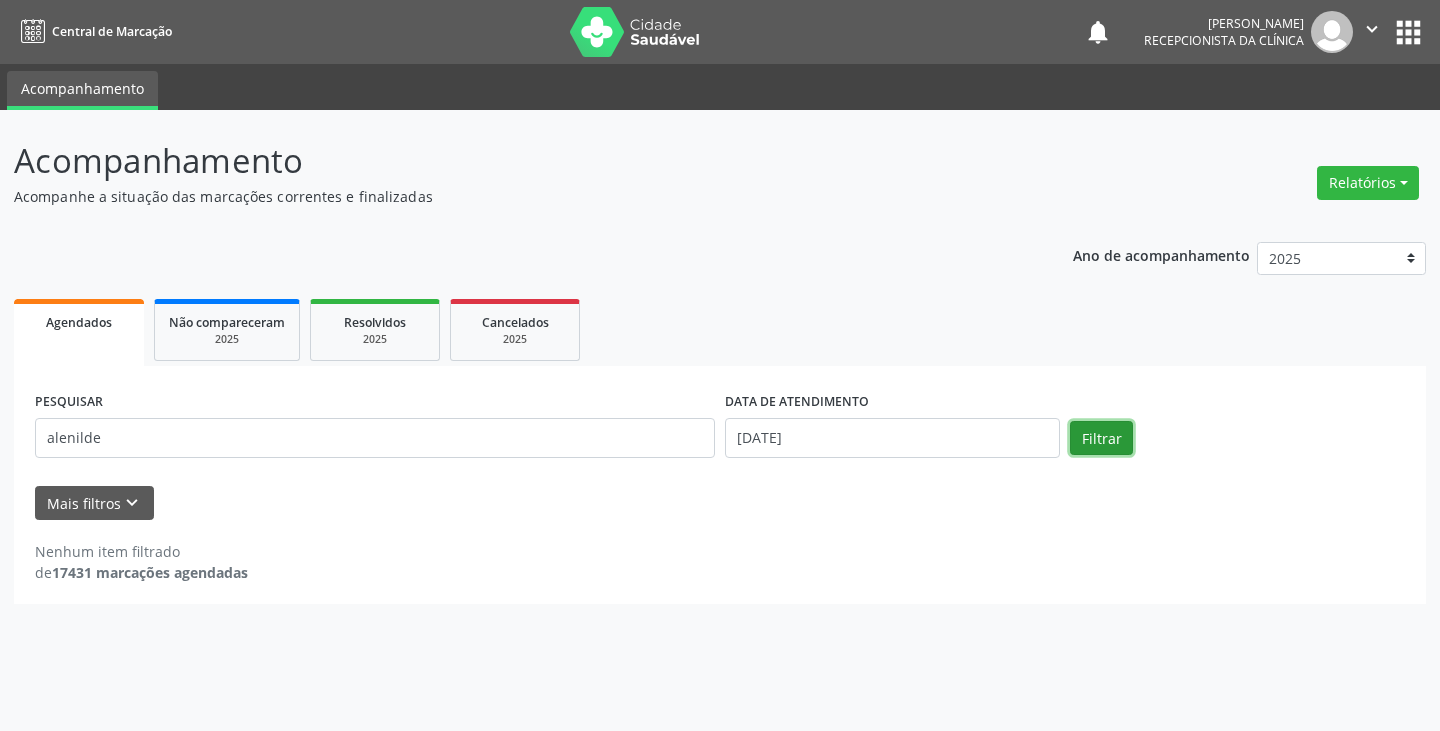 click on "Filtrar" at bounding box center (1101, 438) 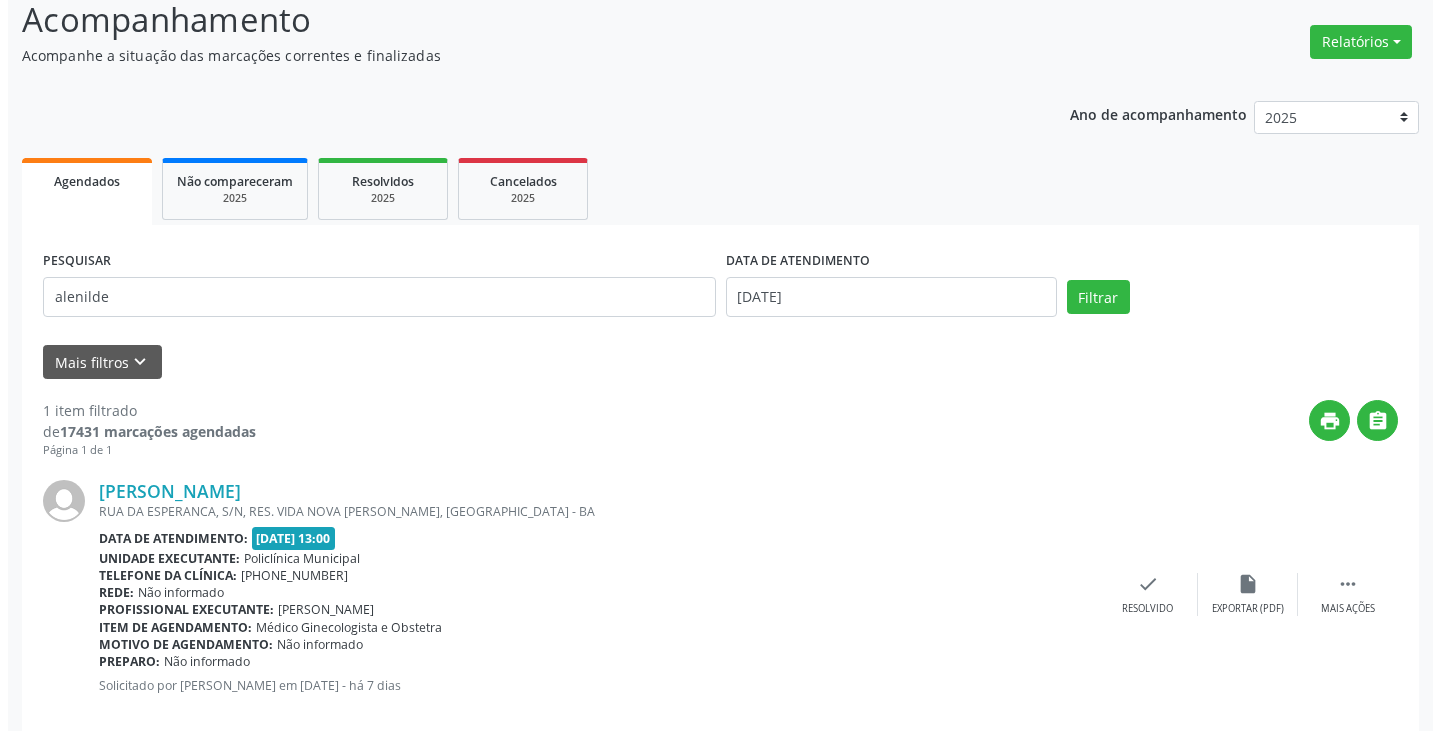 scroll, scrollTop: 174, scrollLeft: 0, axis: vertical 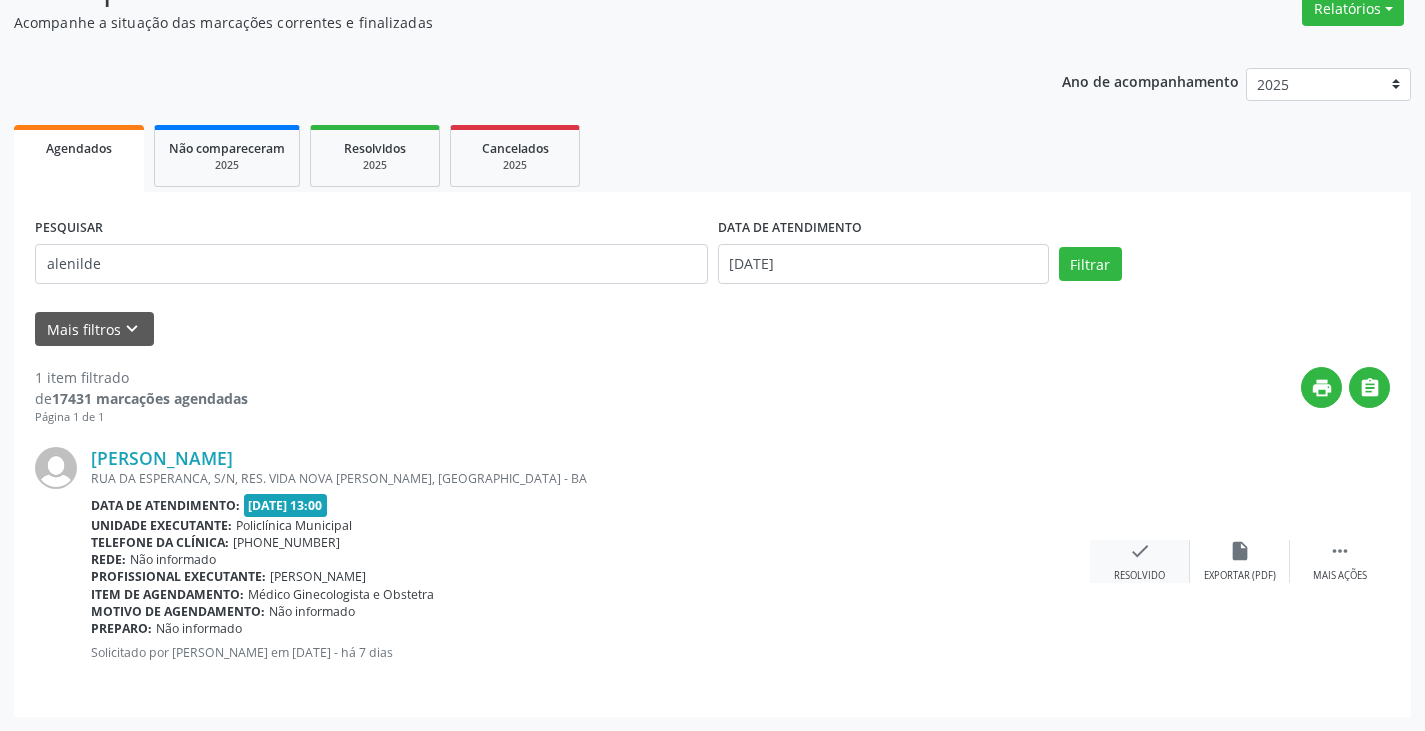 click on "check
Resolvido" at bounding box center (1140, 561) 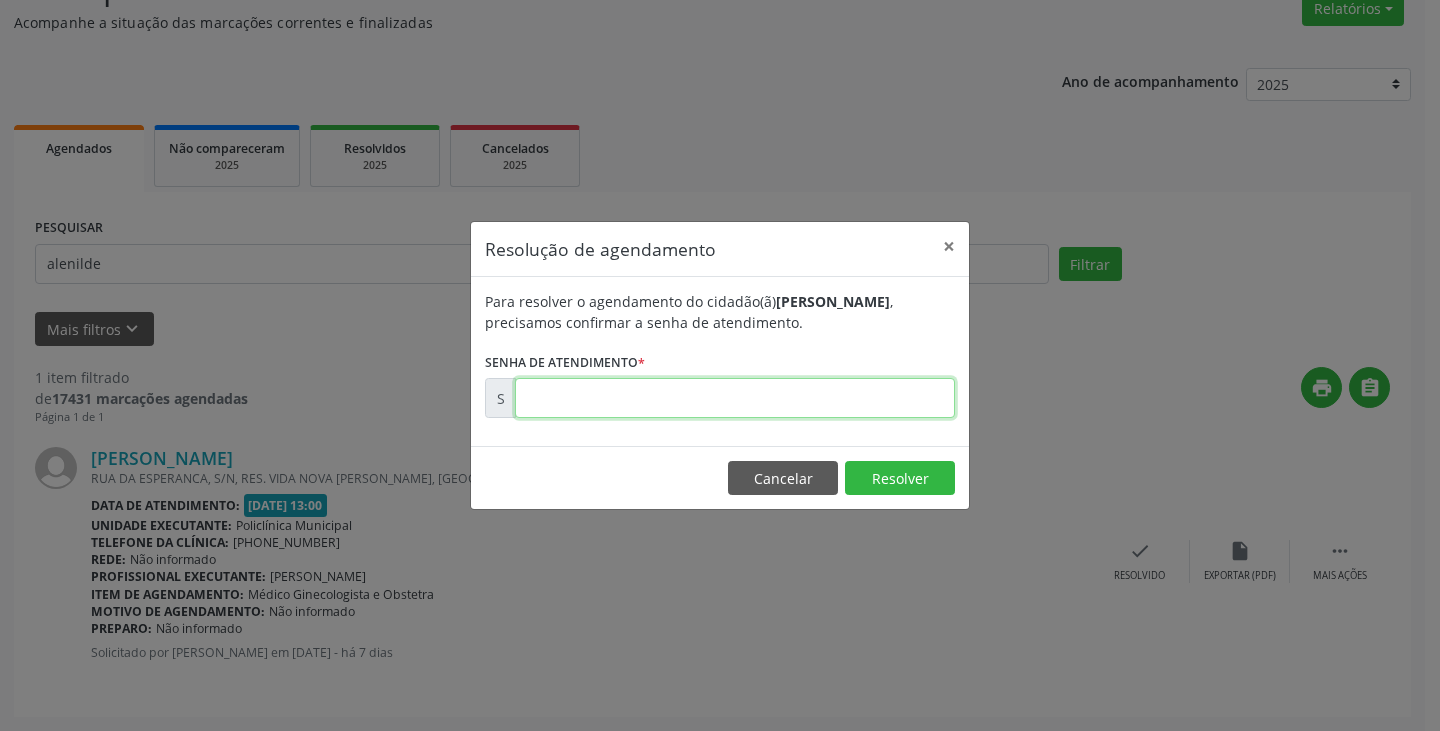 click at bounding box center [735, 398] 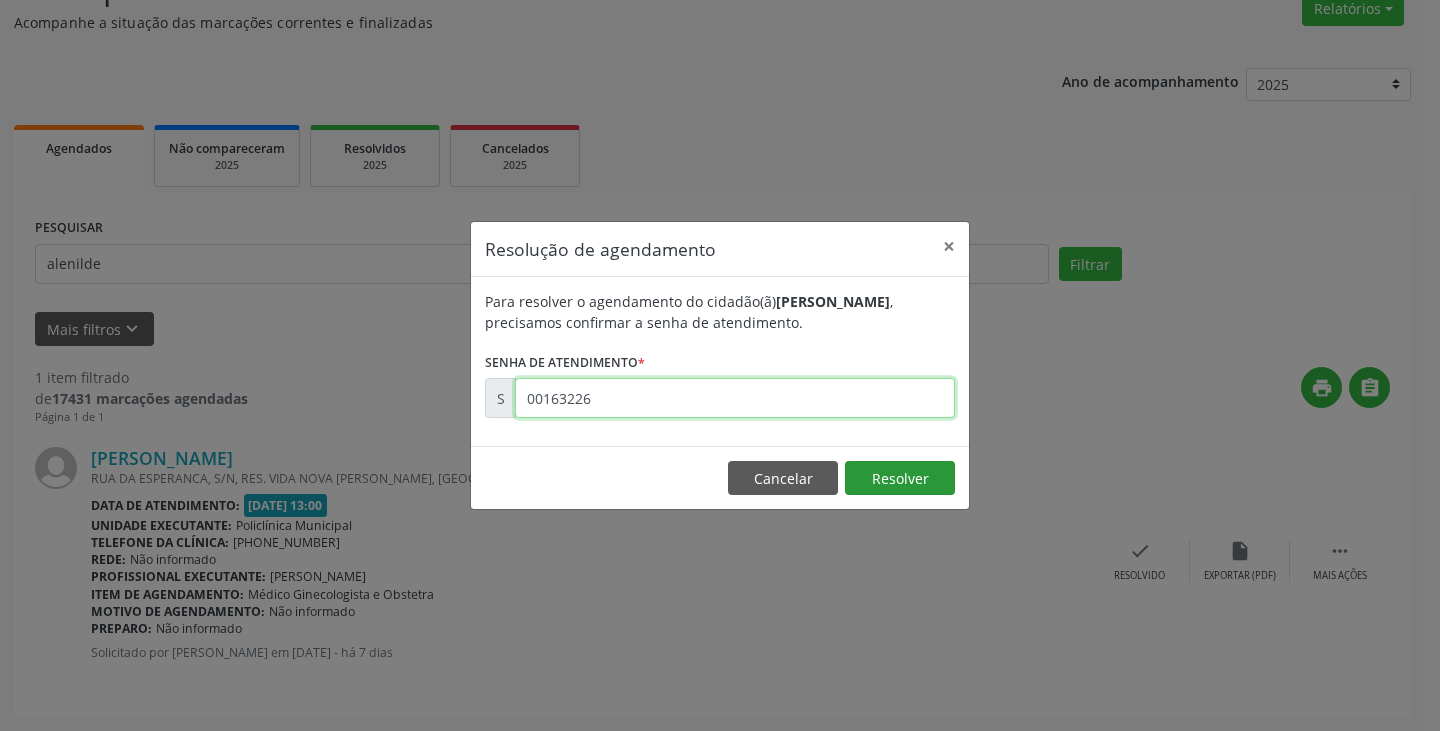 type on "00163226" 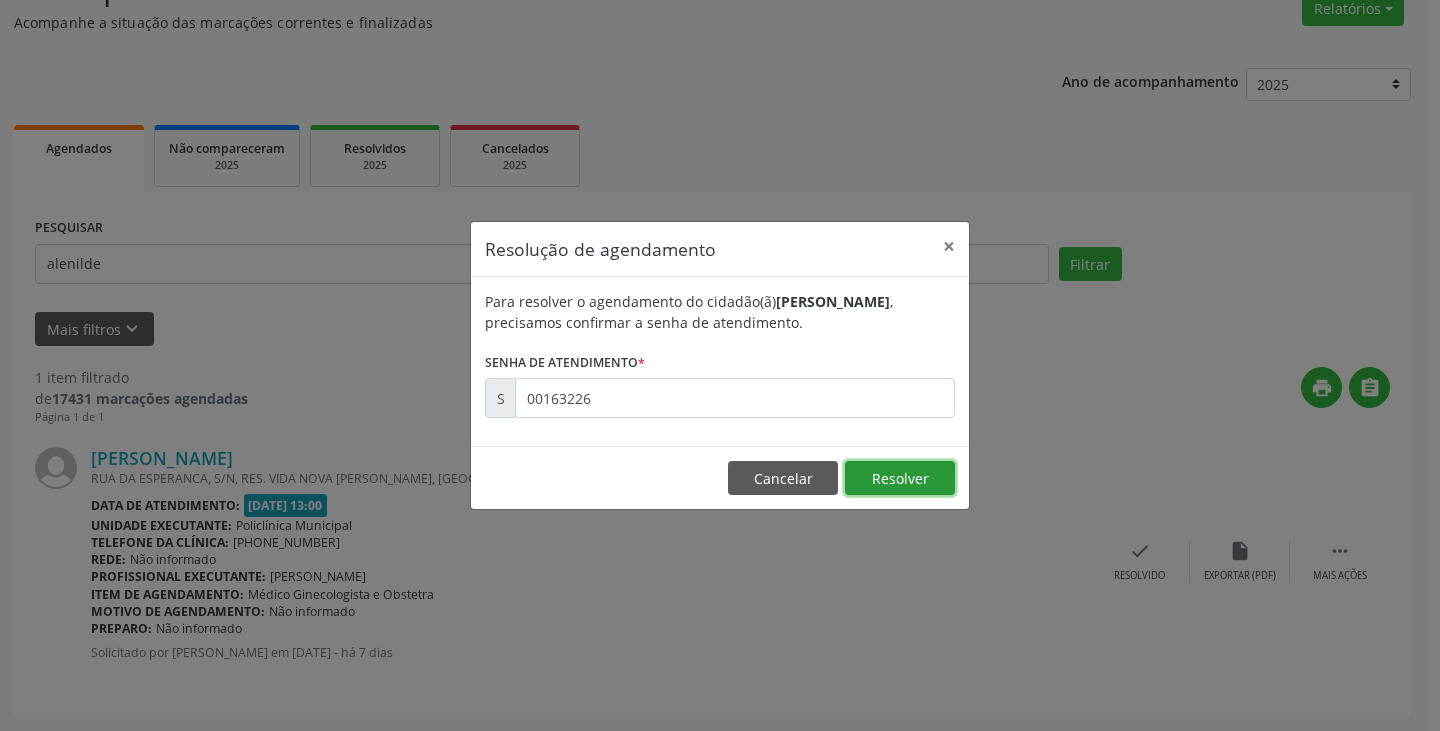 click on "Resolver" at bounding box center [900, 478] 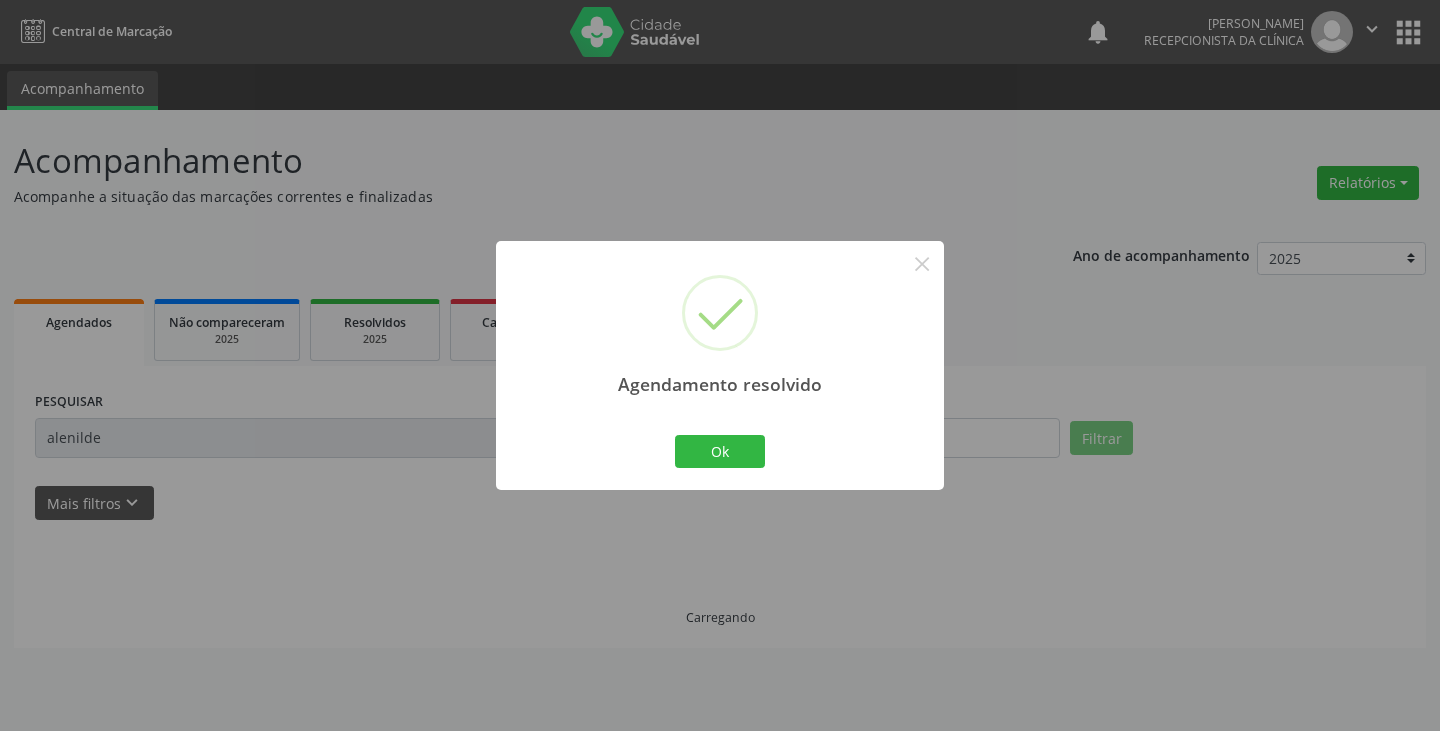 scroll, scrollTop: 0, scrollLeft: 0, axis: both 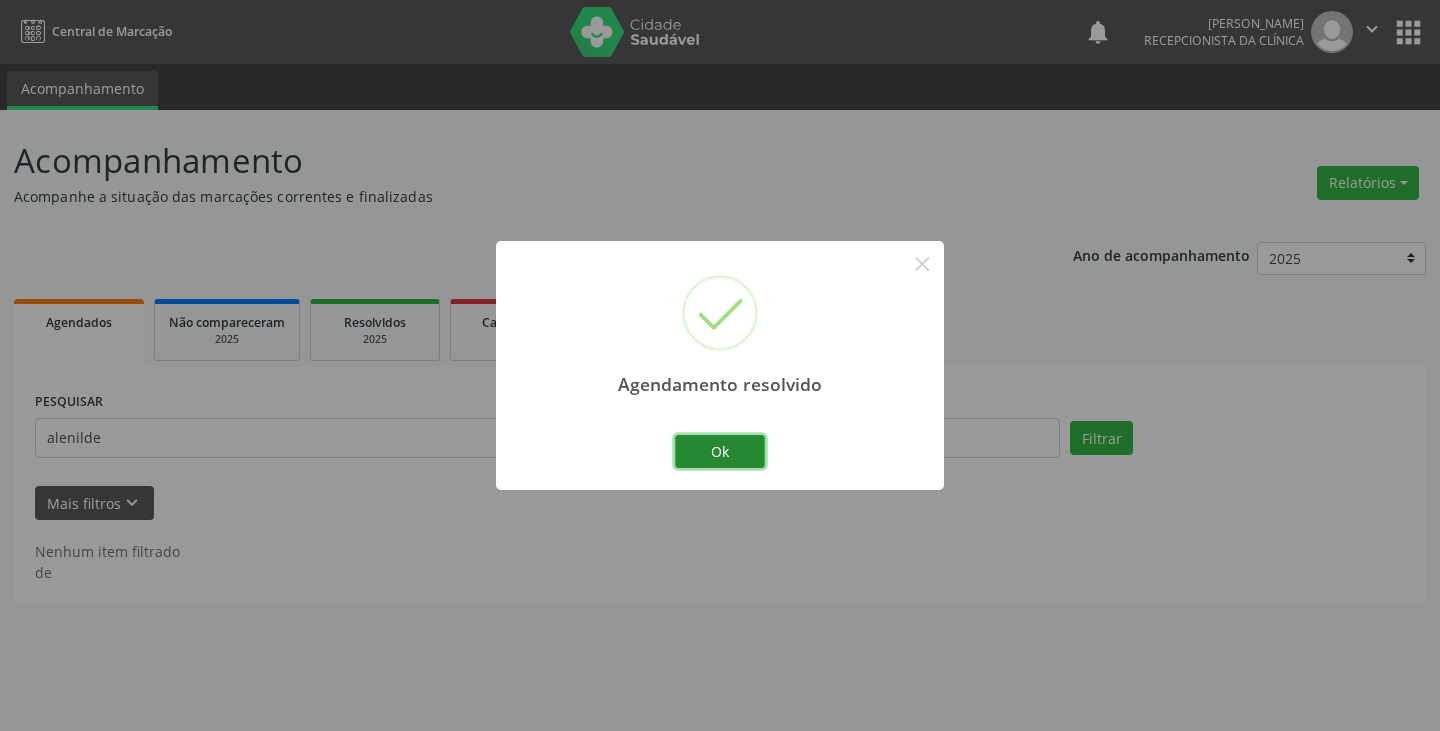 click on "Ok" at bounding box center [720, 452] 